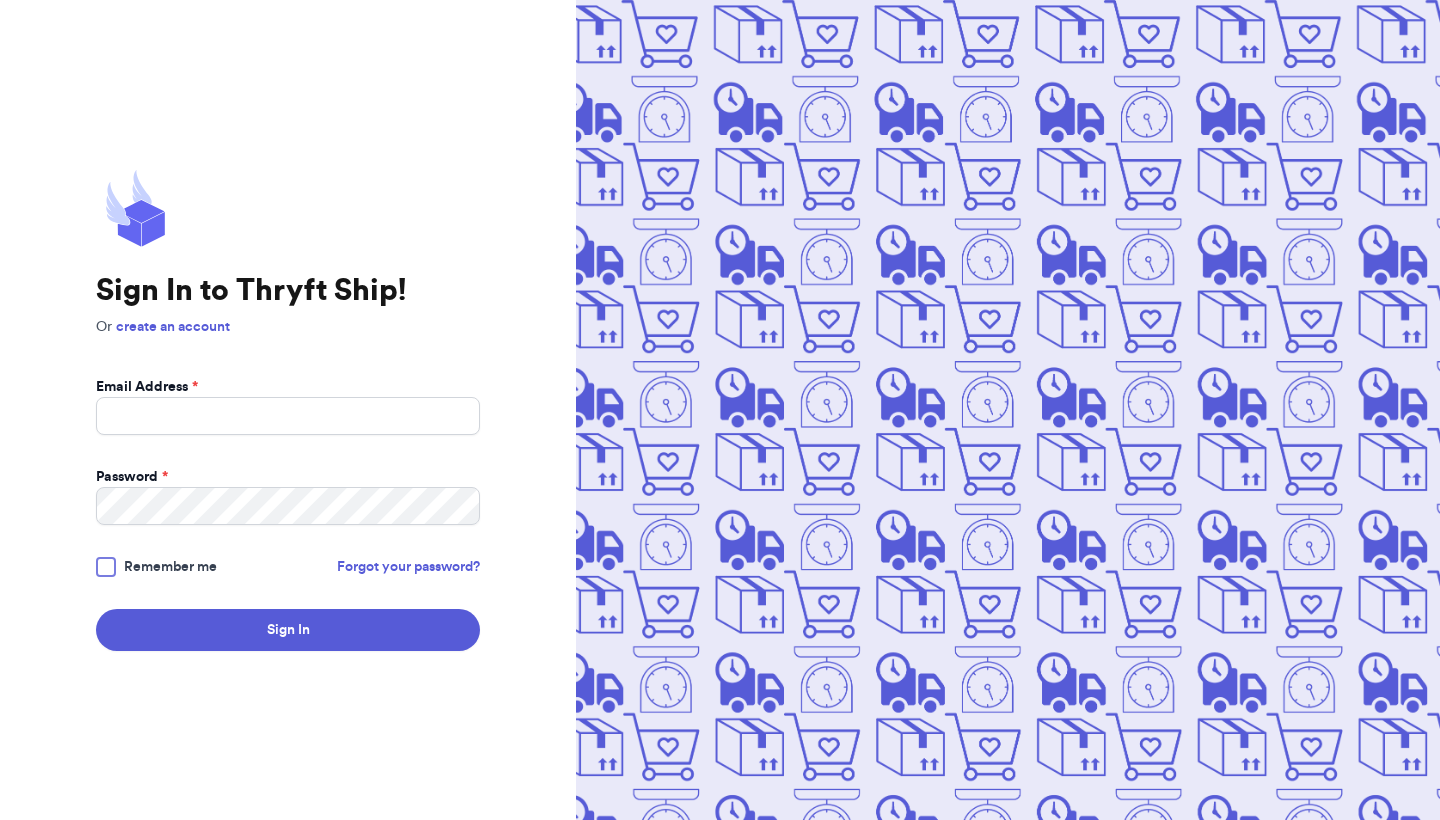 scroll, scrollTop: 0, scrollLeft: 0, axis: both 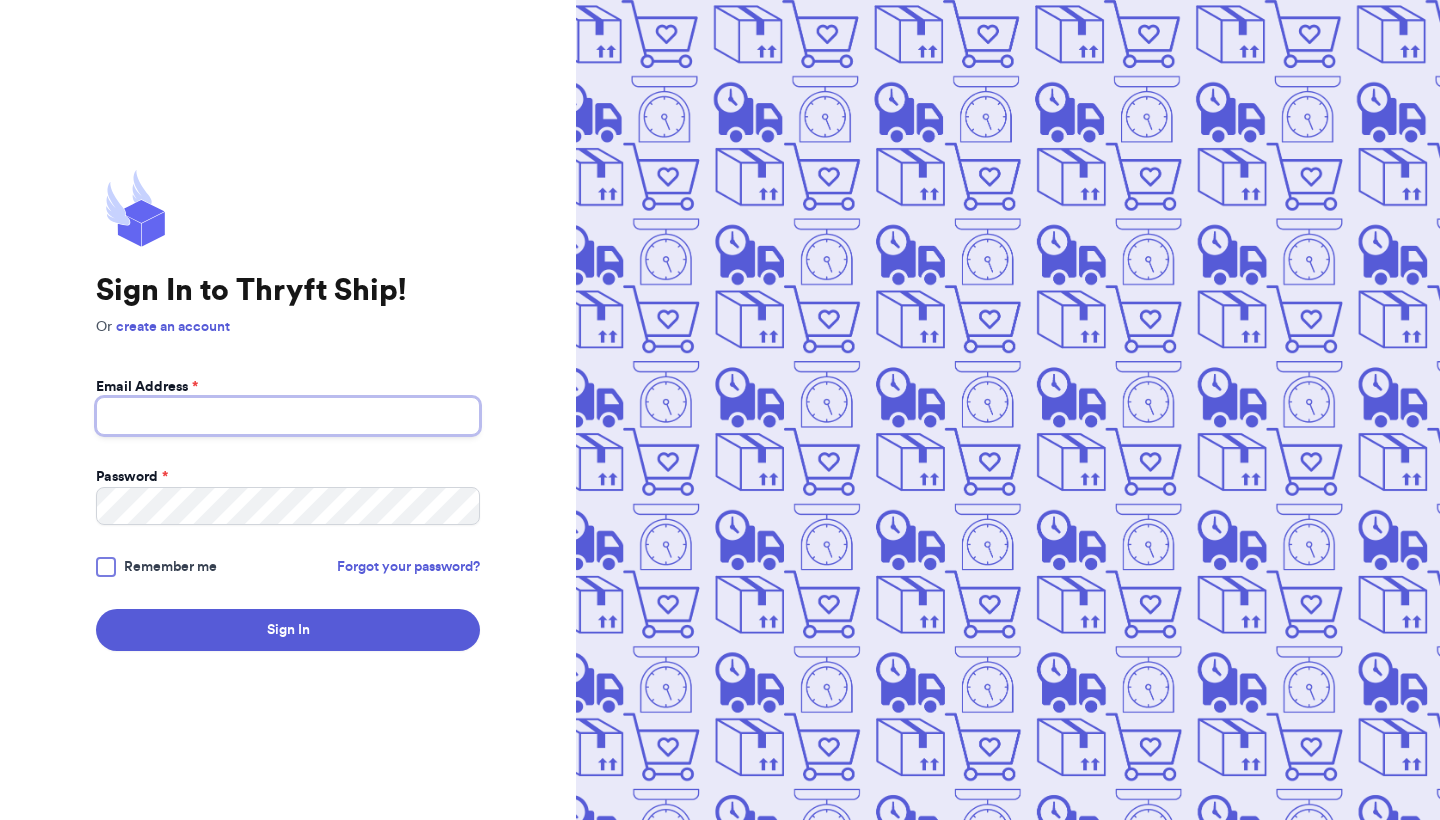 type on "[EMAIL]" 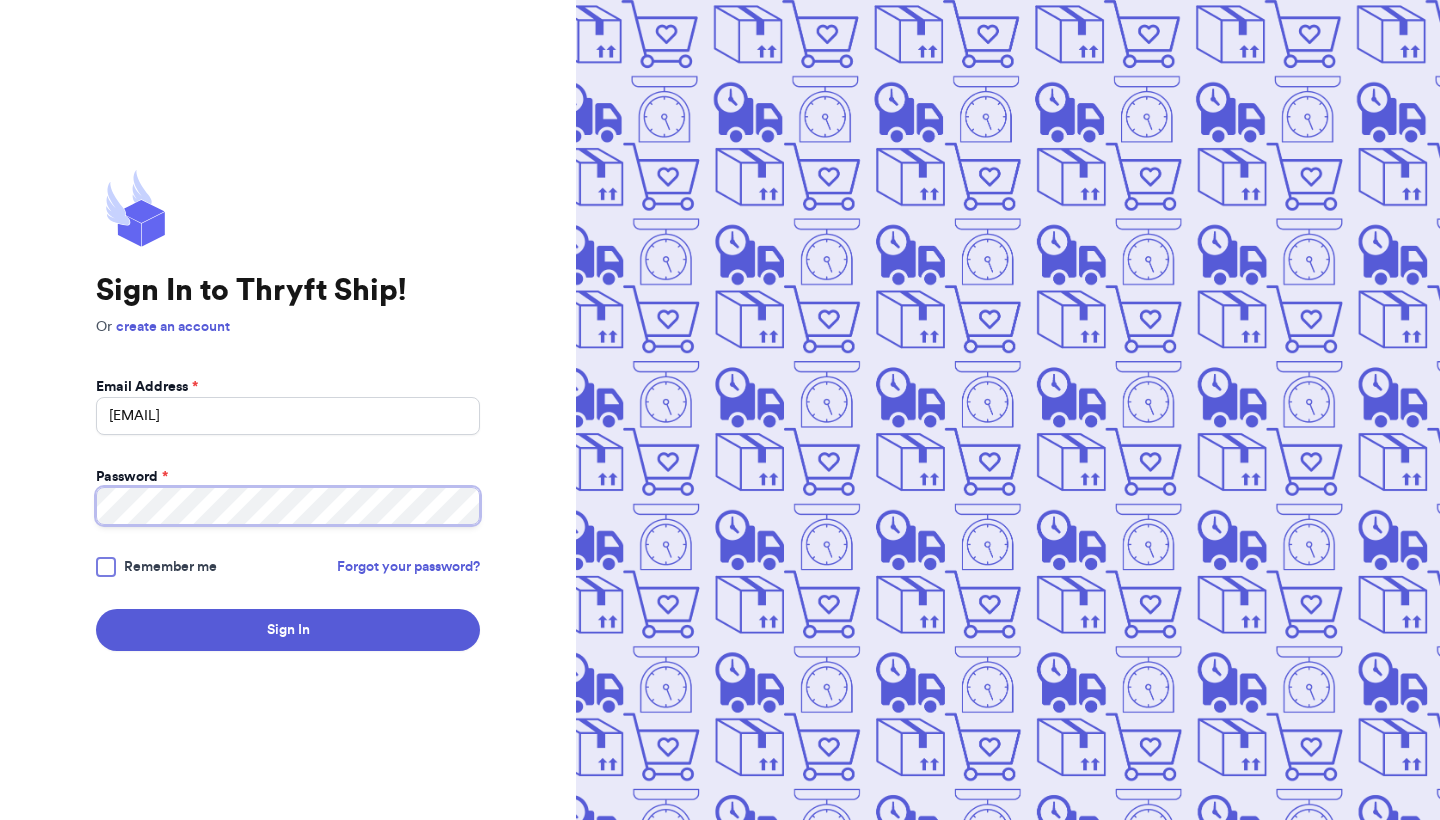 click on "Sign In" at bounding box center [288, 630] 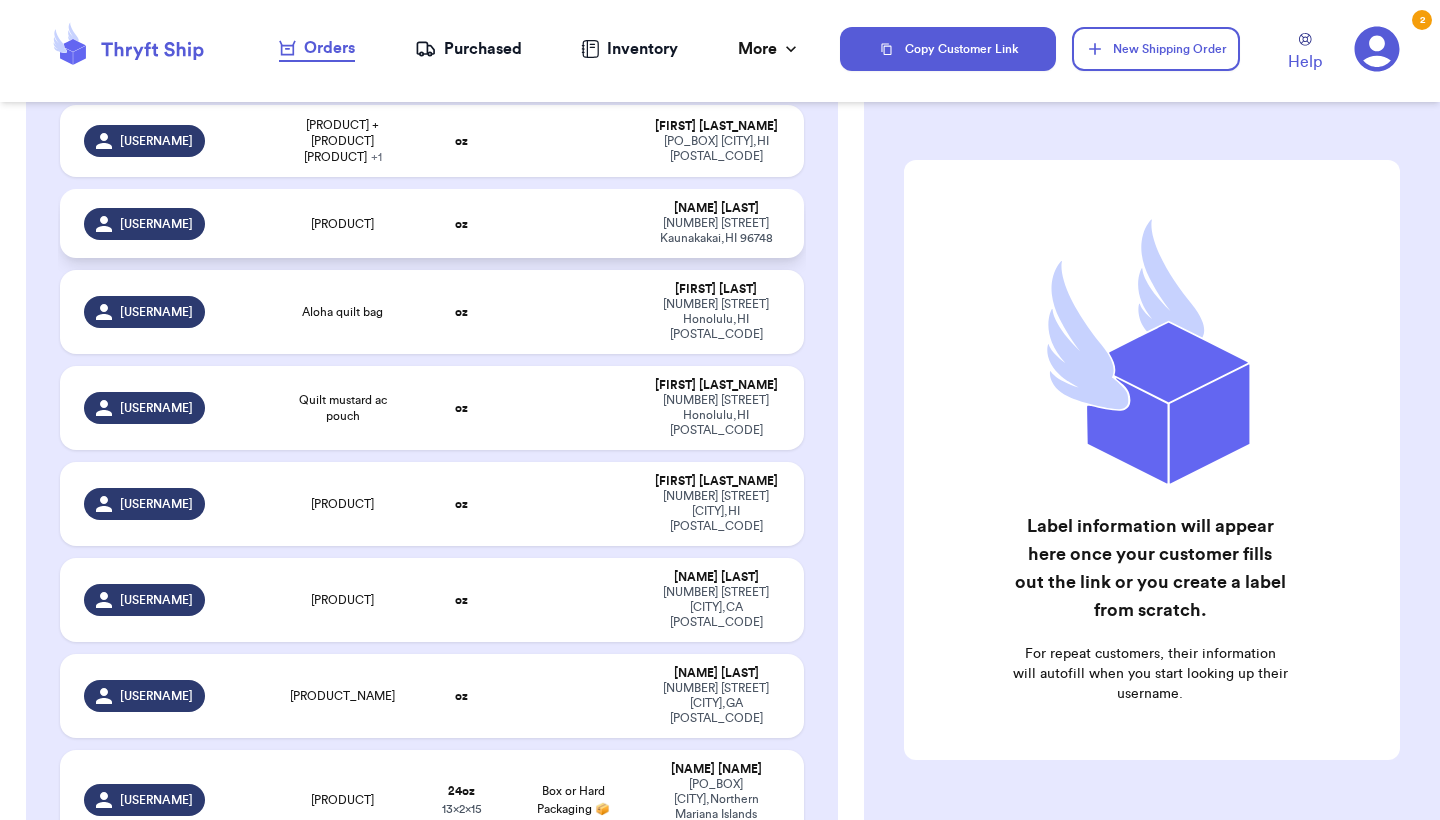scroll, scrollTop: 1285, scrollLeft: 0, axis: vertical 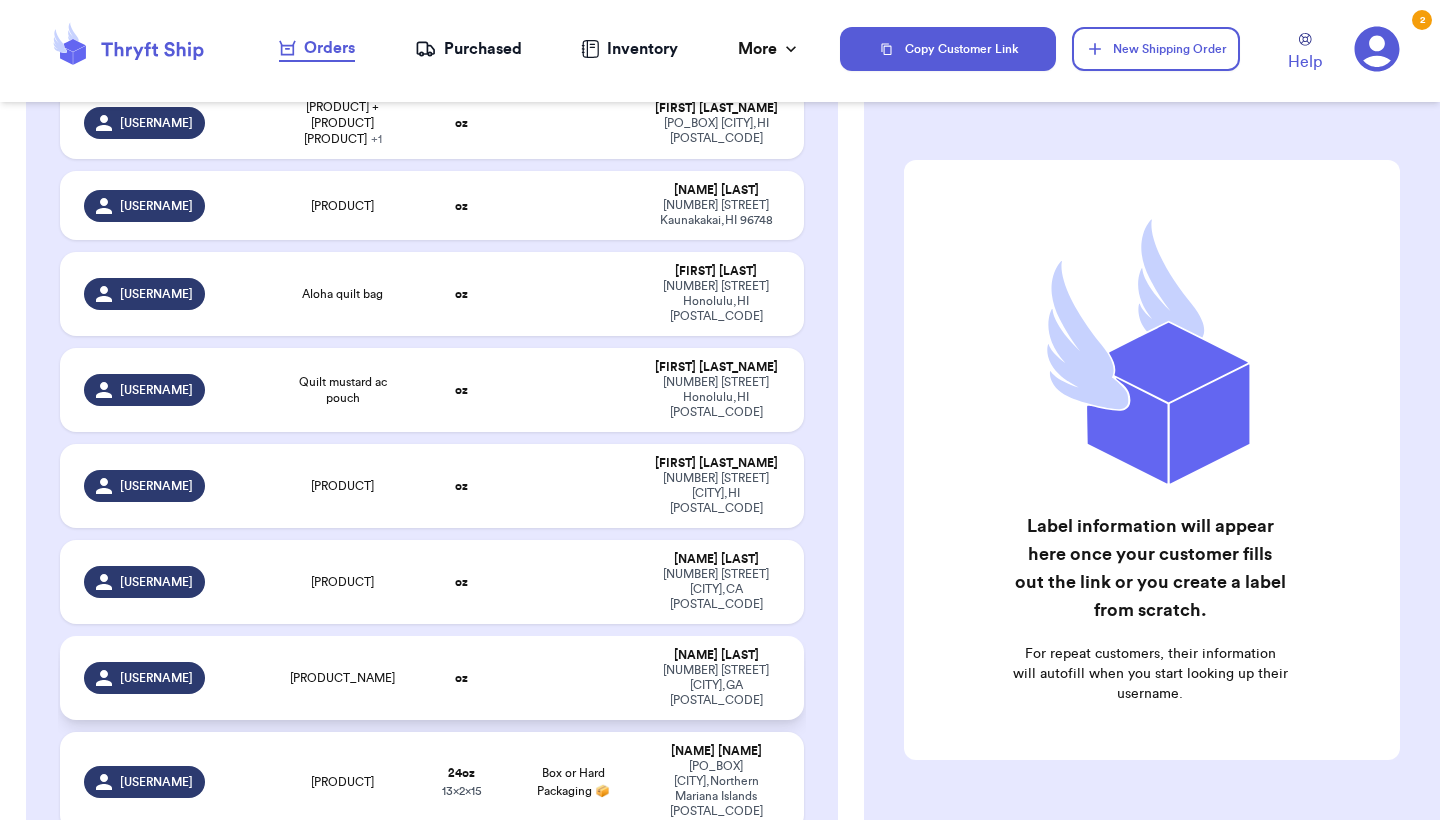 click on "oz" at bounding box center (461, 678) 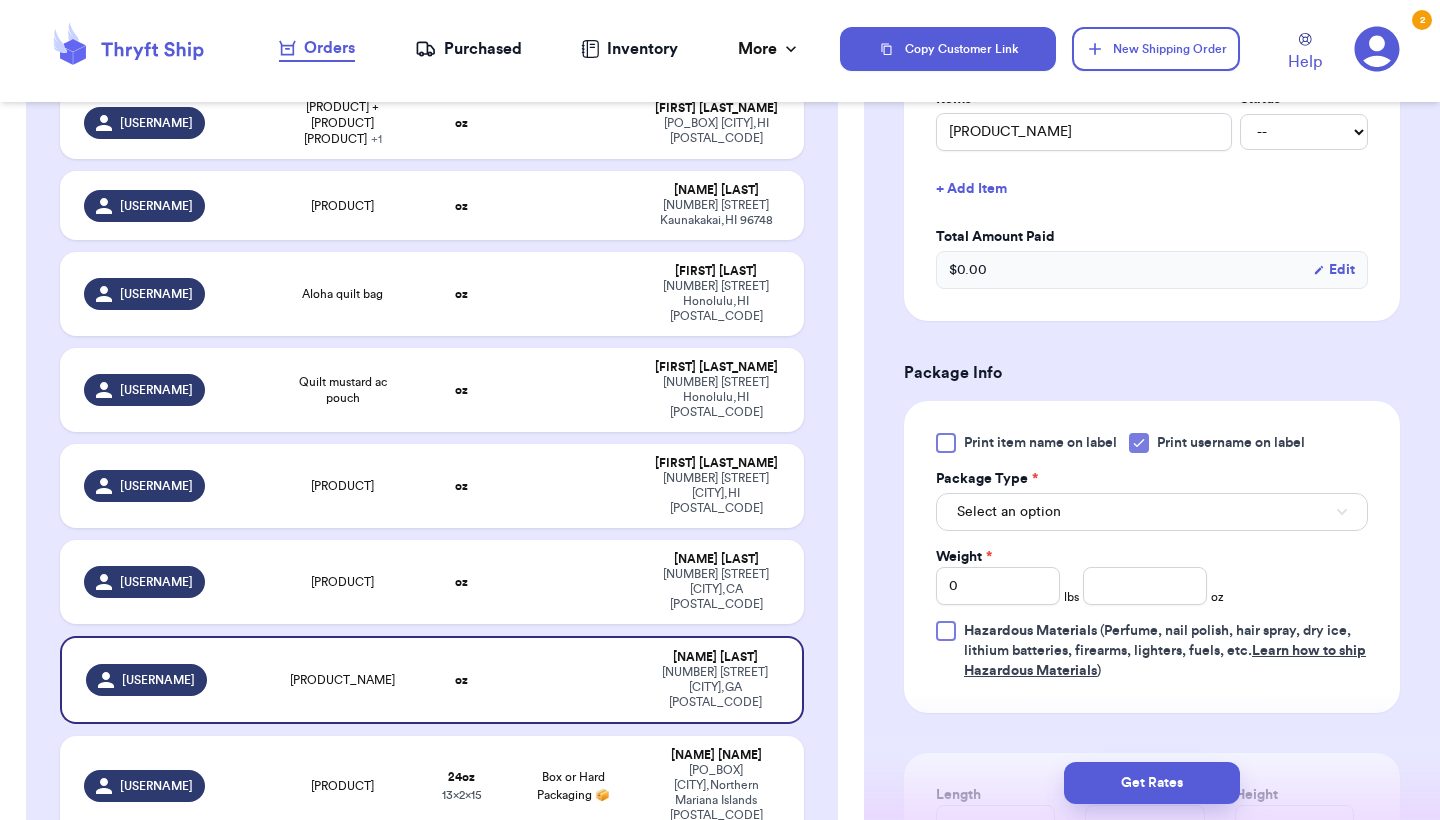scroll, scrollTop: 548, scrollLeft: 0, axis: vertical 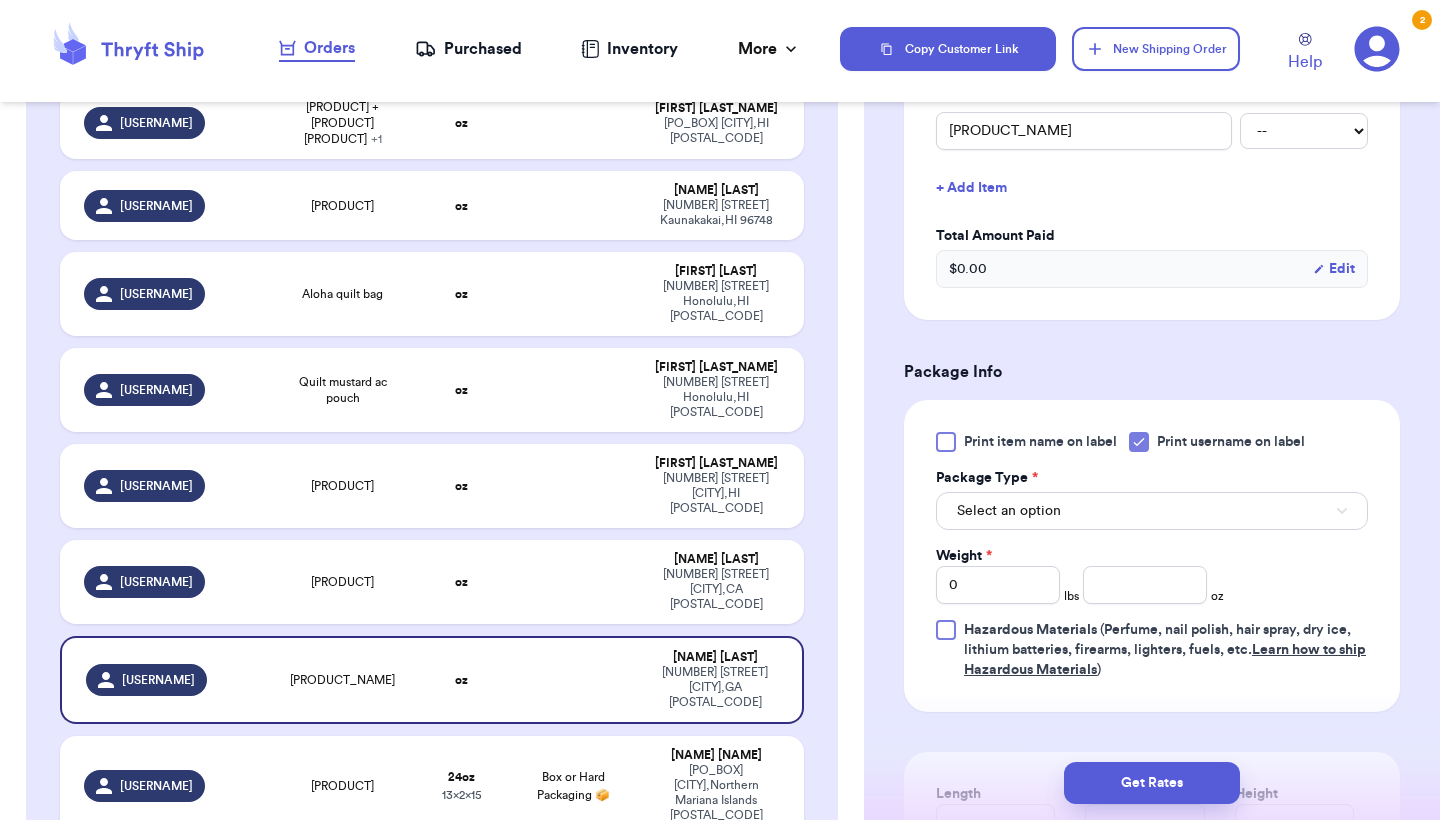 click on "Select an option" at bounding box center [1152, 511] 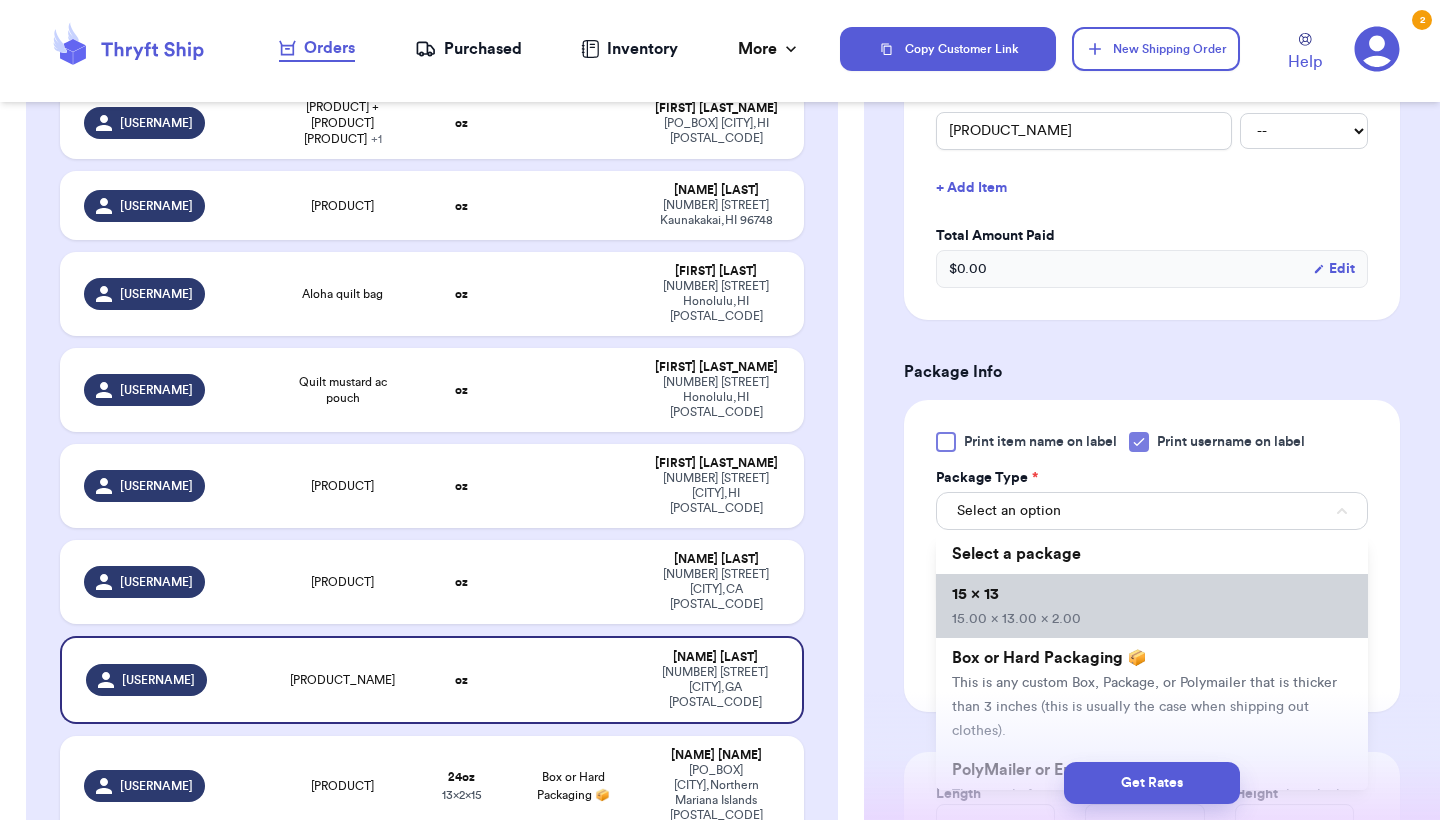 click on "[DIMENSIONS]" at bounding box center (1152, 606) 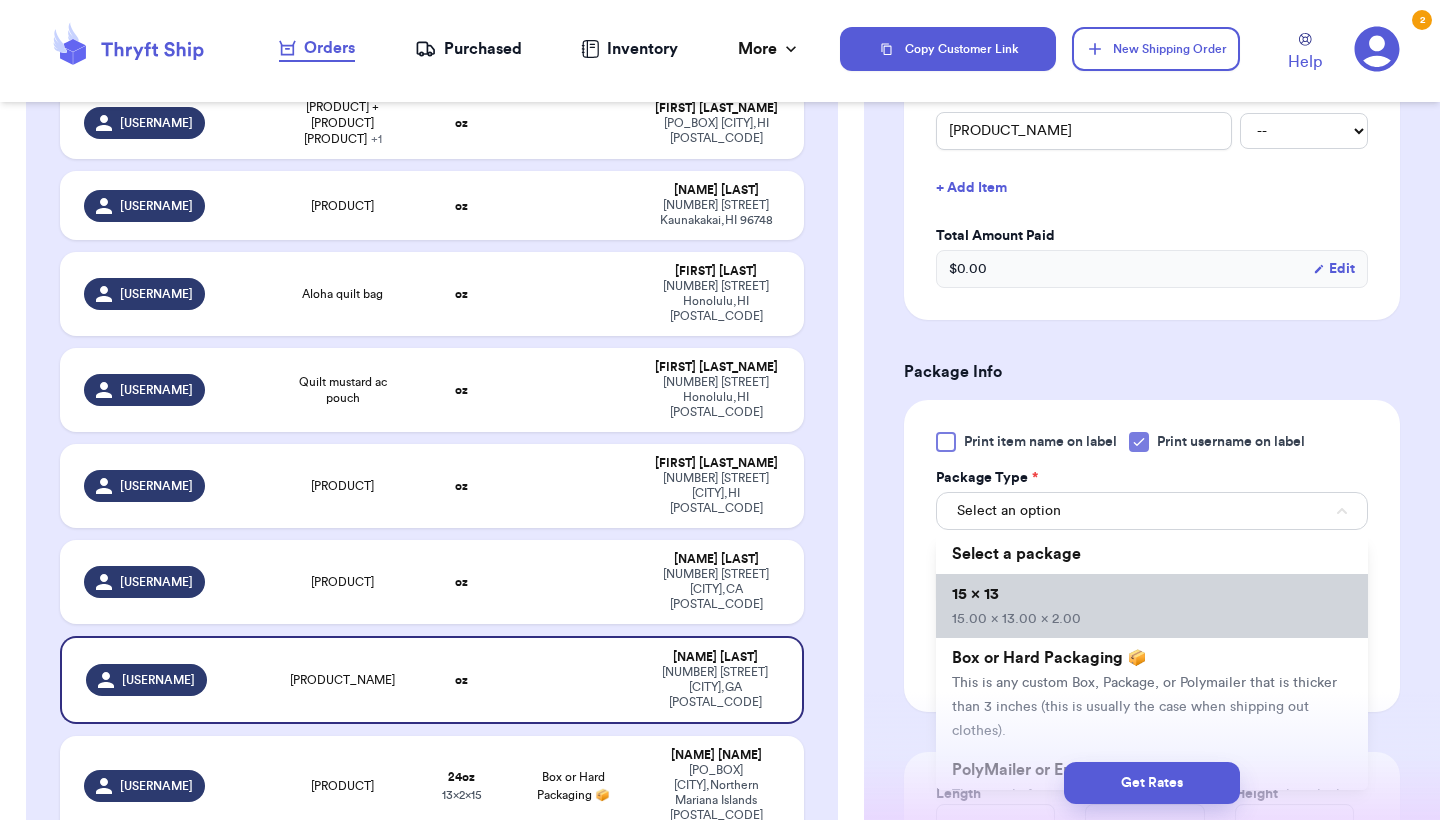 type 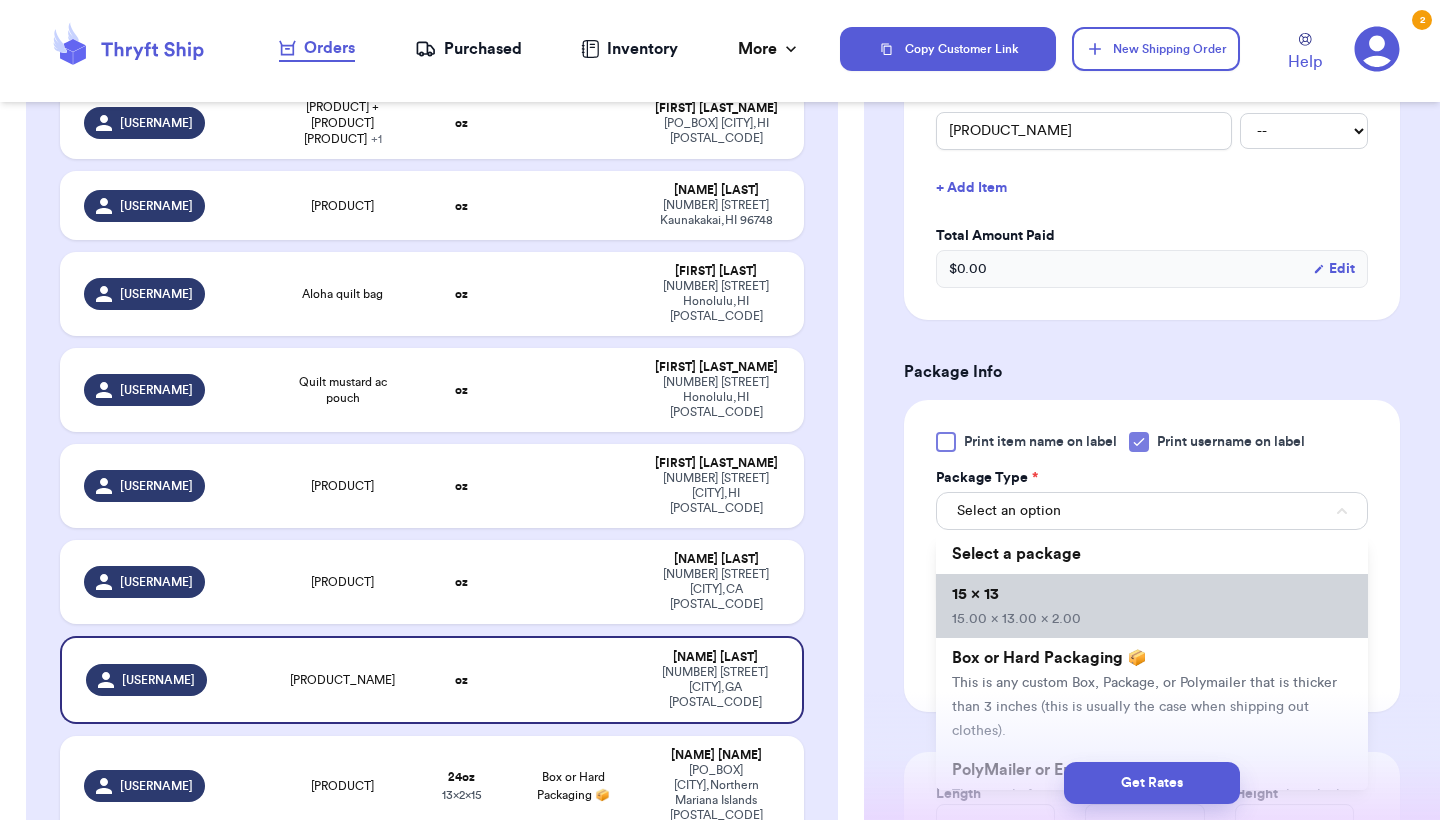 type on "15" 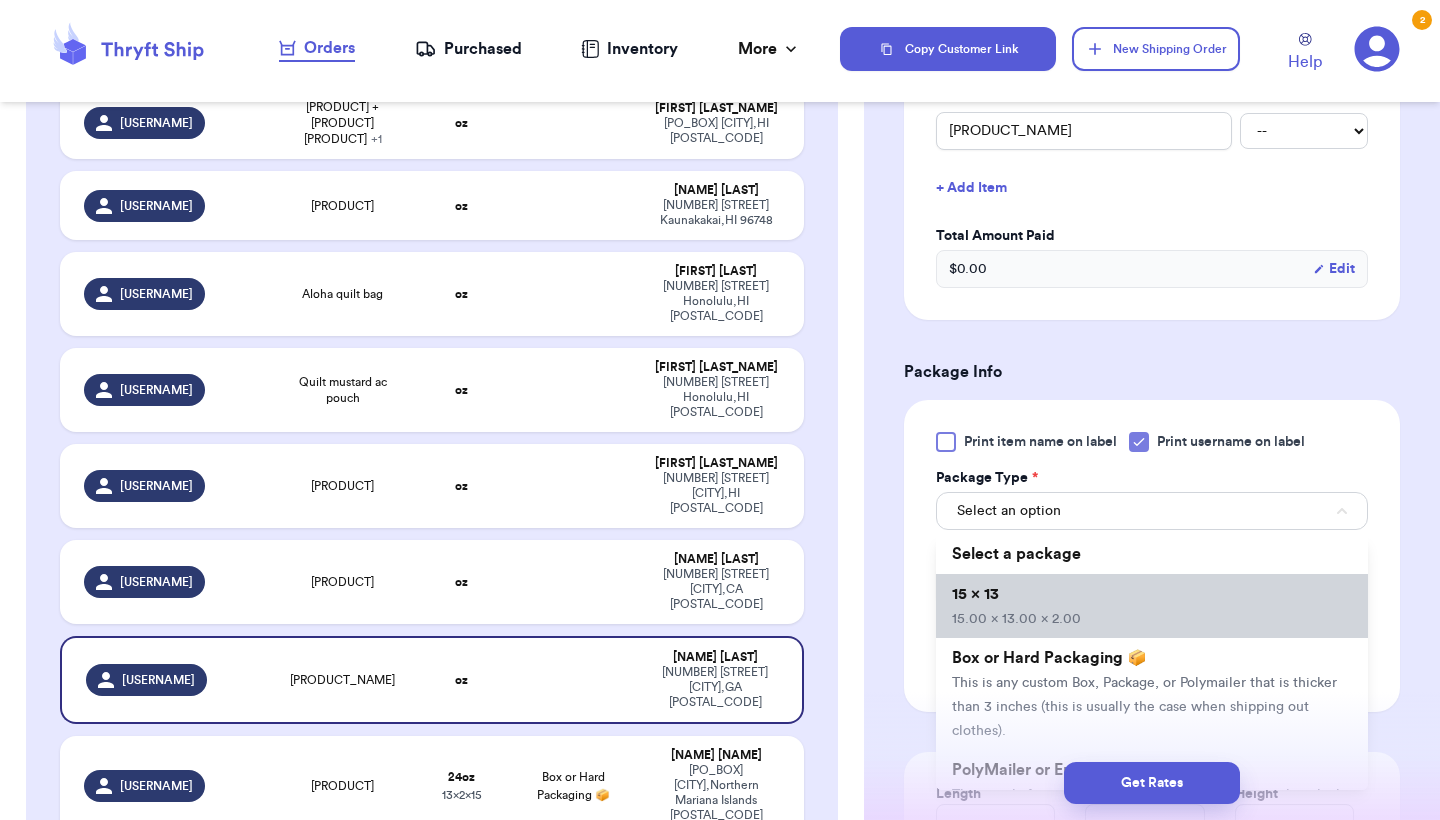 type on "13" 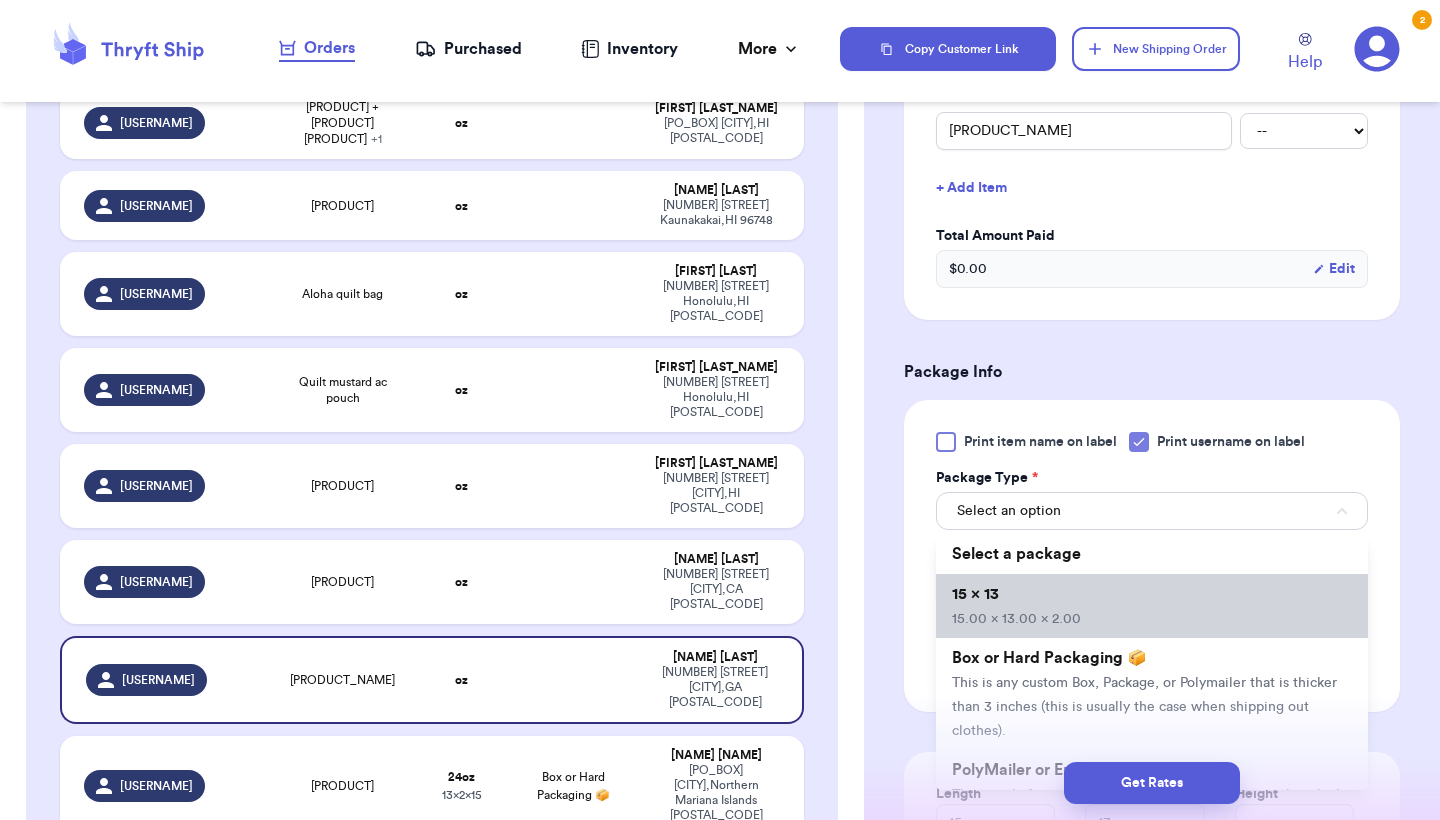 type on "2" 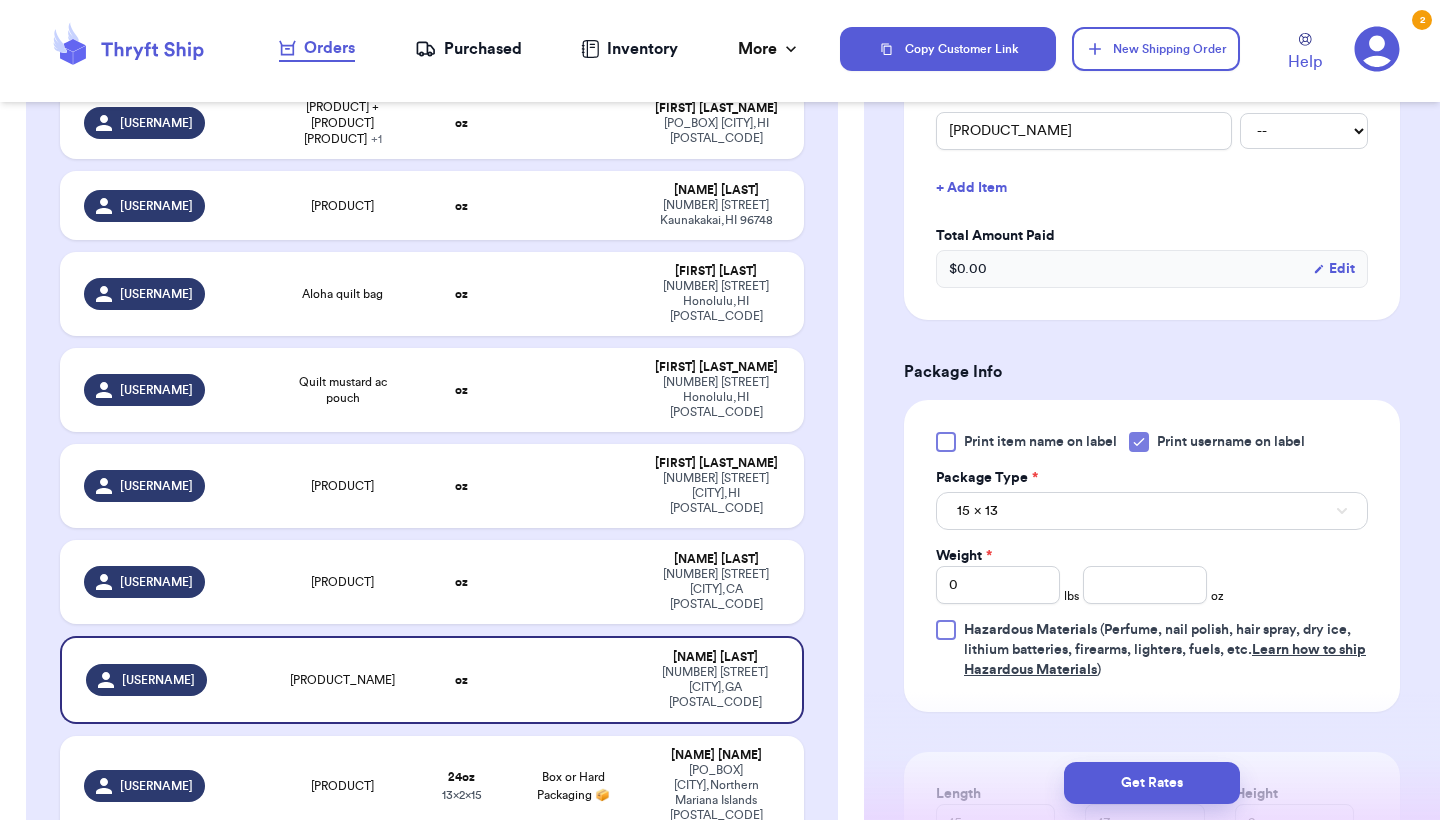 type 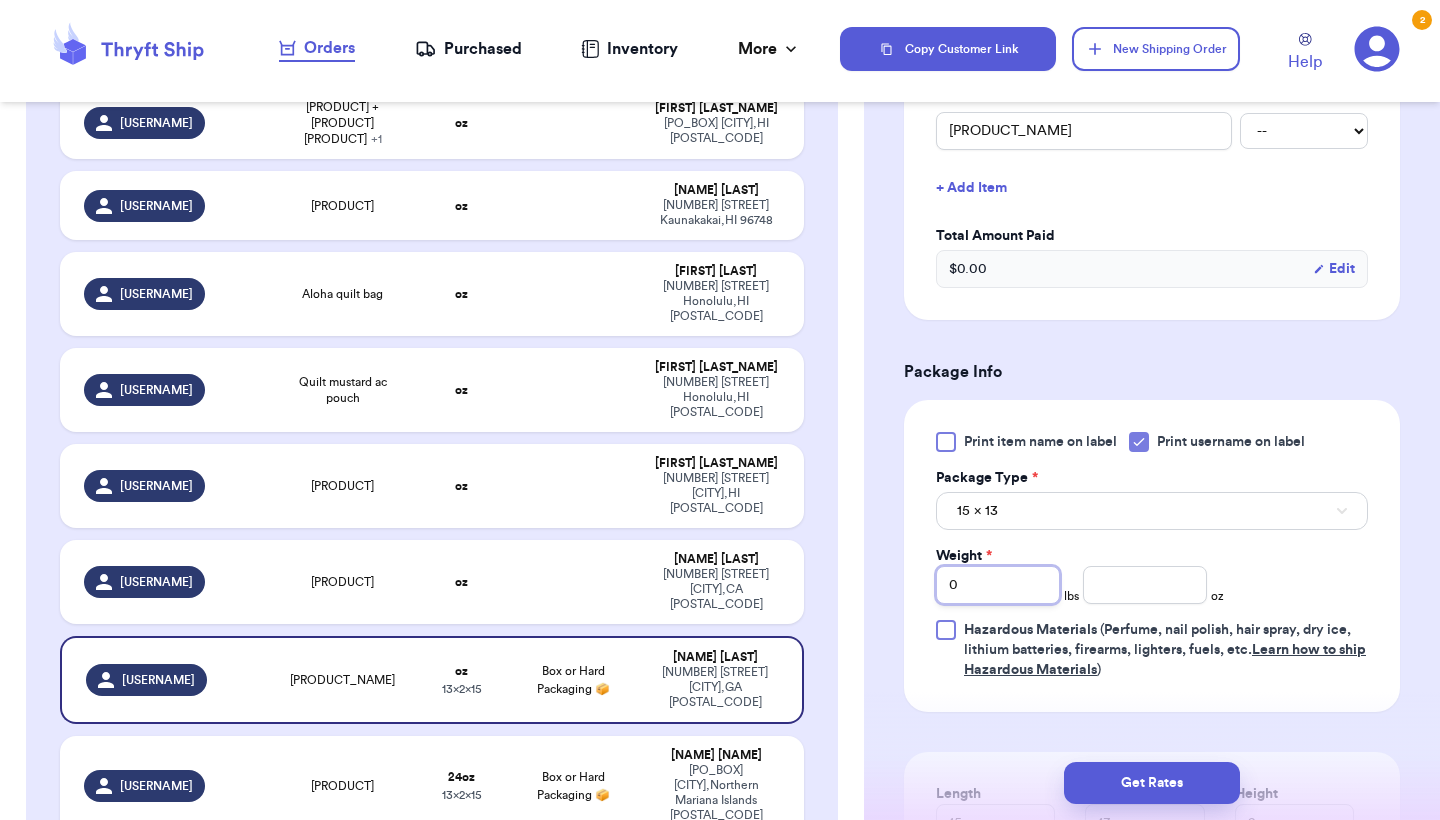 drag, startPoint x: 1026, startPoint y: 569, endPoint x: 931, endPoint y: 562, distance: 95.257545 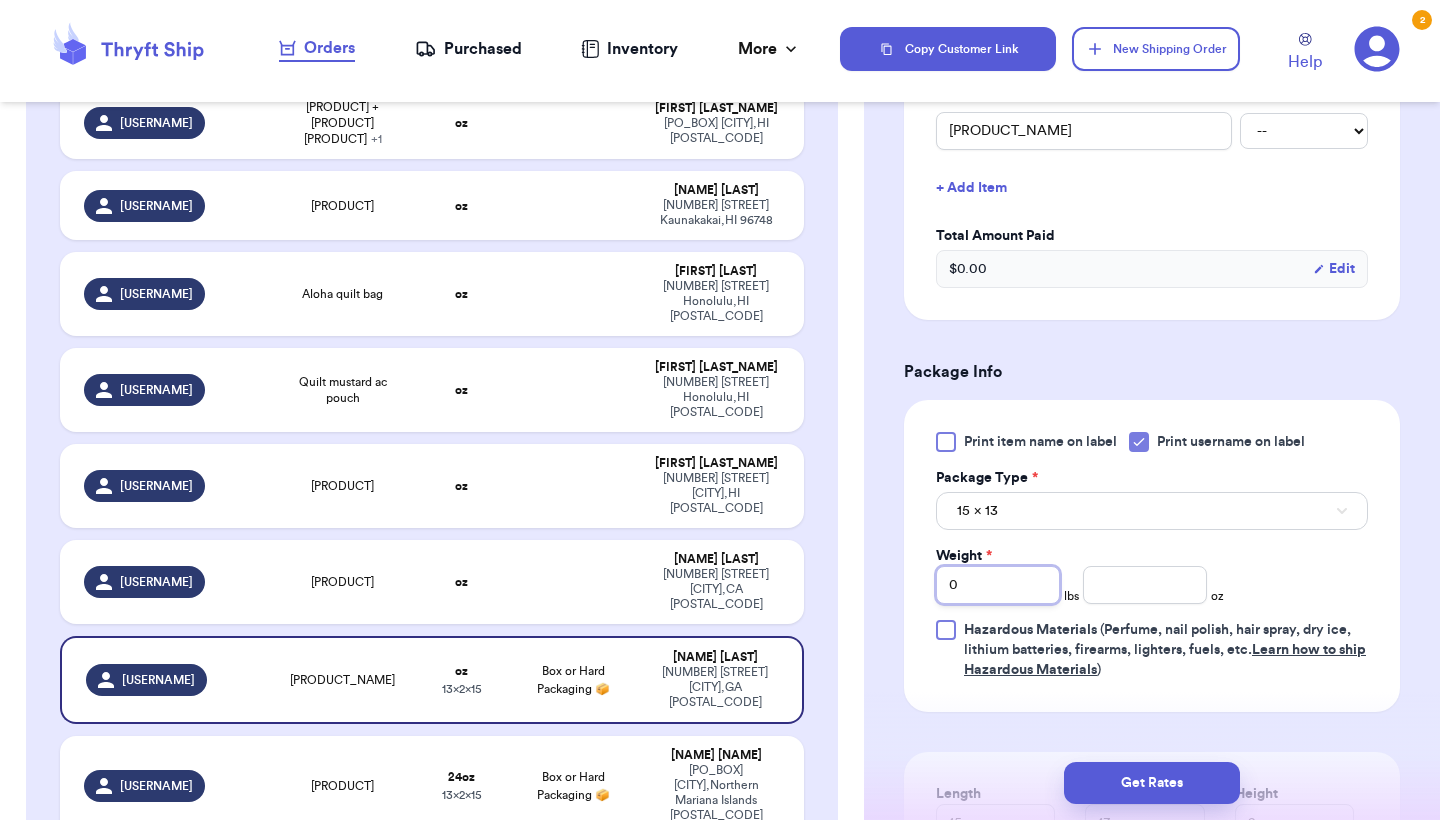 type on "5" 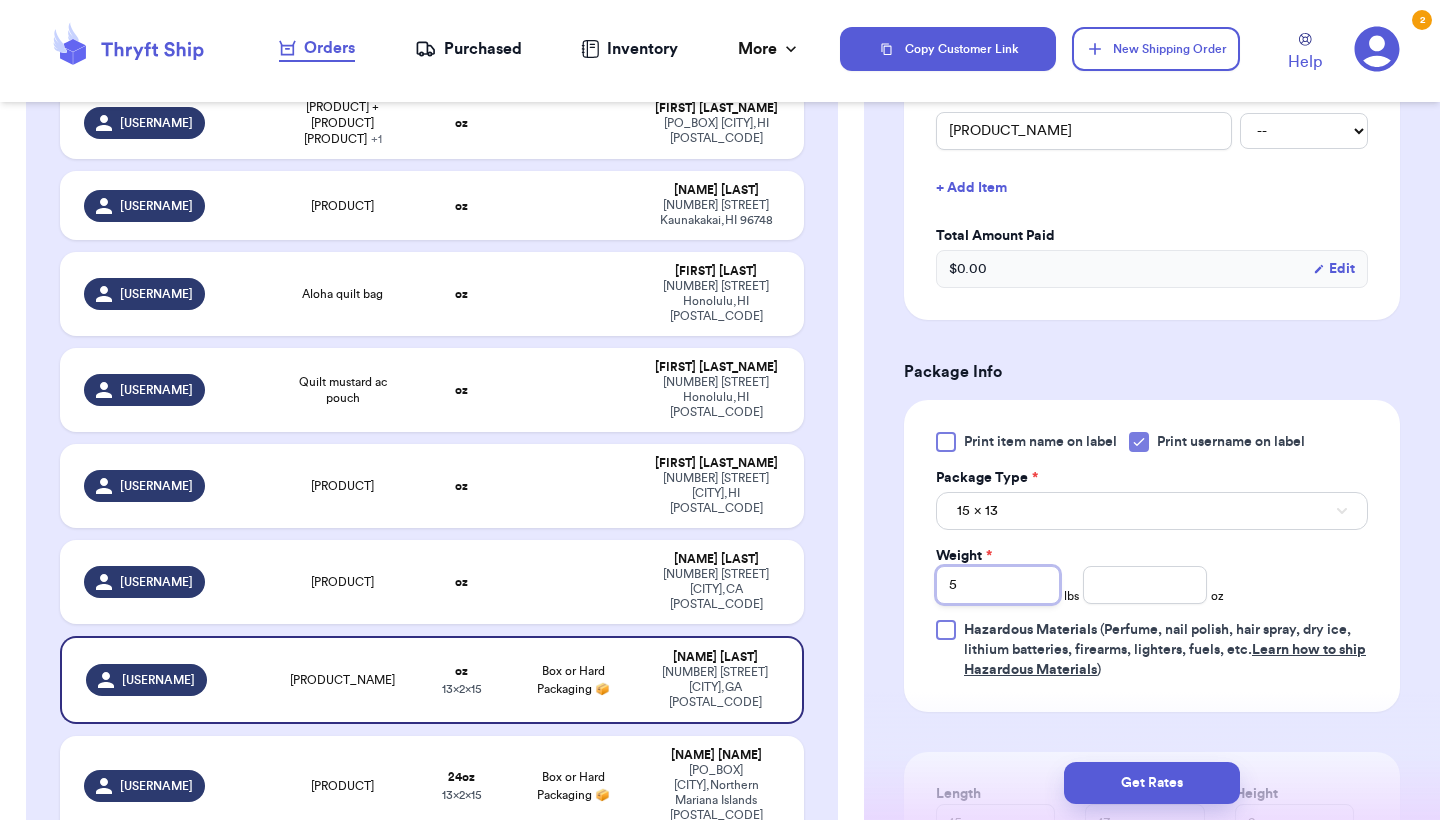 type 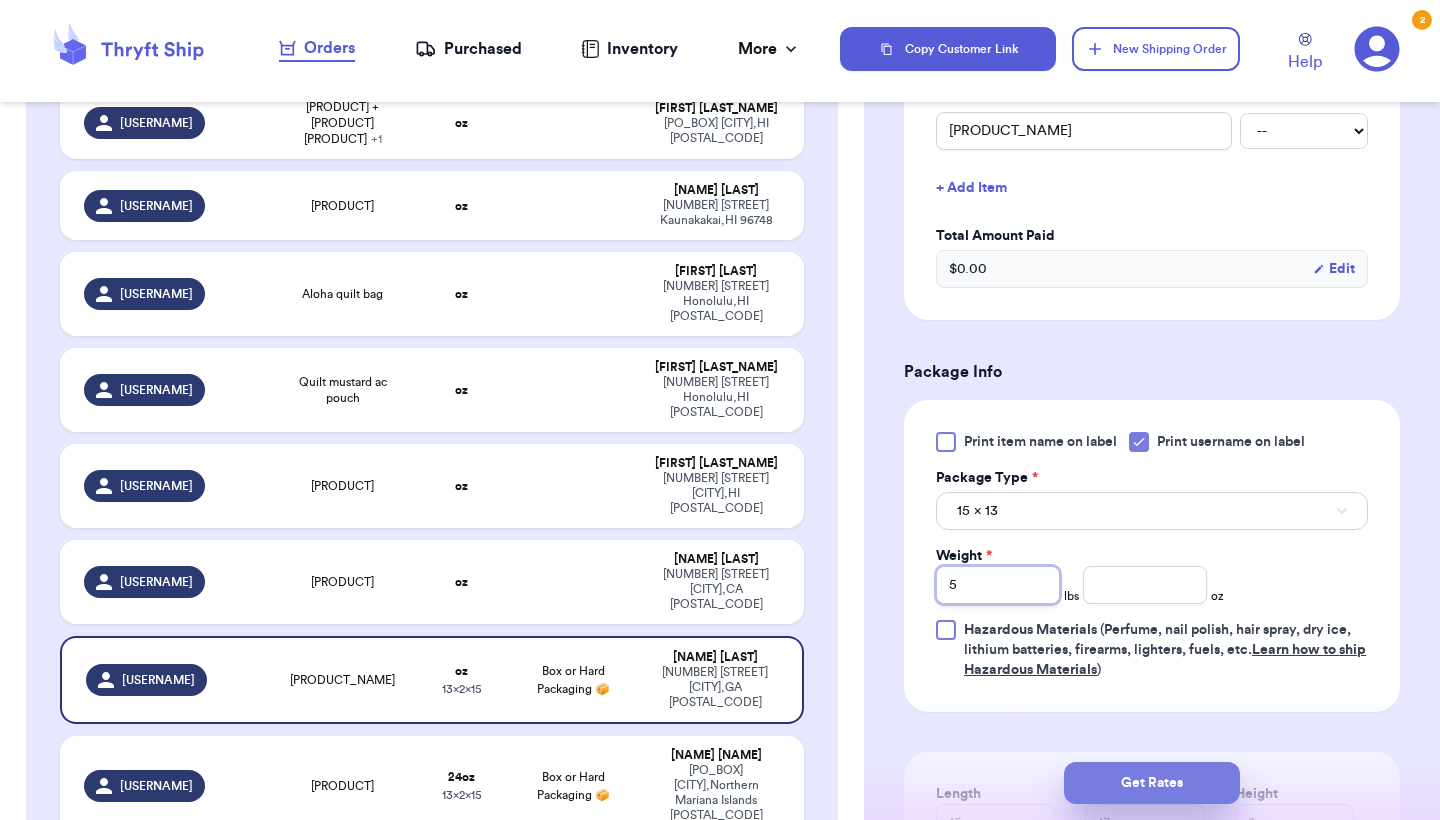 type on "5" 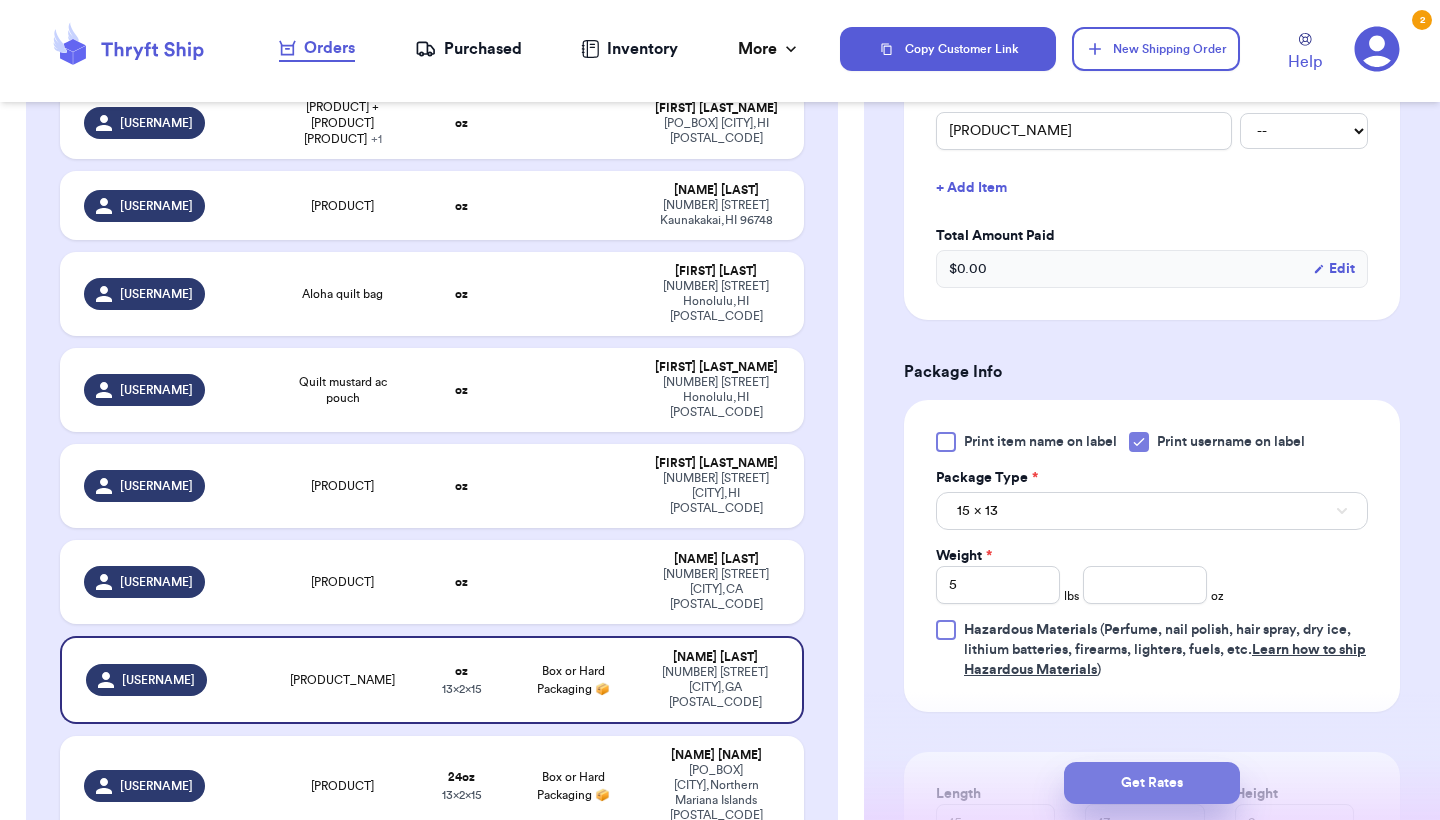 click on "Get Rates" at bounding box center [1152, 783] 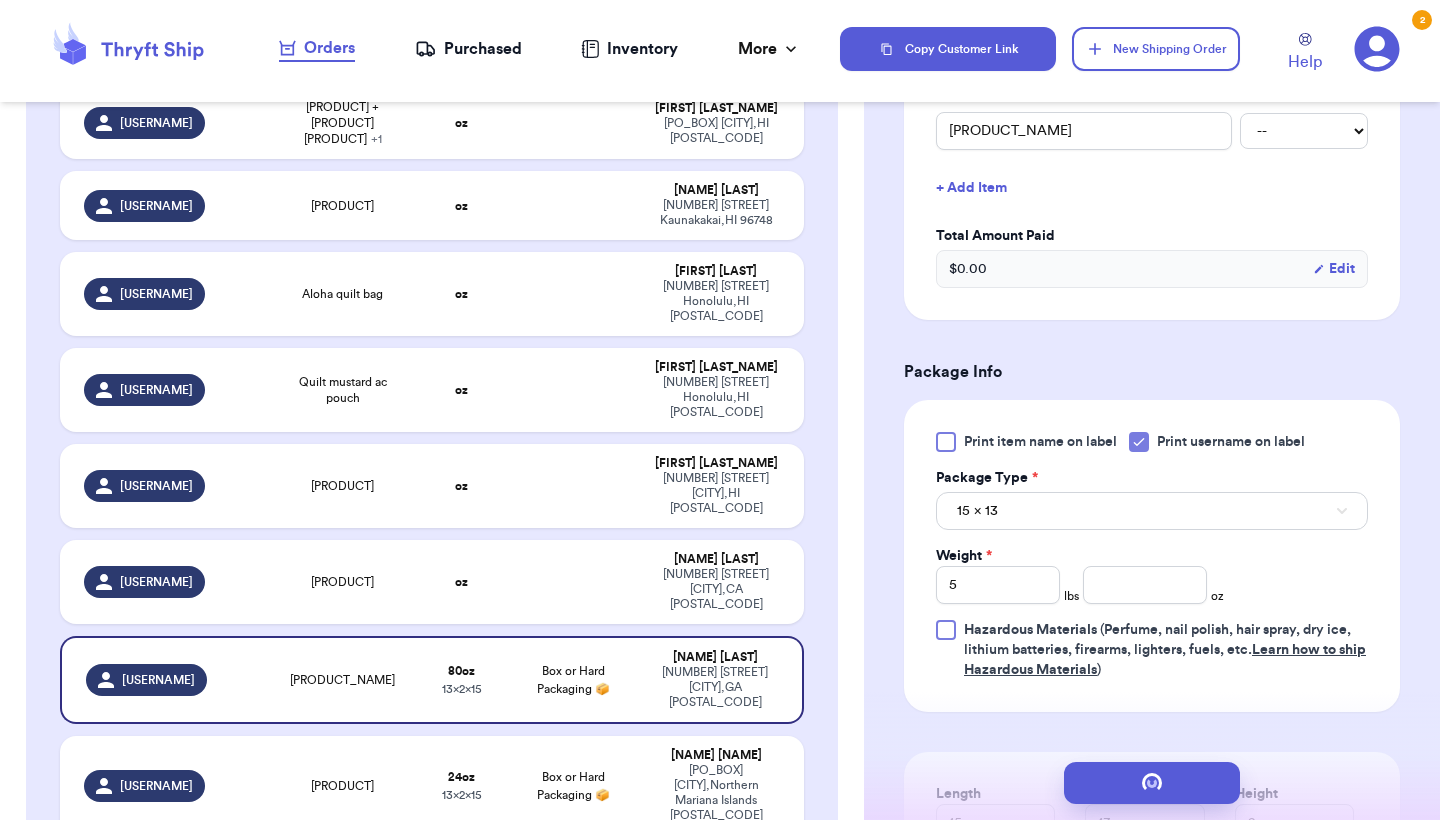 type 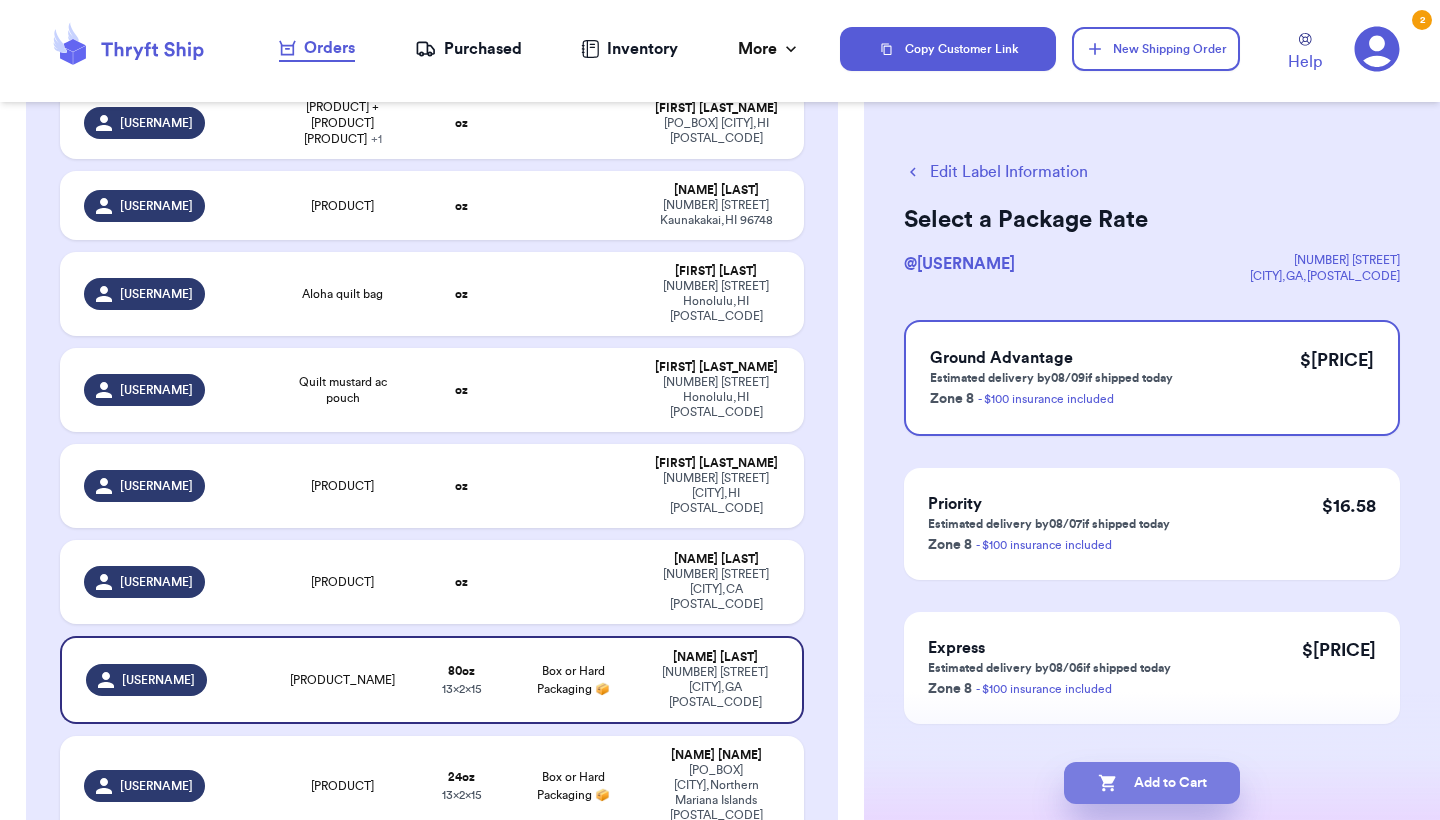 click on "Add to Cart" at bounding box center (1152, 783) 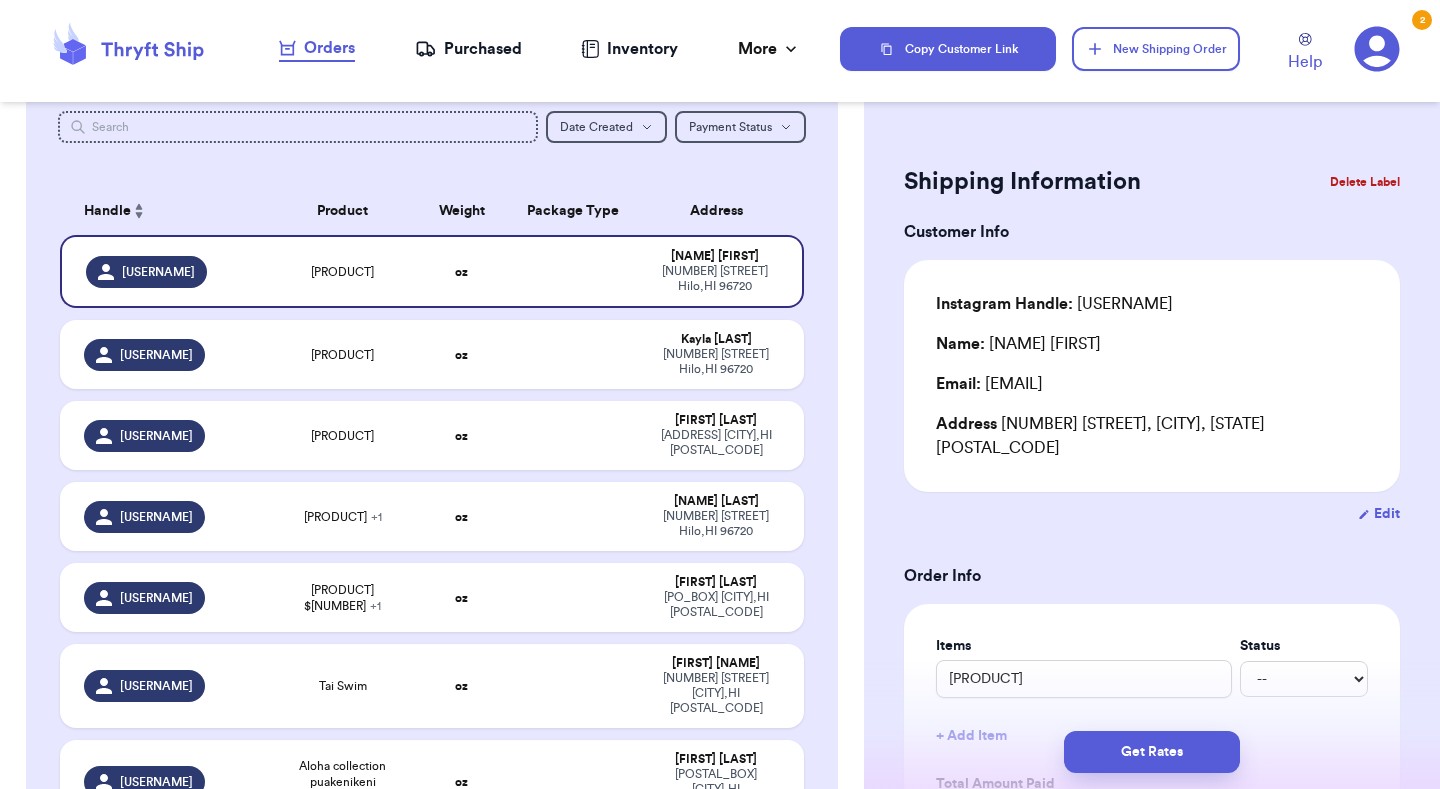 scroll, scrollTop: 1313, scrollLeft: 0, axis: vertical 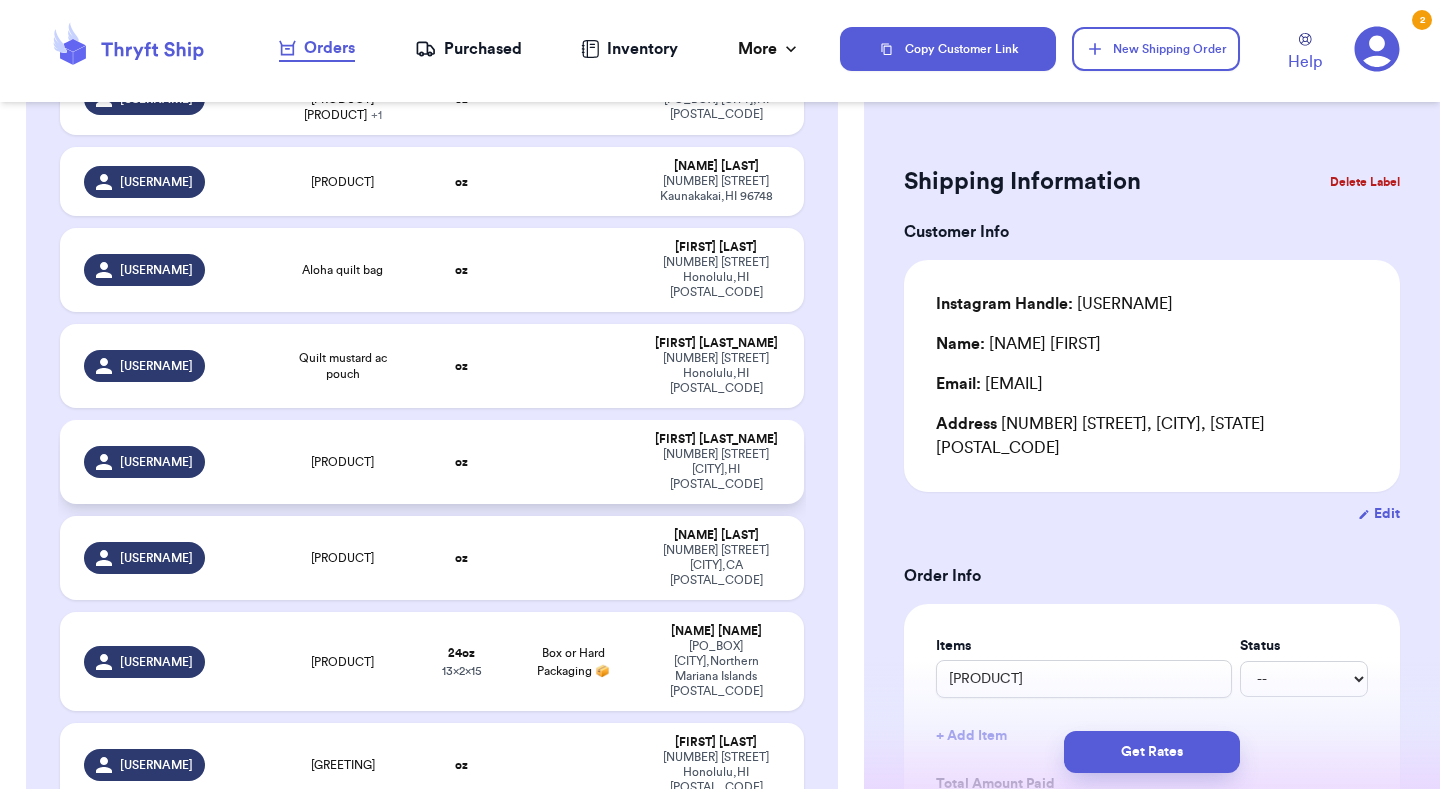 click at bounding box center (573, 462) 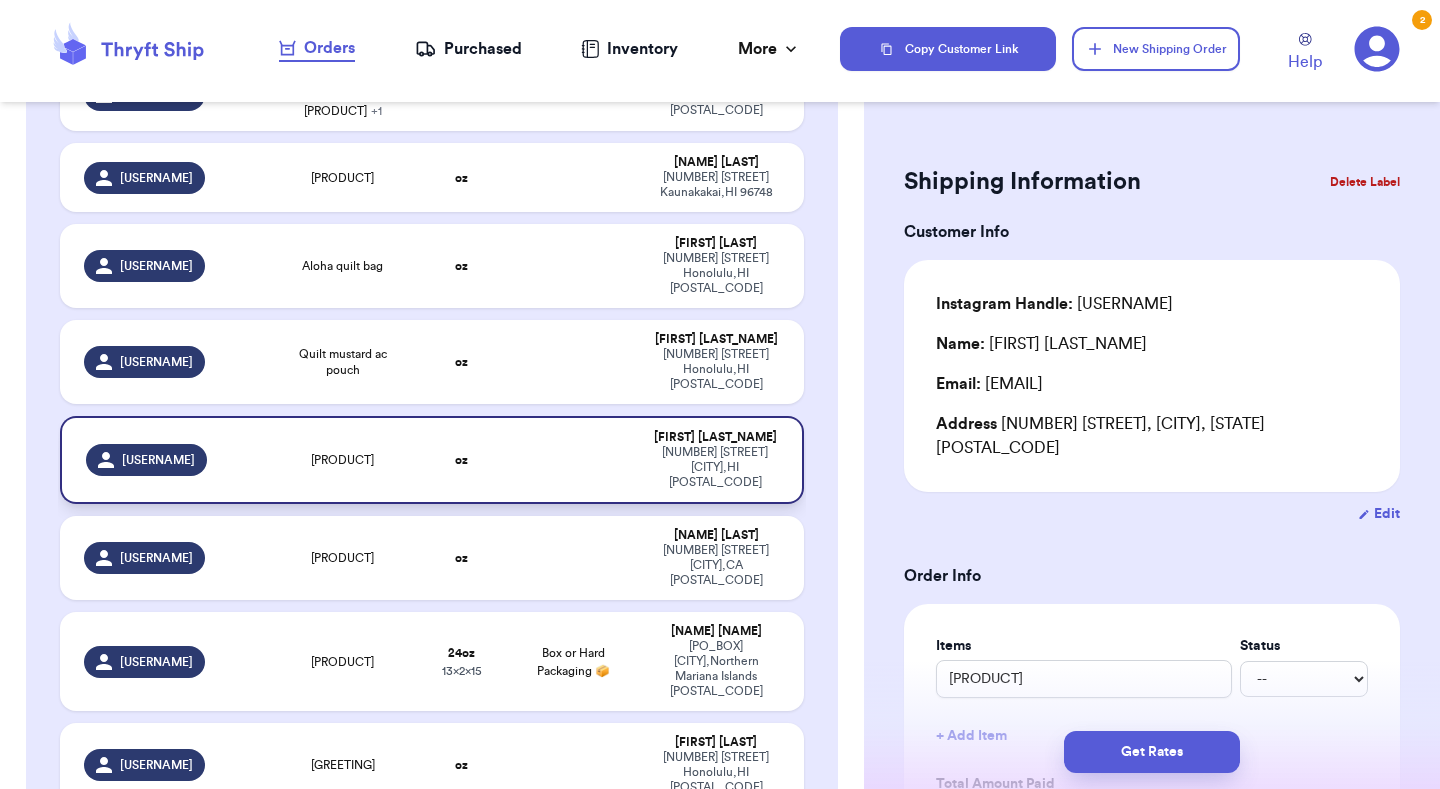 click at bounding box center [573, 460] 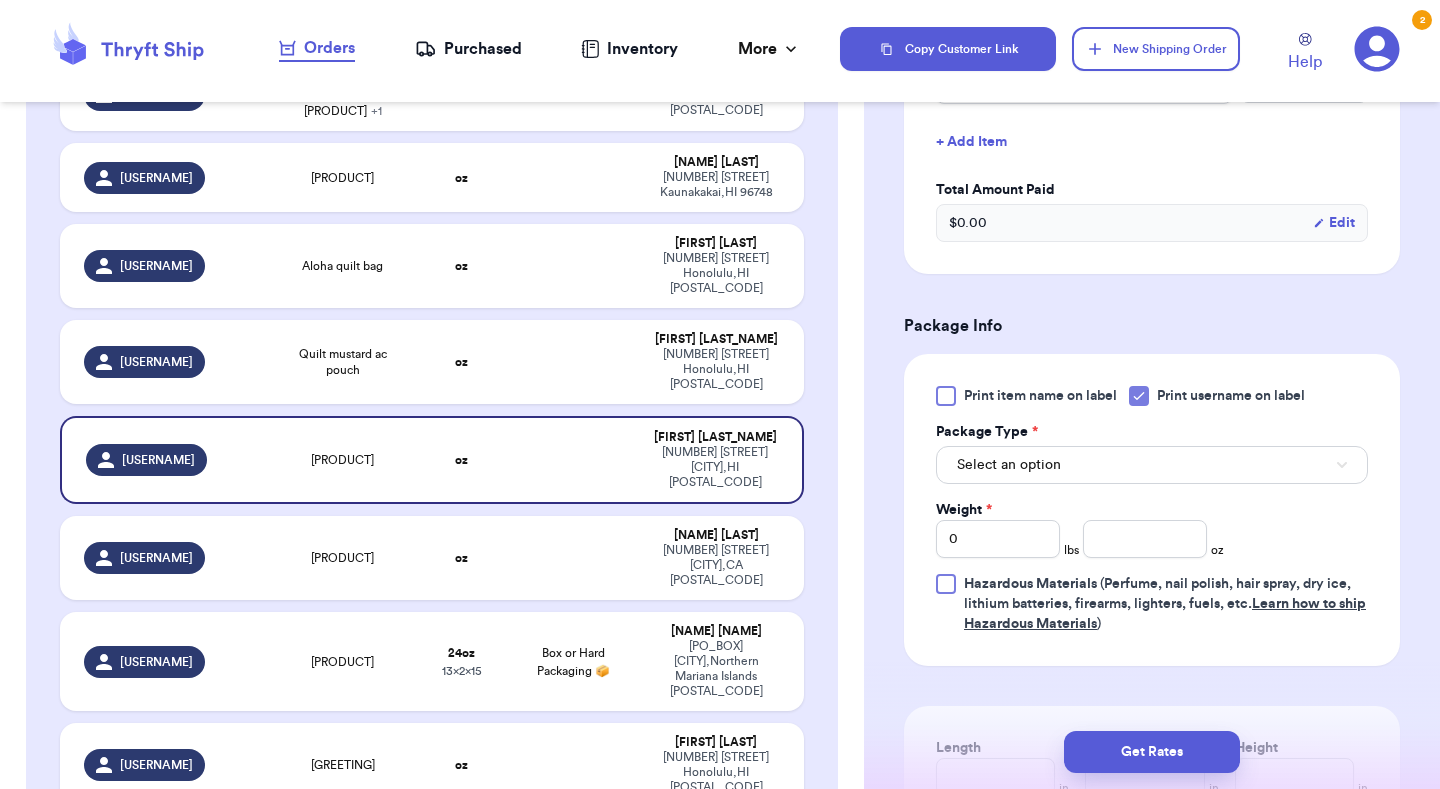 scroll, scrollTop: 597, scrollLeft: 0, axis: vertical 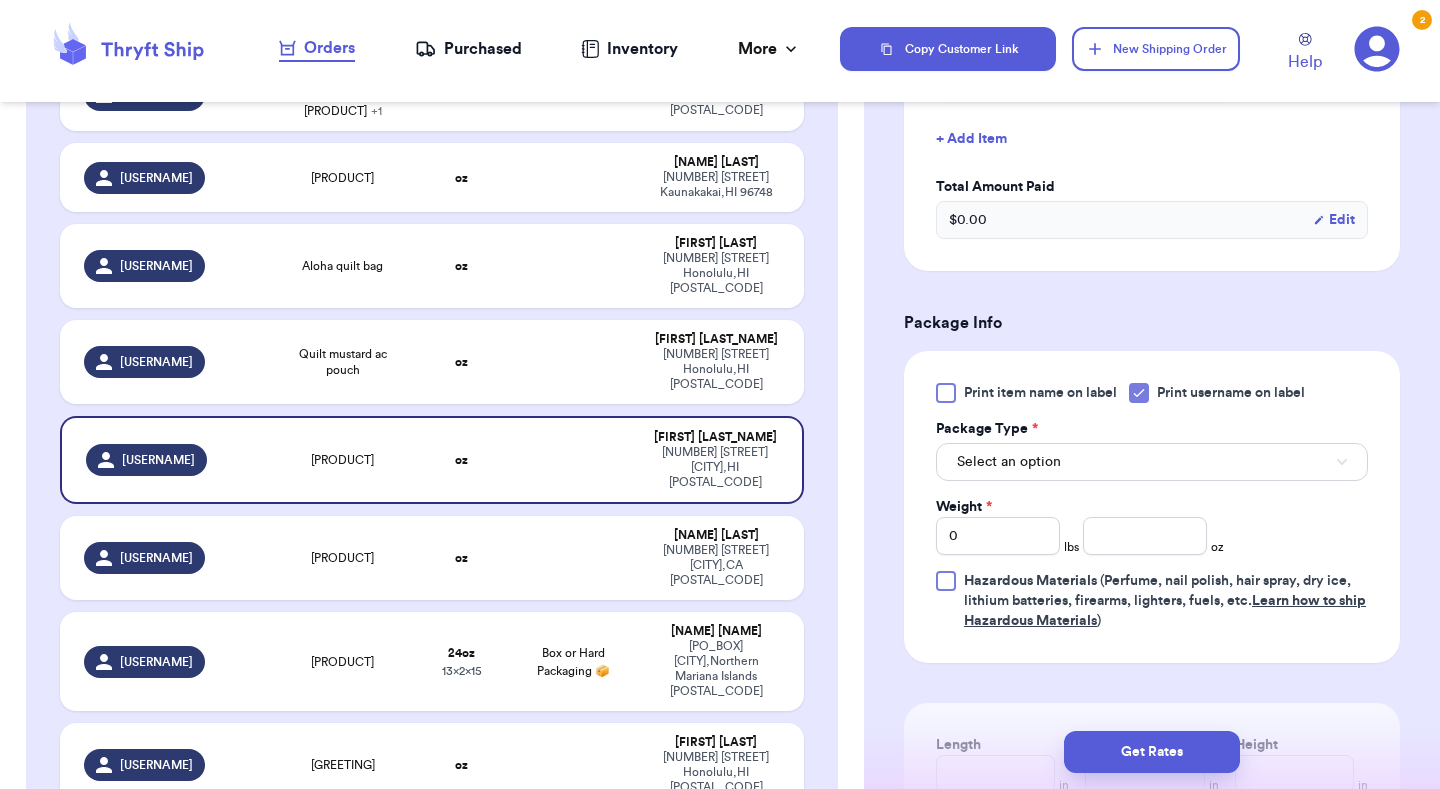 click on "Select an option" at bounding box center (1152, 462) 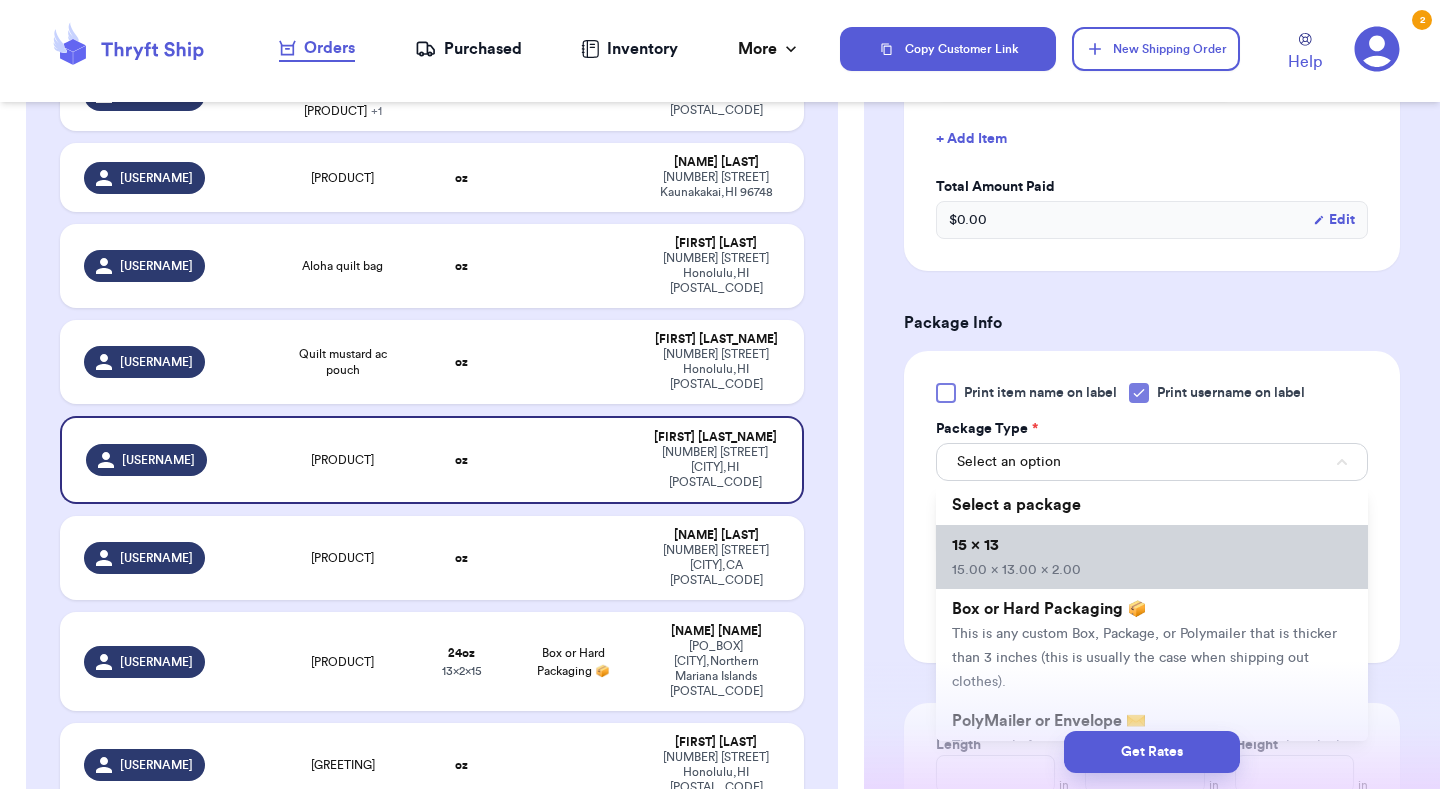 click on "[DIMENSIONS]" at bounding box center [1152, 557] 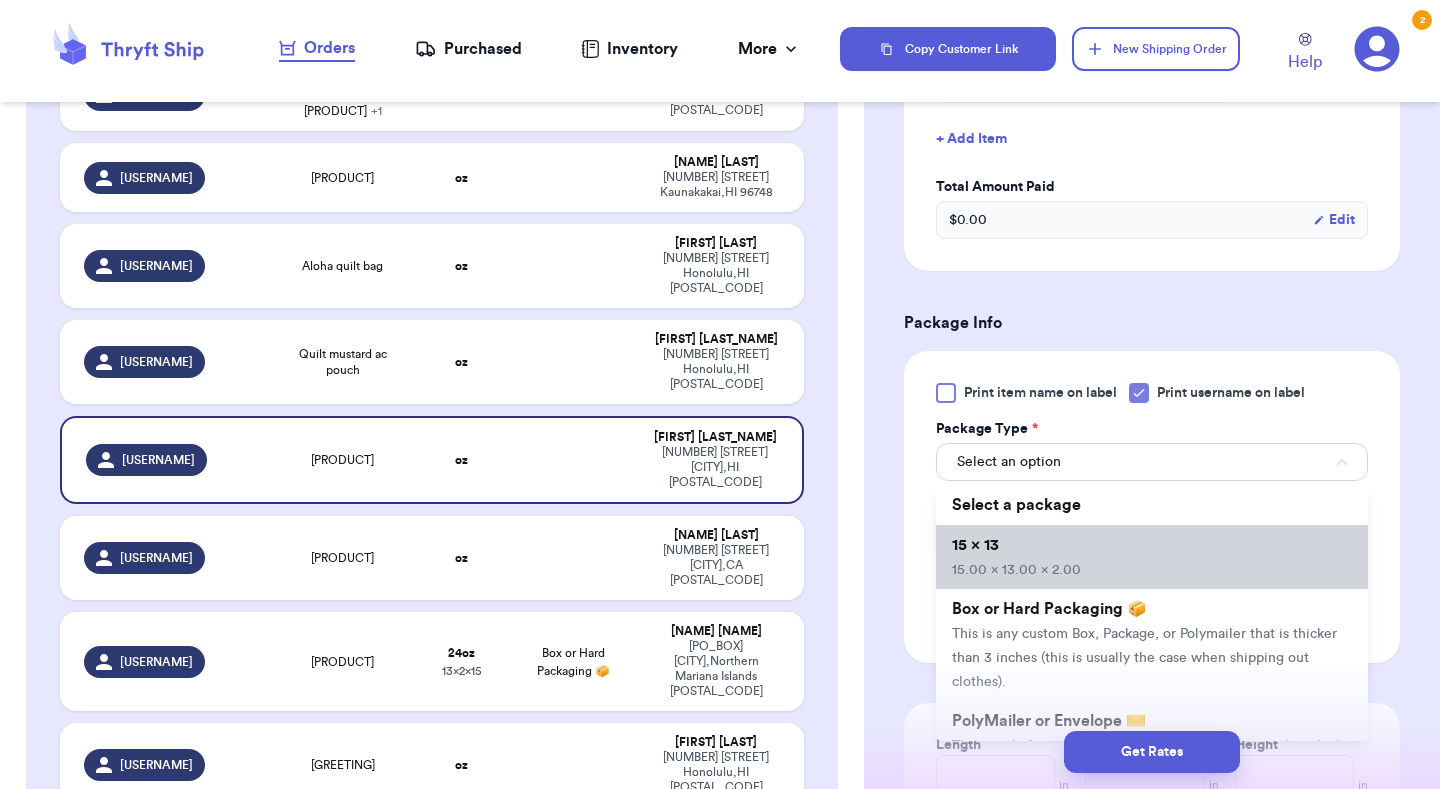 type 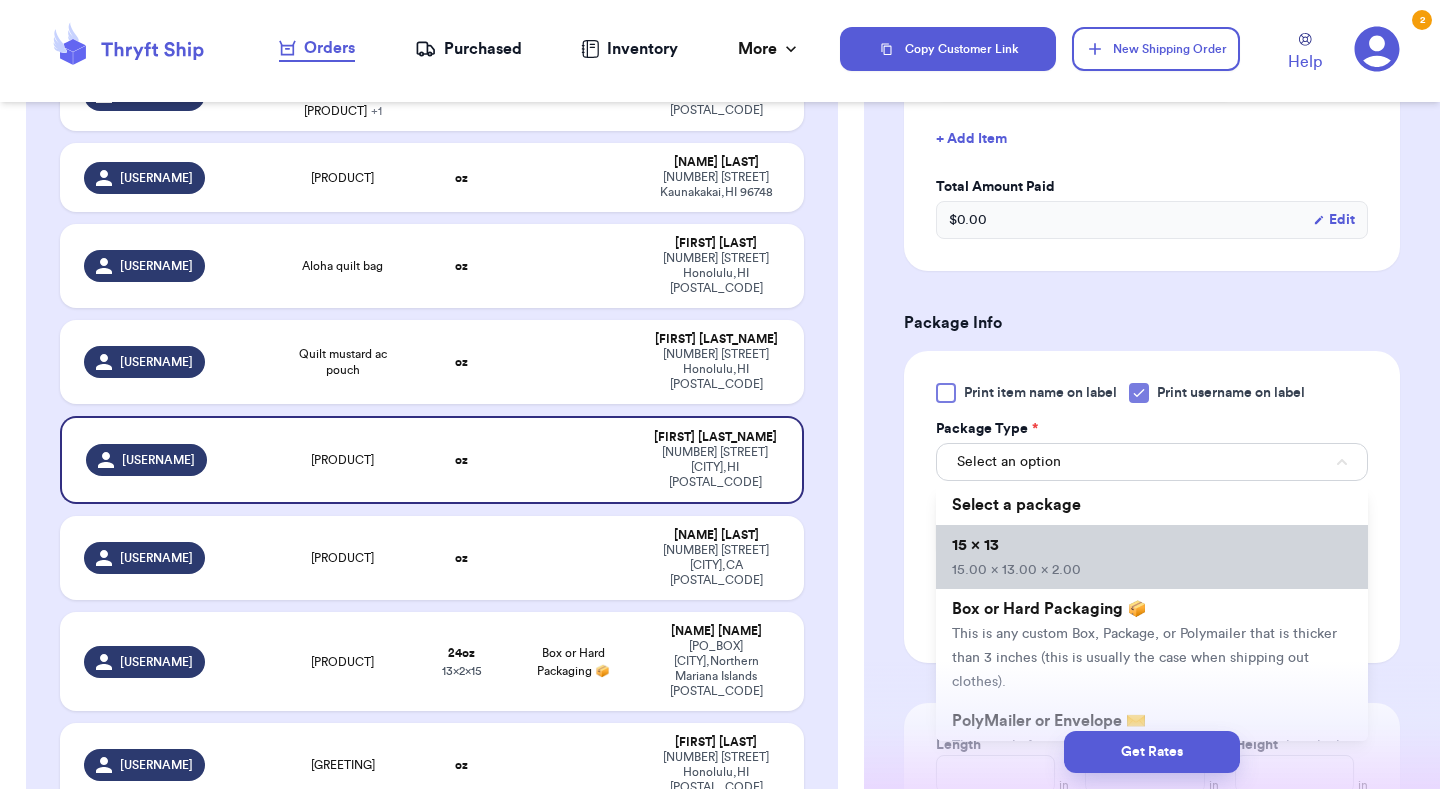 type on "15" 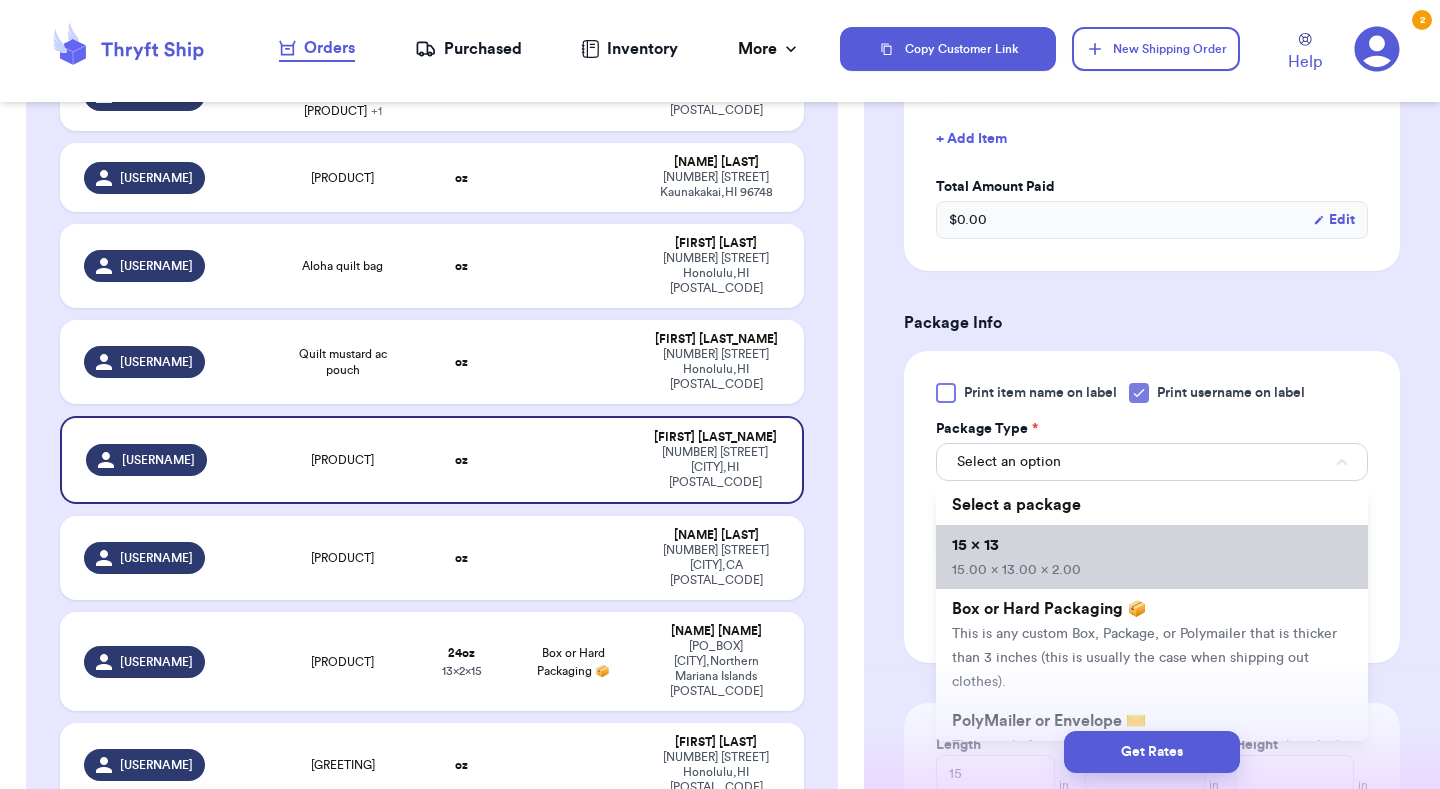 type on "13" 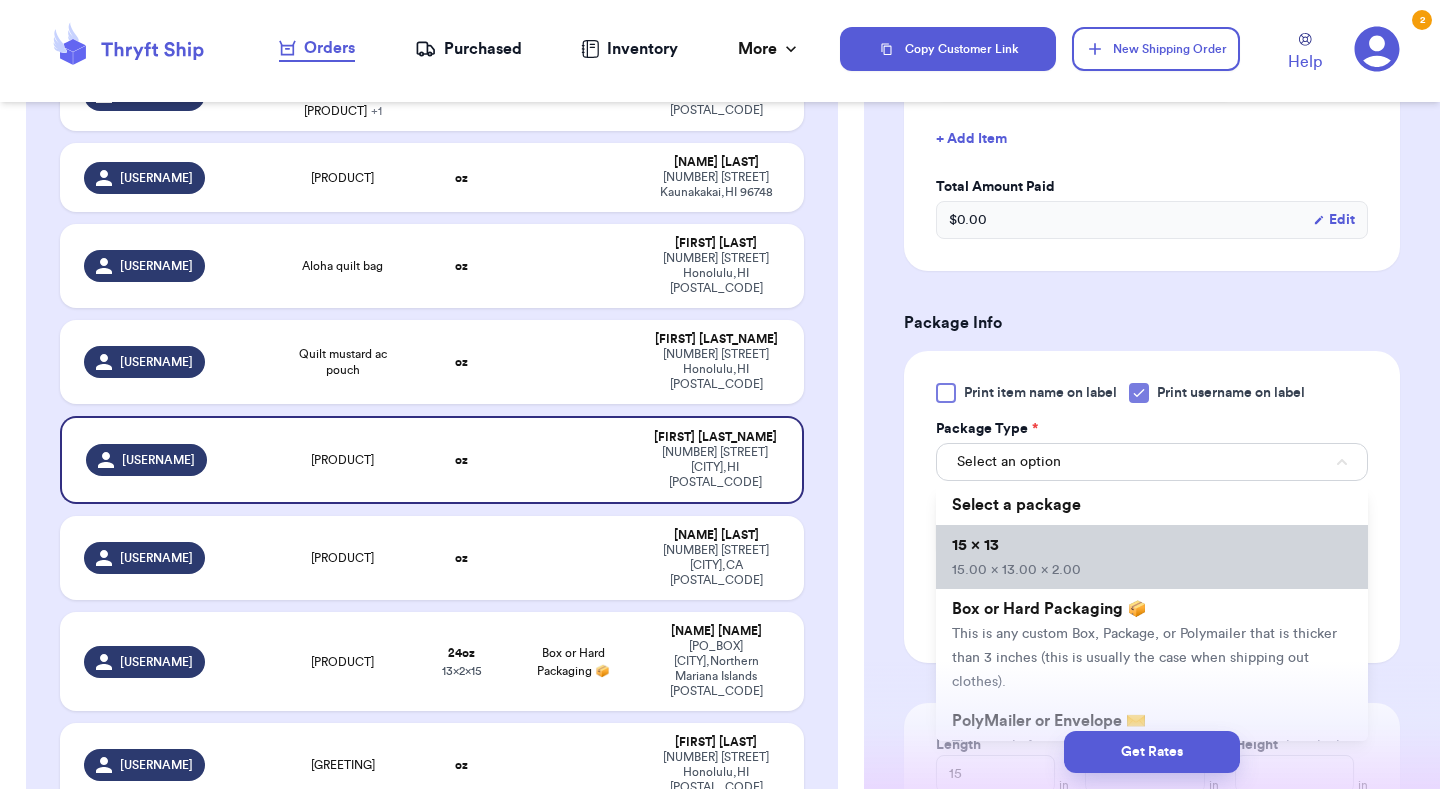 type on "2" 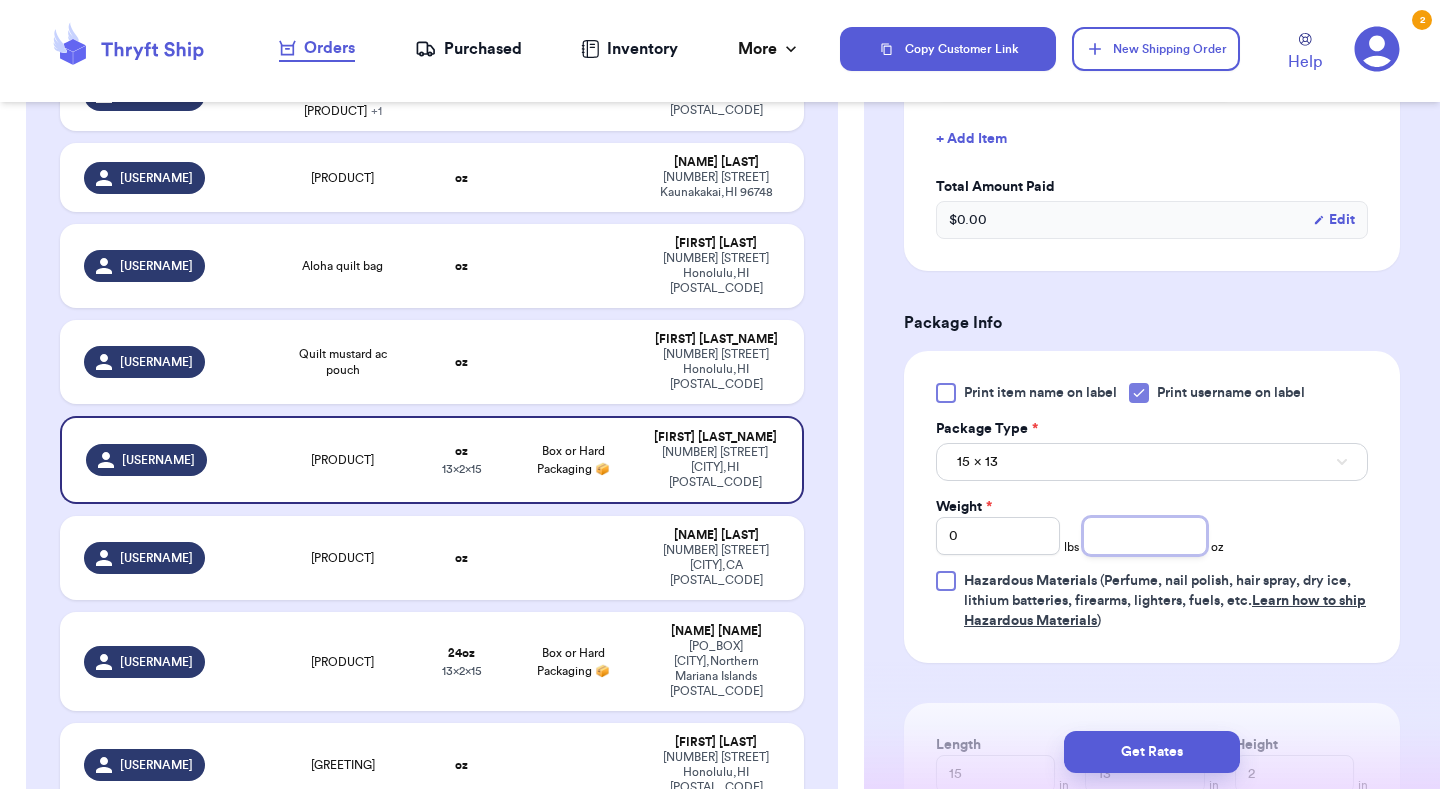 click at bounding box center (1145, 536) 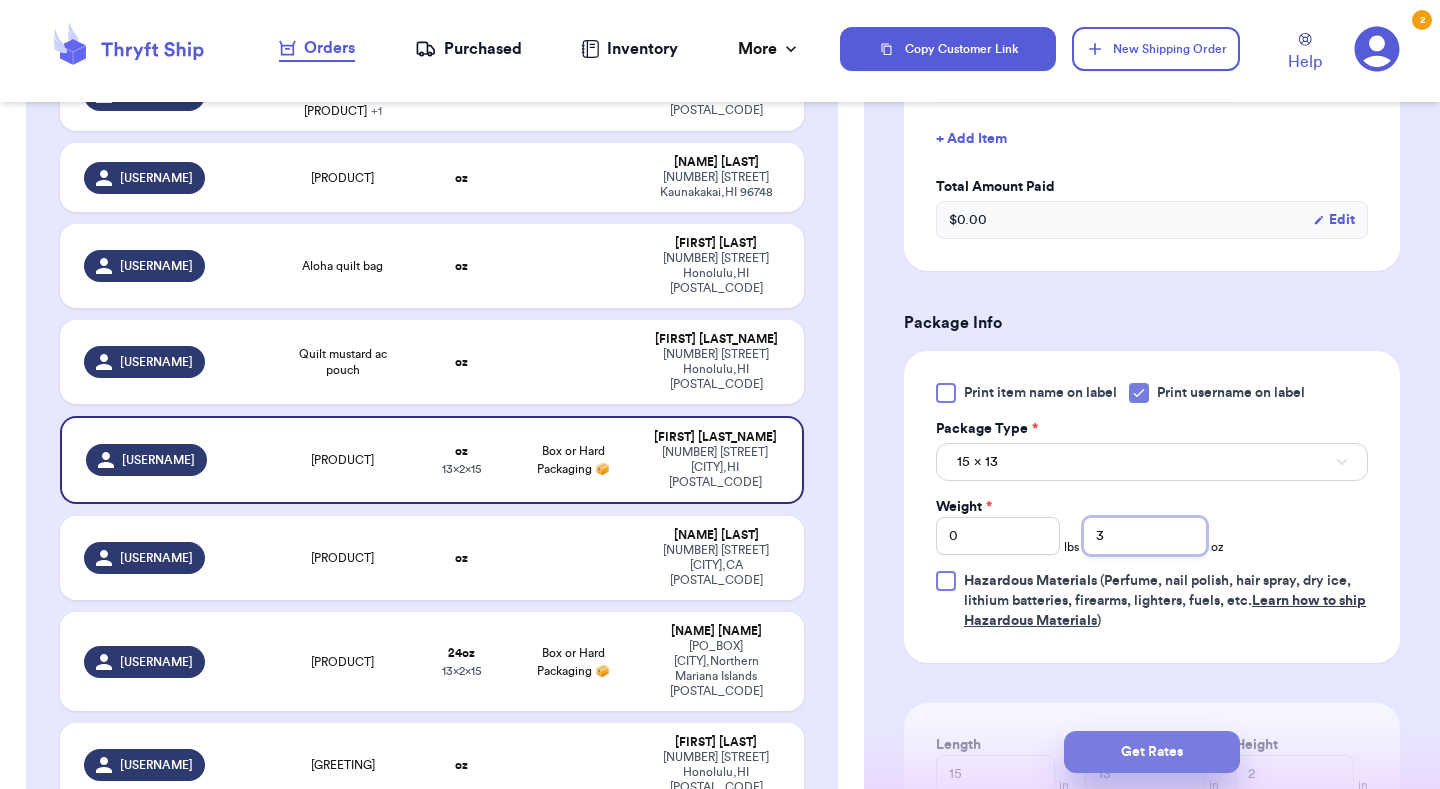 type on "3" 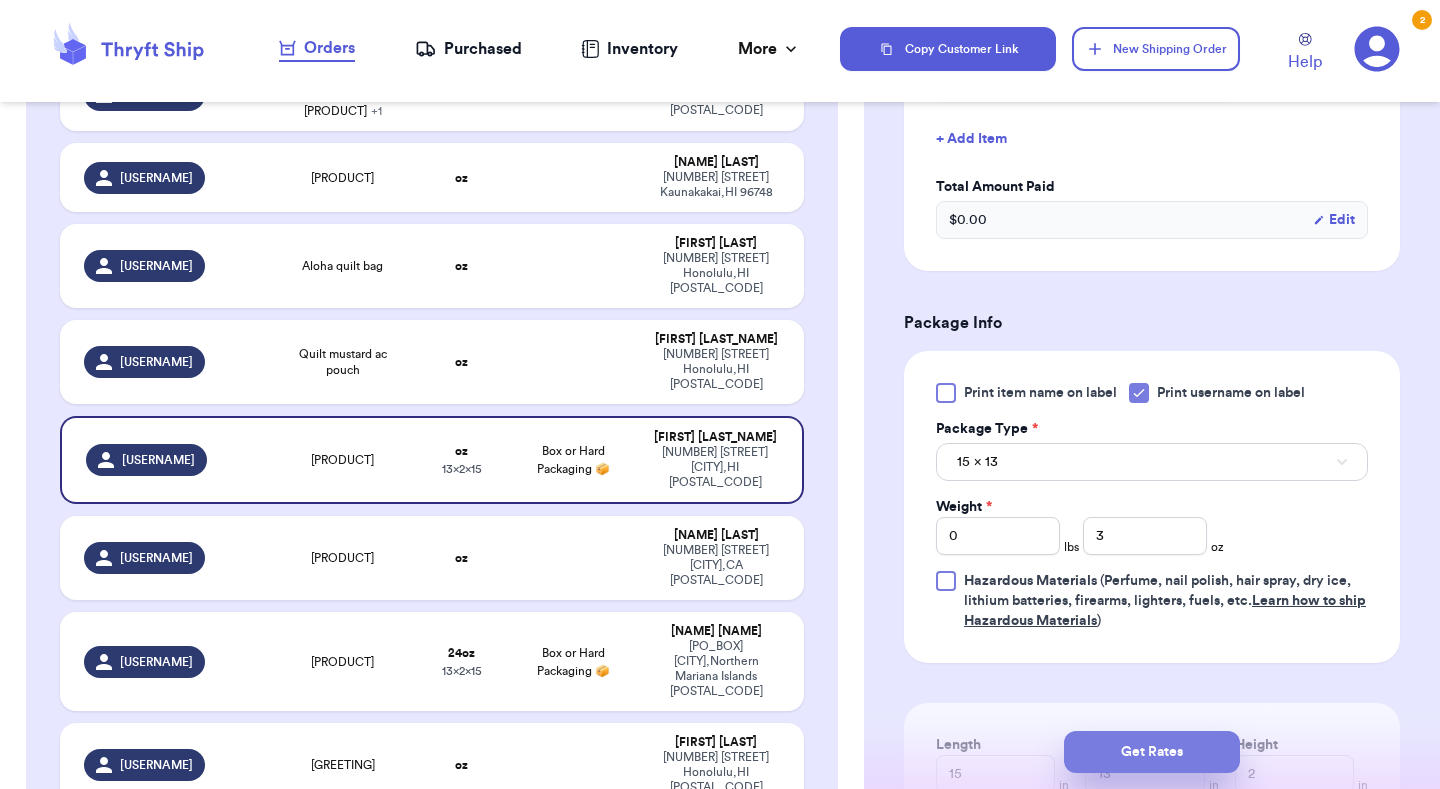 click on "Get Rates" at bounding box center [1152, 752] 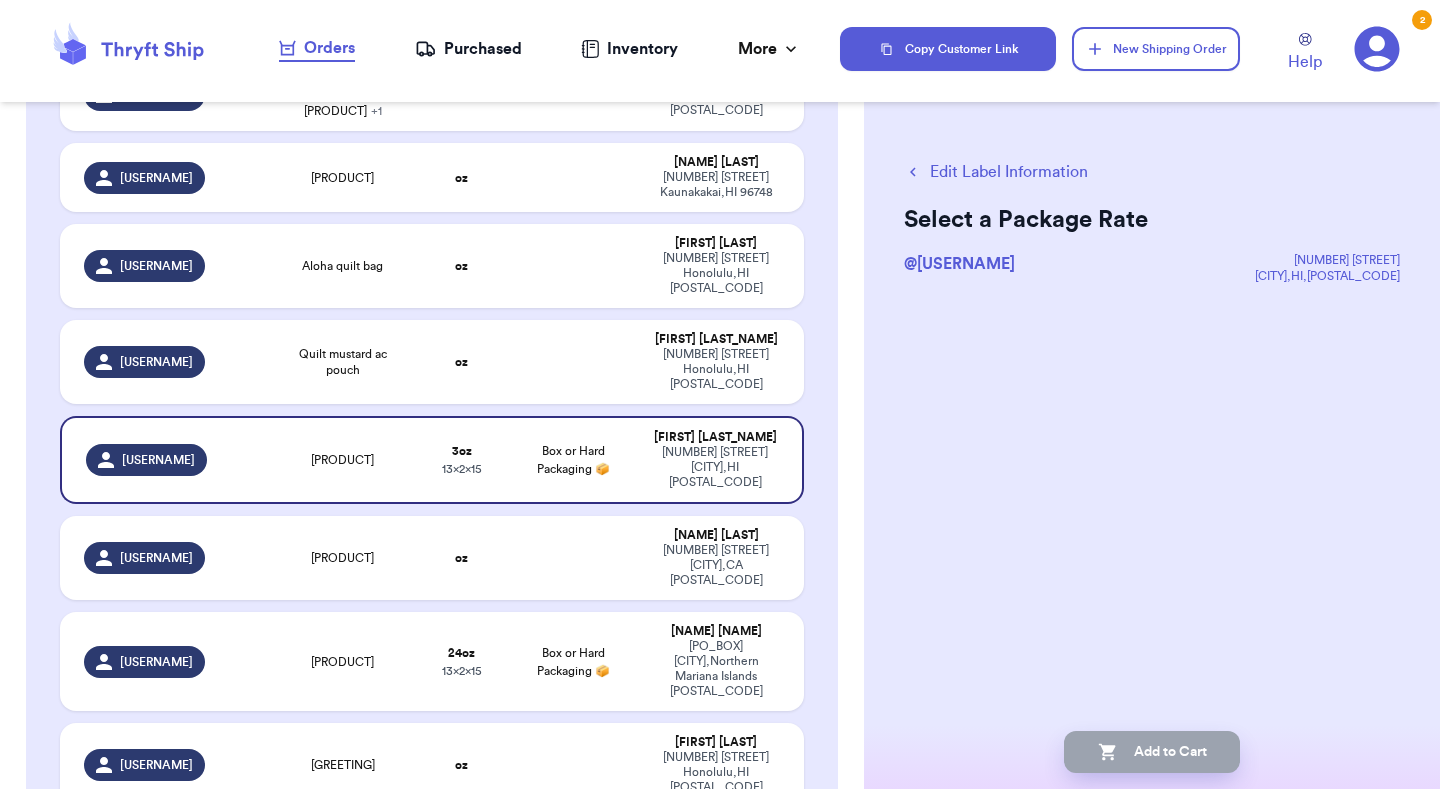 scroll, scrollTop: 0, scrollLeft: 0, axis: both 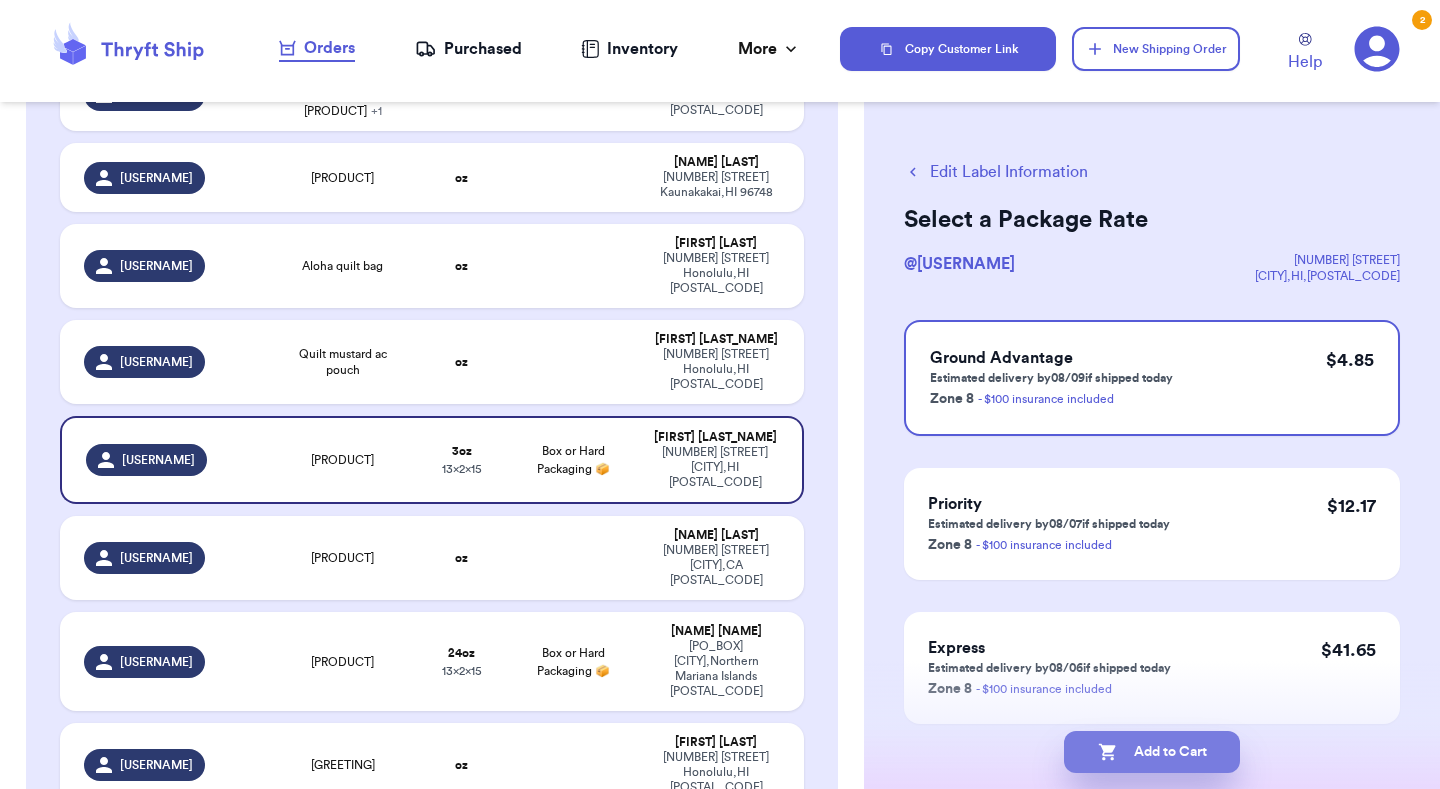click on "Add to Cart" at bounding box center (1152, 752) 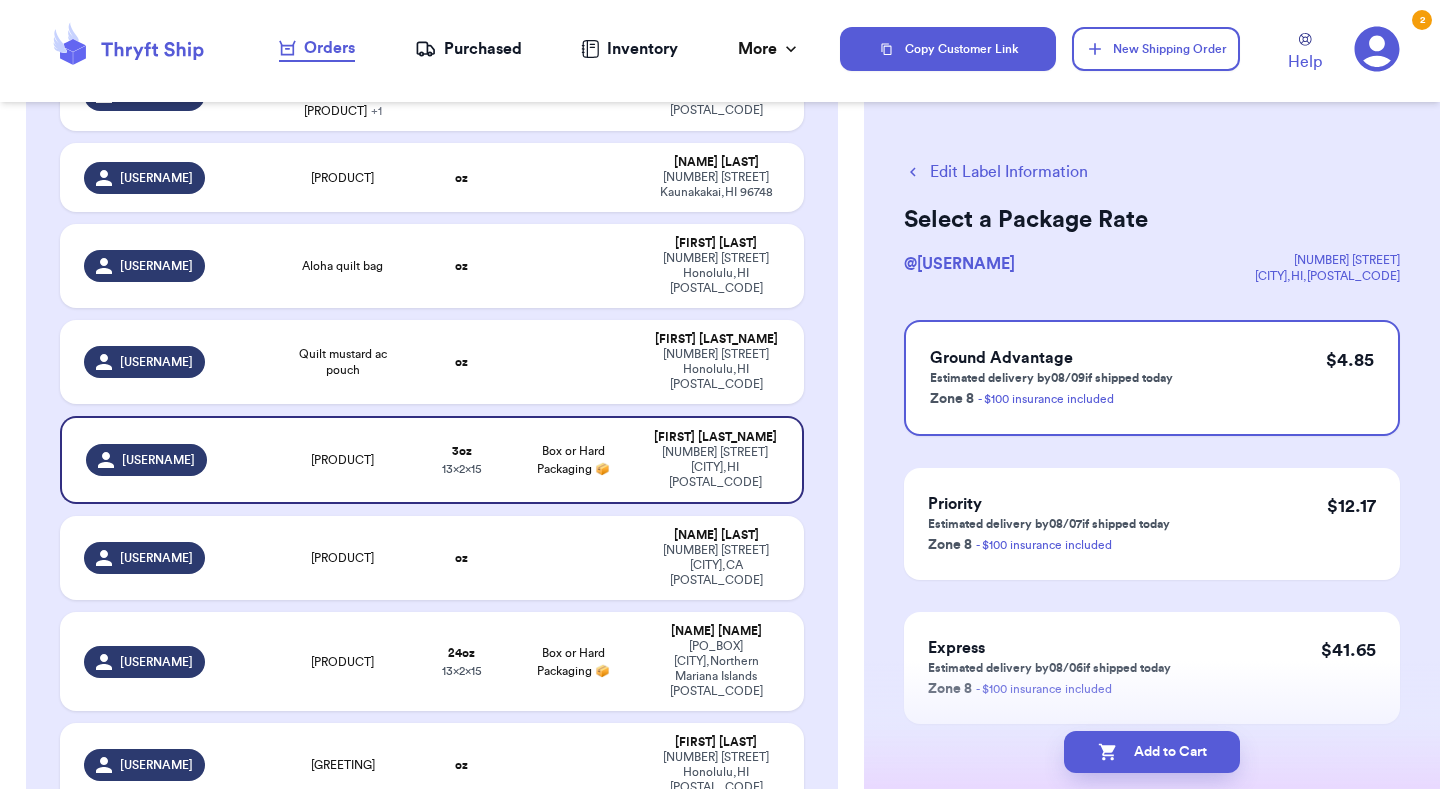 checkbox on "true" 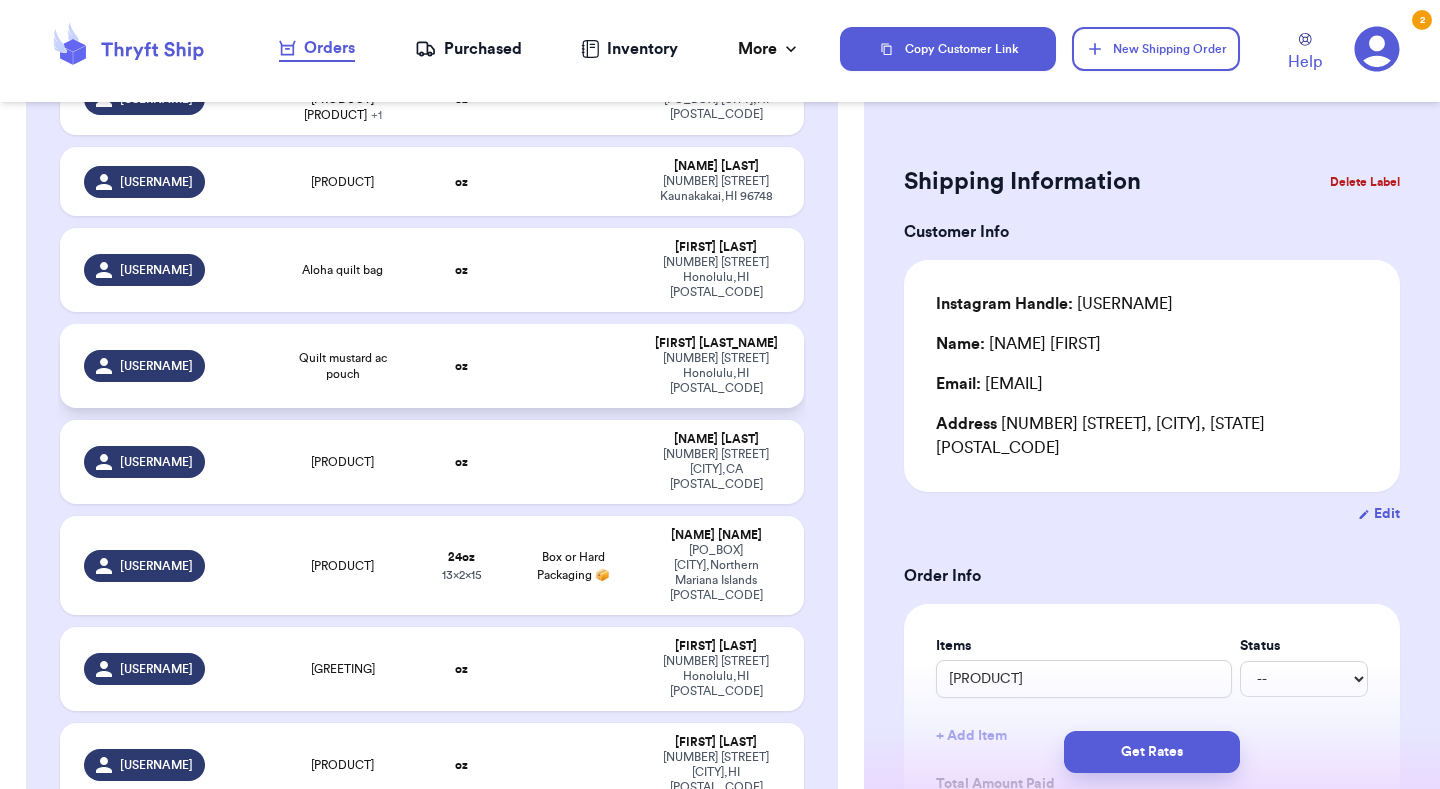 click on "Quilt mustard ac pouch" at bounding box center [342, 366] 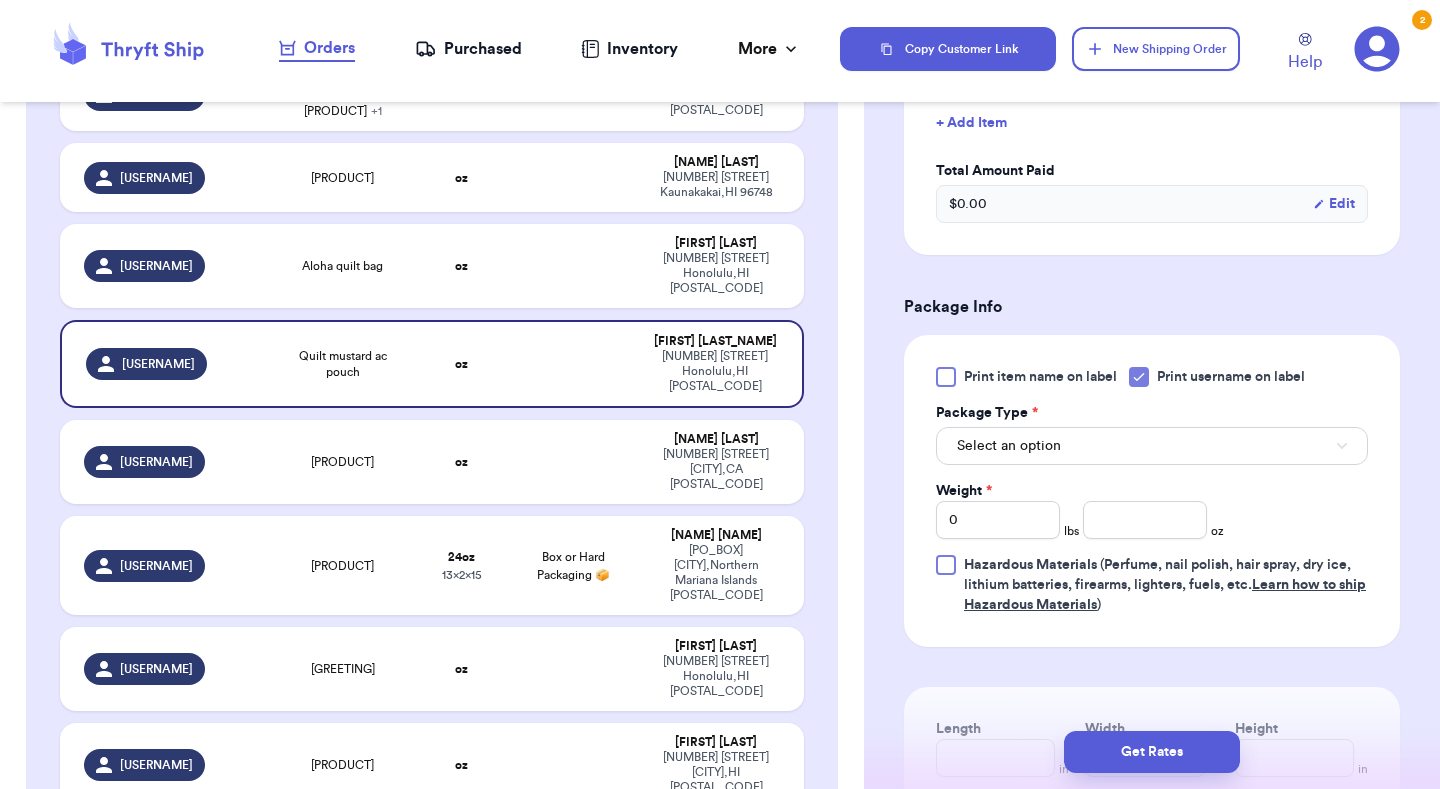 scroll, scrollTop: 622, scrollLeft: 0, axis: vertical 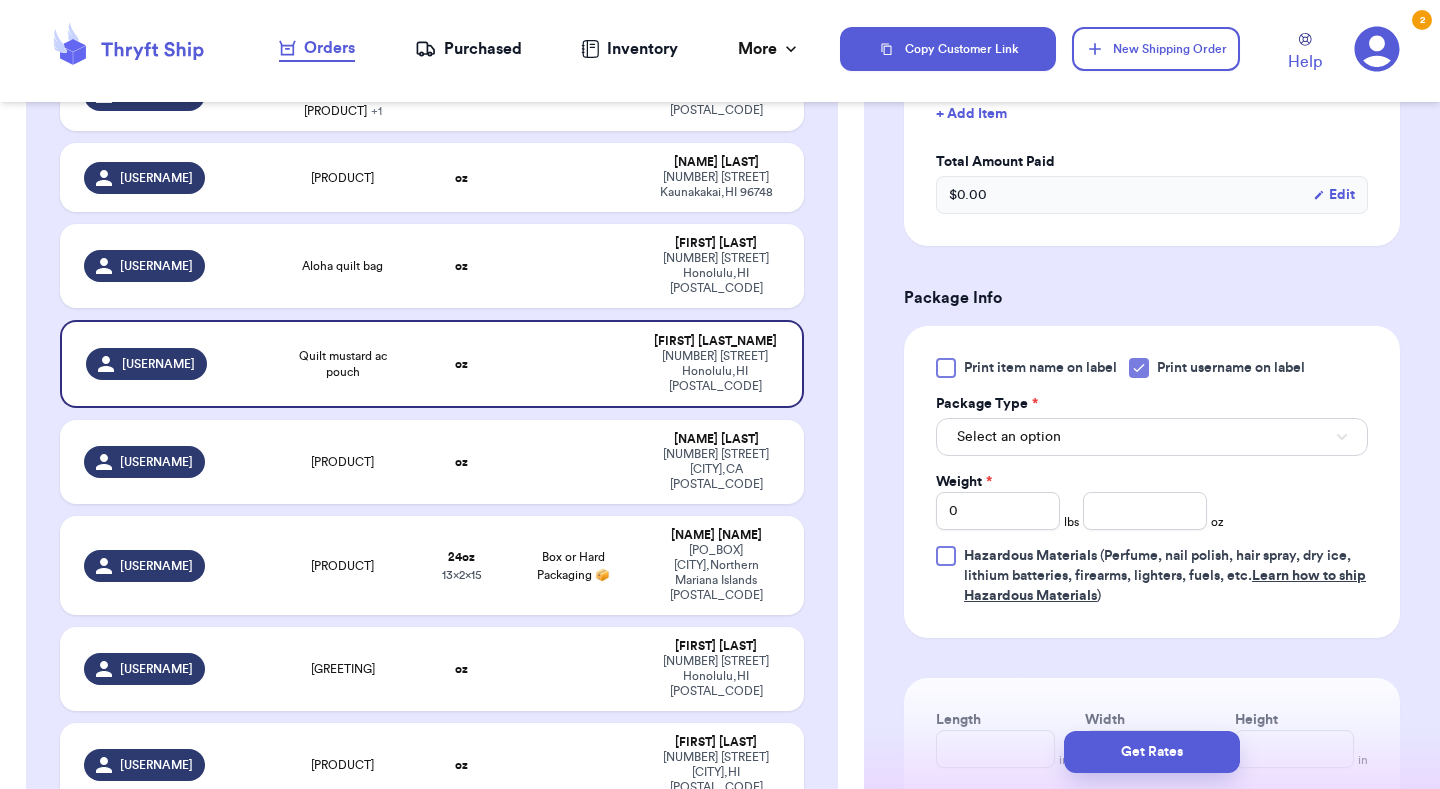click on "Select an option" at bounding box center [1152, 437] 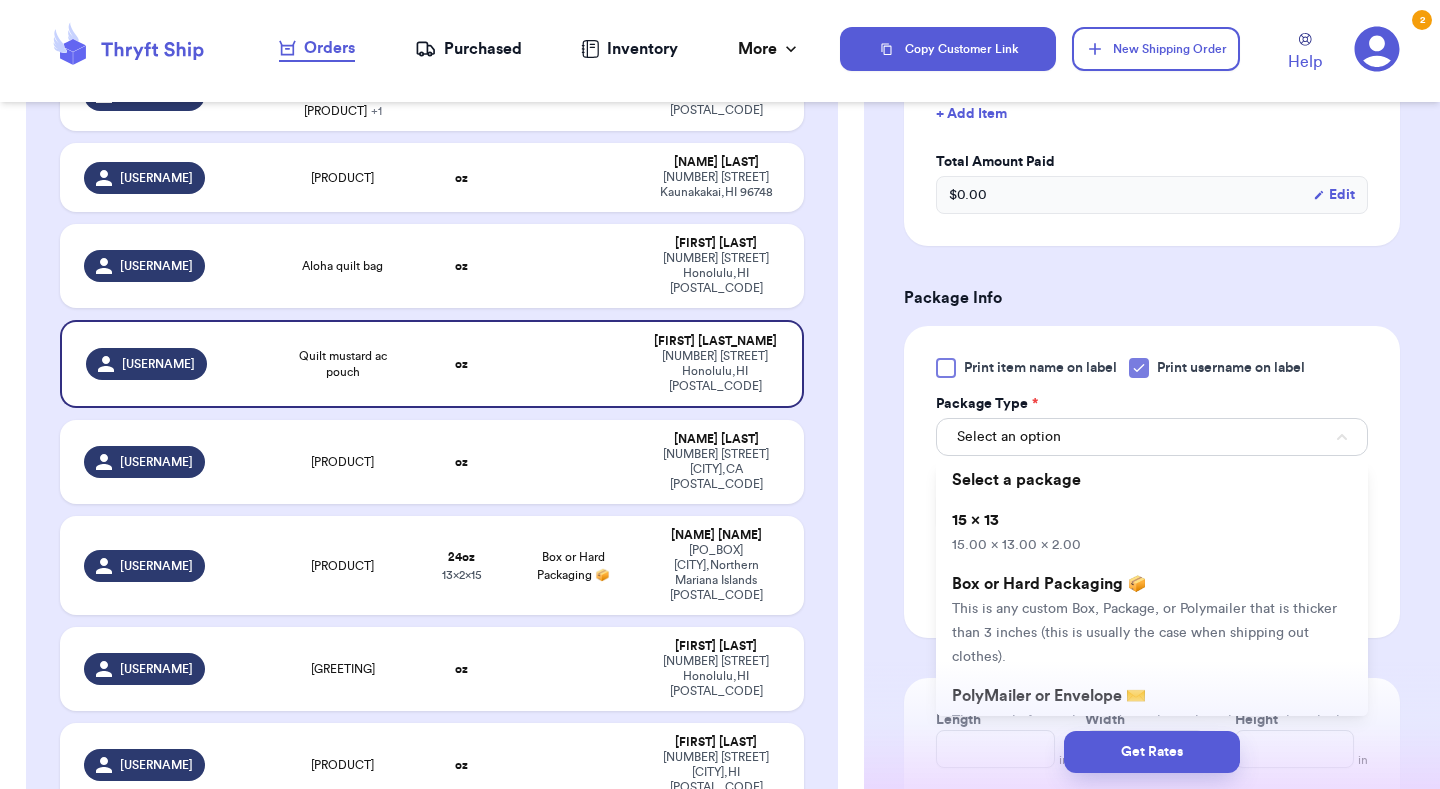 click on "[DIMENSIONS]" at bounding box center [1152, 532] 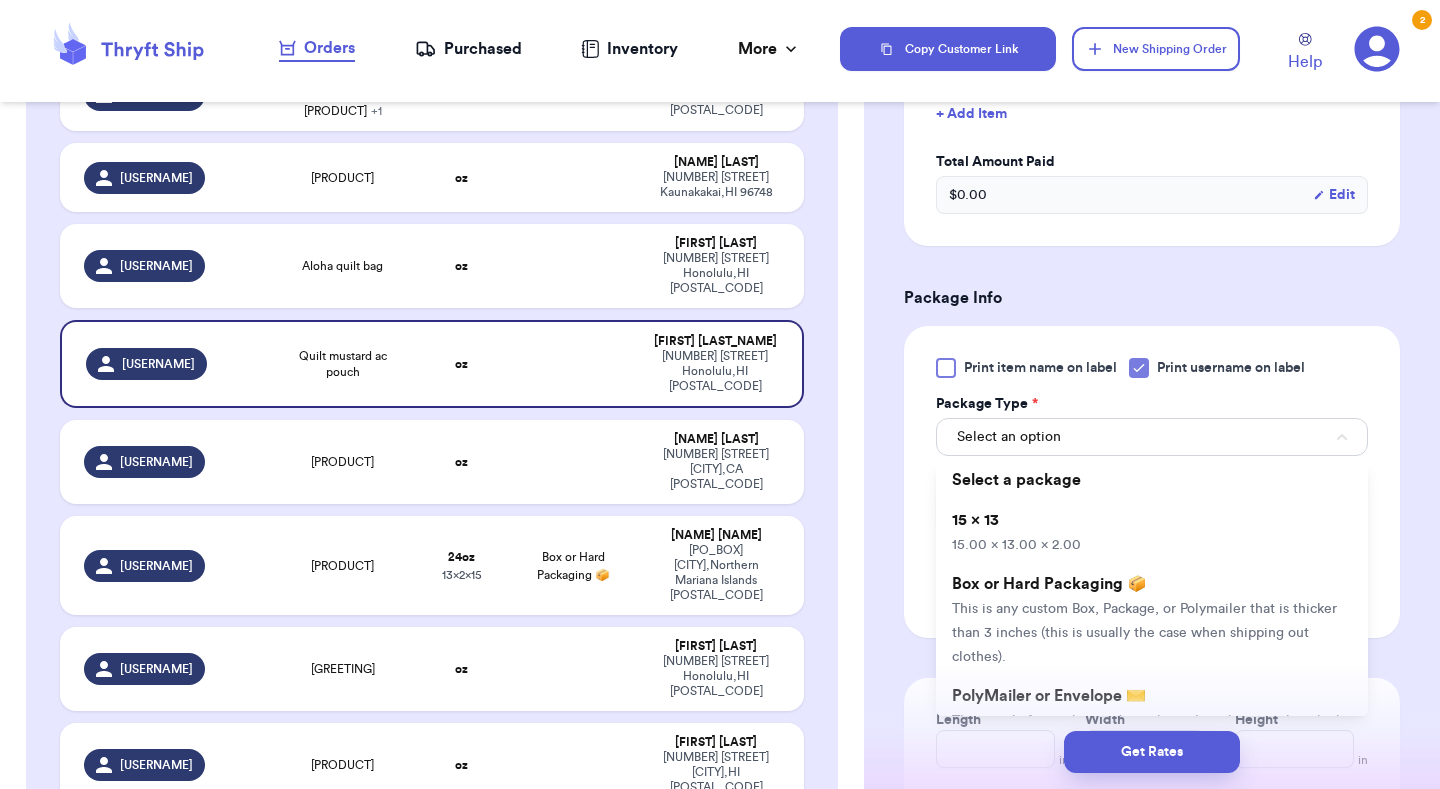 type 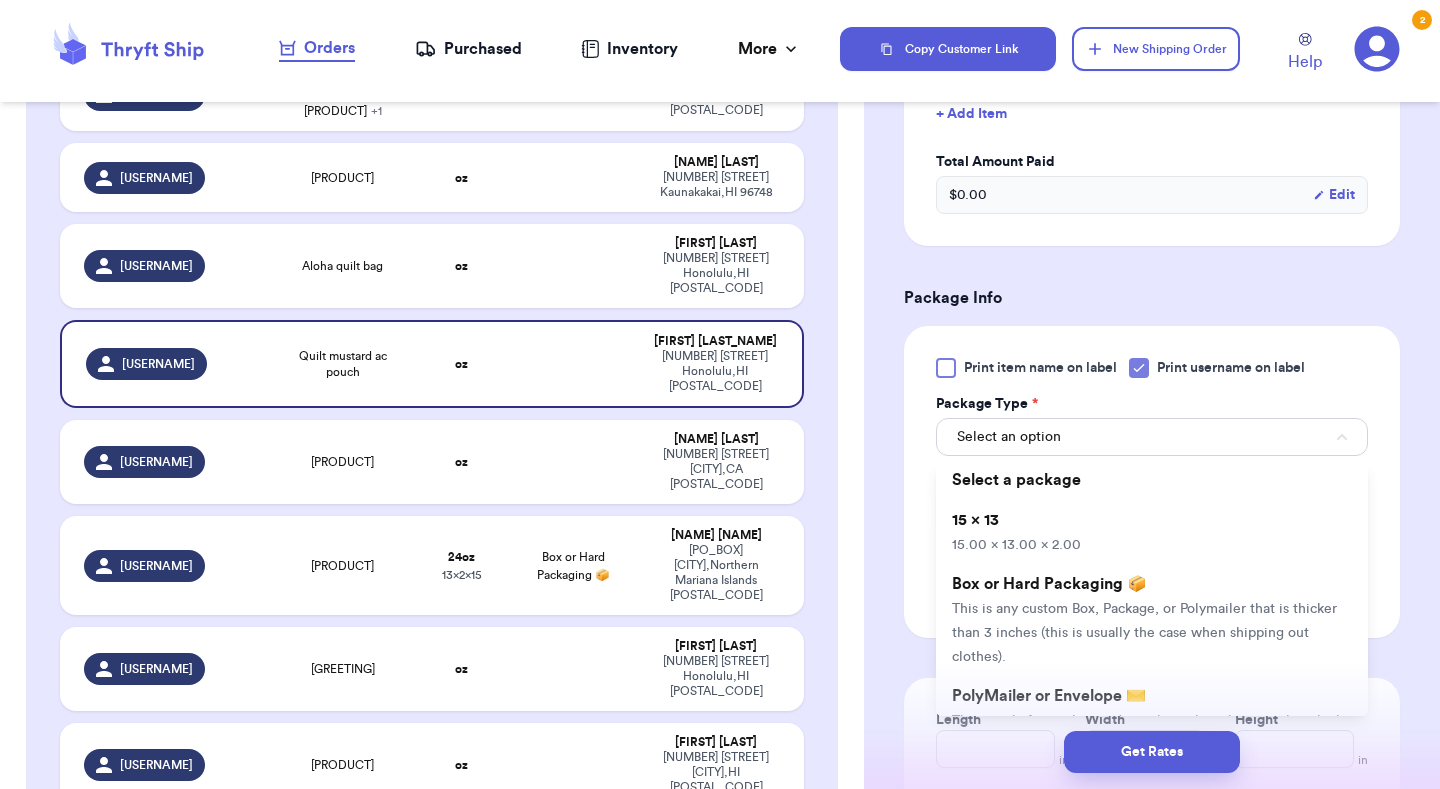 type on "15" 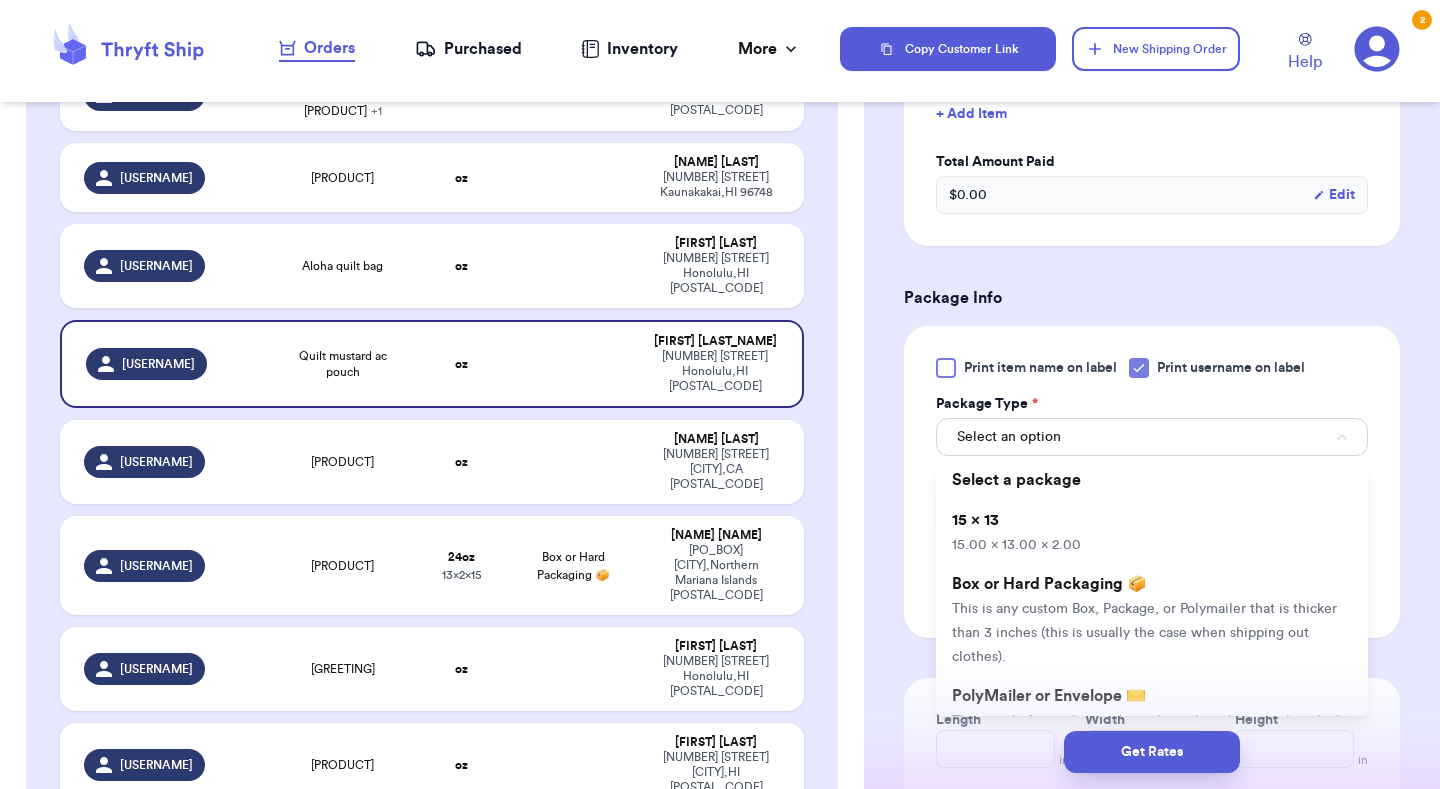 type on "13" 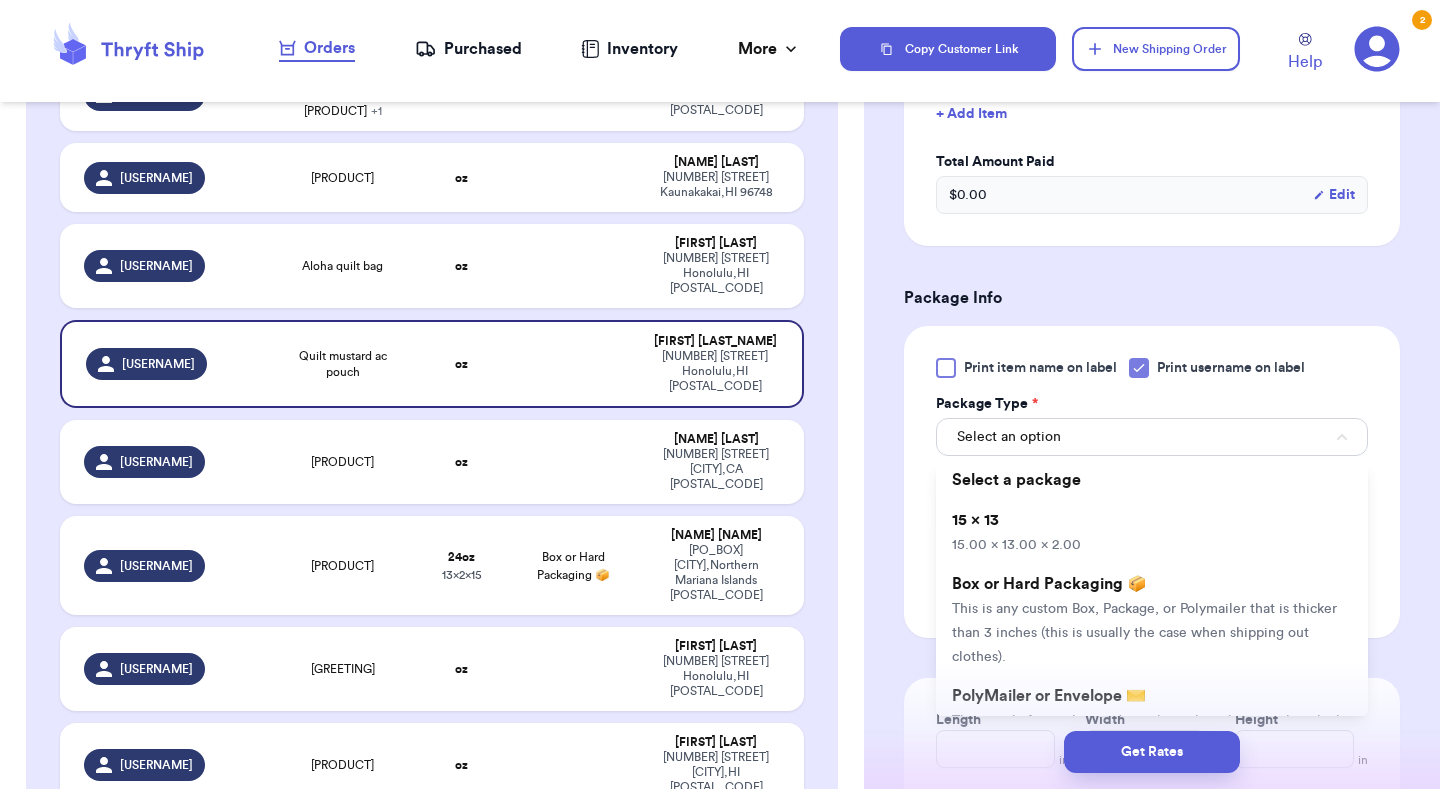 type on "2" 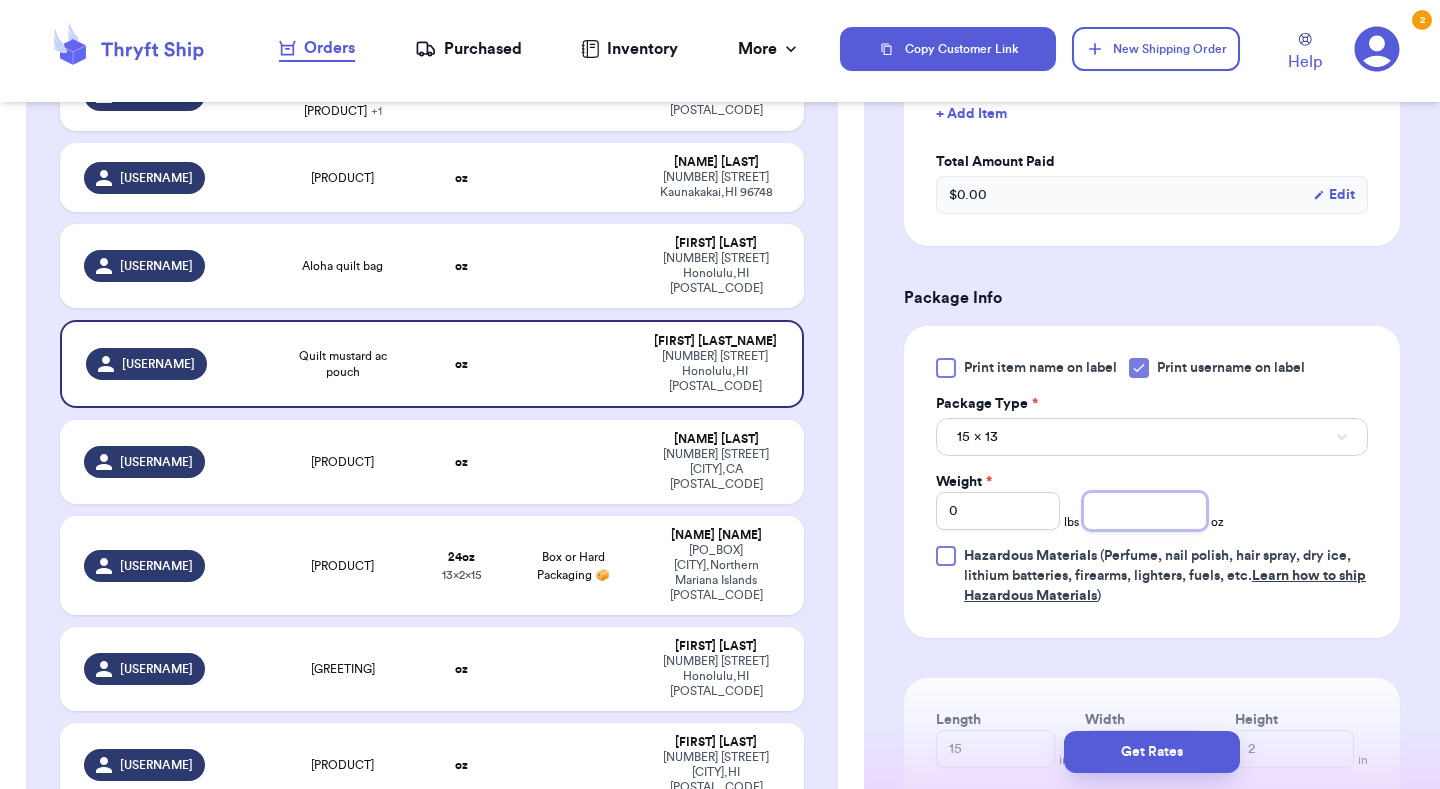 click at bounding box center (1145, 511) 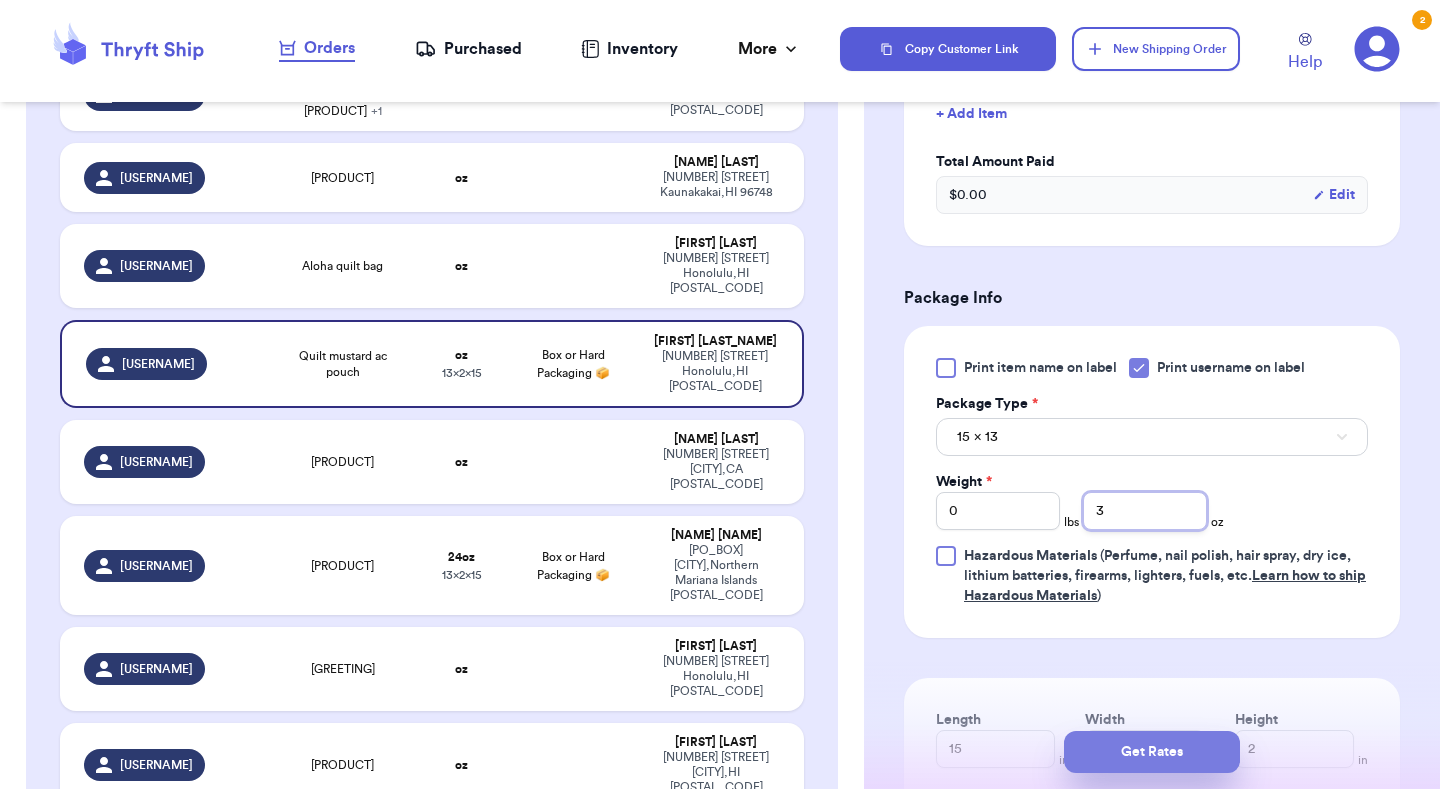 type on "3" 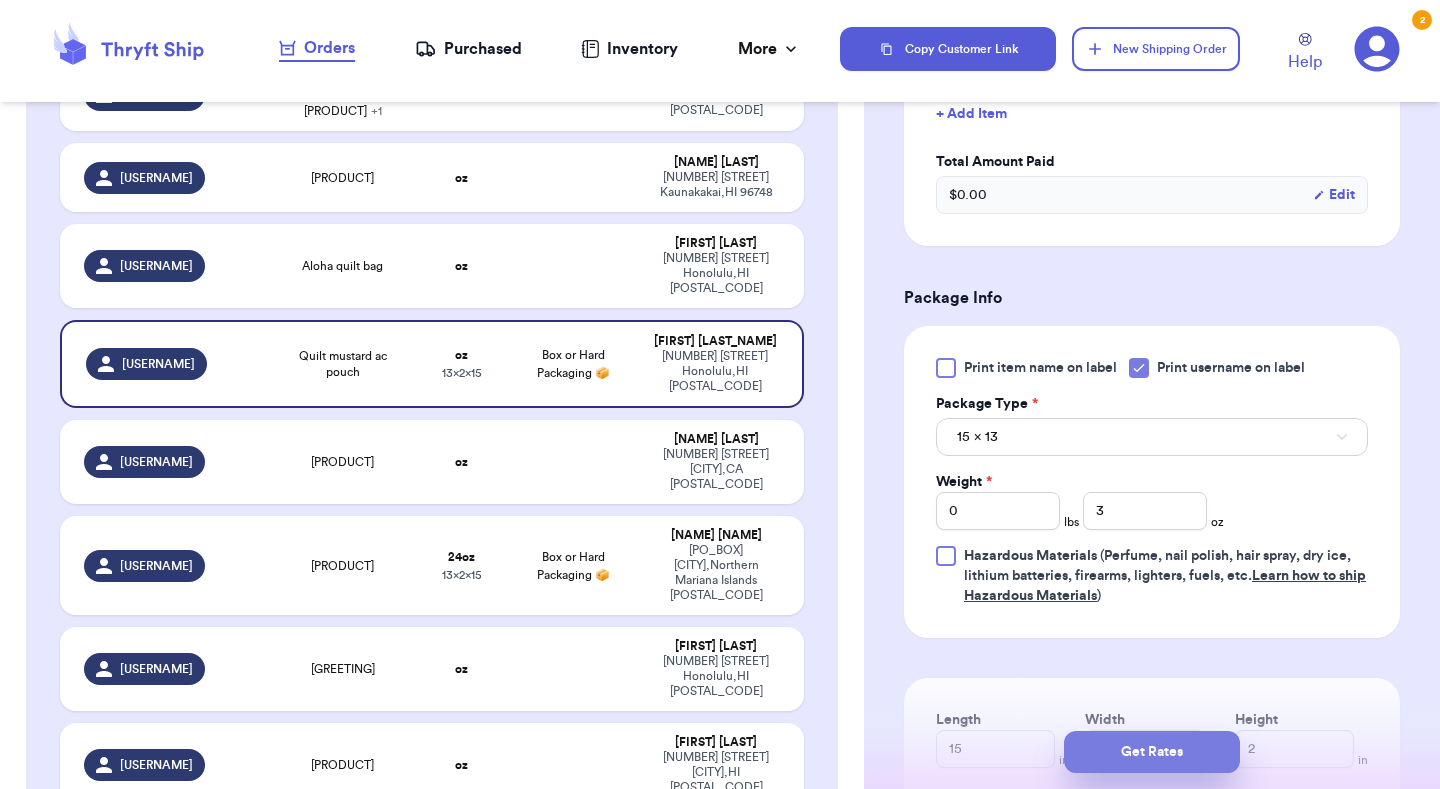 click on "Get Rates" at bounding box center (1152, 752) 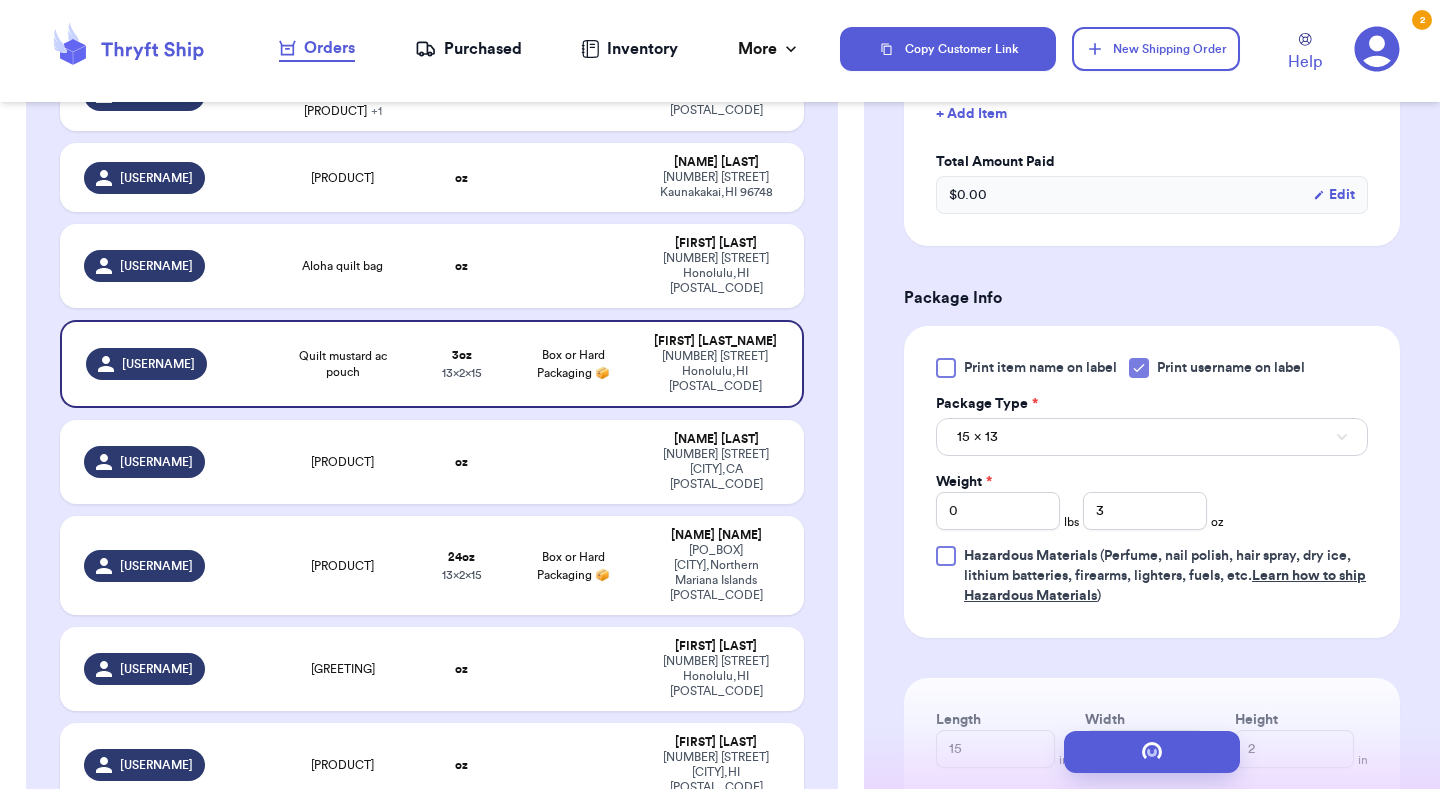 scroll, scrollTop: 0, scrollLeft: 0, axis: both 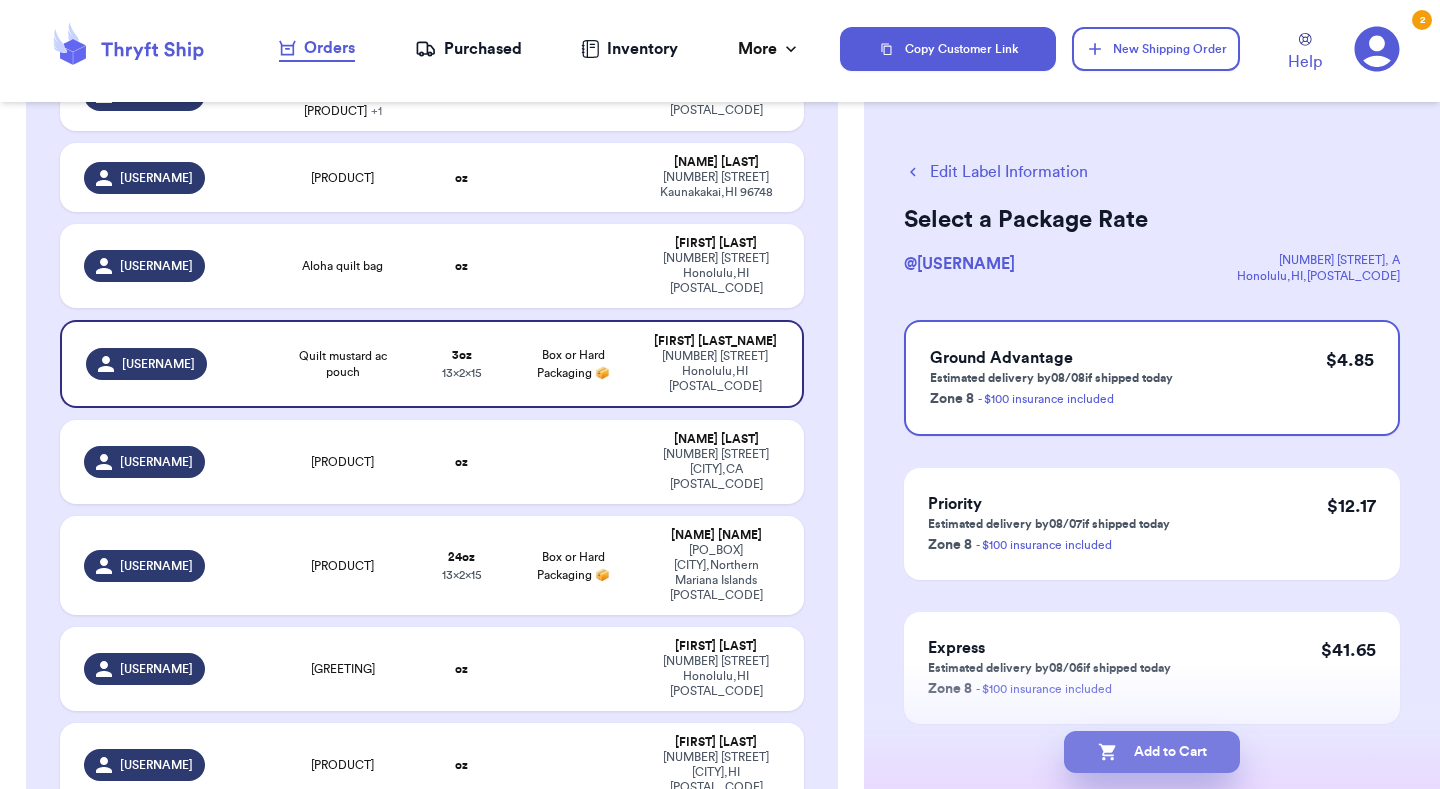 click on "Add to Cart" at bounding box center (1152, 752) 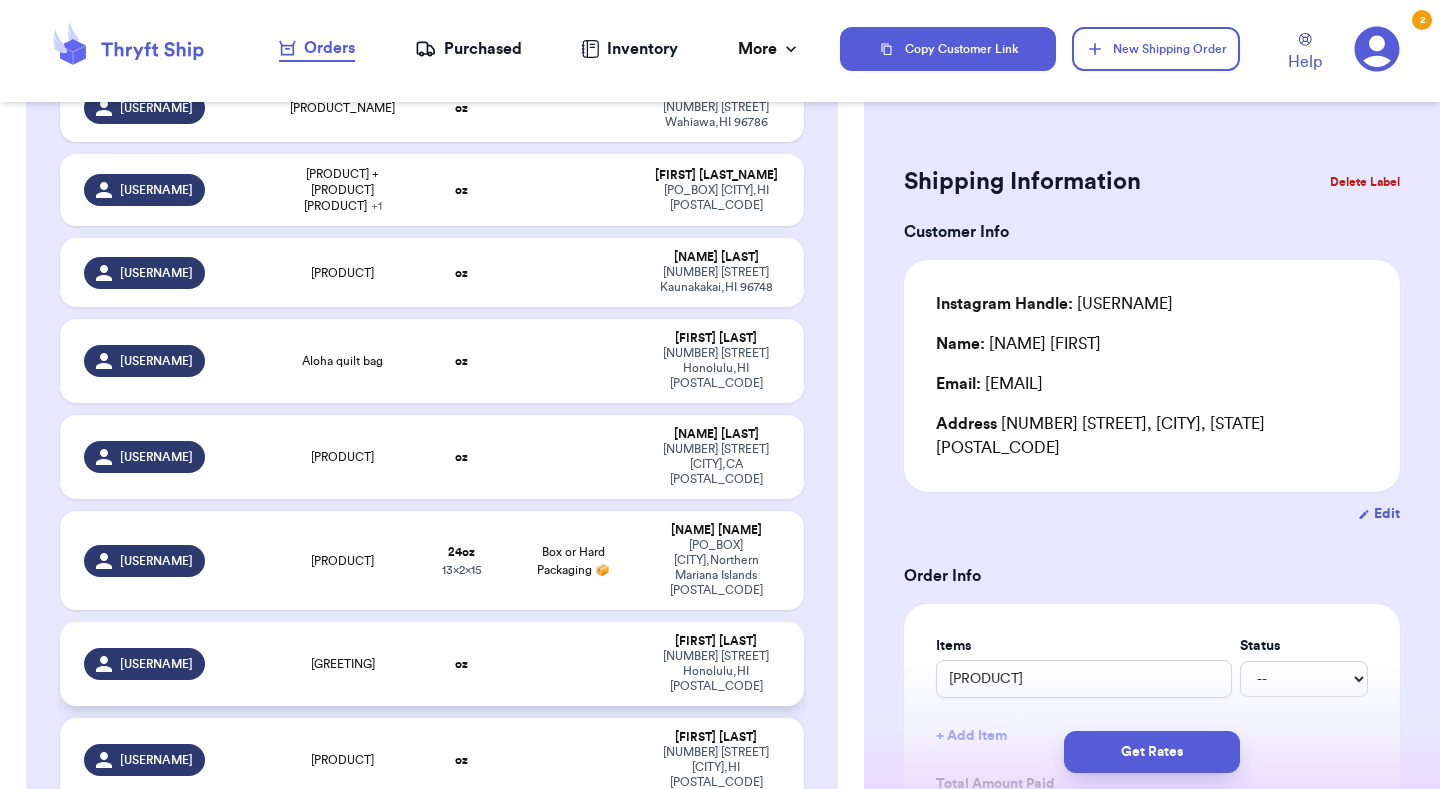 scroll, scrollTop: 1214, scrollLeft: 0, axis: vertical 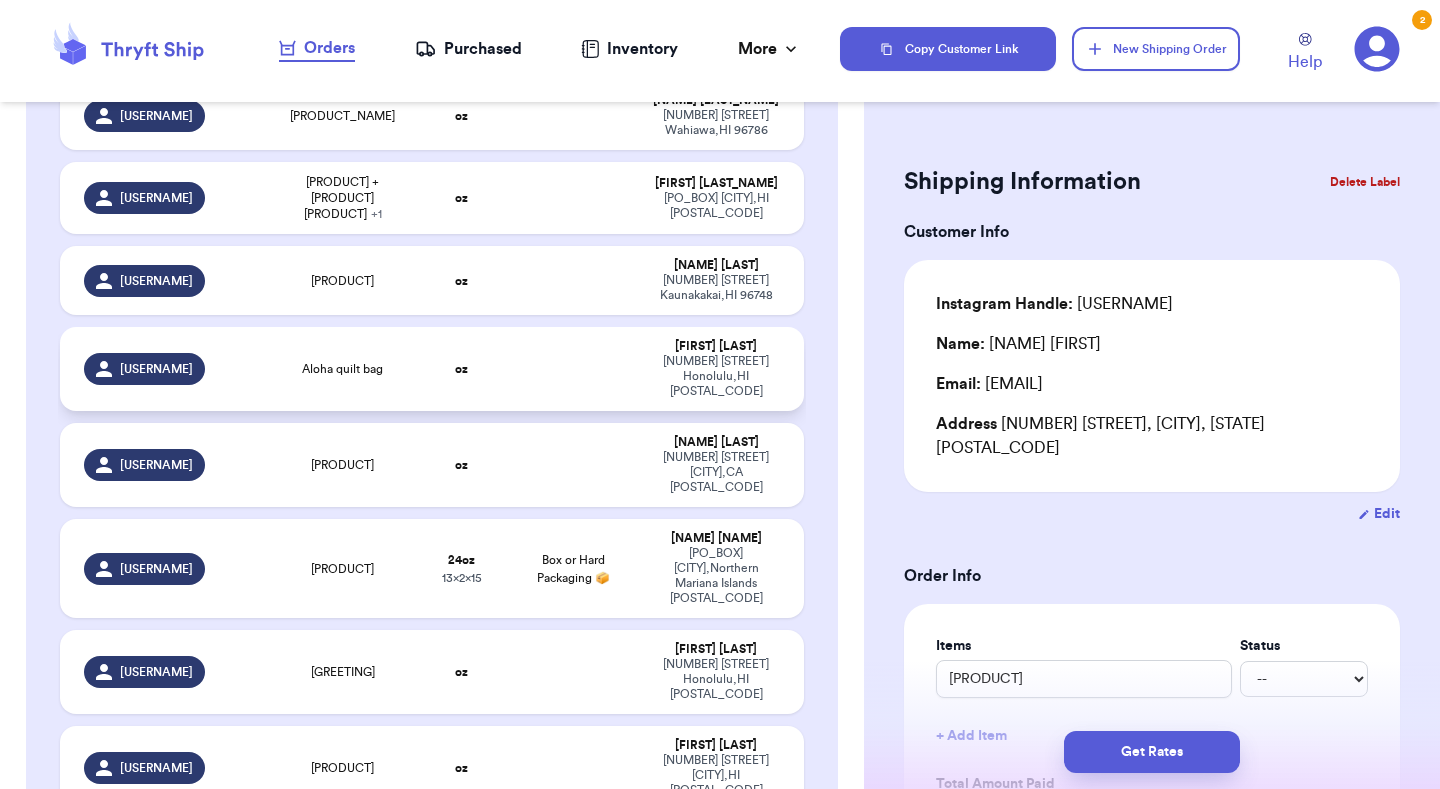 click on "Aloha quilt bag" at bounding box center (342, 369) 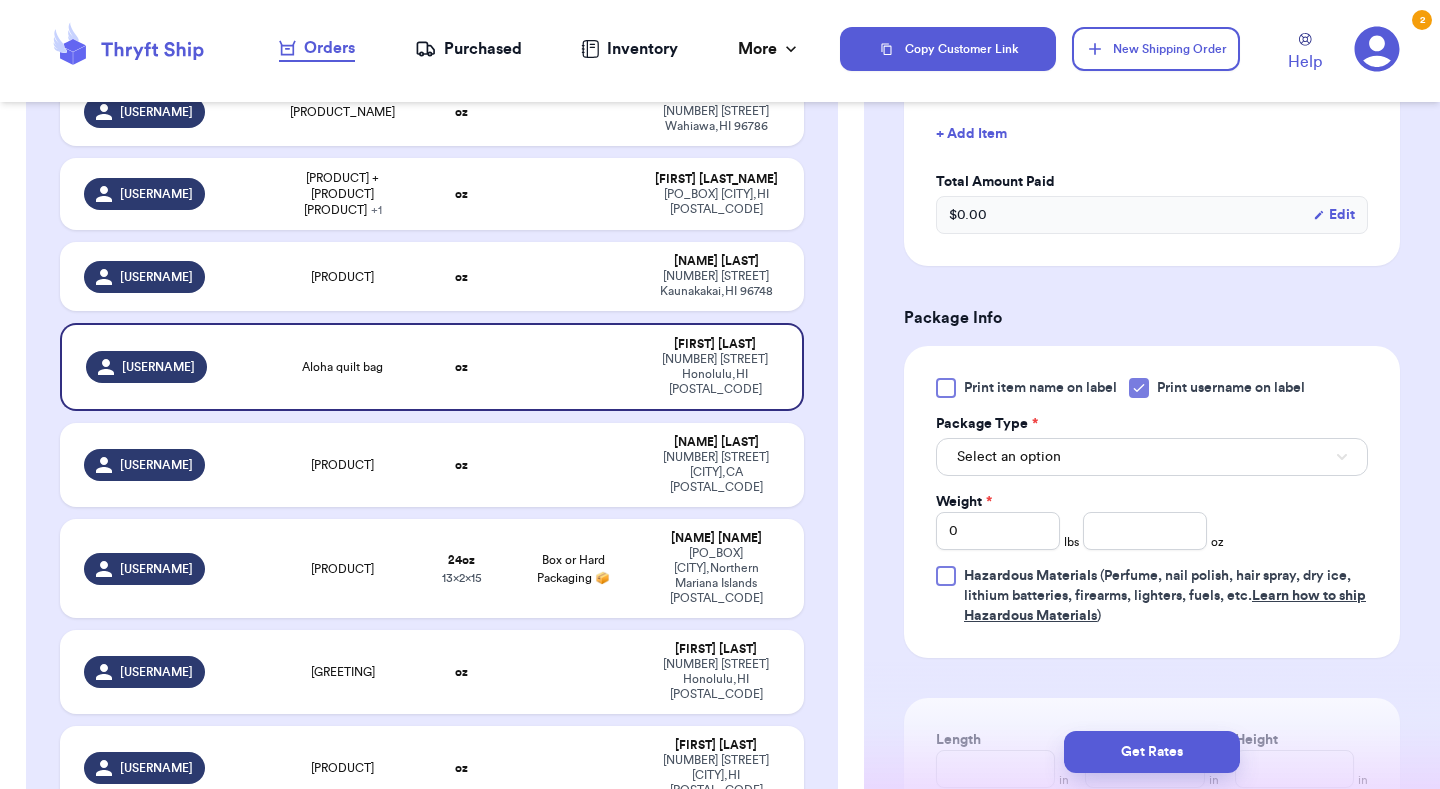 scroll, scrollTop: 604, scrollLeft: 0, axis: vertical 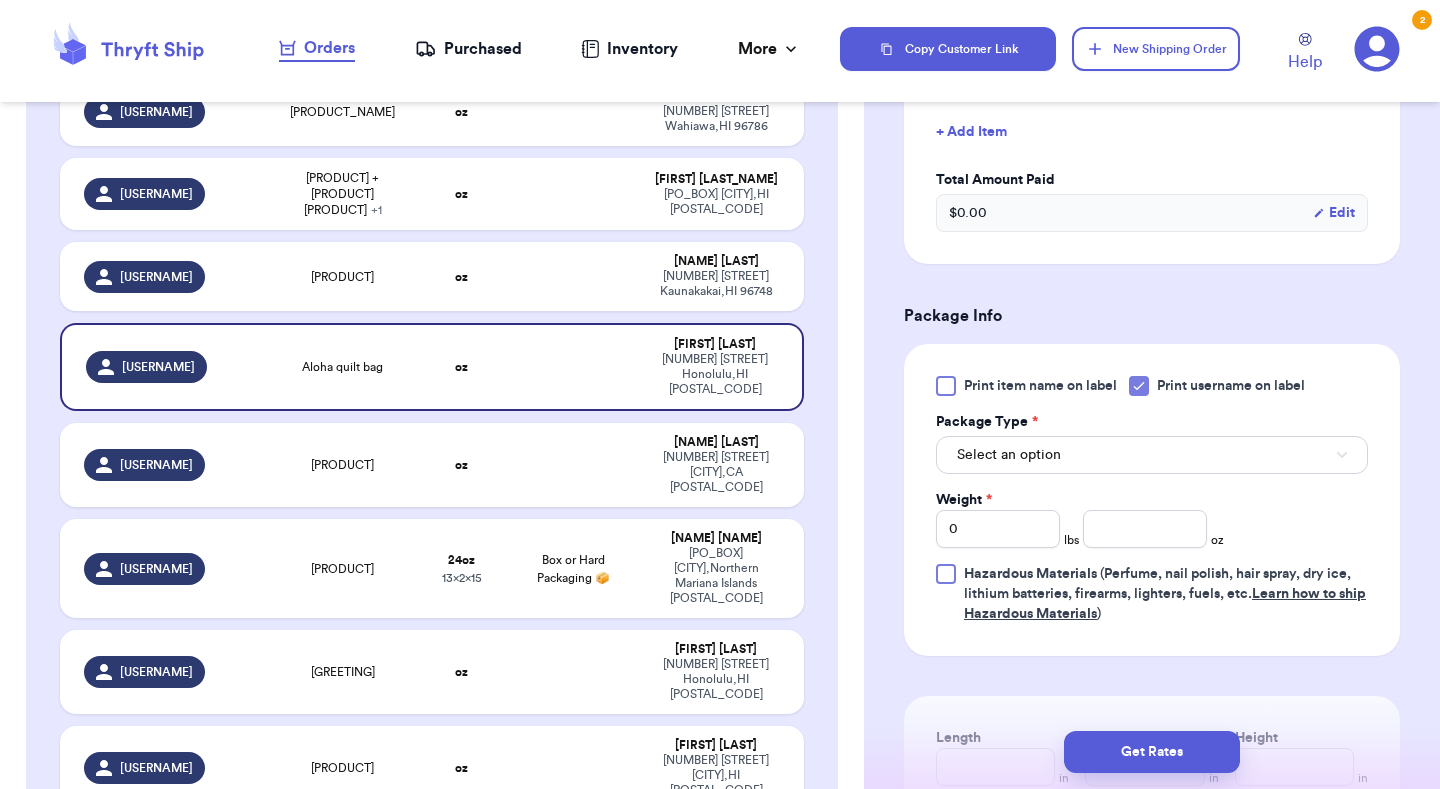 click on "Select an option" at bounding box center (1009, 455) 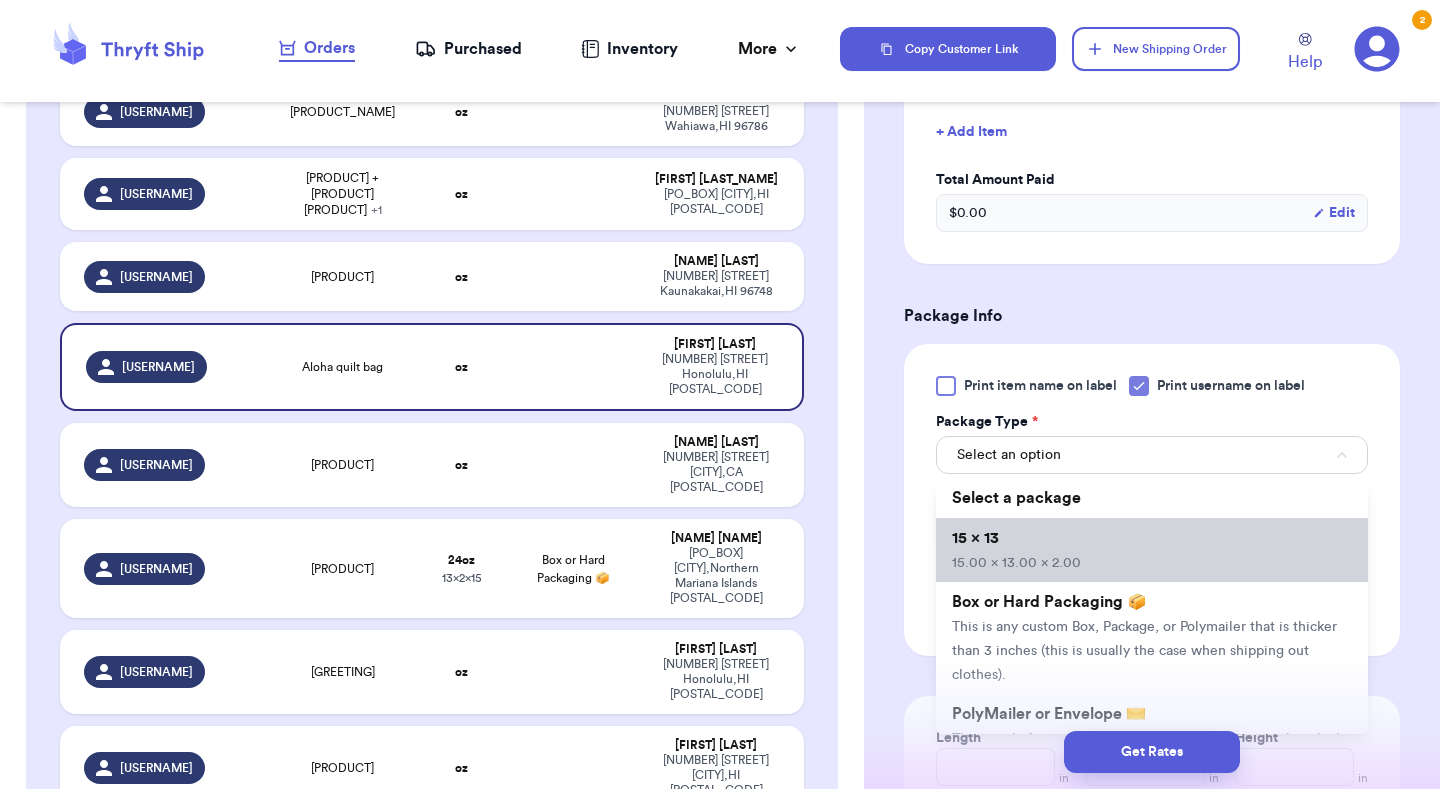 click on "[DIMENSIONS]" at bounding box center (1152, 550) 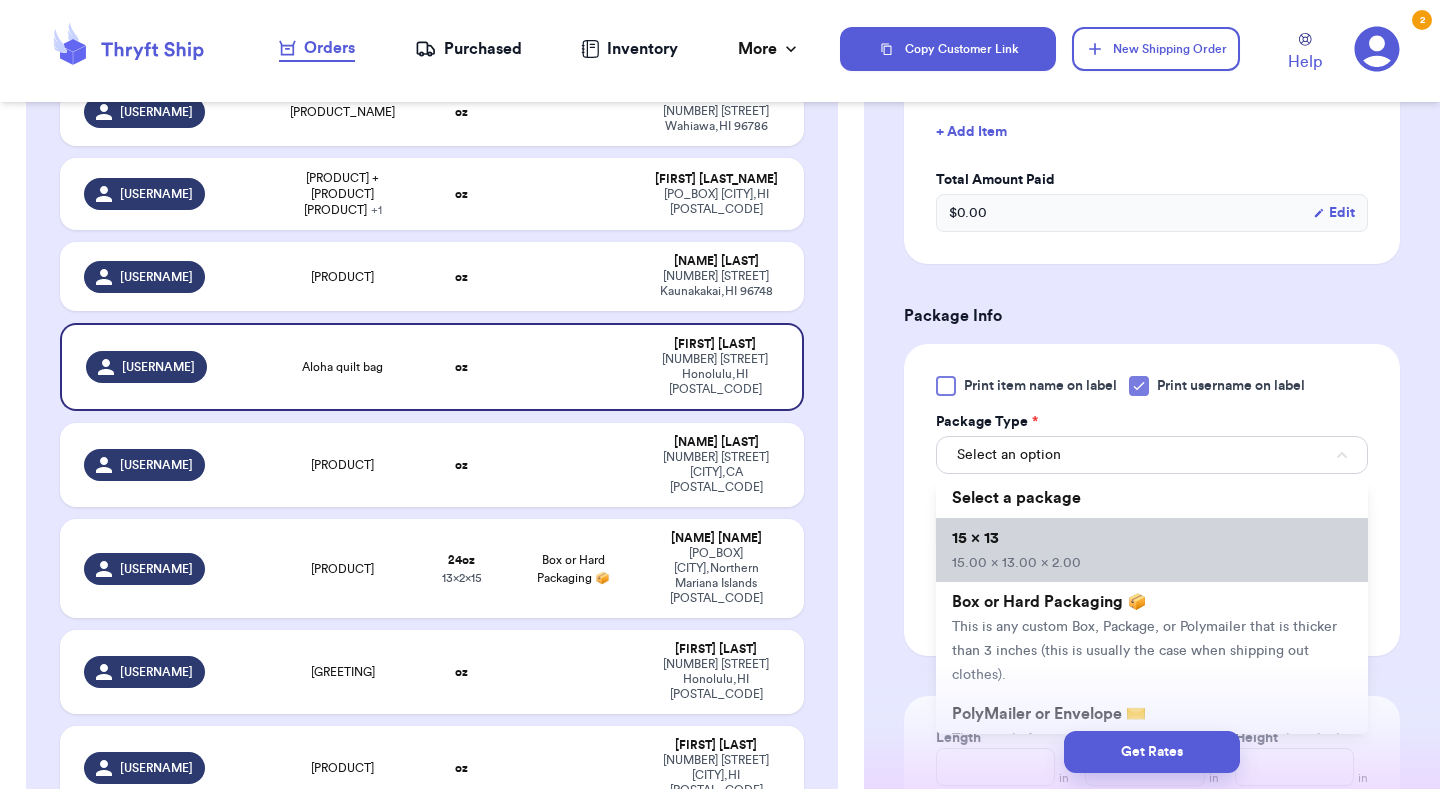 type 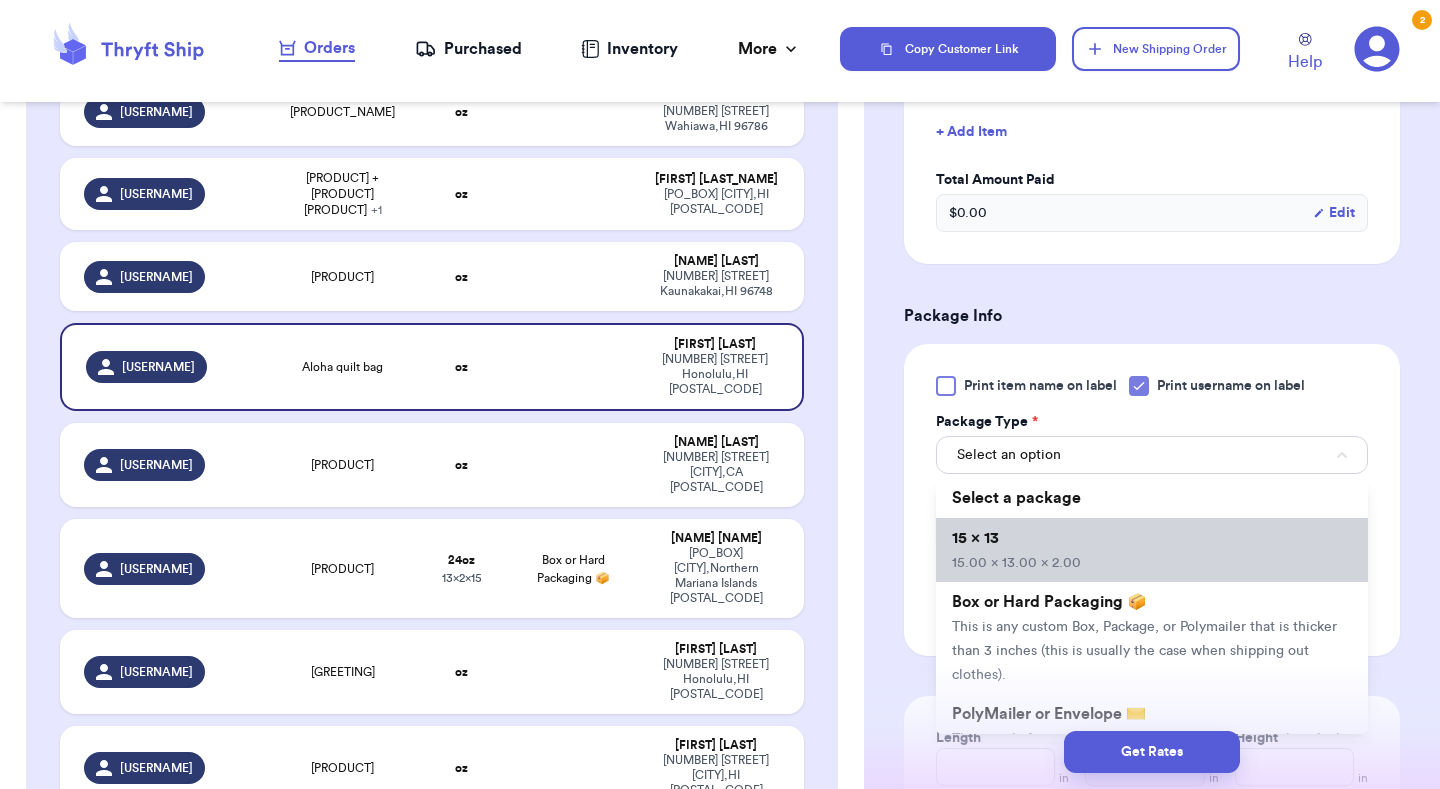 type on "15" 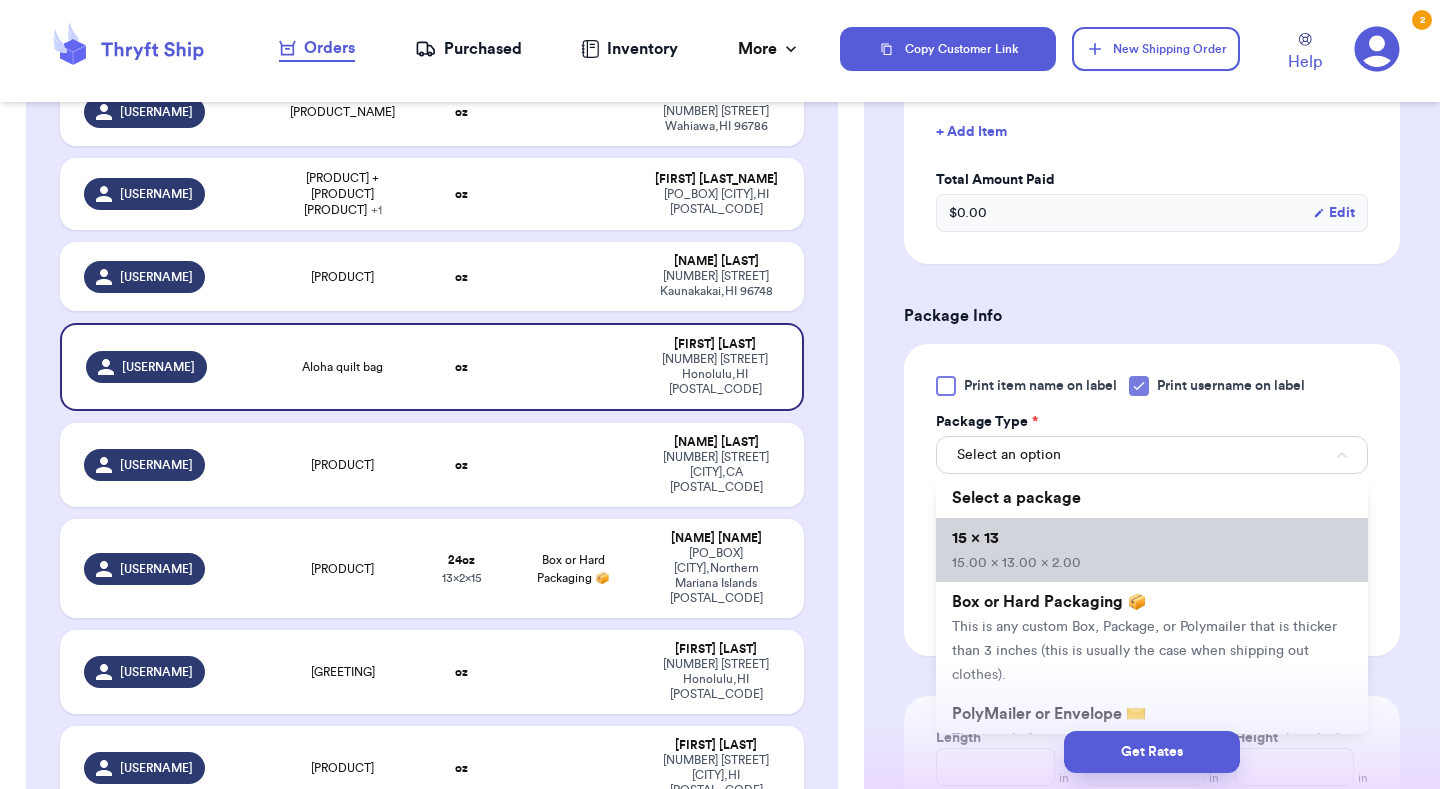 type on "13" 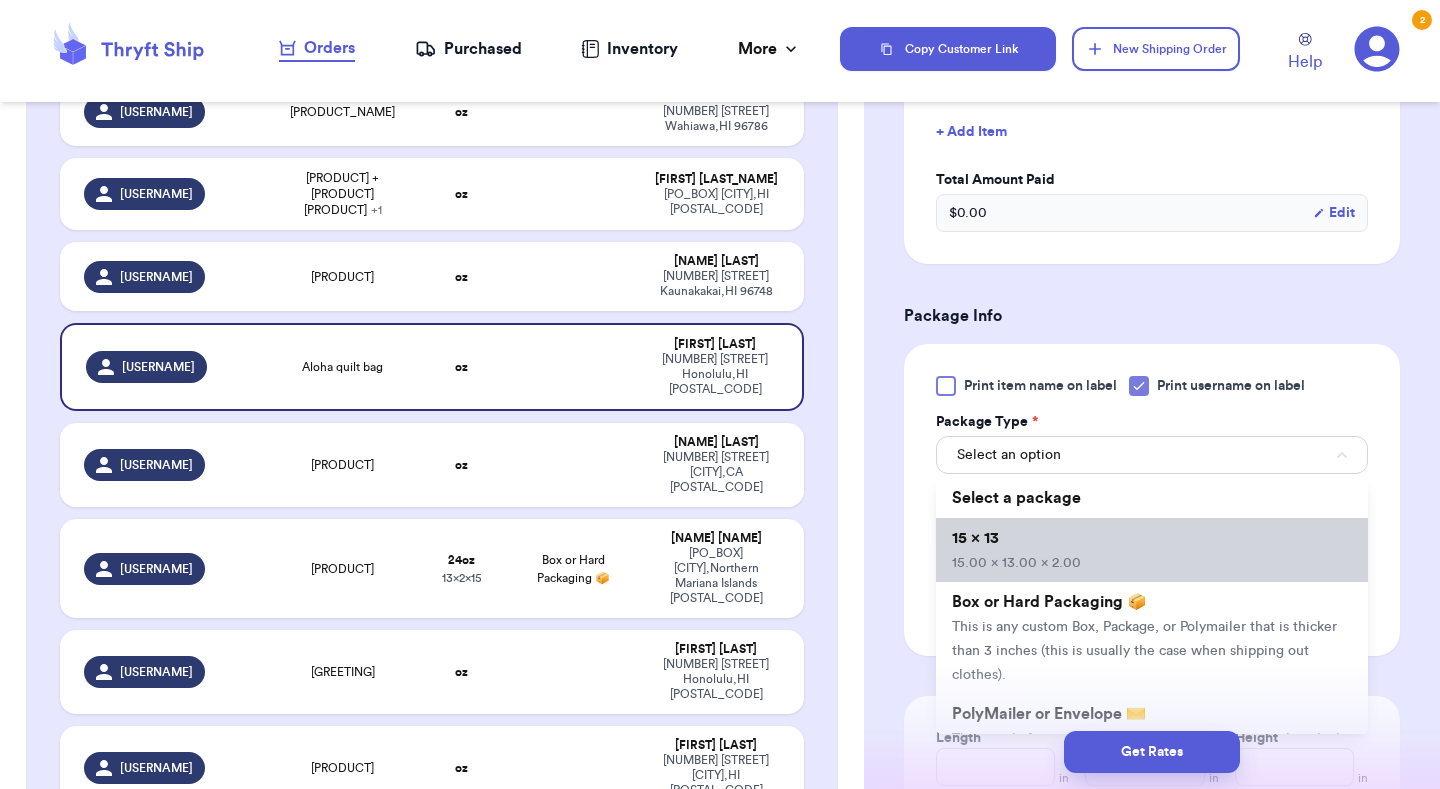 type on "2" 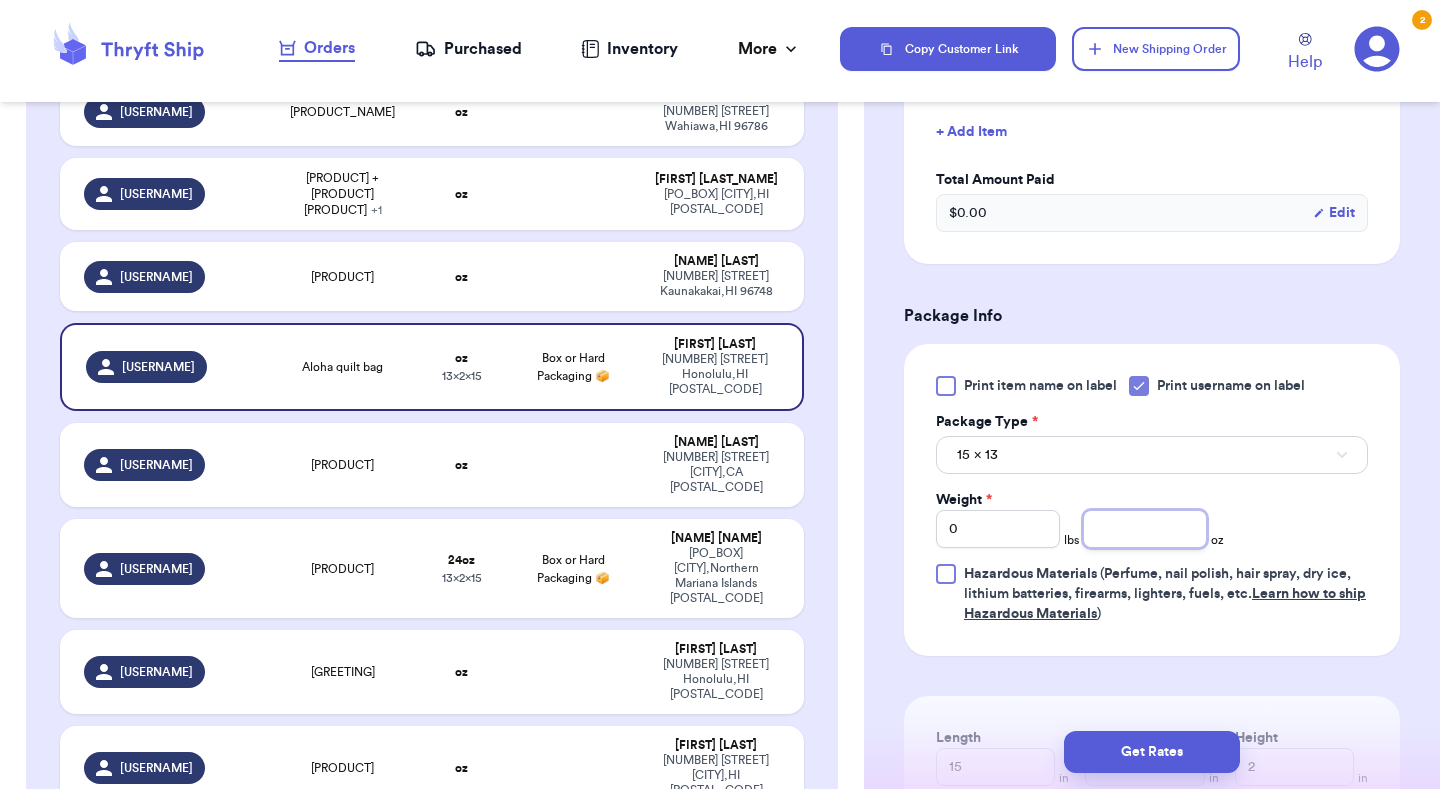 click at bounding box center (1145, 529) 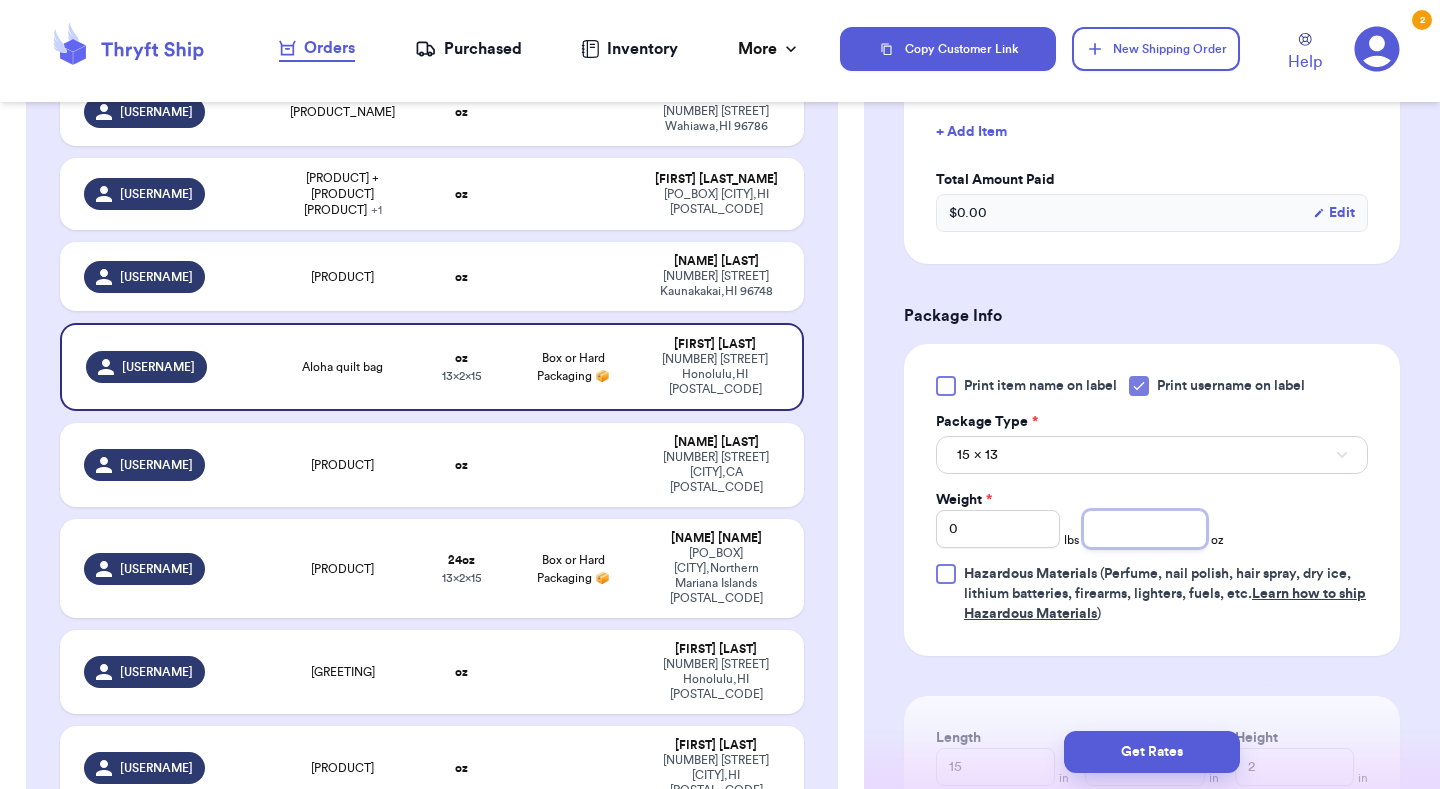 type on "6" 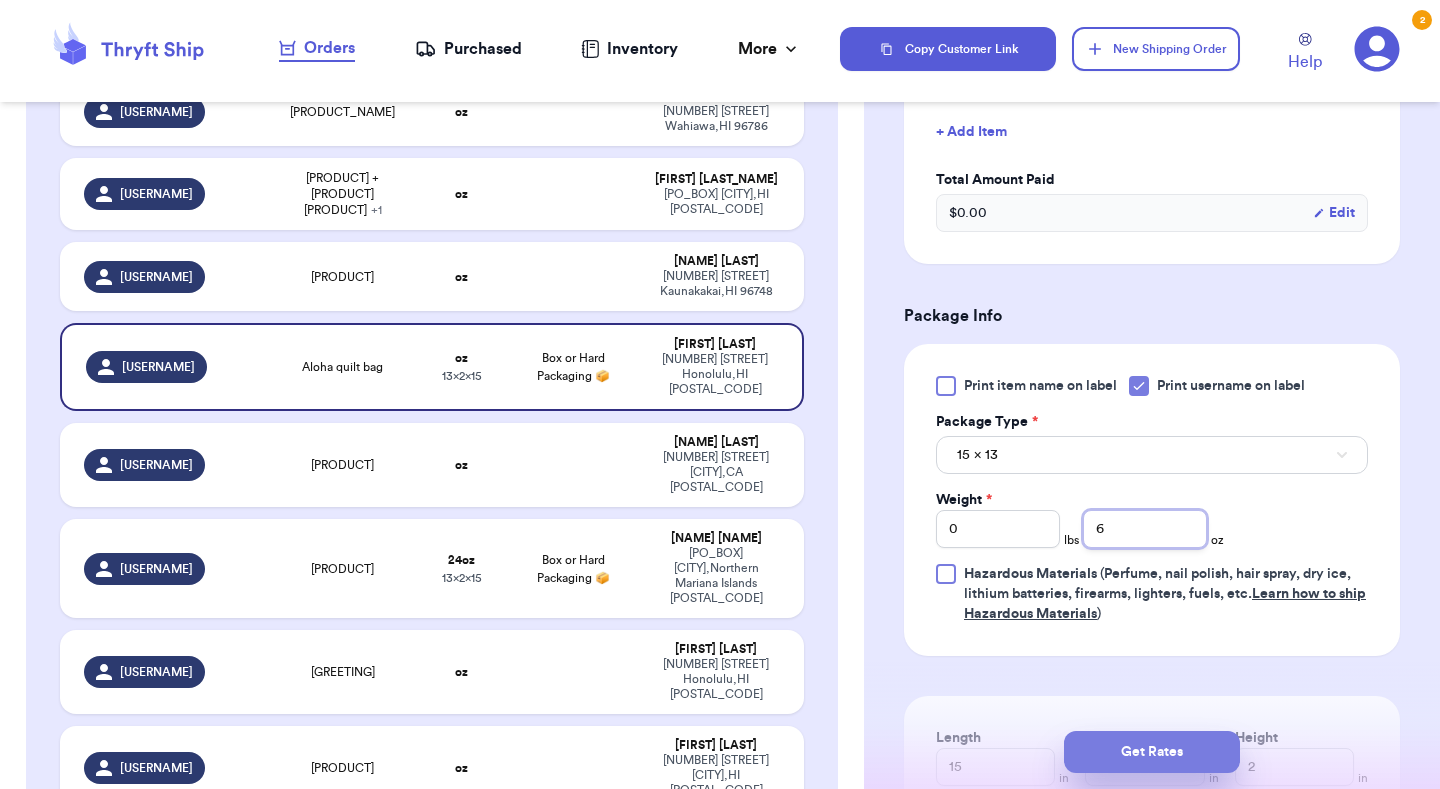 type on "6" 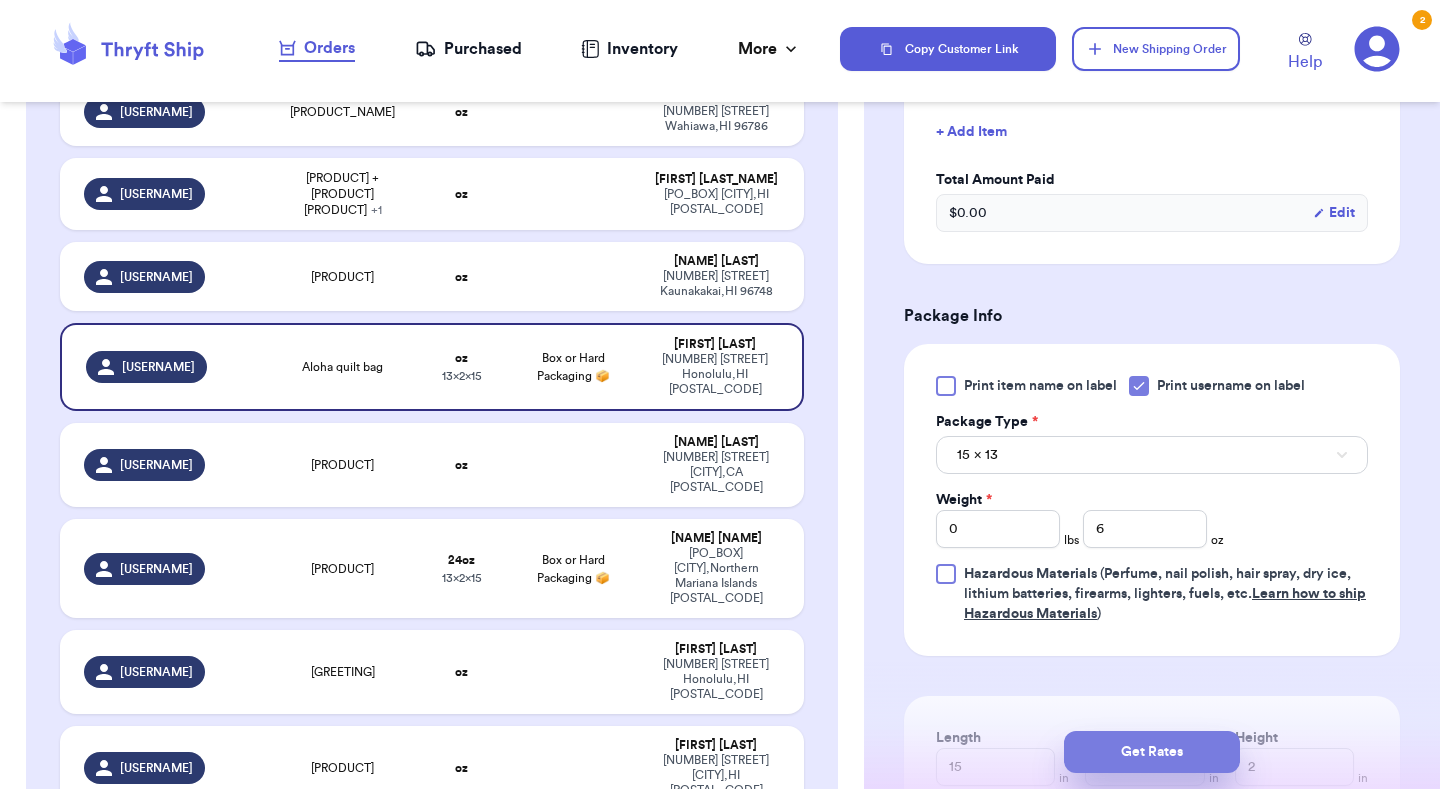 click on "Get Rates" at bounding box center (1152, 752) 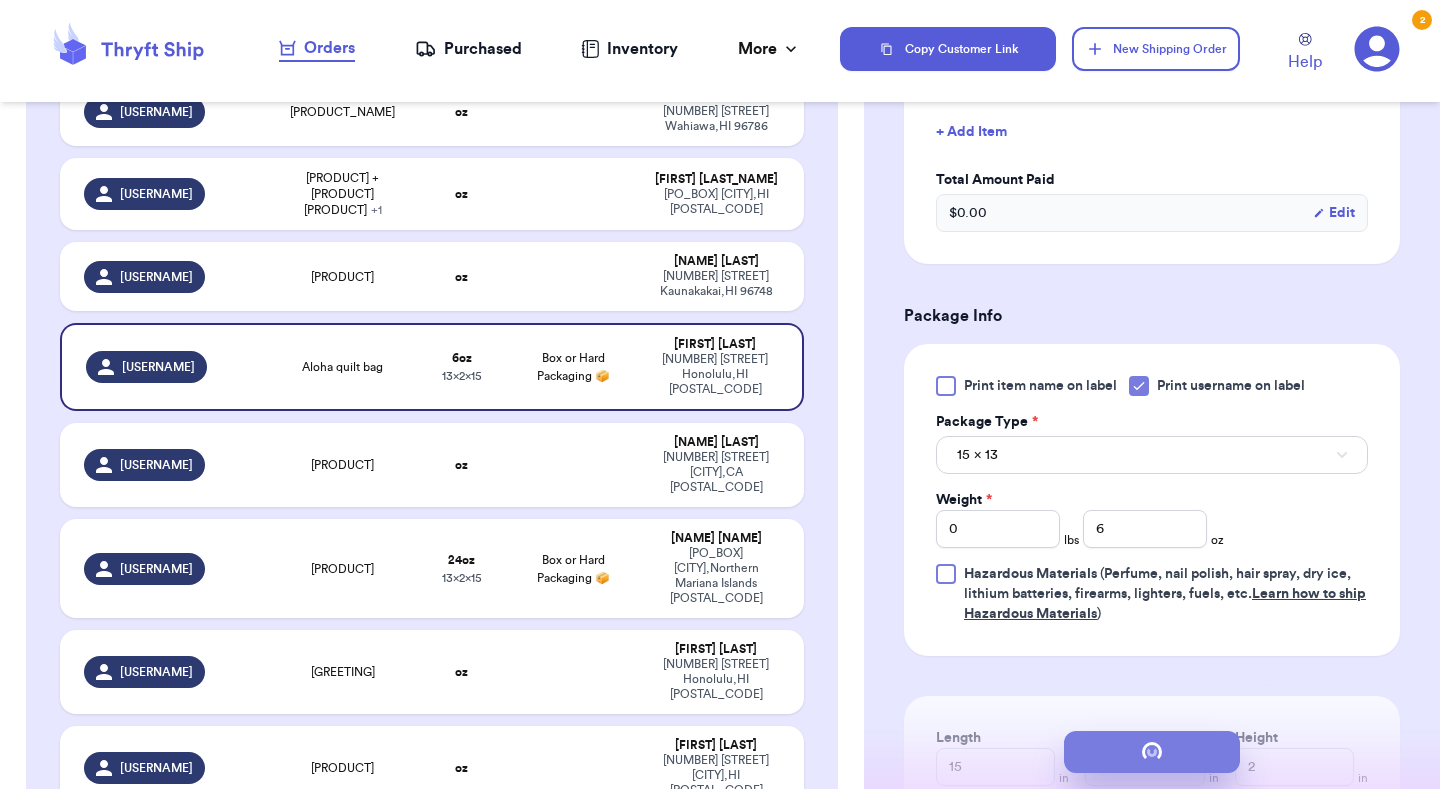 scroll, scrollTop: 0, scrollLeft: 0, axis: both 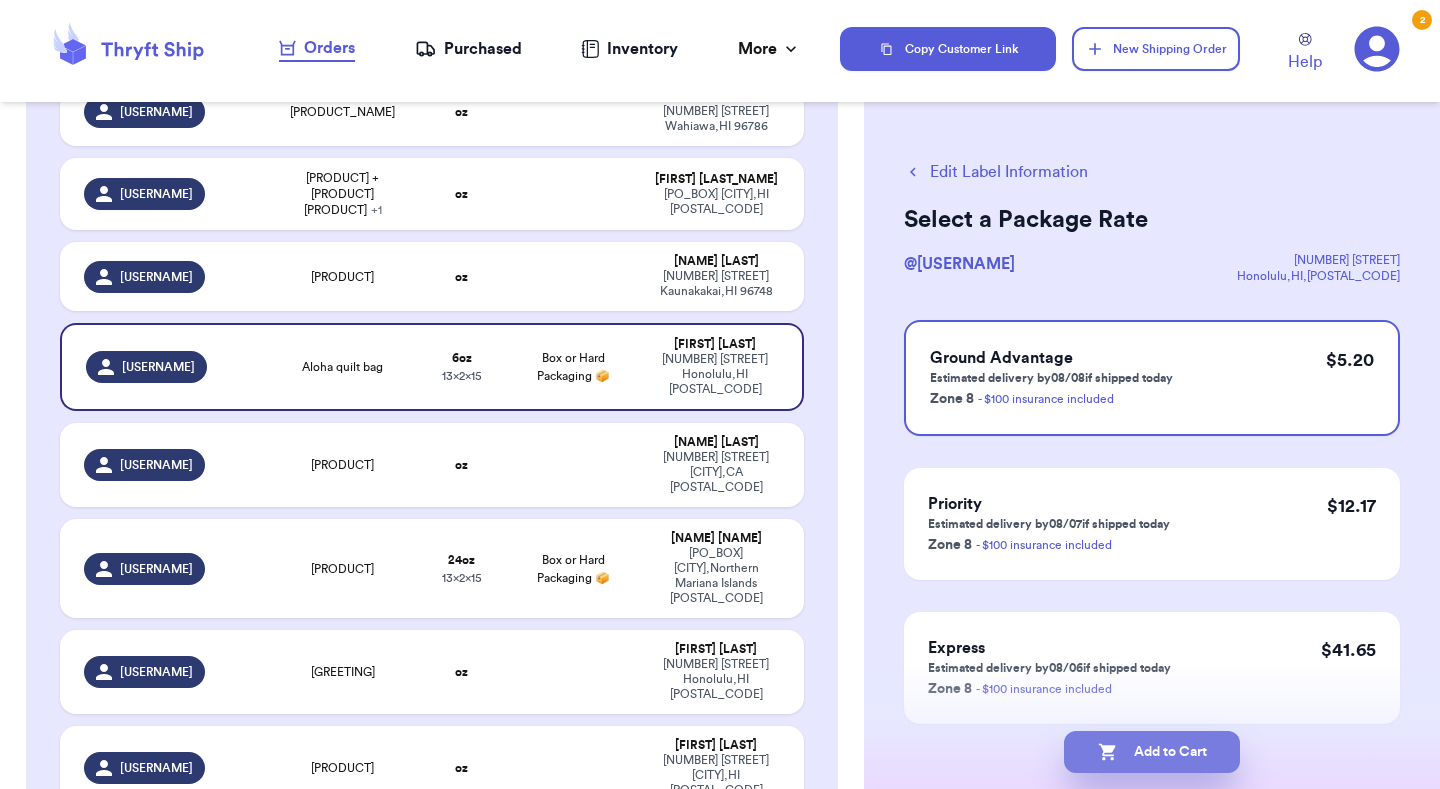 click on "Add to Cart" at bounding box center (1152, 752) 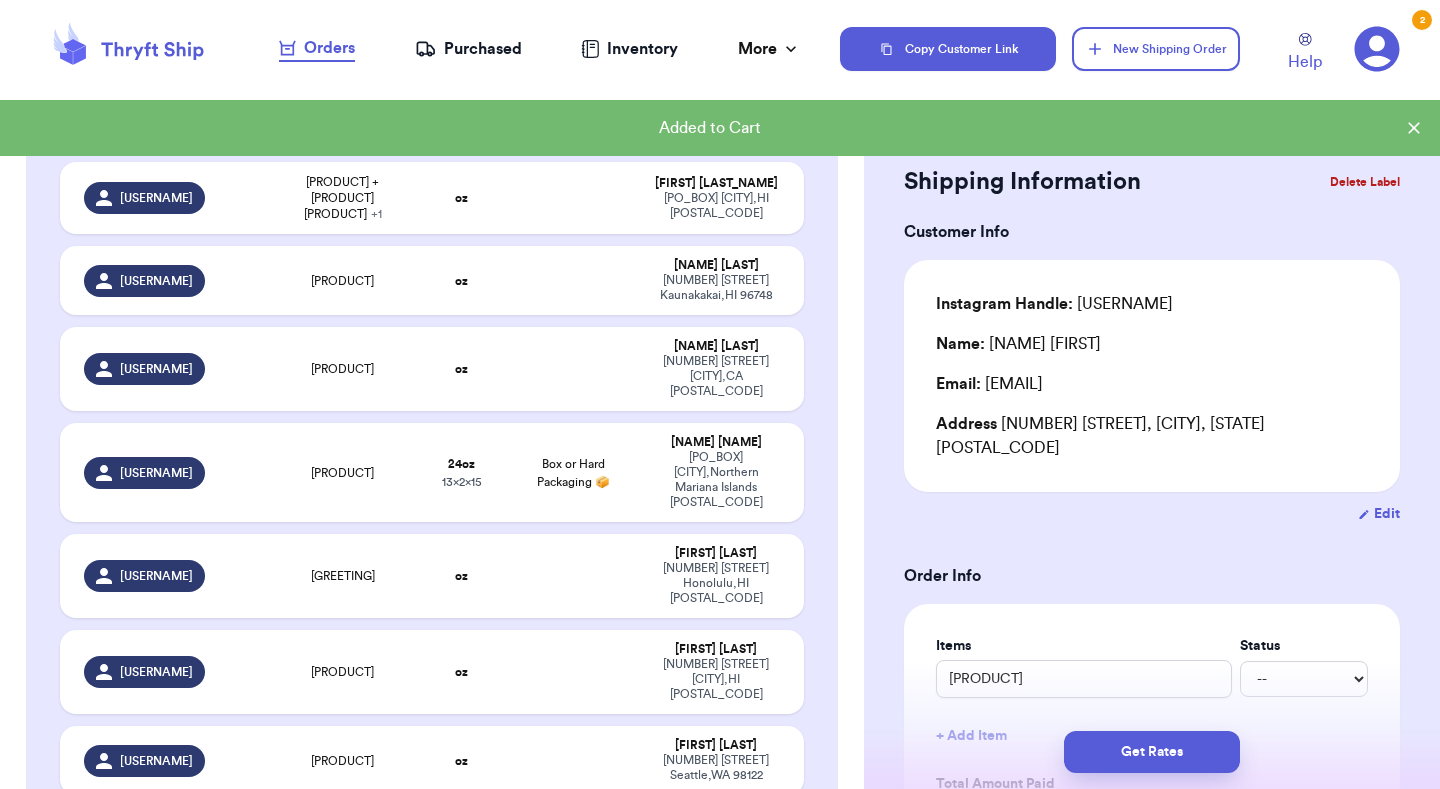 click on "Orders Purchased Inventory More Stats Completed Orders Copy Customer Link New Shipping Order Help 2 Help 2 Customer Link New Order Incomplete 40 Get Rates for All ( 1 ) Get Rates for All ( 1 ) Date Created Date Created Payment Status Payment Status Handle Product Weight Package Type Address [USERNAME] [PRODUCT] oz [FIRST] [LAST] [POSTAL_CODE] [CITY] [STATE] [POSTAL_CODE] [USERNAME] [PRODUCT] oz [FIRST] [LAST] [POSTAL_BOX] [CITY] [STATE] [POSTAL_CODE] [PRODUCT] oz [FIRST] [LAST] [POSTAL_BOX] [CITY] [STATE] [POSTAL_CODE] [PRODUCT] + 1 oz [FIRST] [LAST] [NUMBER] [STREET] [CITY], [STATE] [POSTAL_CODE] [PRODUCT] $ [PRICE] + 1 oz [FIRST] [LAST] [NUMBER] [STREET] [CITY], [STATE] [POSTAL_CODE] [PRODUCT] oz [FIRST] [LAST] [NUMBER] [STREET] [CITY], [STATE] [POSTAL_CODE]" at bounding box center (720, 394) 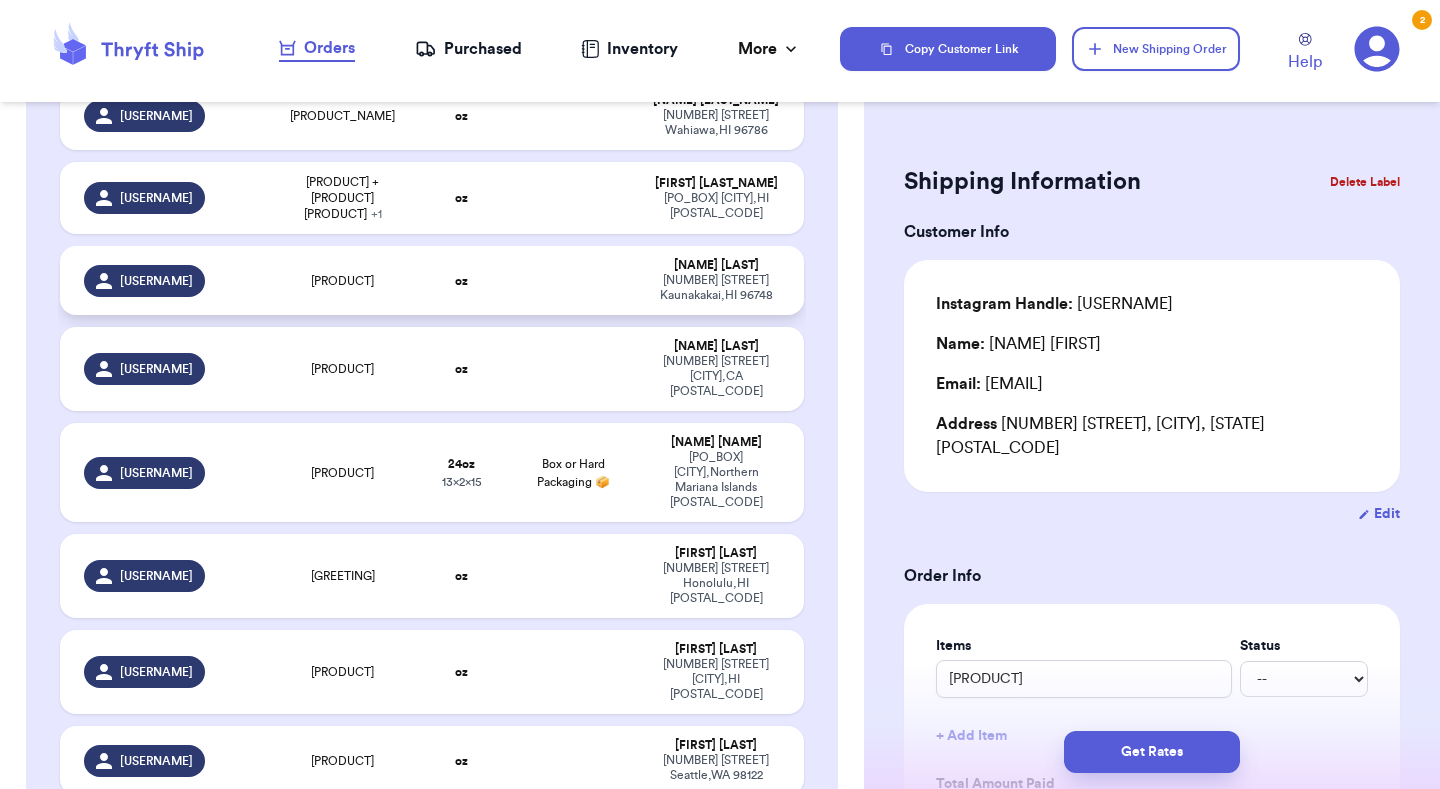 click on "[PRODUCT]" at bounding box center (342, 280) 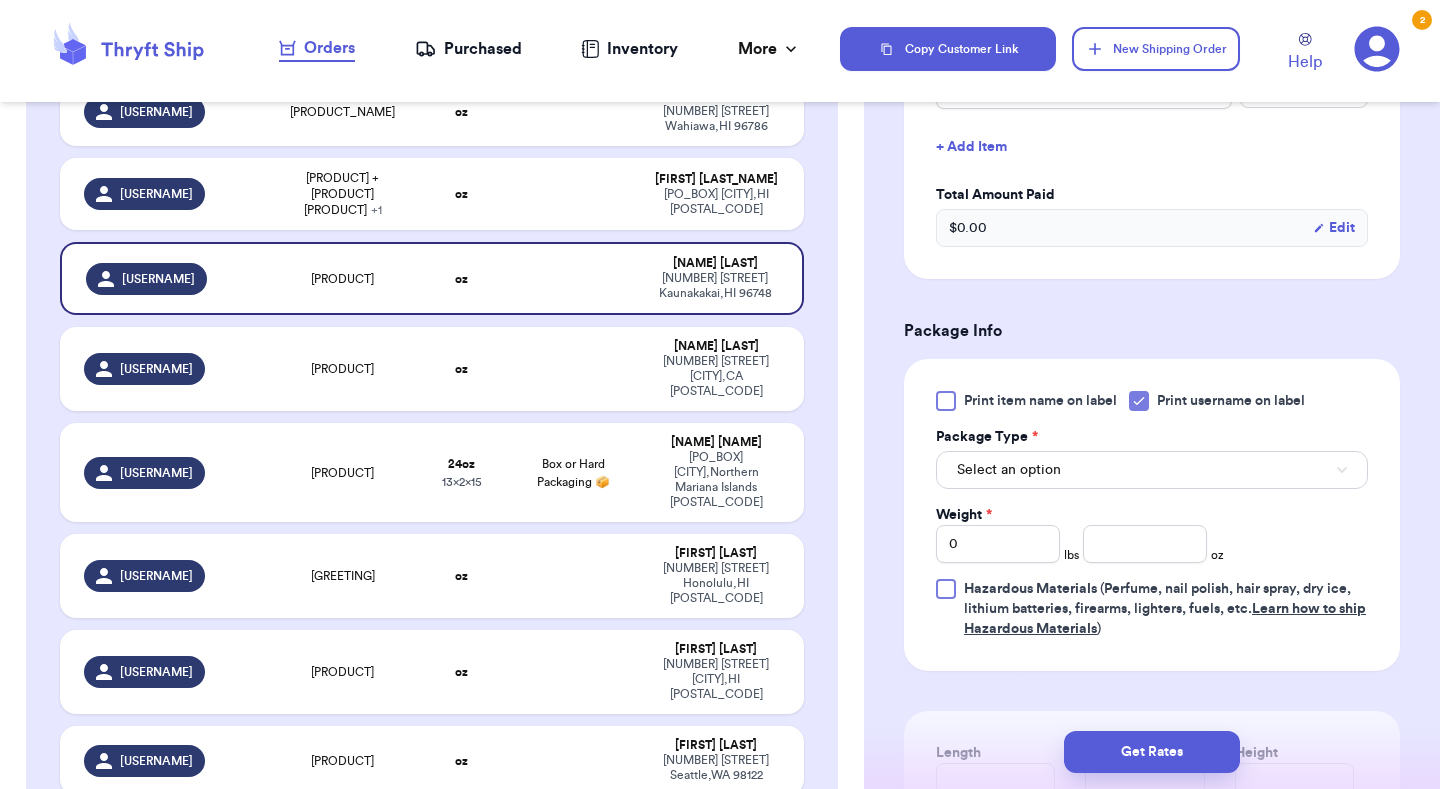 scroll, scrollTop: 646, scrollLeft: 0, axis: vertical 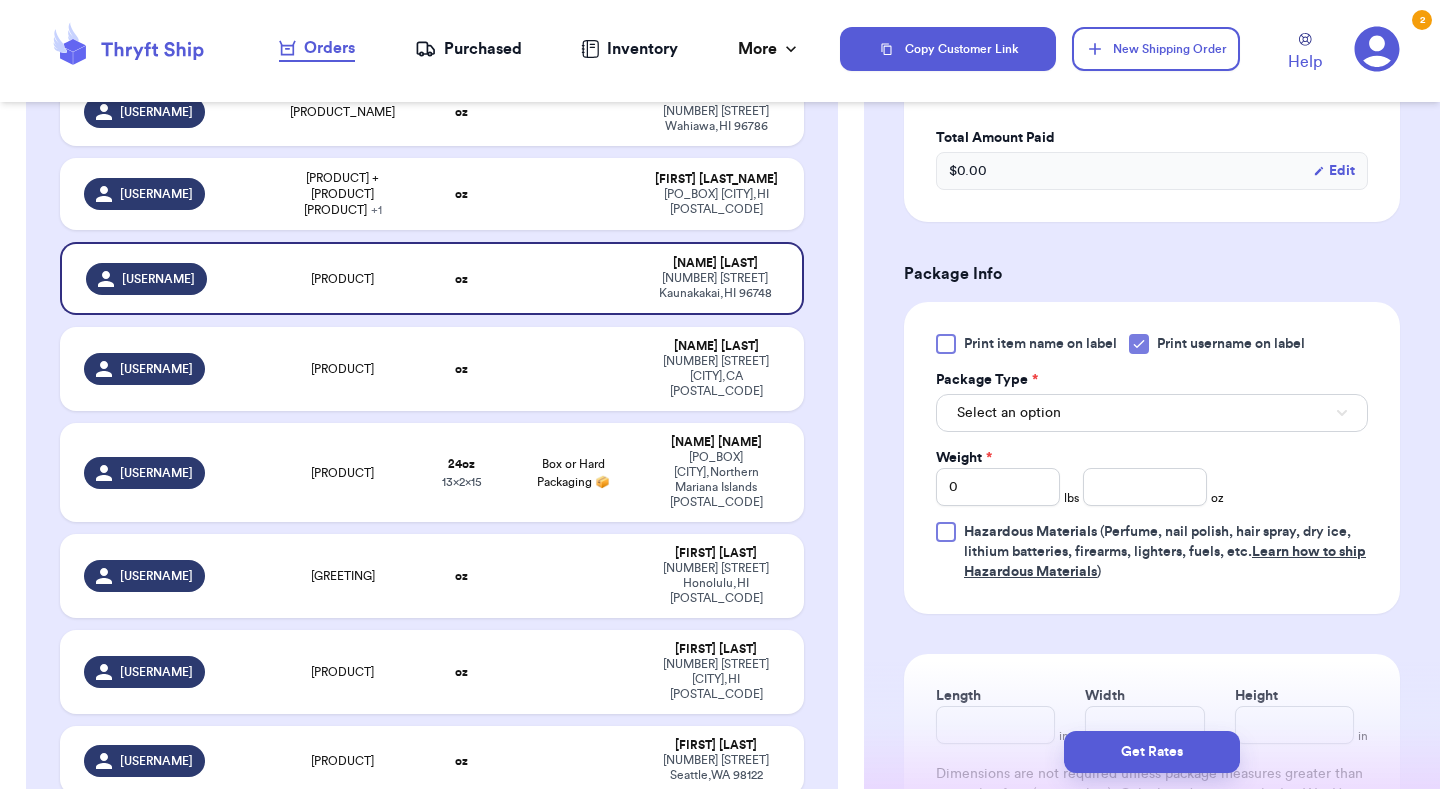 click on "Select an option" at bounding box center [1152, 413] 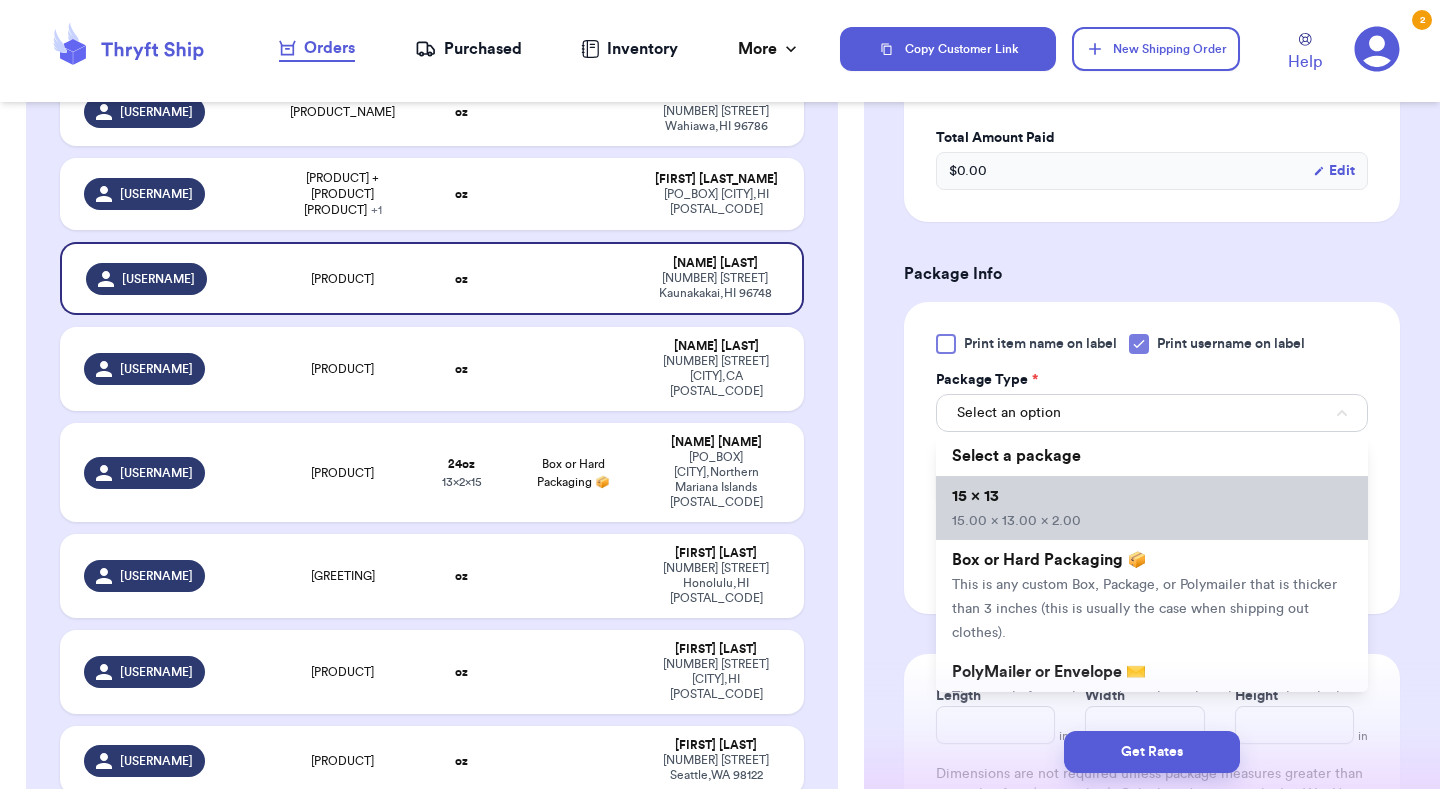 click on "[DIMENSIONS]" at bounding box center [1152, 508] 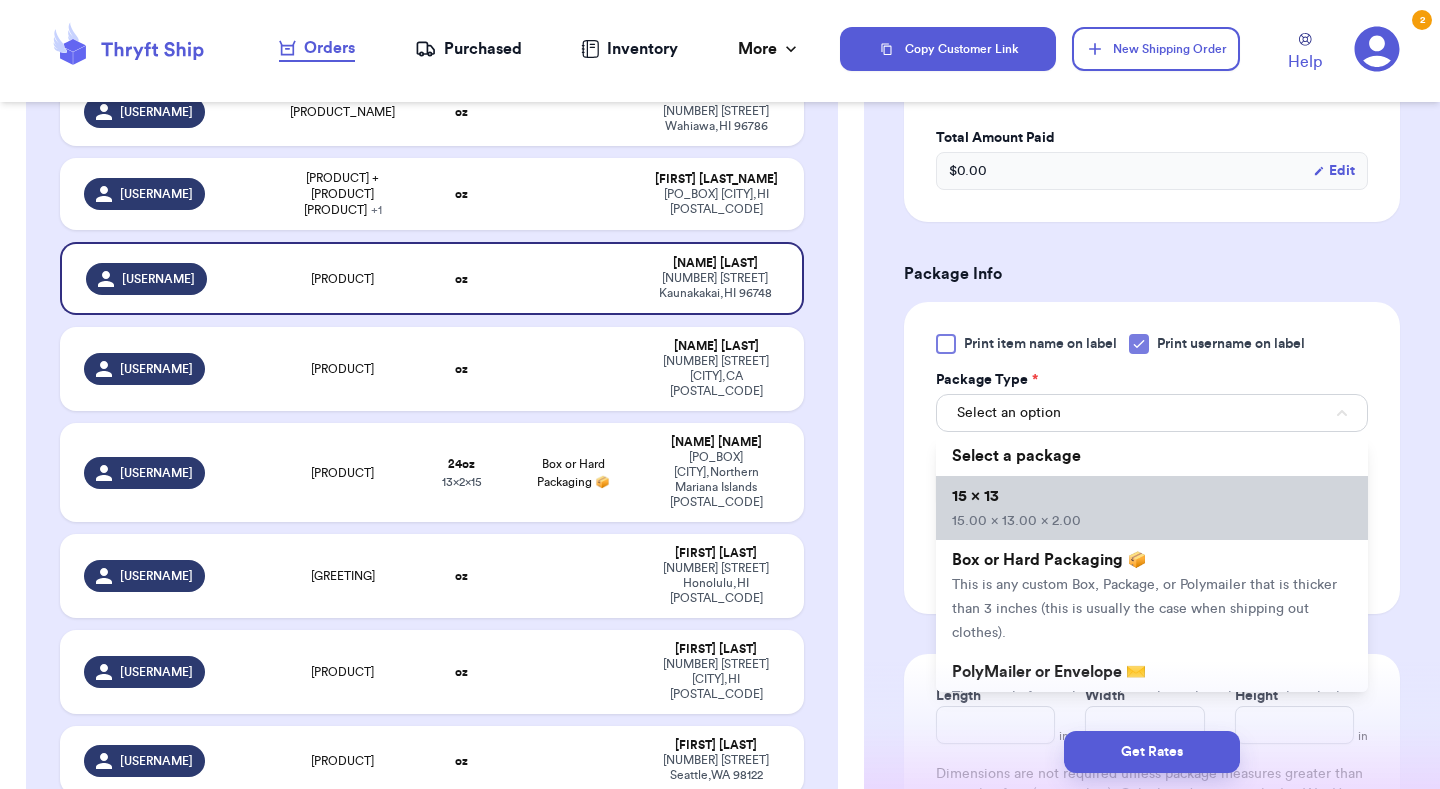 type 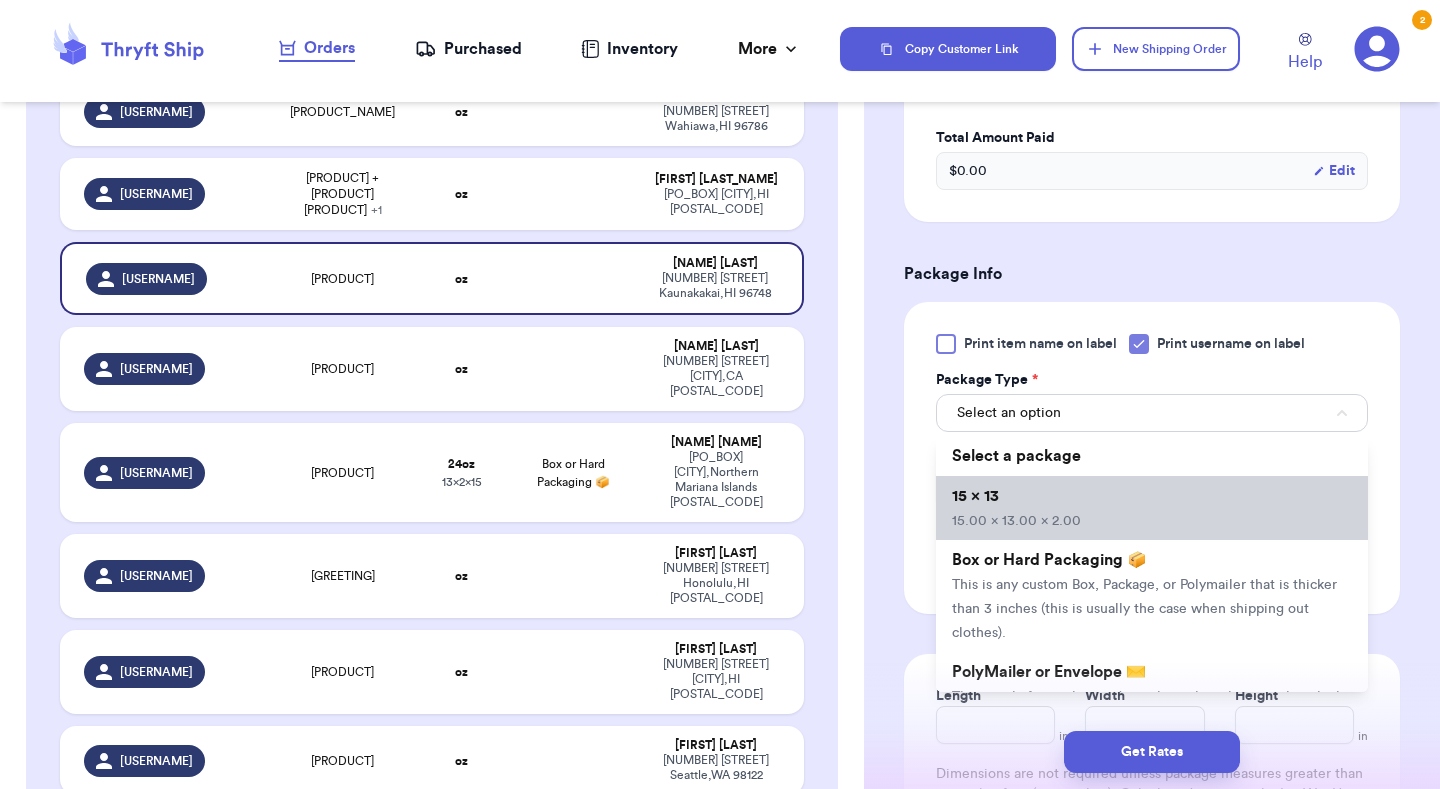 type on "15" 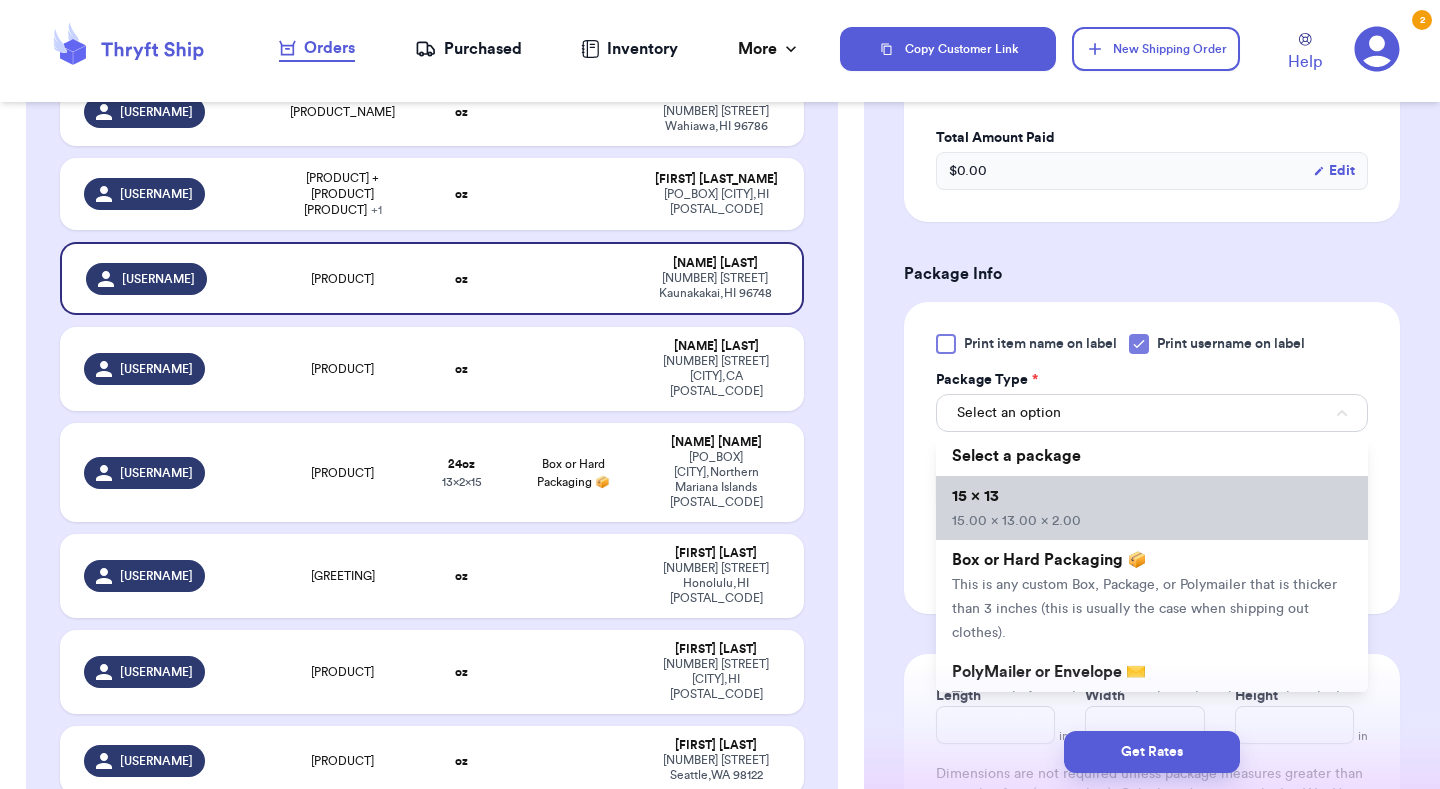type on "13" 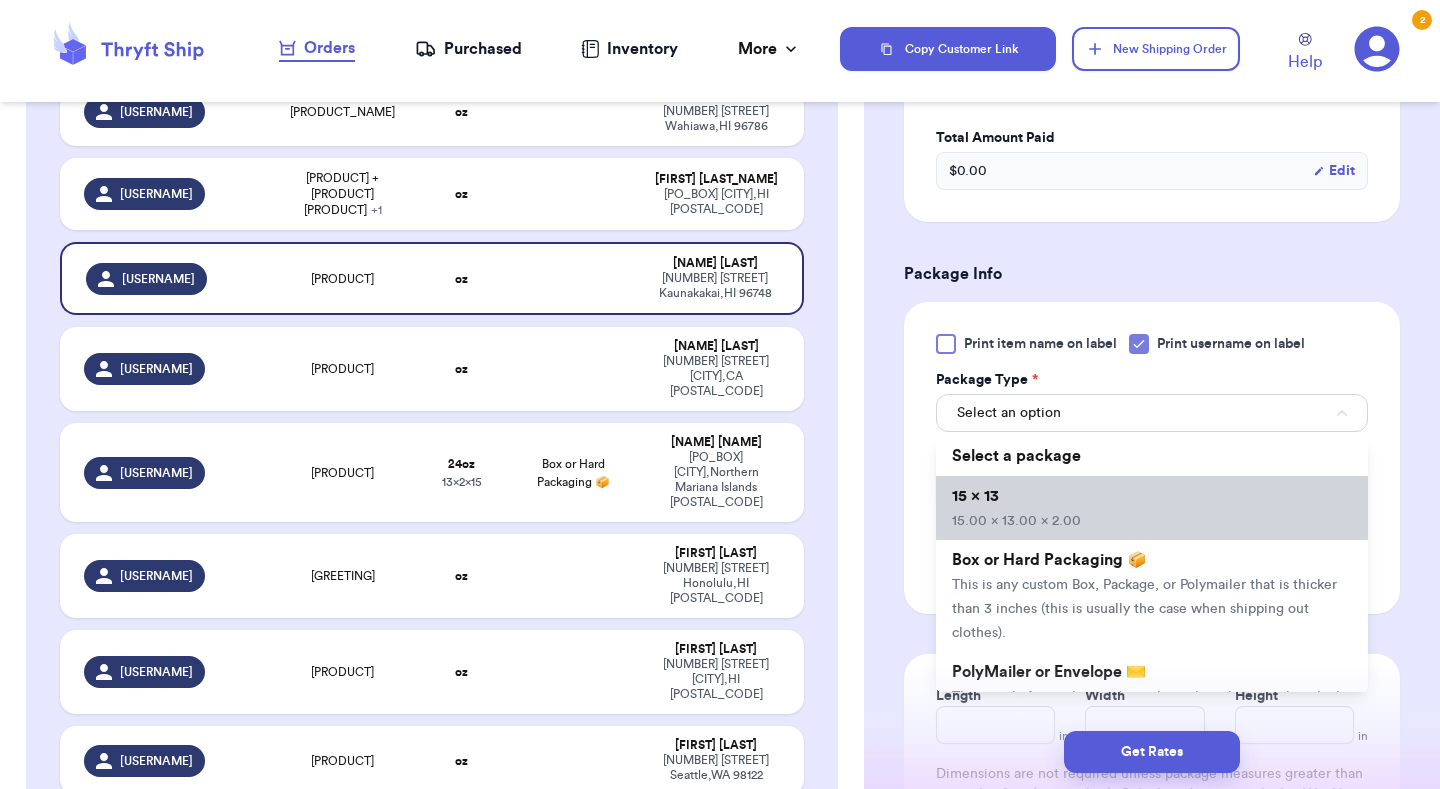 type on "2" 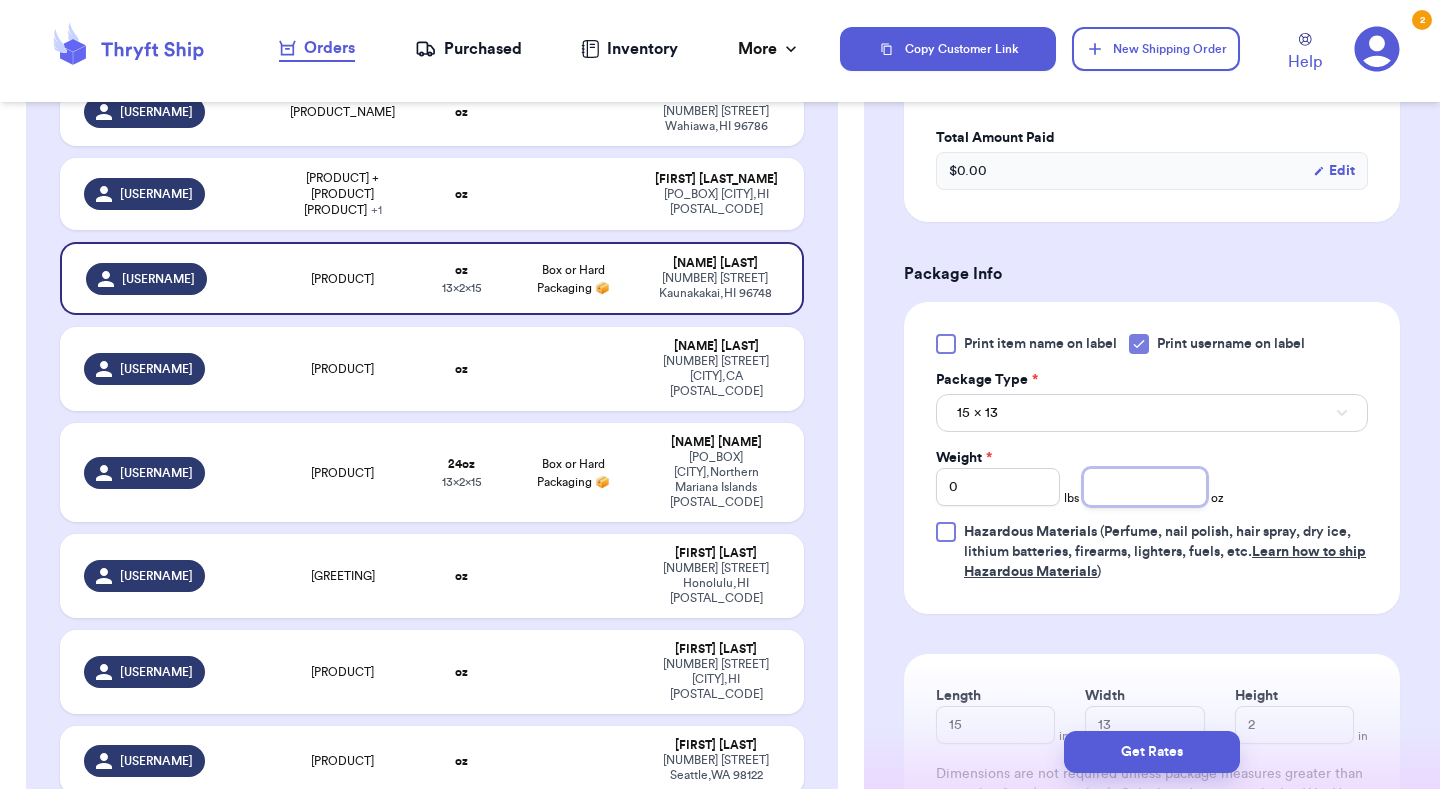 click at bounding box center [1145, 487] 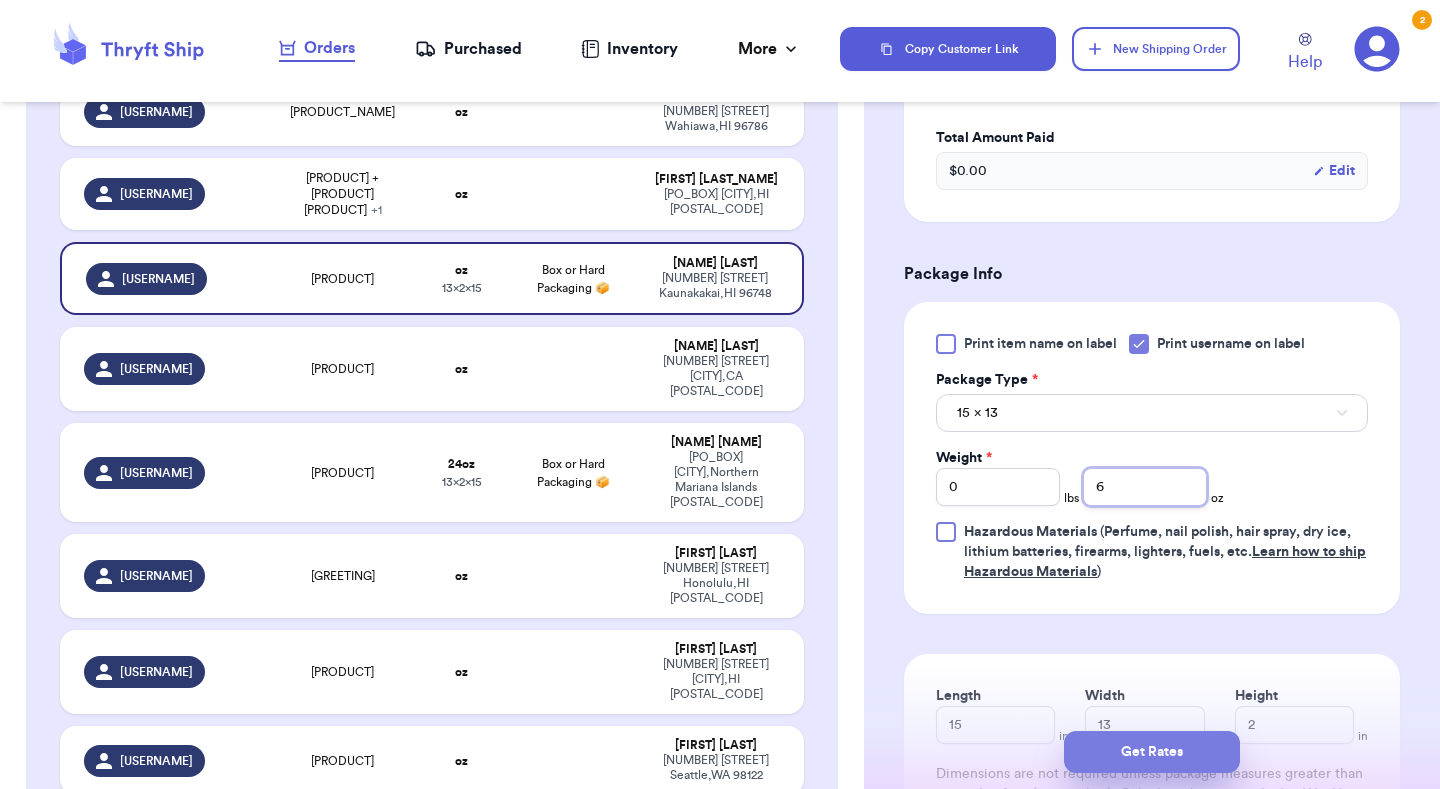 type on "6" 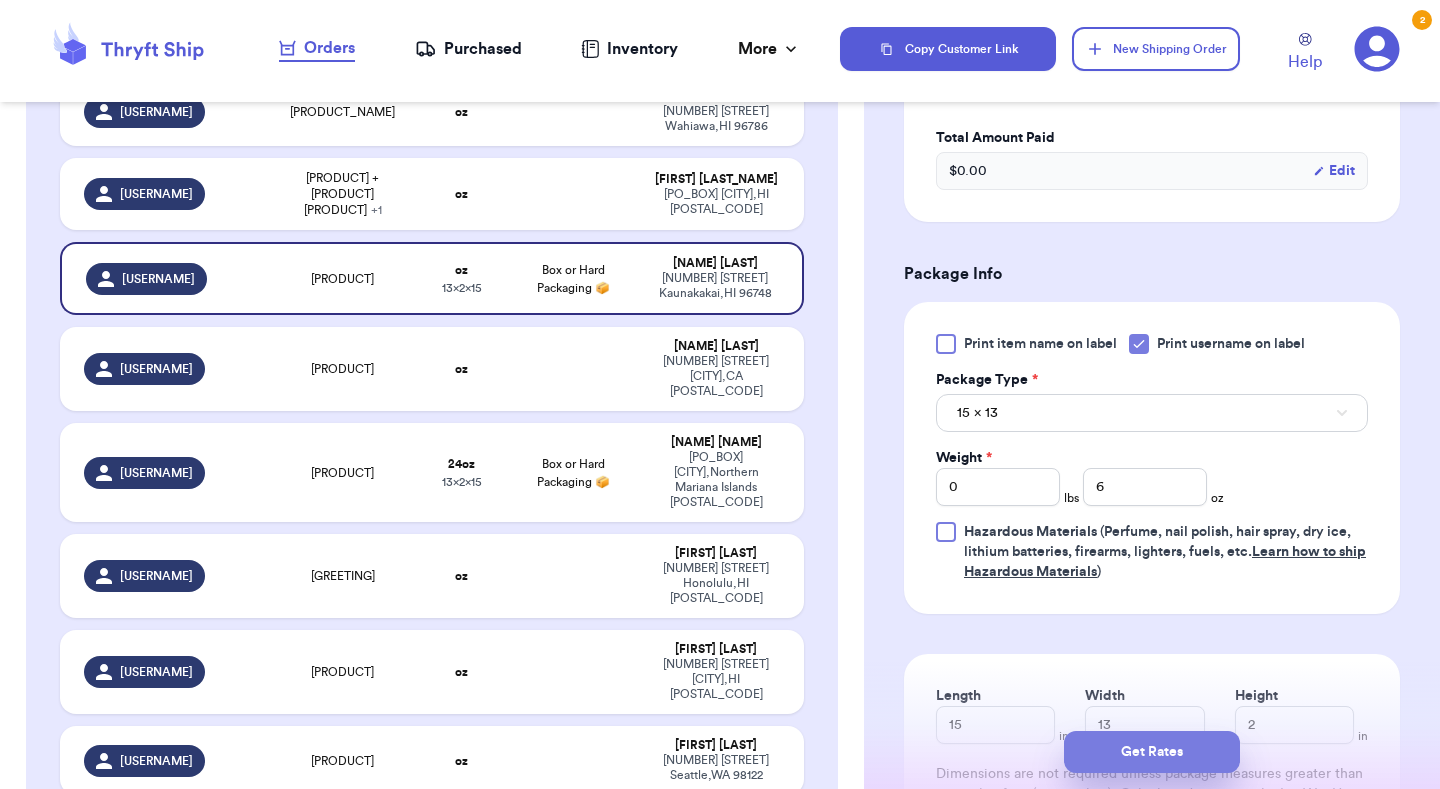 click on "Get Rates" at bounding box center (1152, 752) 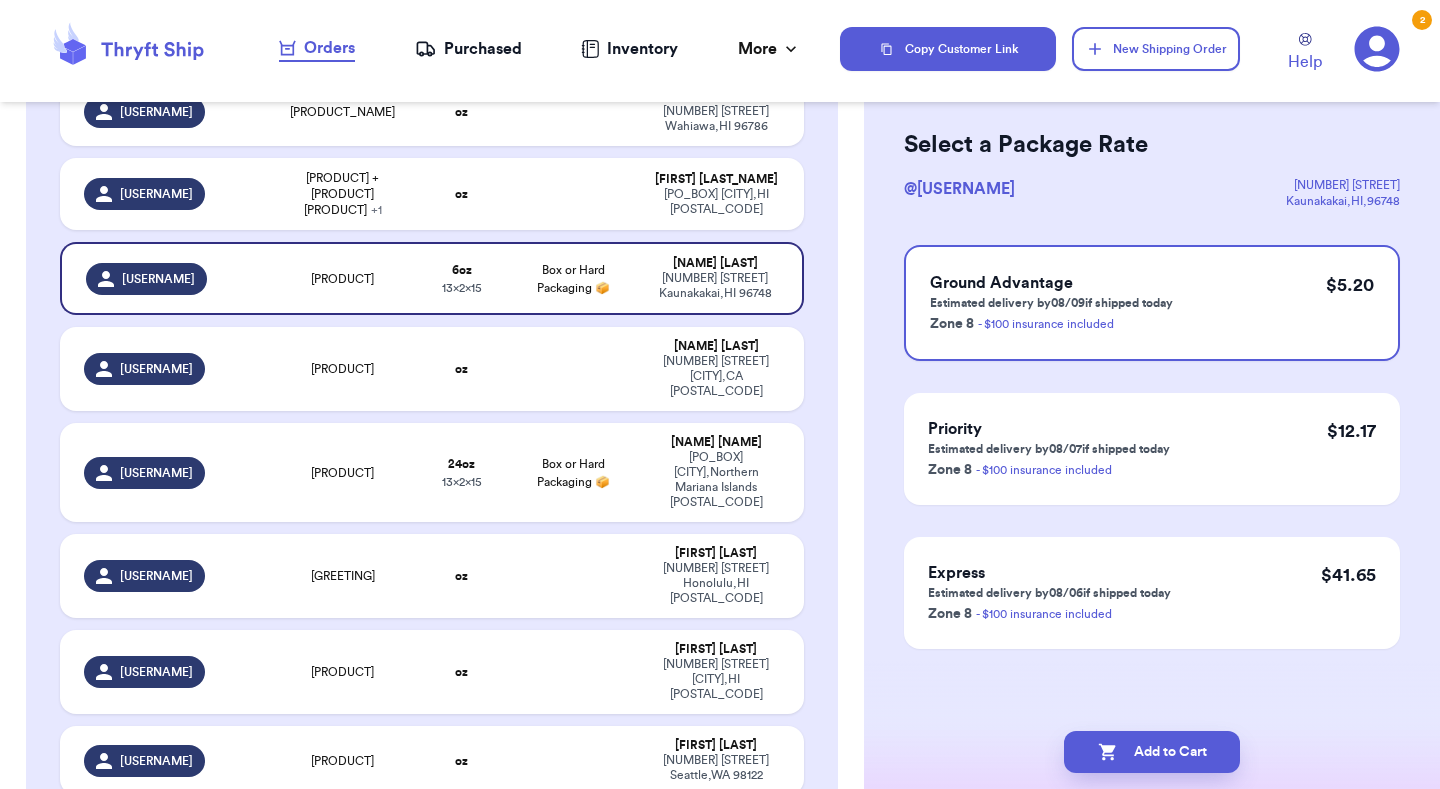 scroll, scrollTop: 0, scrollLeft: 0, axis: both 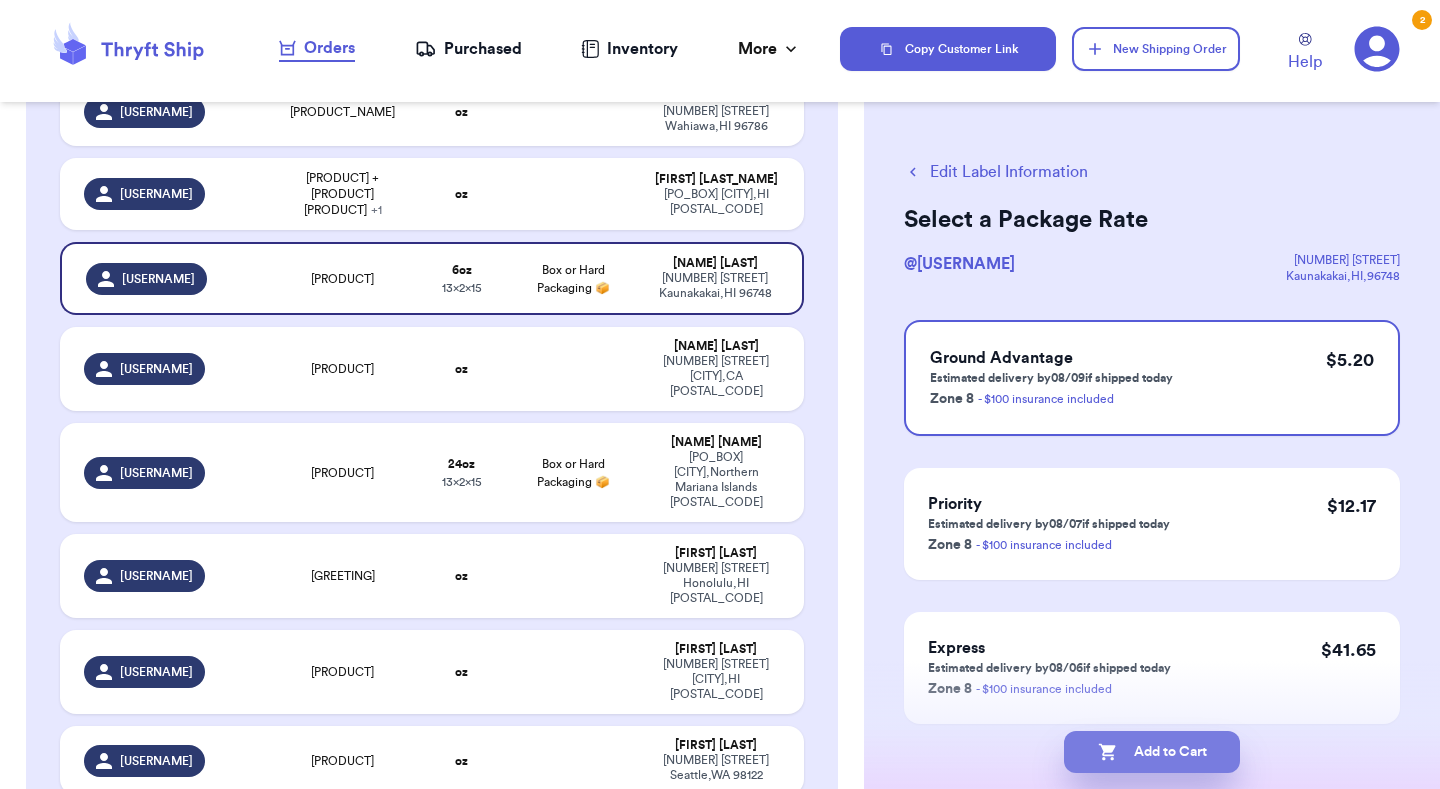 click on "Add to Cart" at bounding box center (1152, 752) 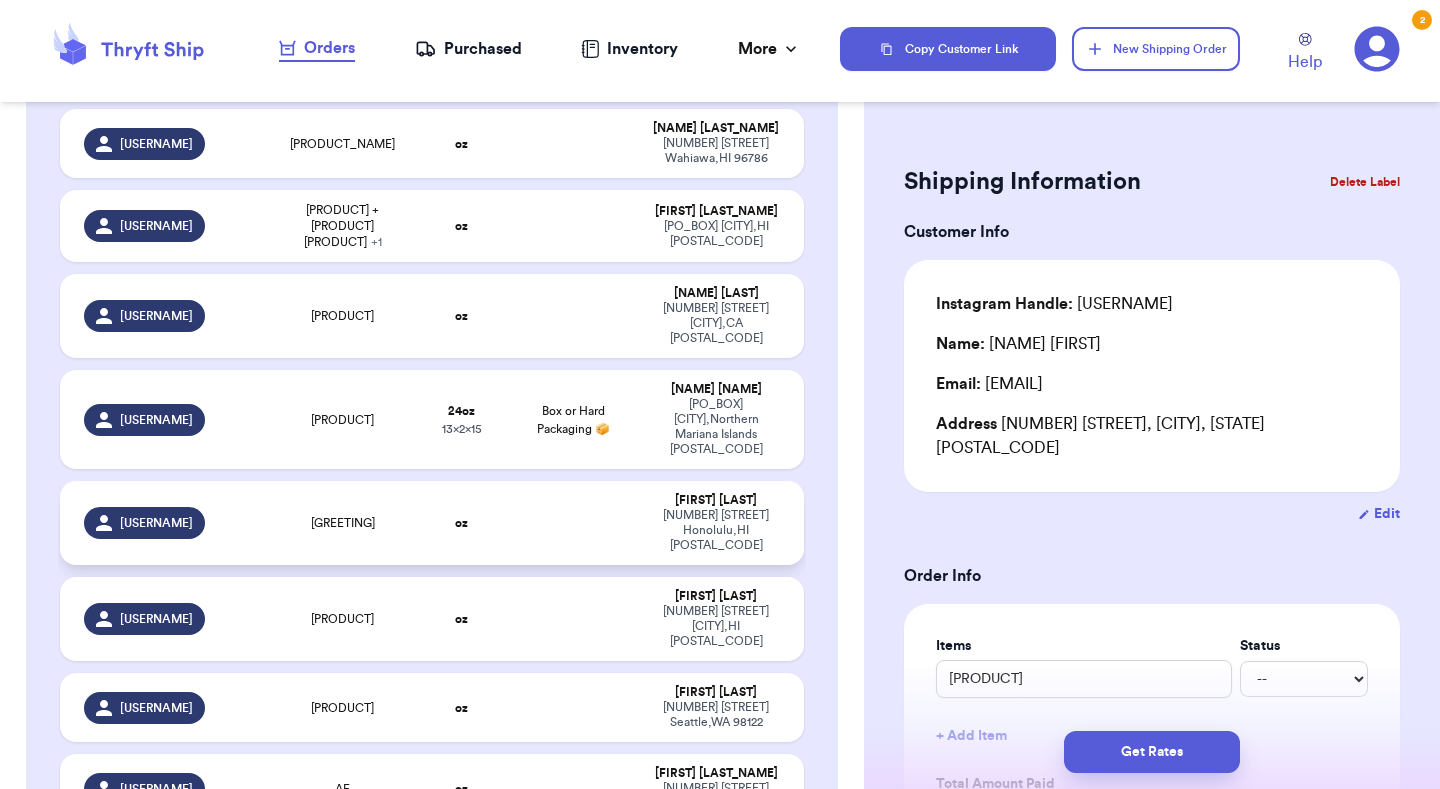 scroll, scrollTop: 1185, scrollLeft: 0, axis: vertical 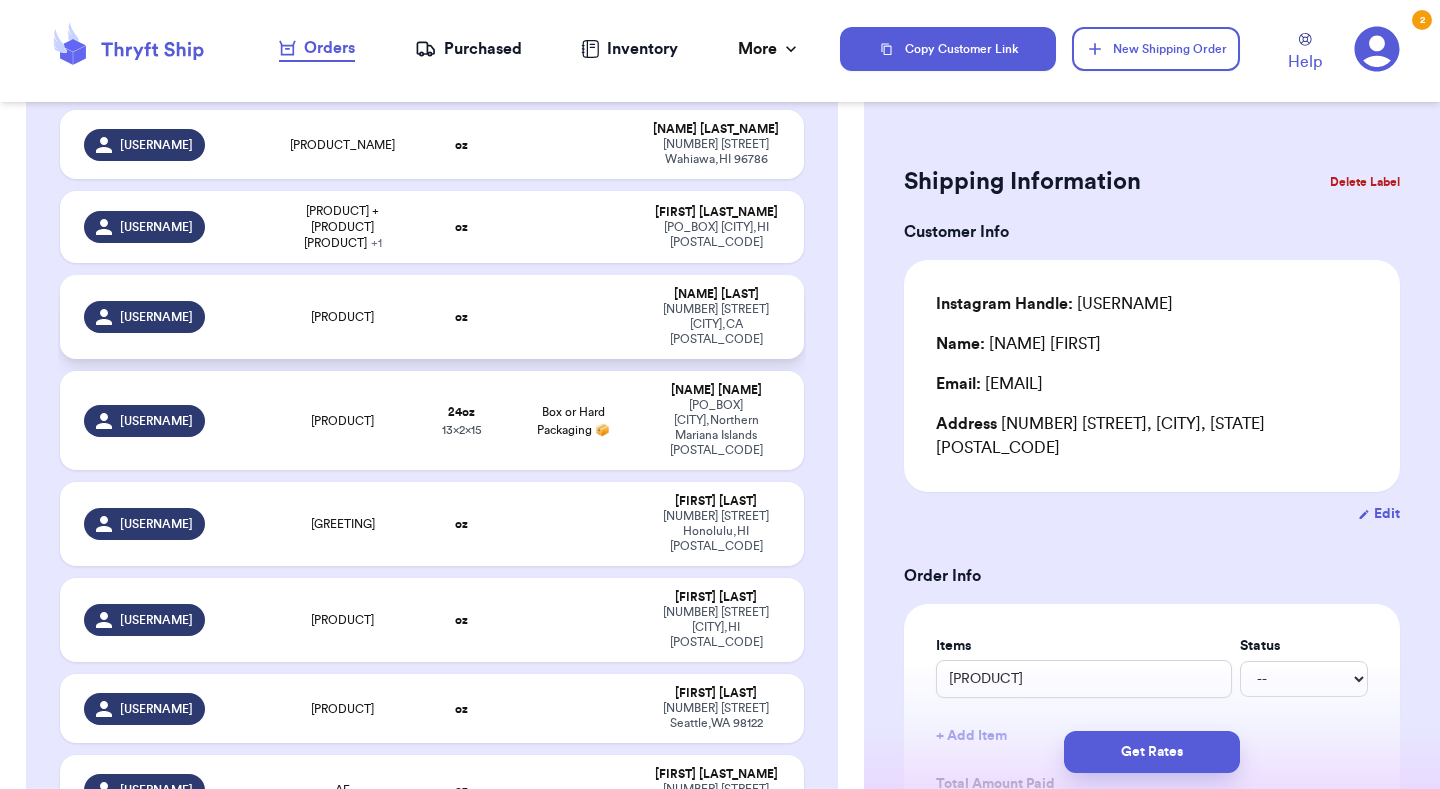click at bounding box center [573, 317] 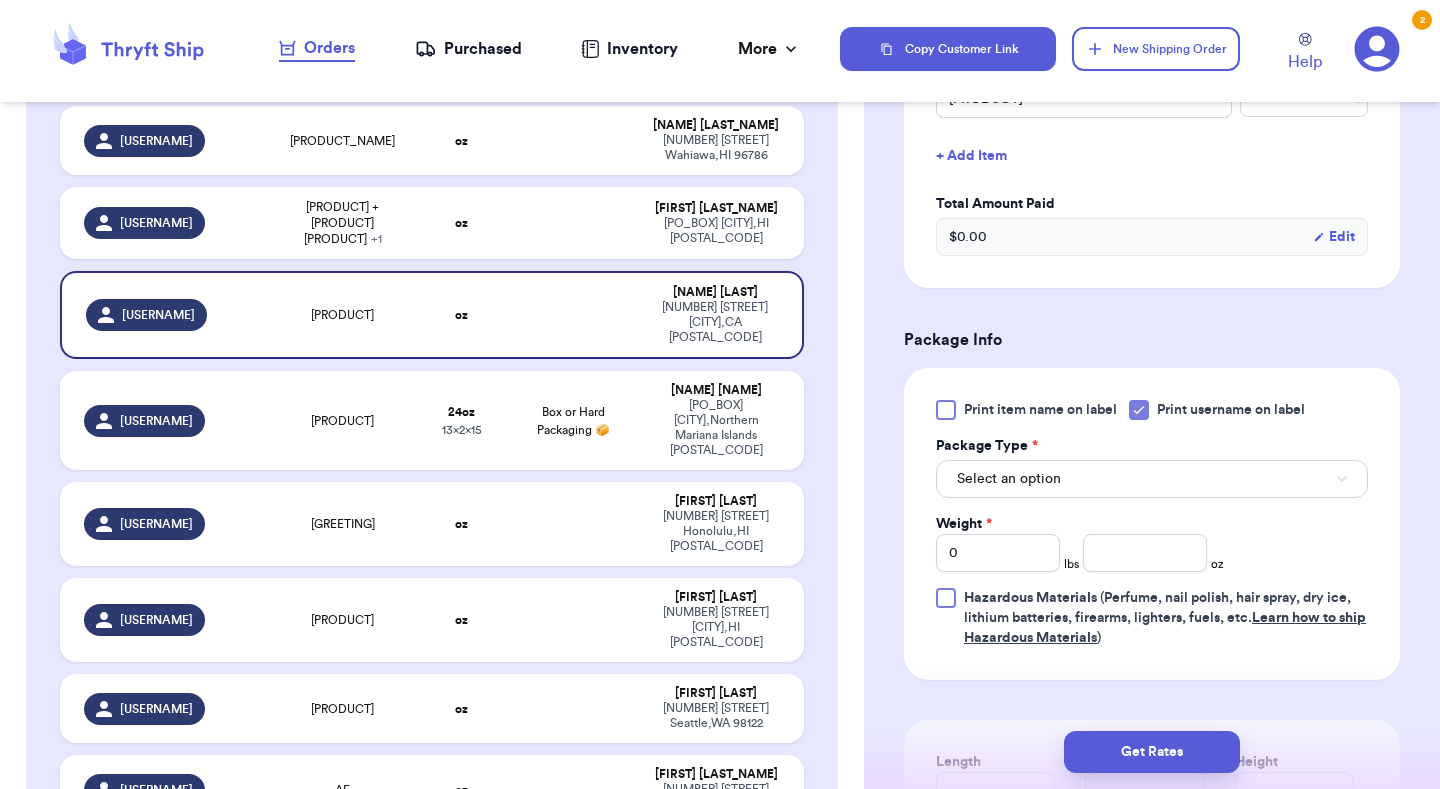 scroll, scrollTop: 626, scrollLeft: 0, axis: vertical 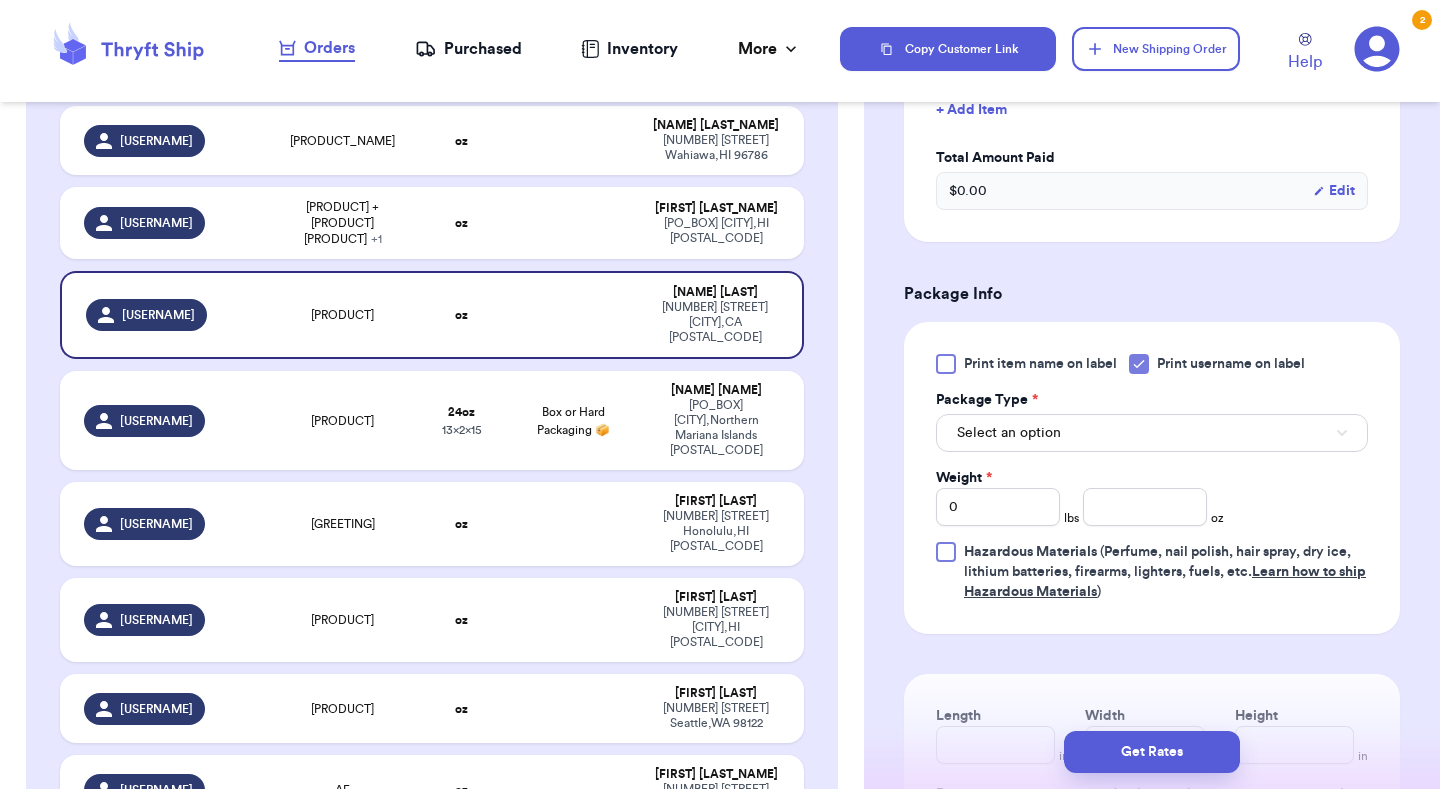 click on "Select an option" at bounding box center (1152, 433) 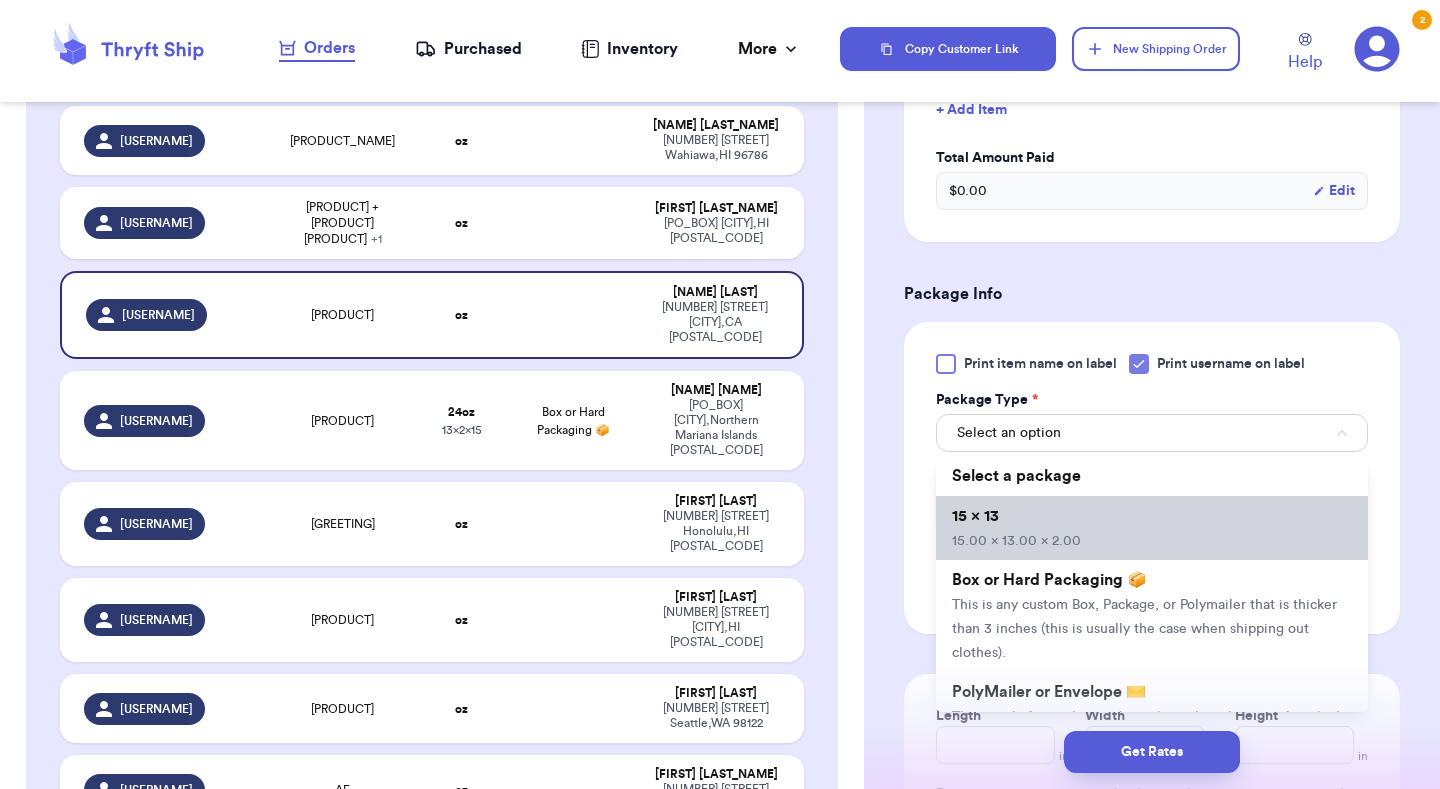 click on "[DIMENSIONS]" at bounding box center [1152, 528] 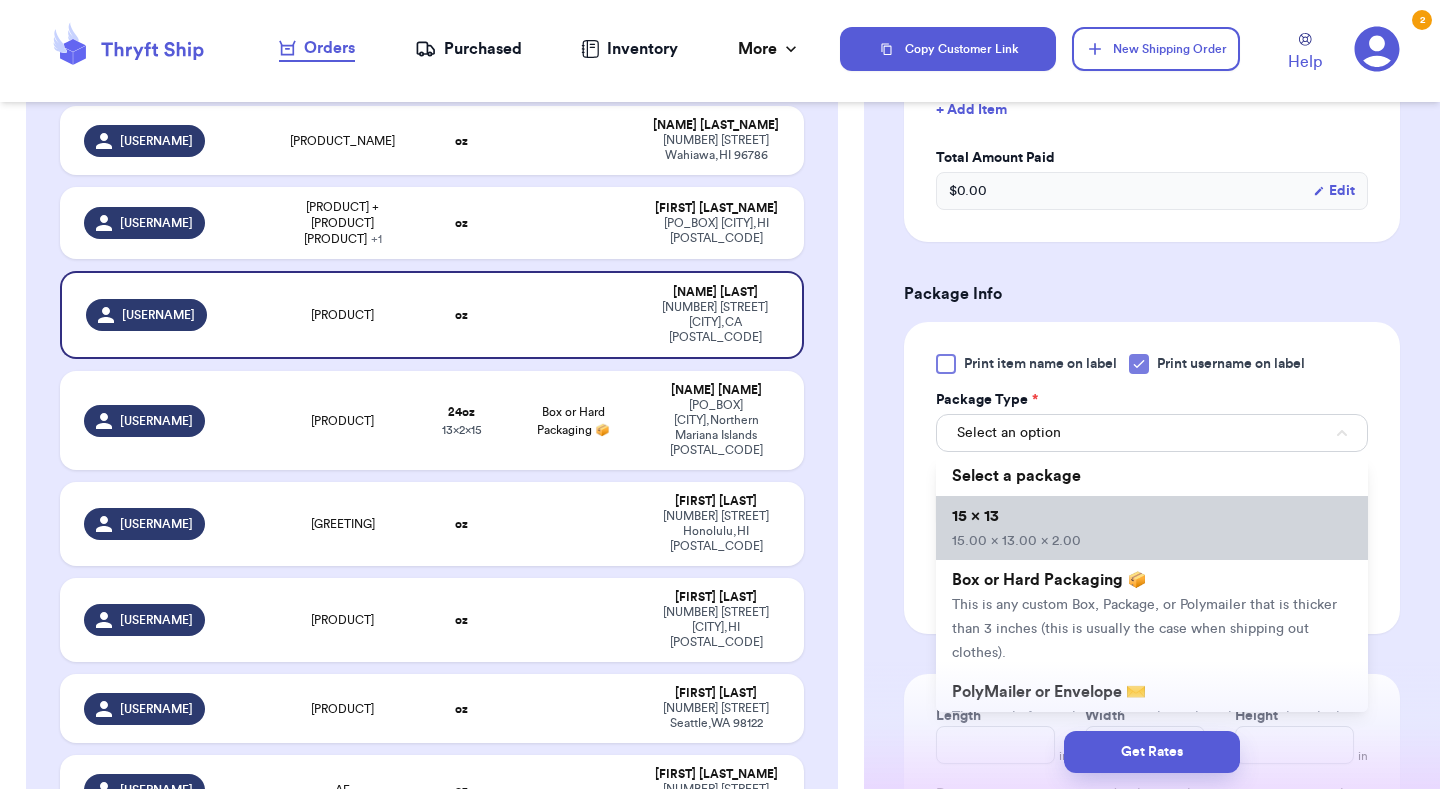 type 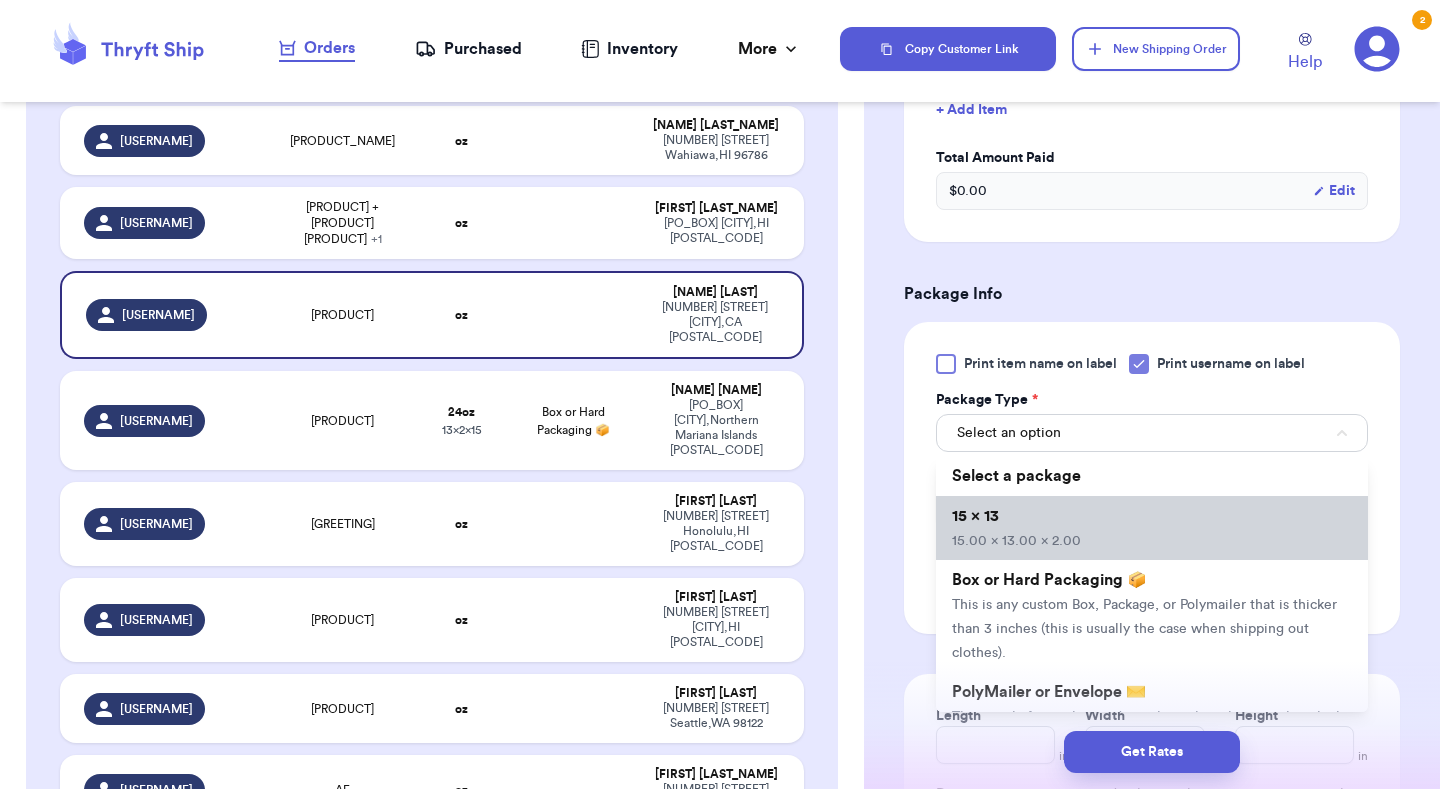 type on "15" 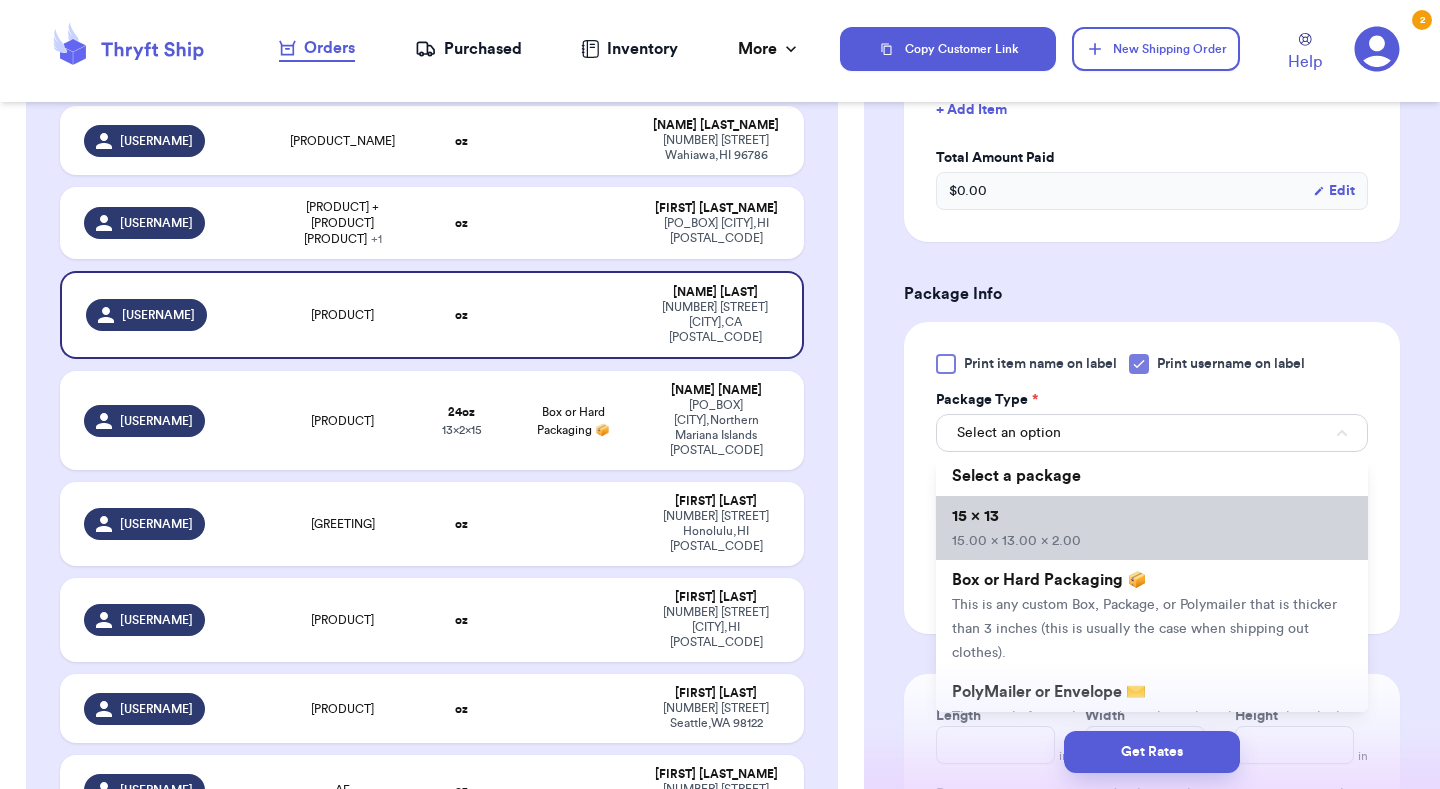 type on "13" 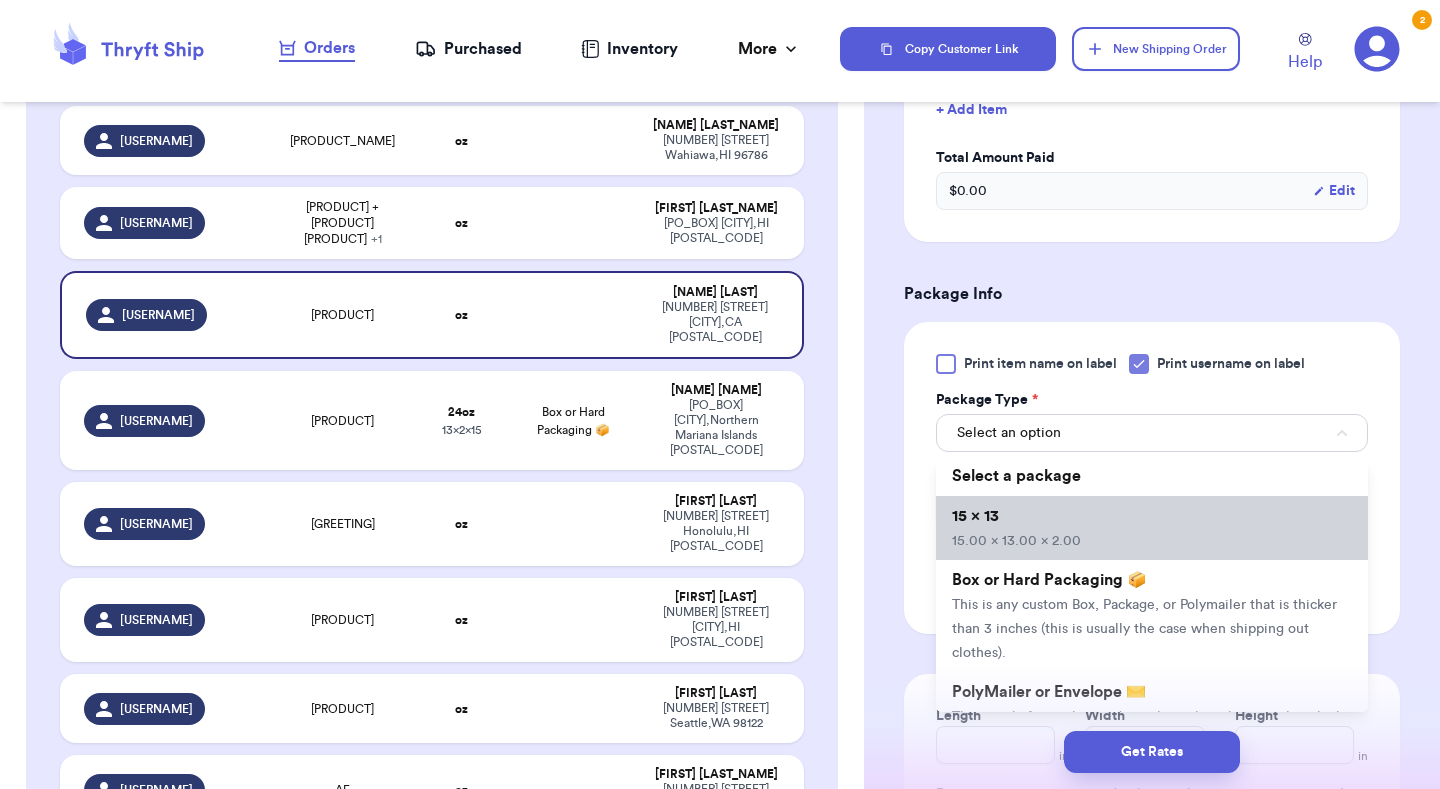 type on "2" 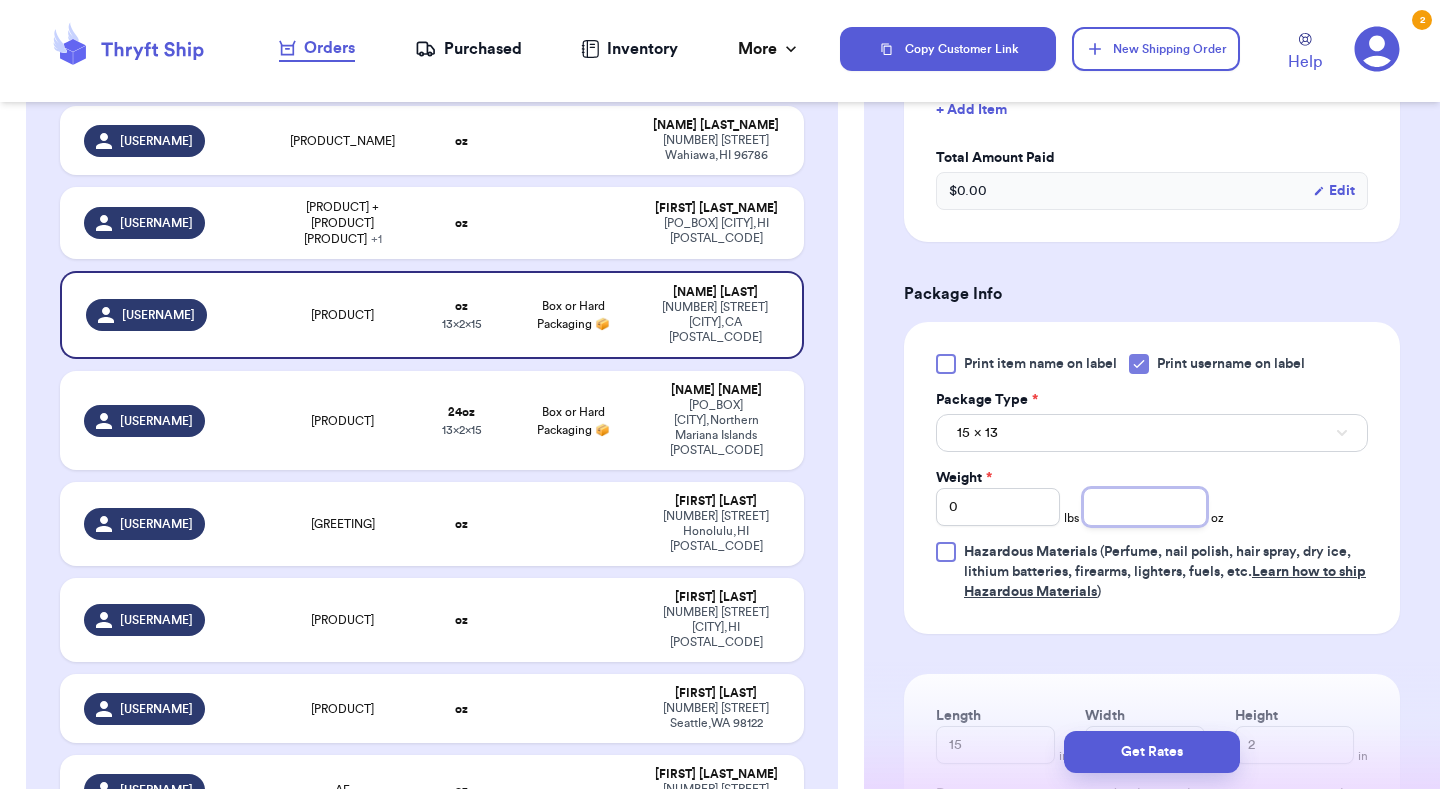 click at bounding box center [1145, 507] 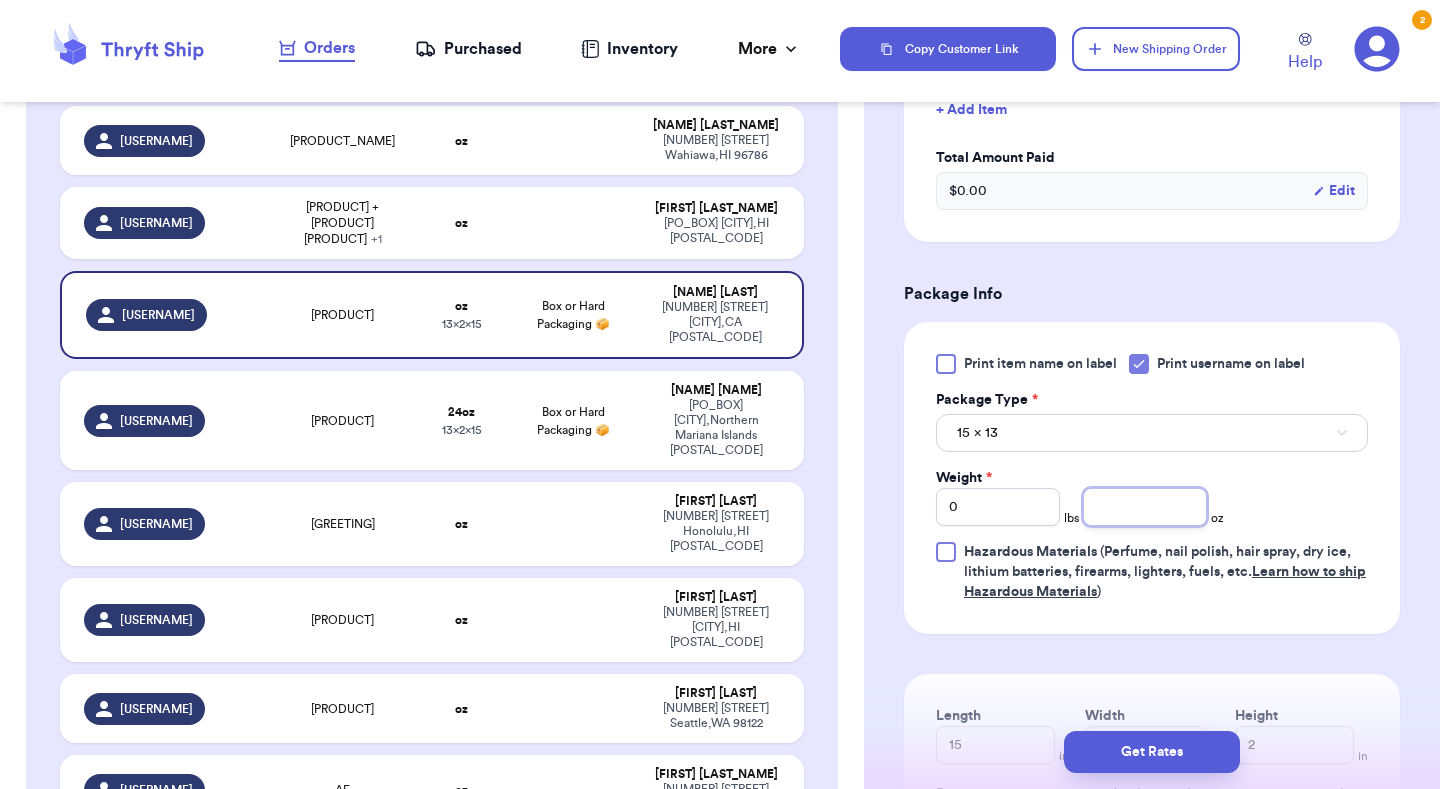 type on "8" 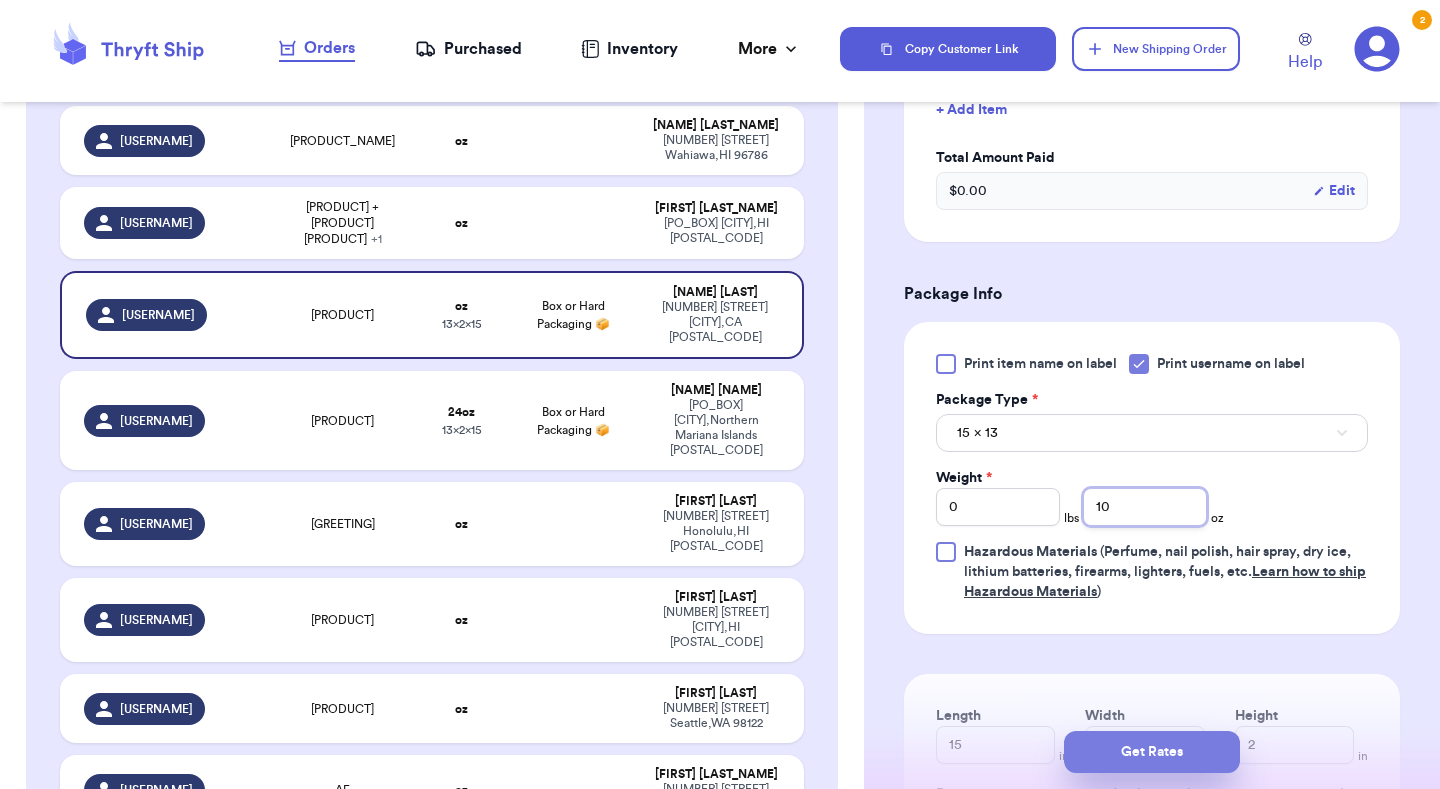 type on "10" 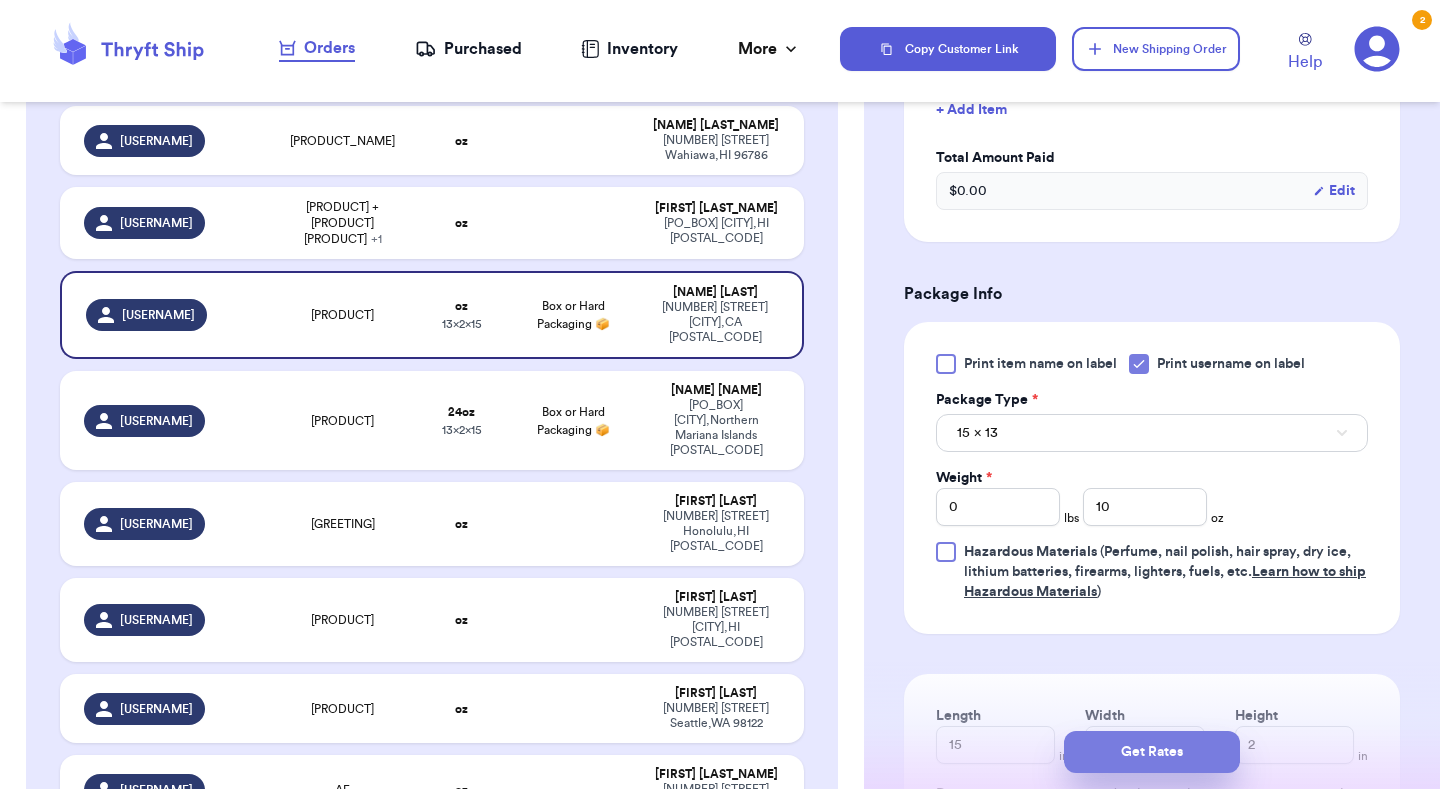click on "Get Rates" at bounding box center (1152, 752) 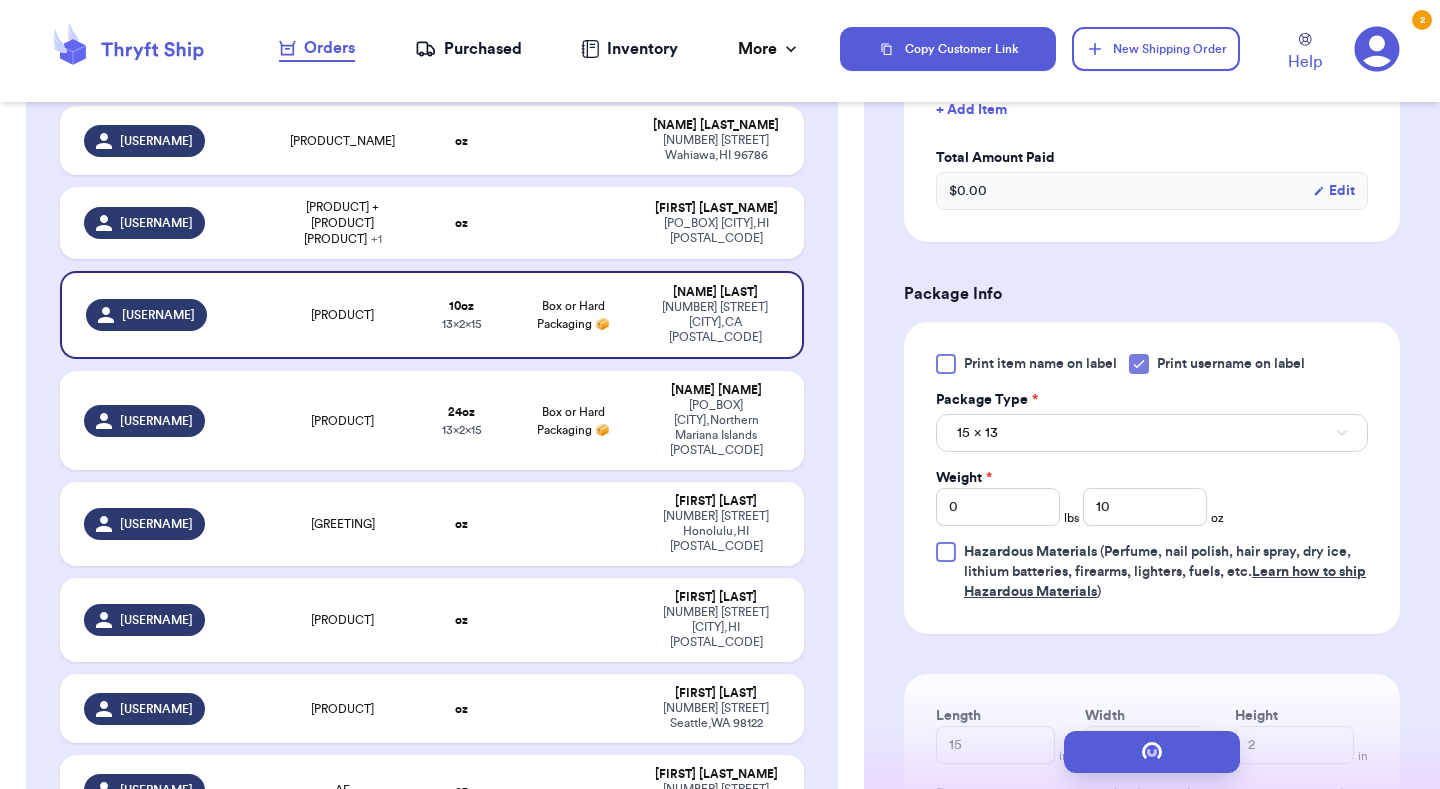 scroll, scrollTop: 0, scrollLeft: 0, axis: both 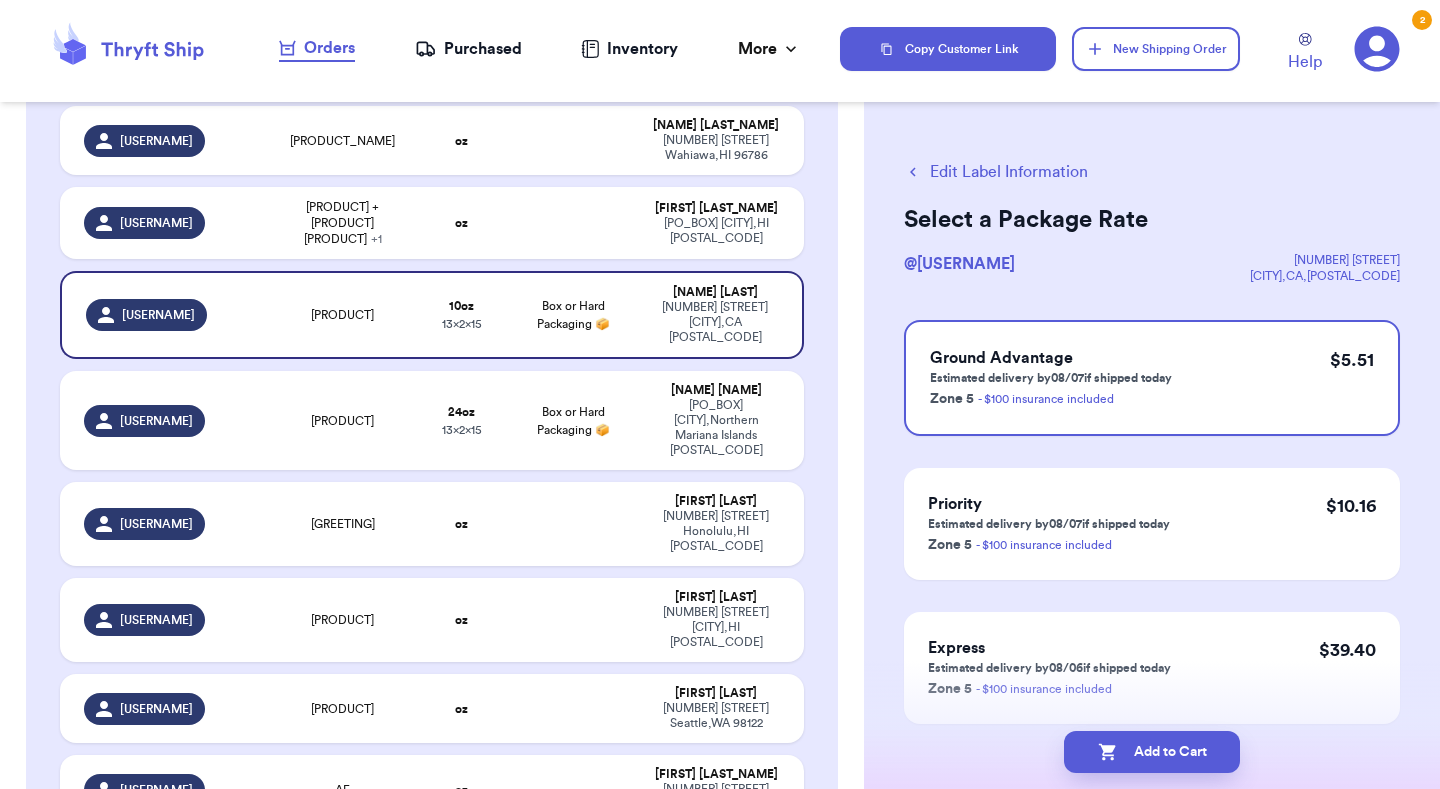 click on "Edit Label Information" at bounding box center (996, 172) 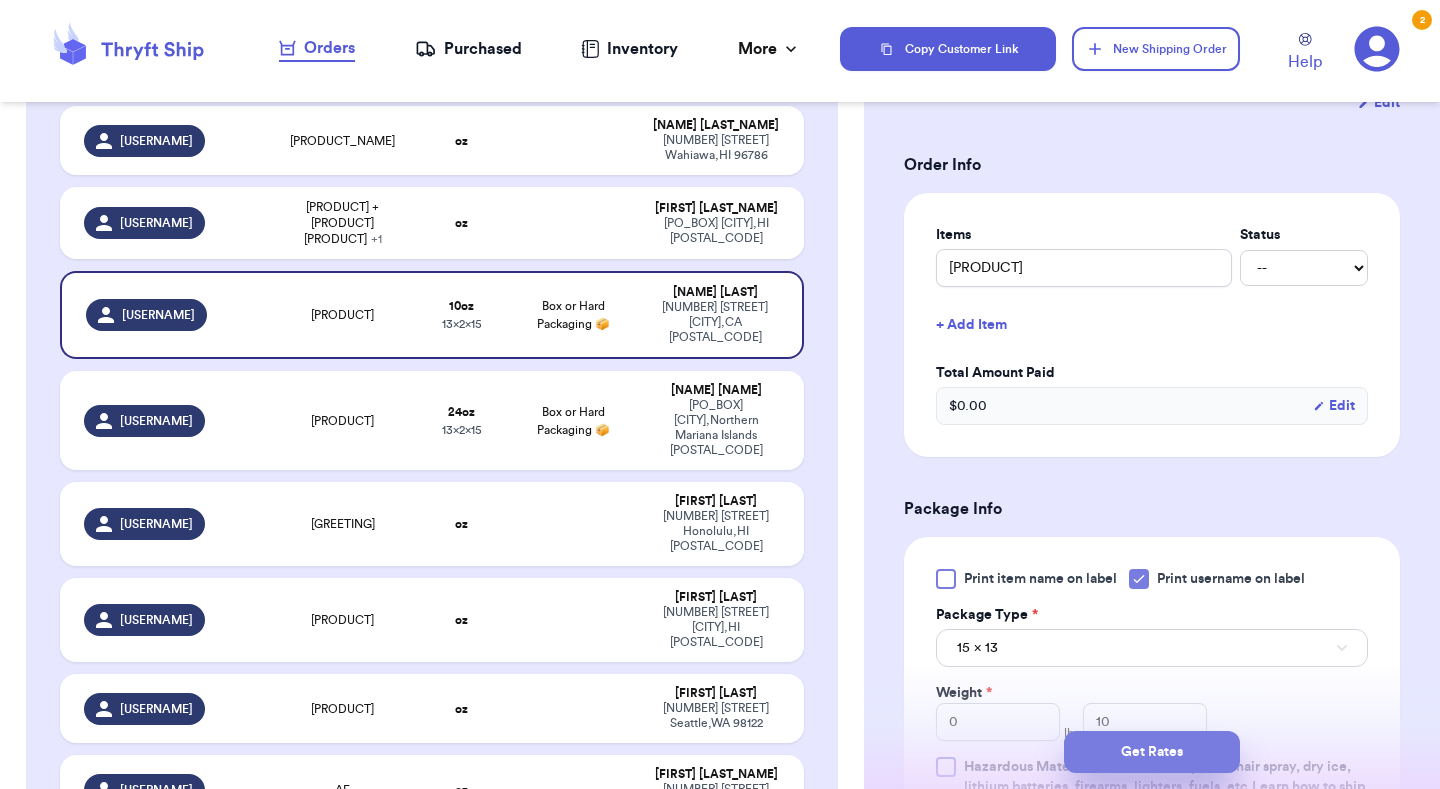 scroll, scrollTop: 593, scrollLeft: 0, axis: vertical 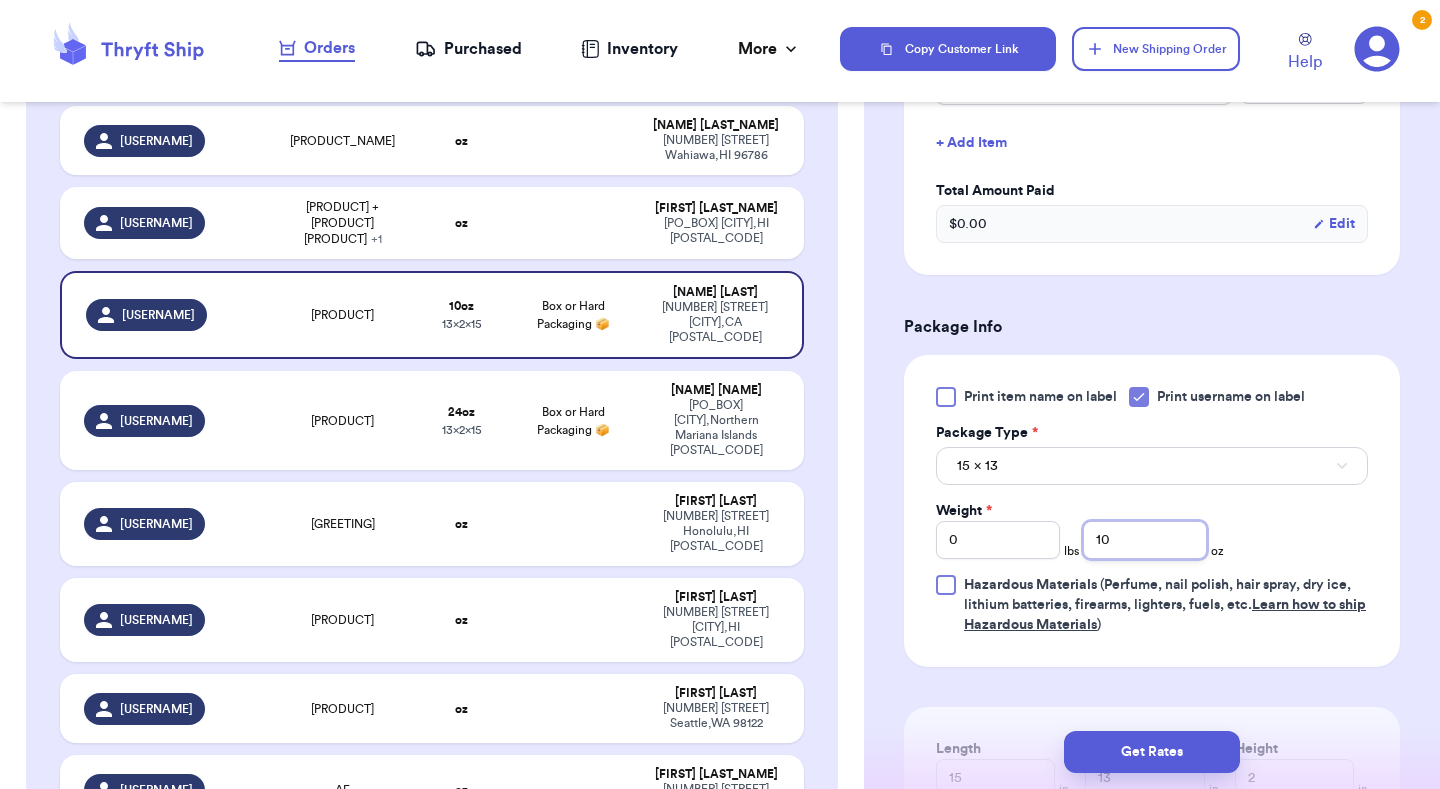 click on "10" at bounding box center [1145, 540] 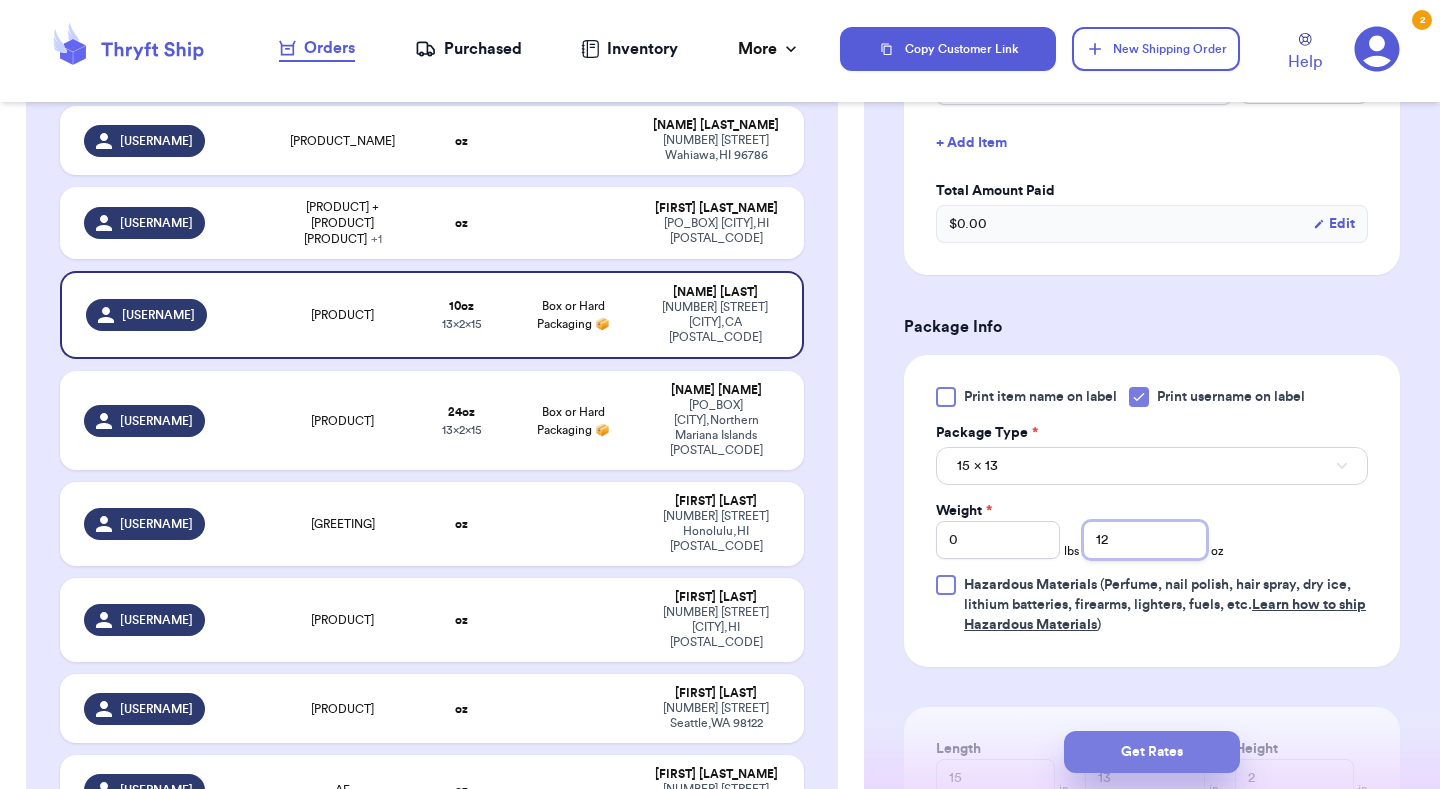 type on "12" 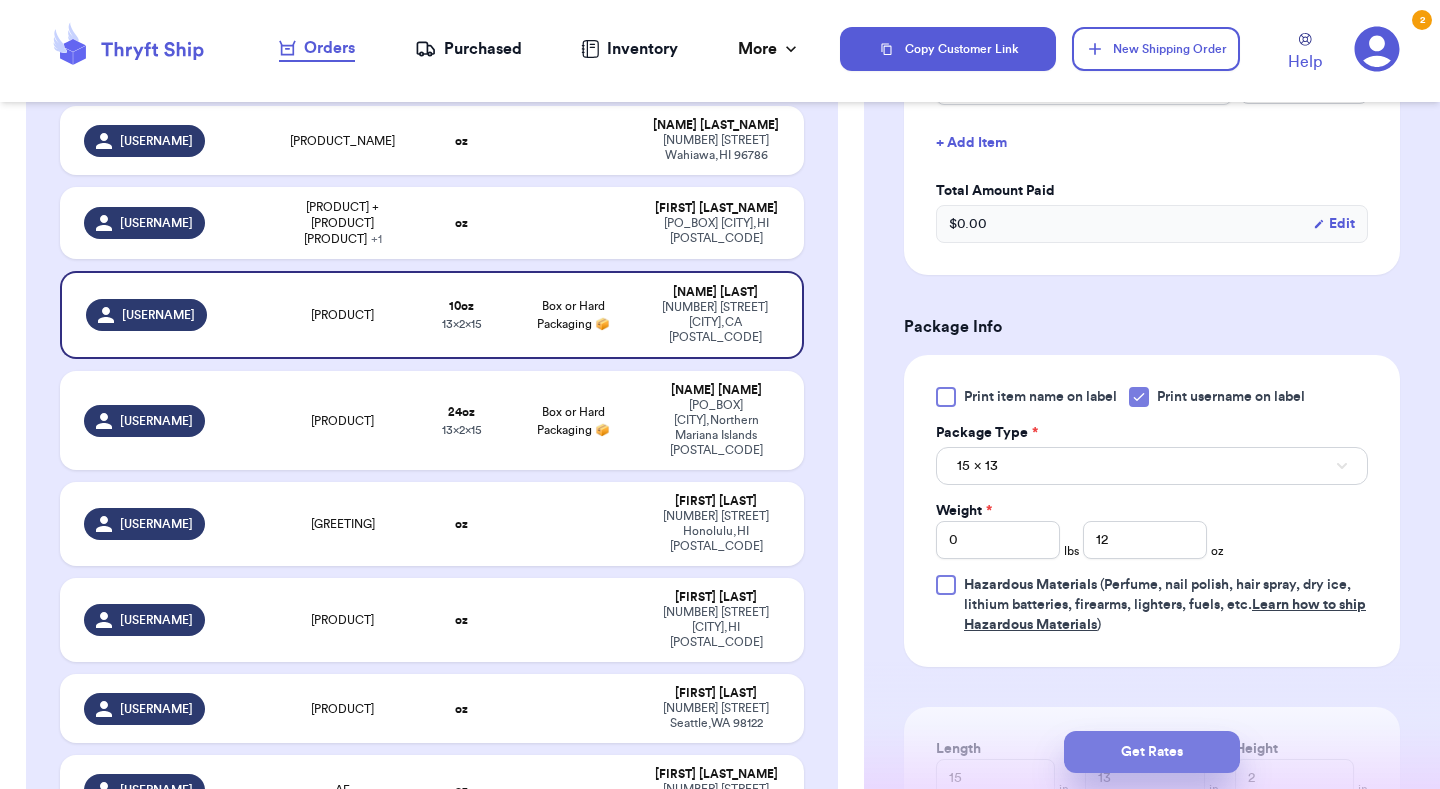 click on "Get Rates" at bounding box center [1152, 752] 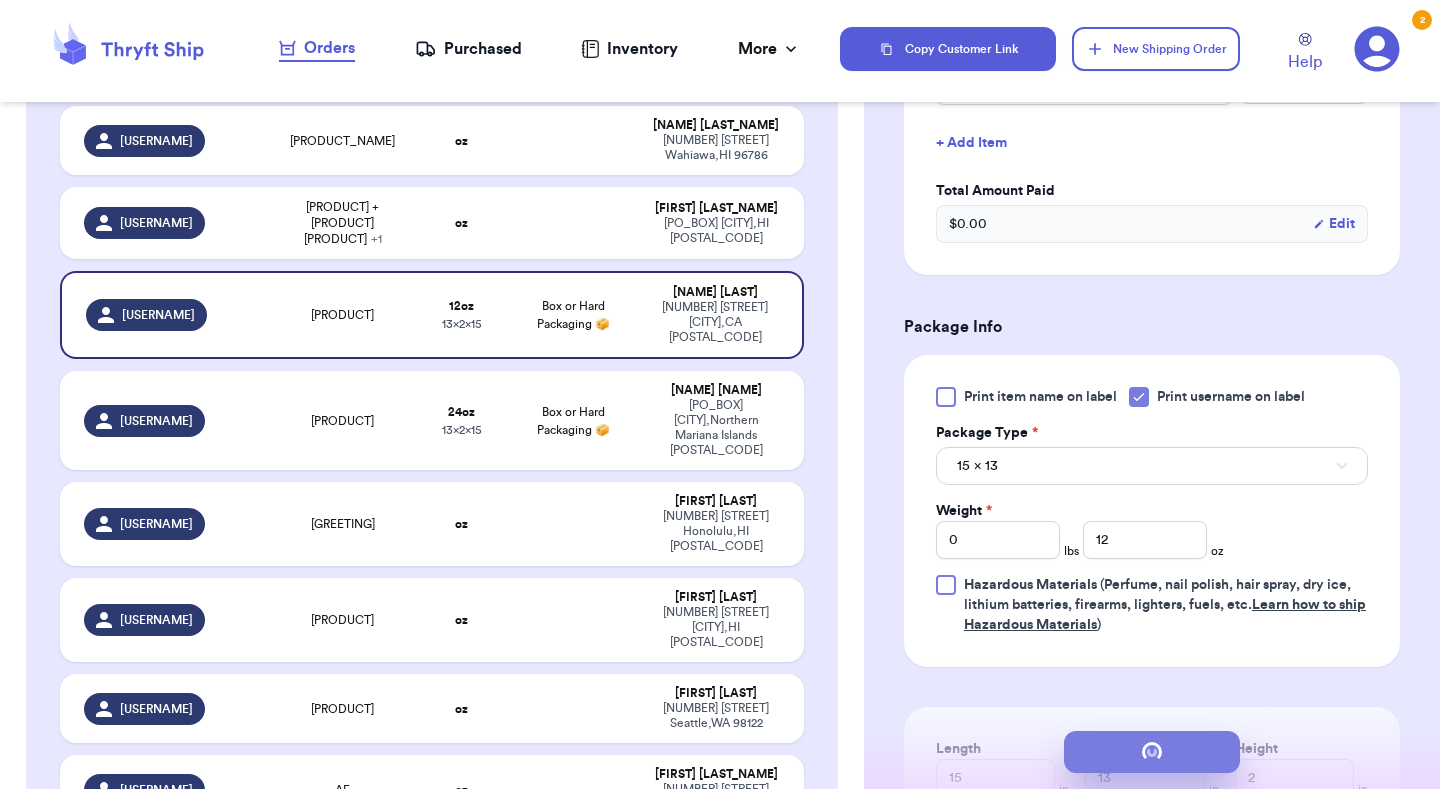 scroll, scrollTop: 0, scrollLeft: 0, axis: both 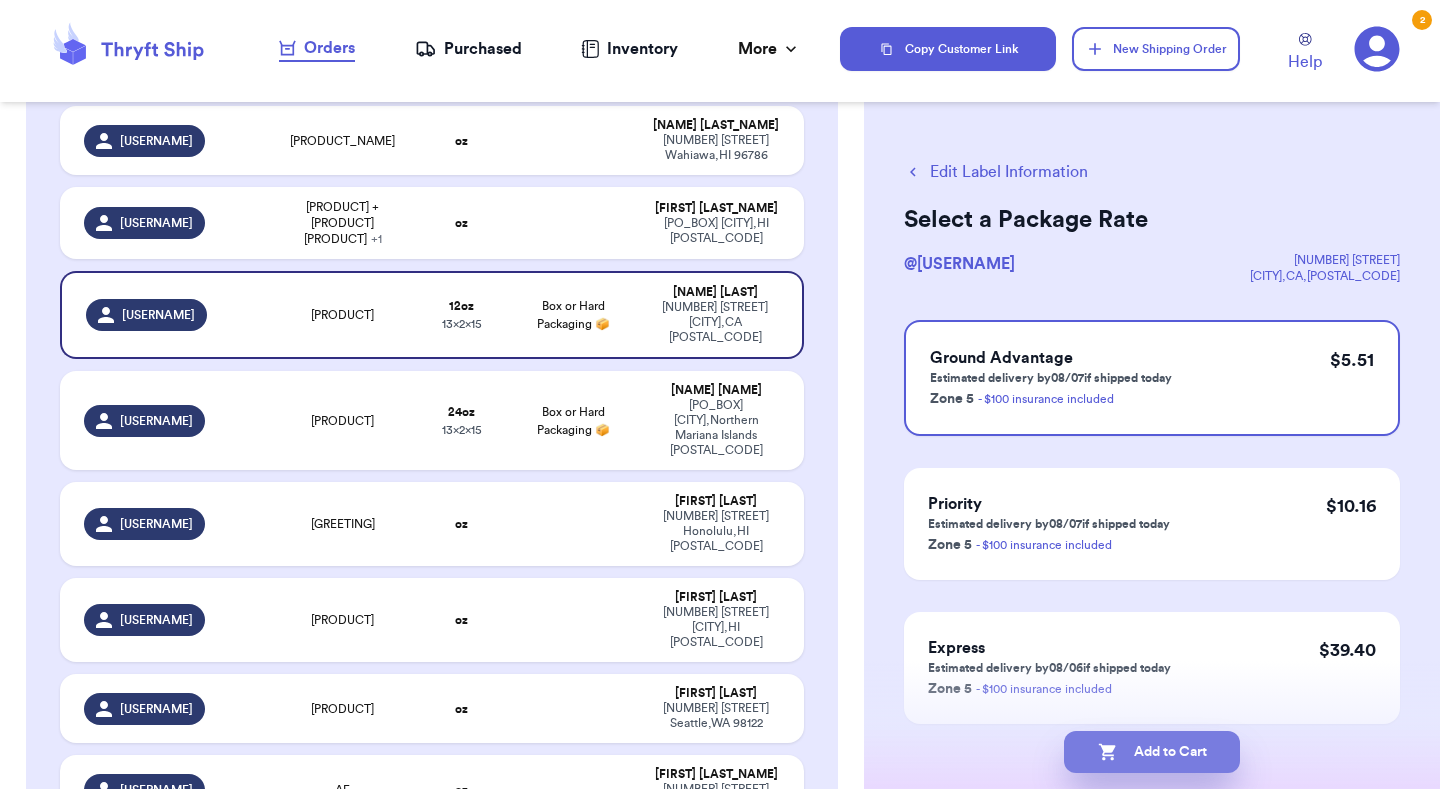 click on "Add to Cart" at bounding box center [1152, 752] 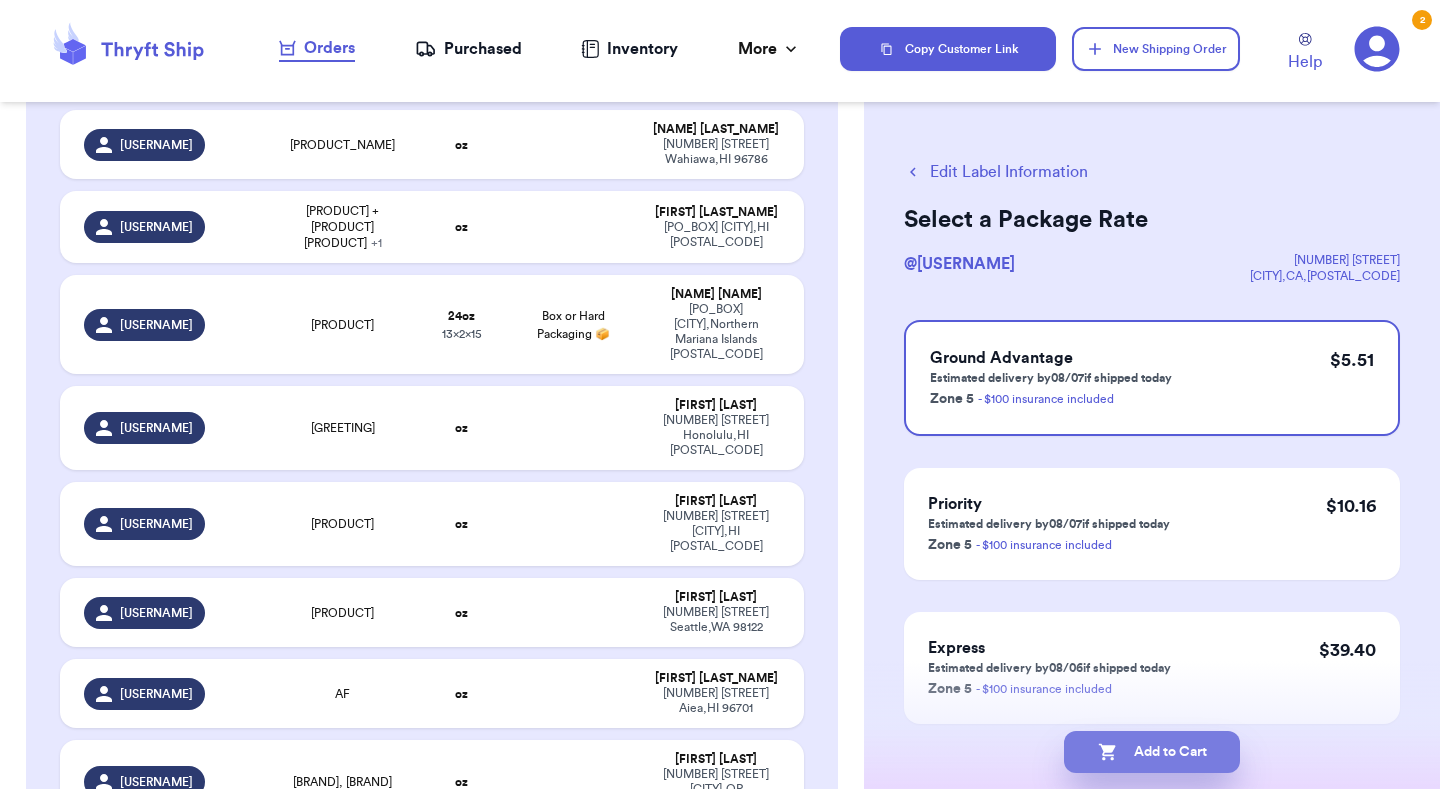 checkbox on "true" 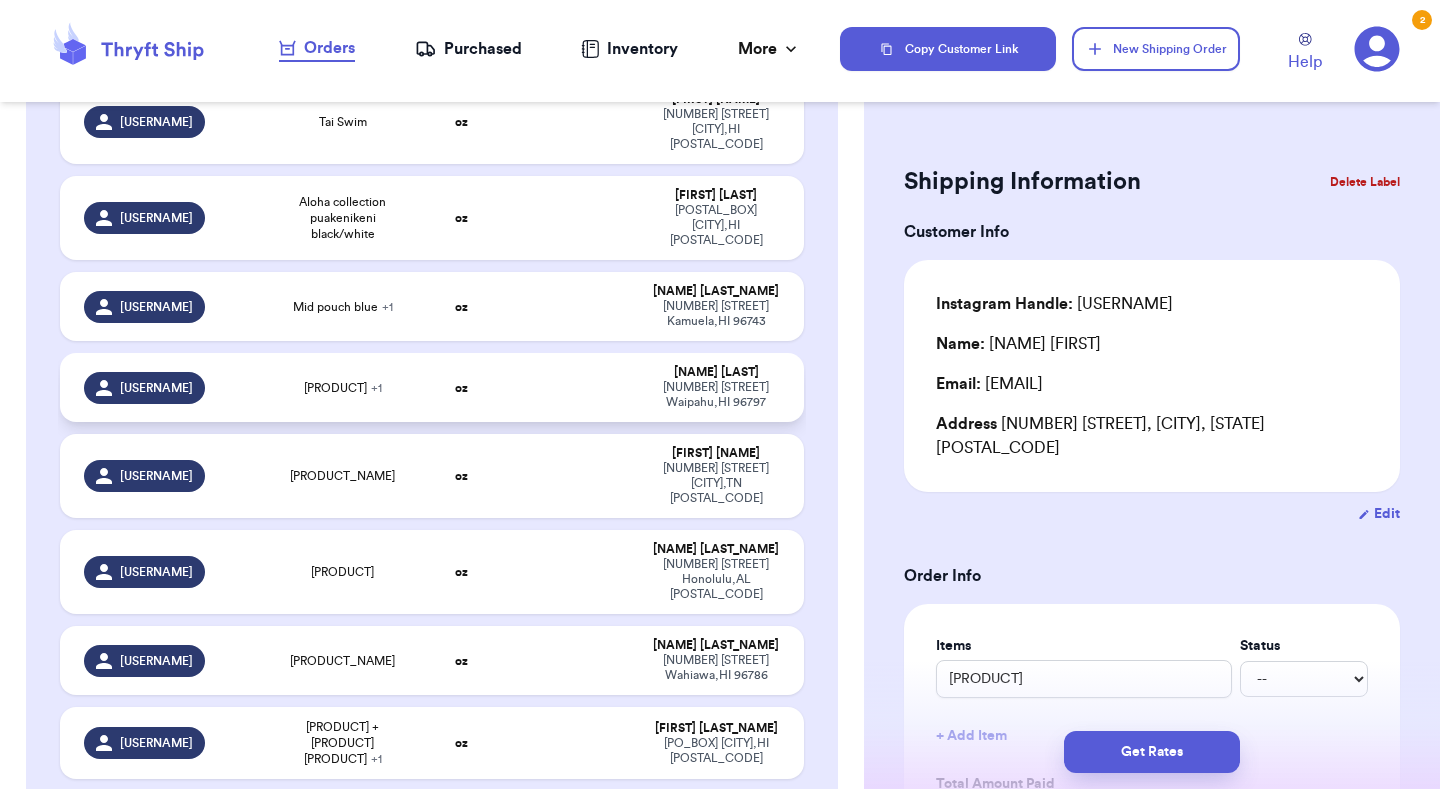 scroll, scrollTop: 665, scrollLeft: 0, axis: vertical 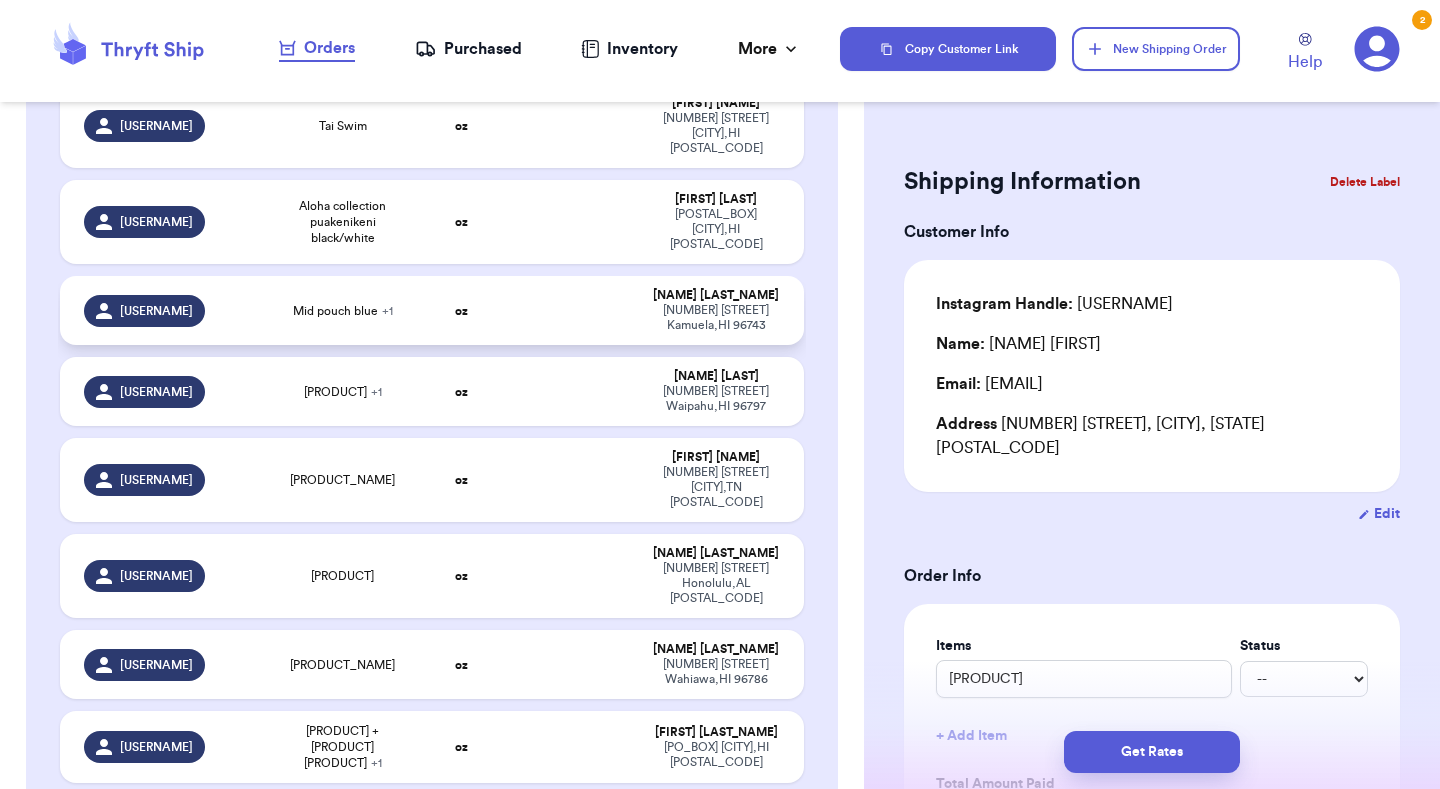 click at bounding box center [573, 310] 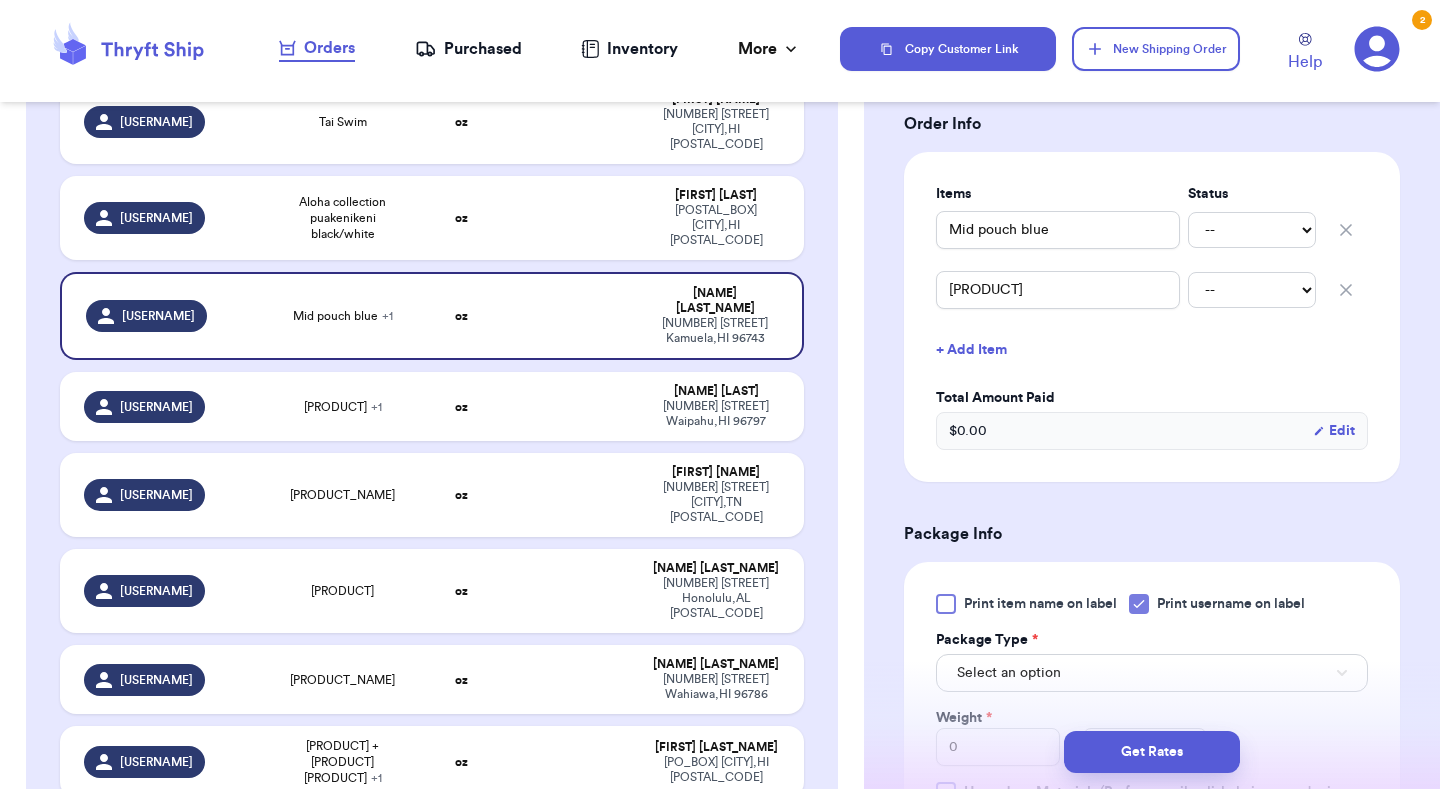 scroll, scrollTop: 516, scrollLeft: 0, axis: vertical 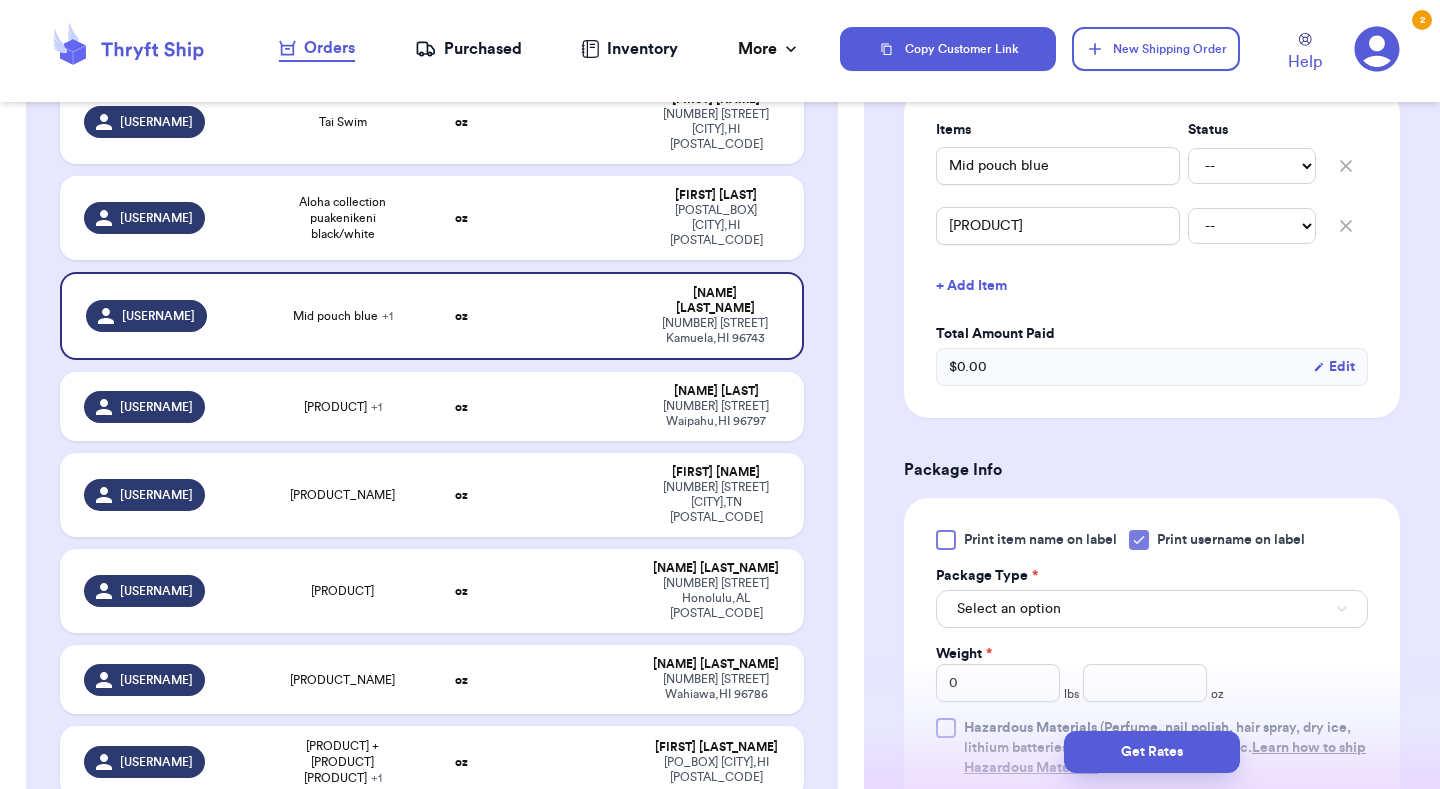 click on "Select an option" at bounding box center (1152, 609) 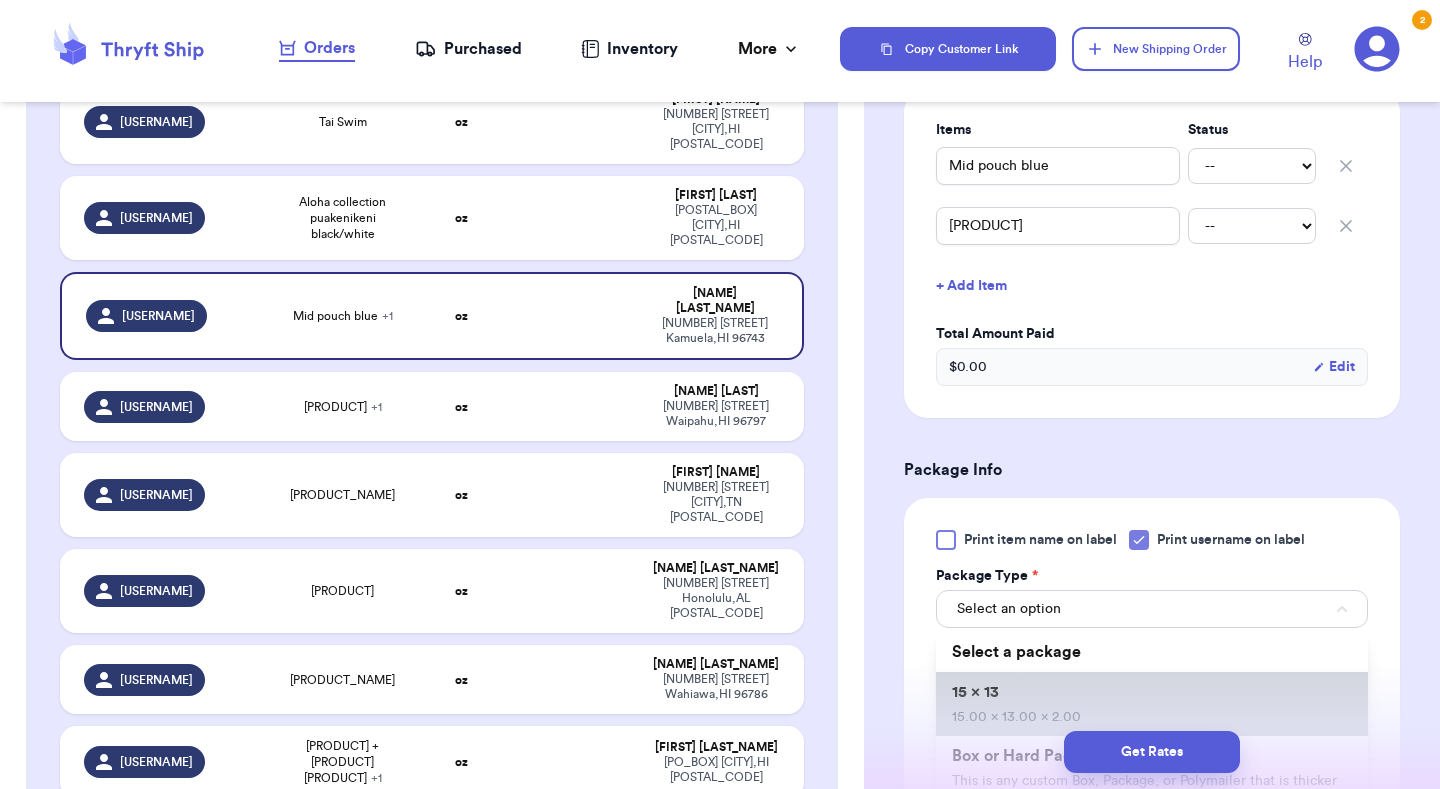 click on "[DIMENSIONS]" at bounding box center [1152, 704] 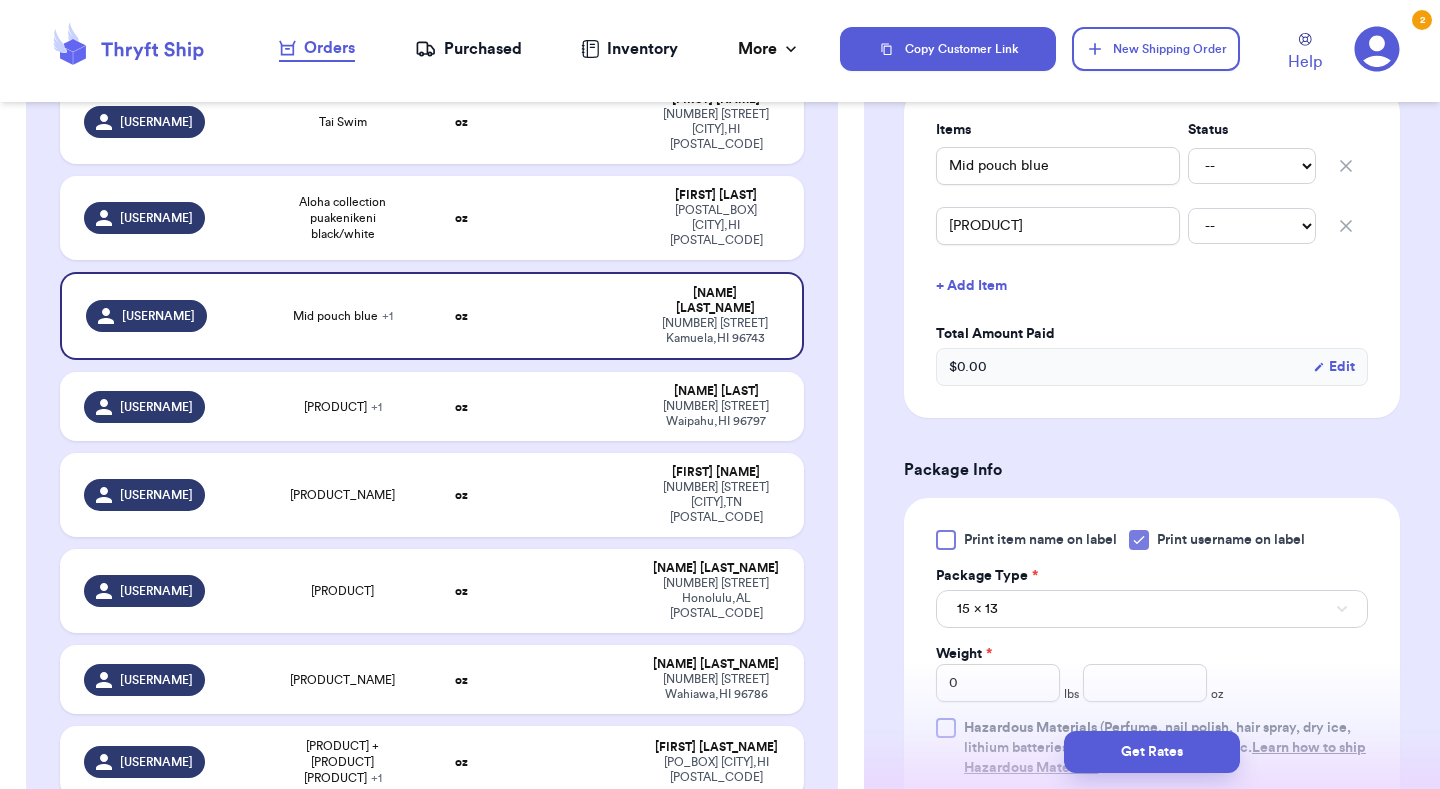 type 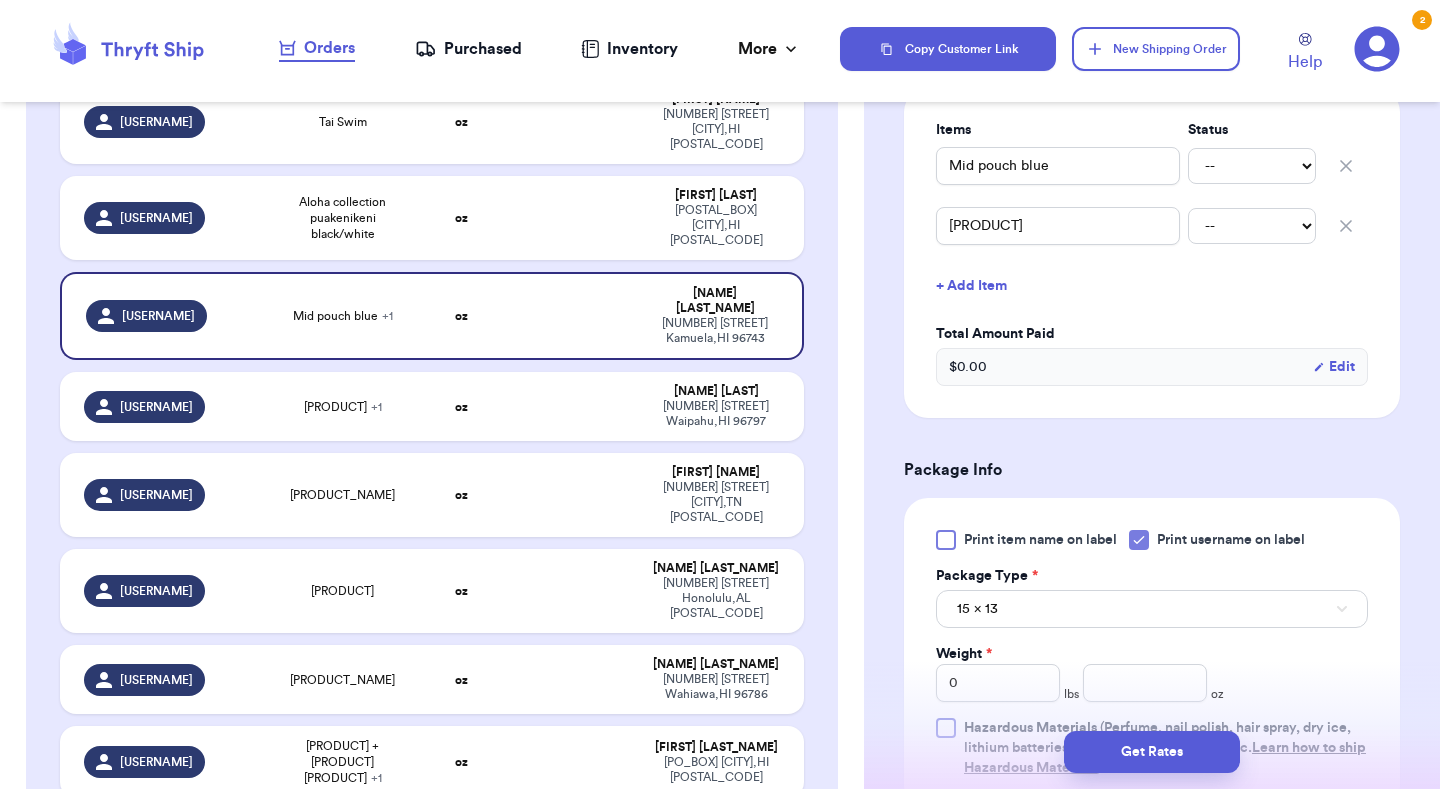 type on "15" 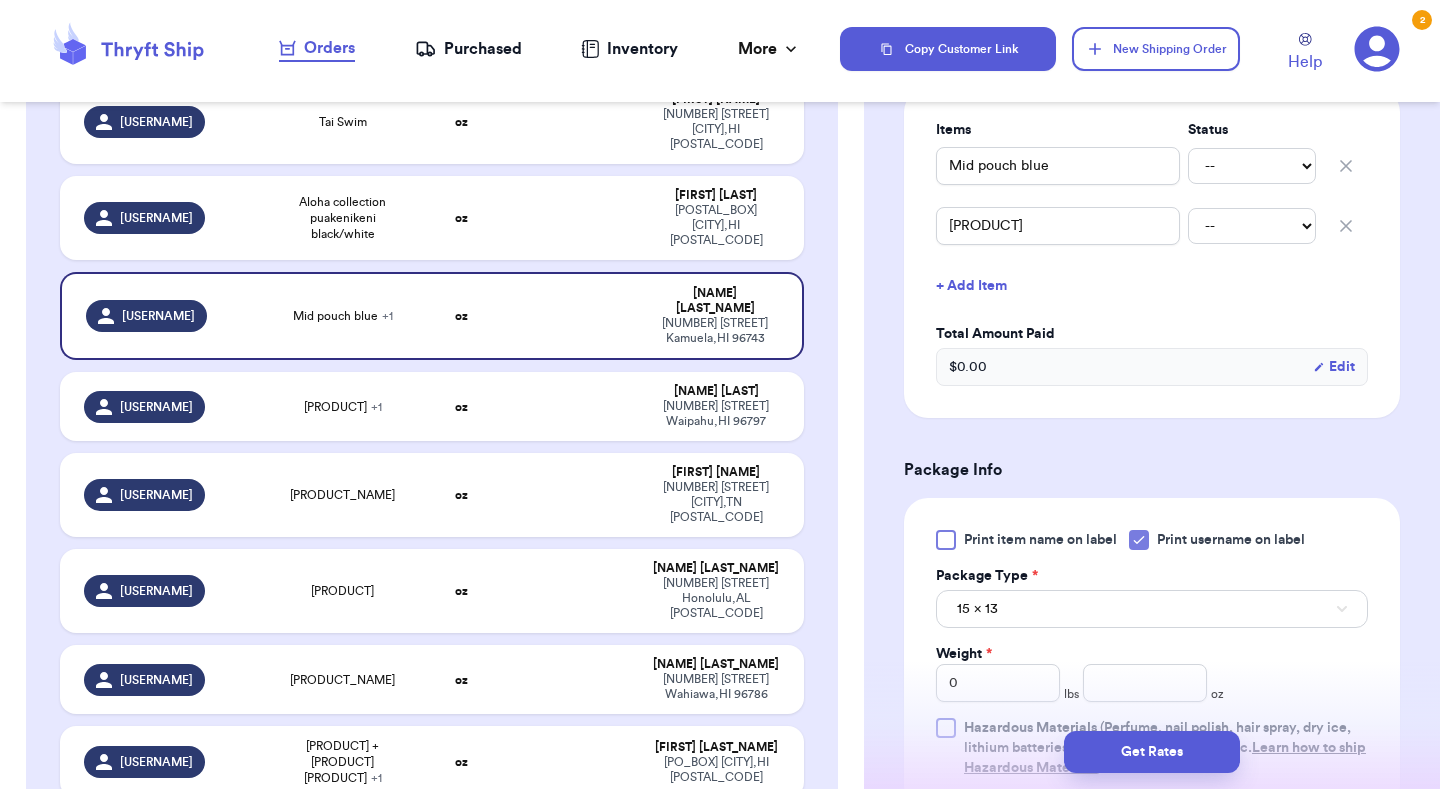 type on "13" 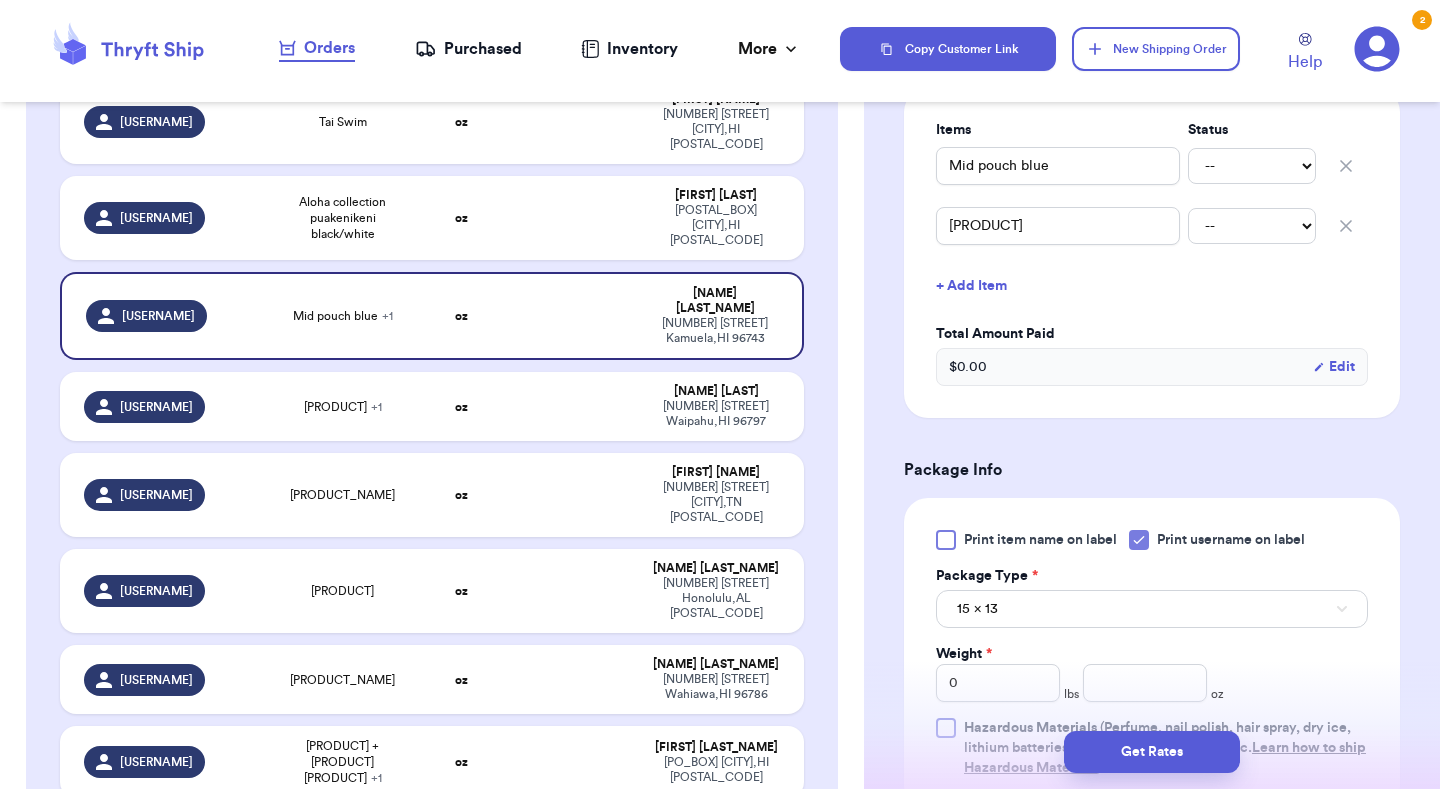 type on "2" 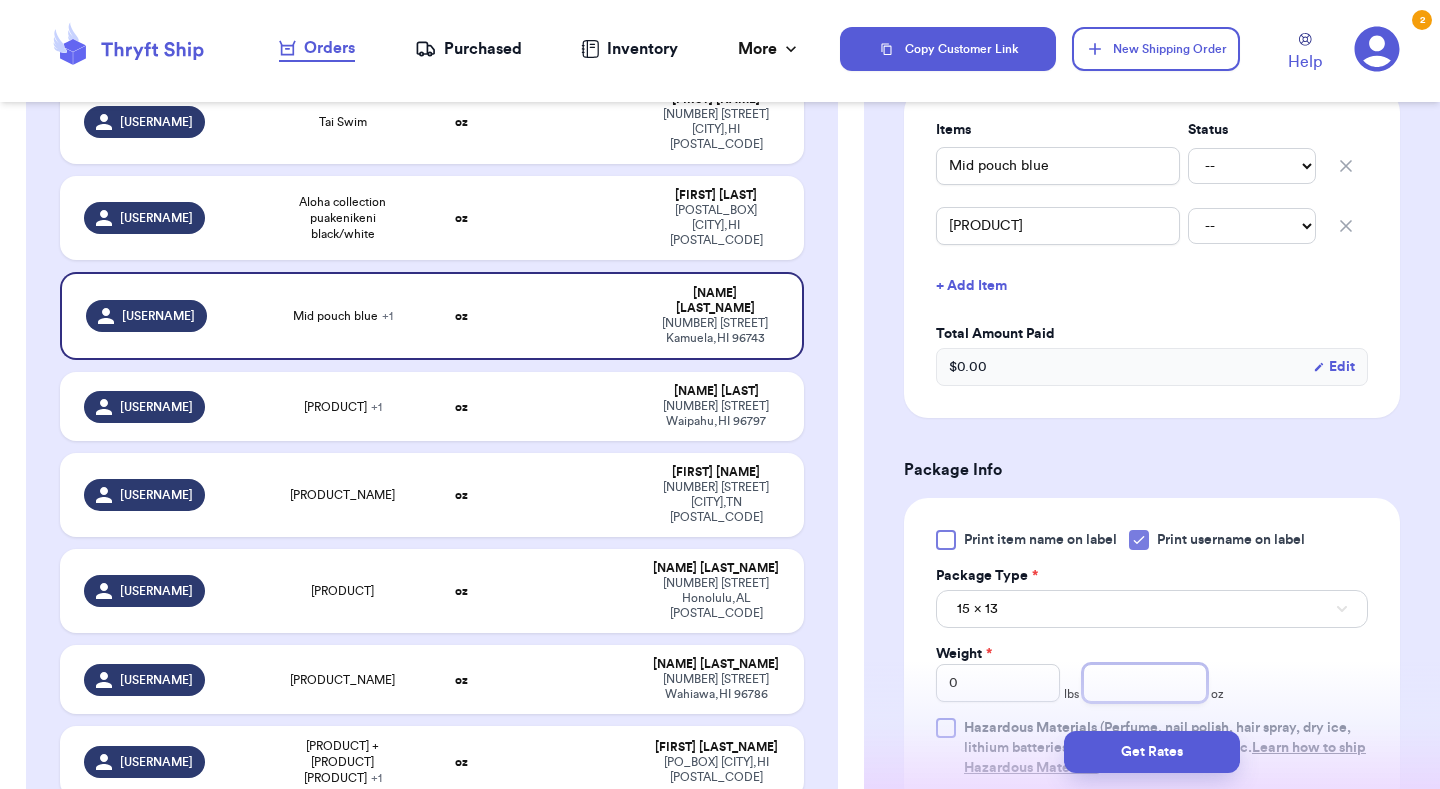 click at bounding box center [1145, 683] 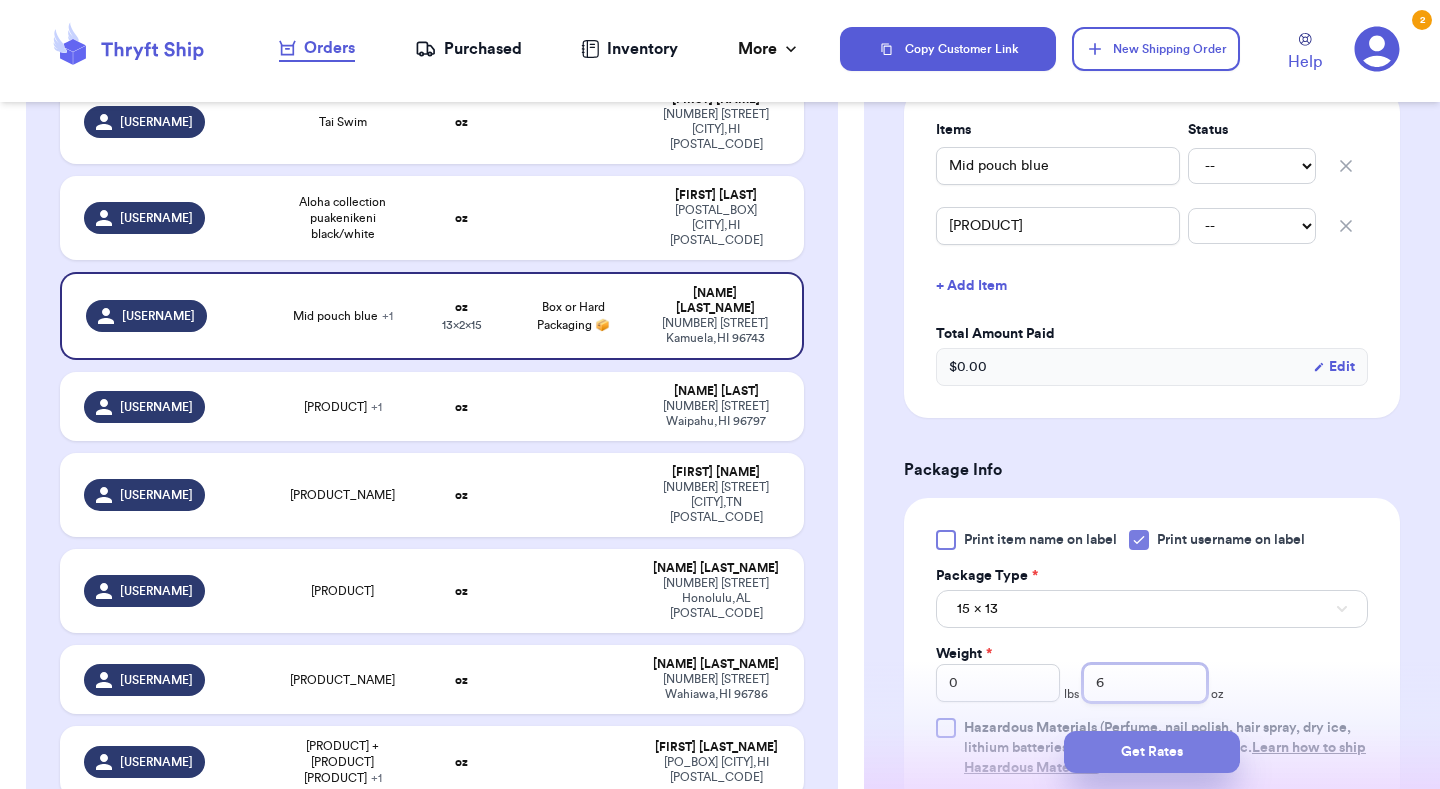 type on "6" 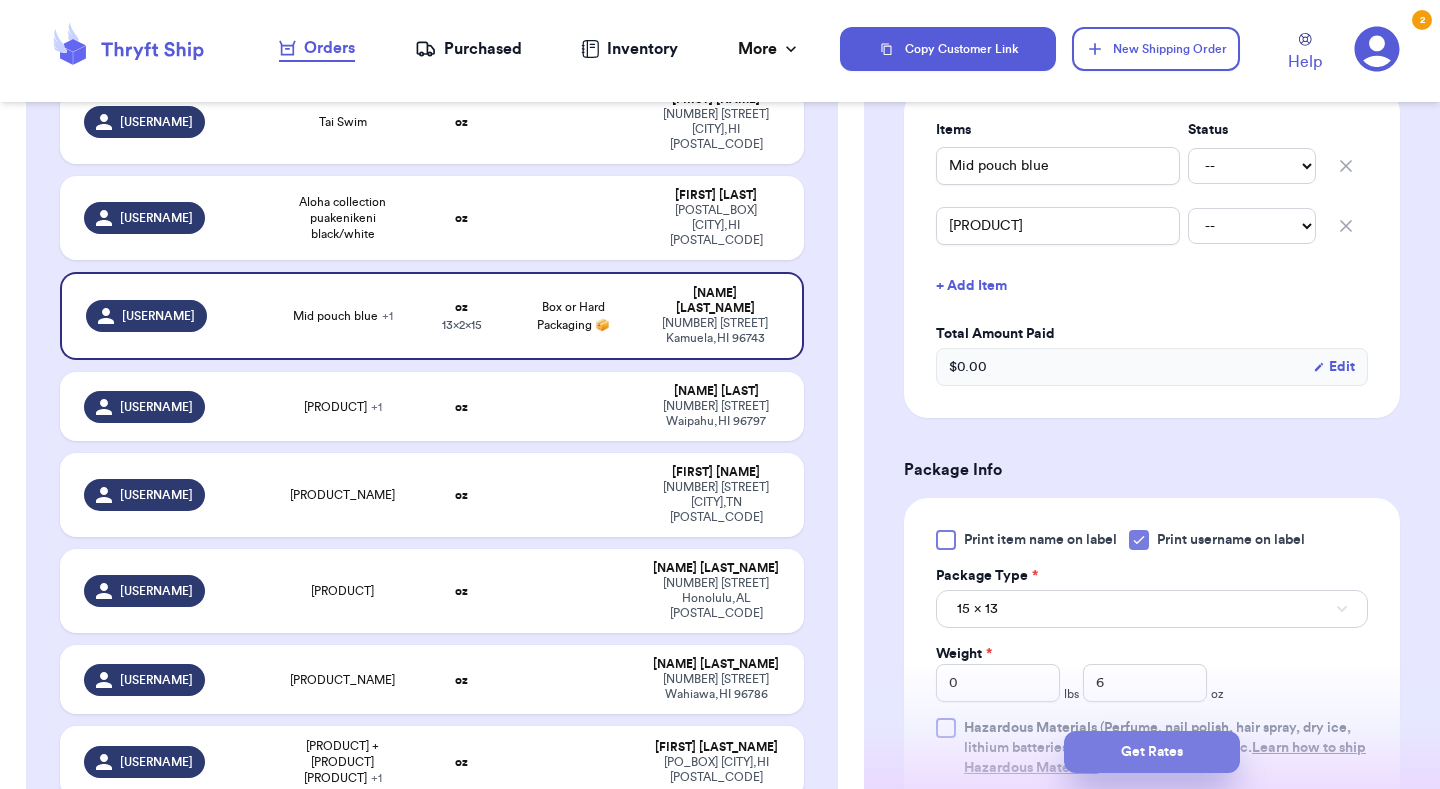 click on "Get Rates" at bounding box center [1152, 752] 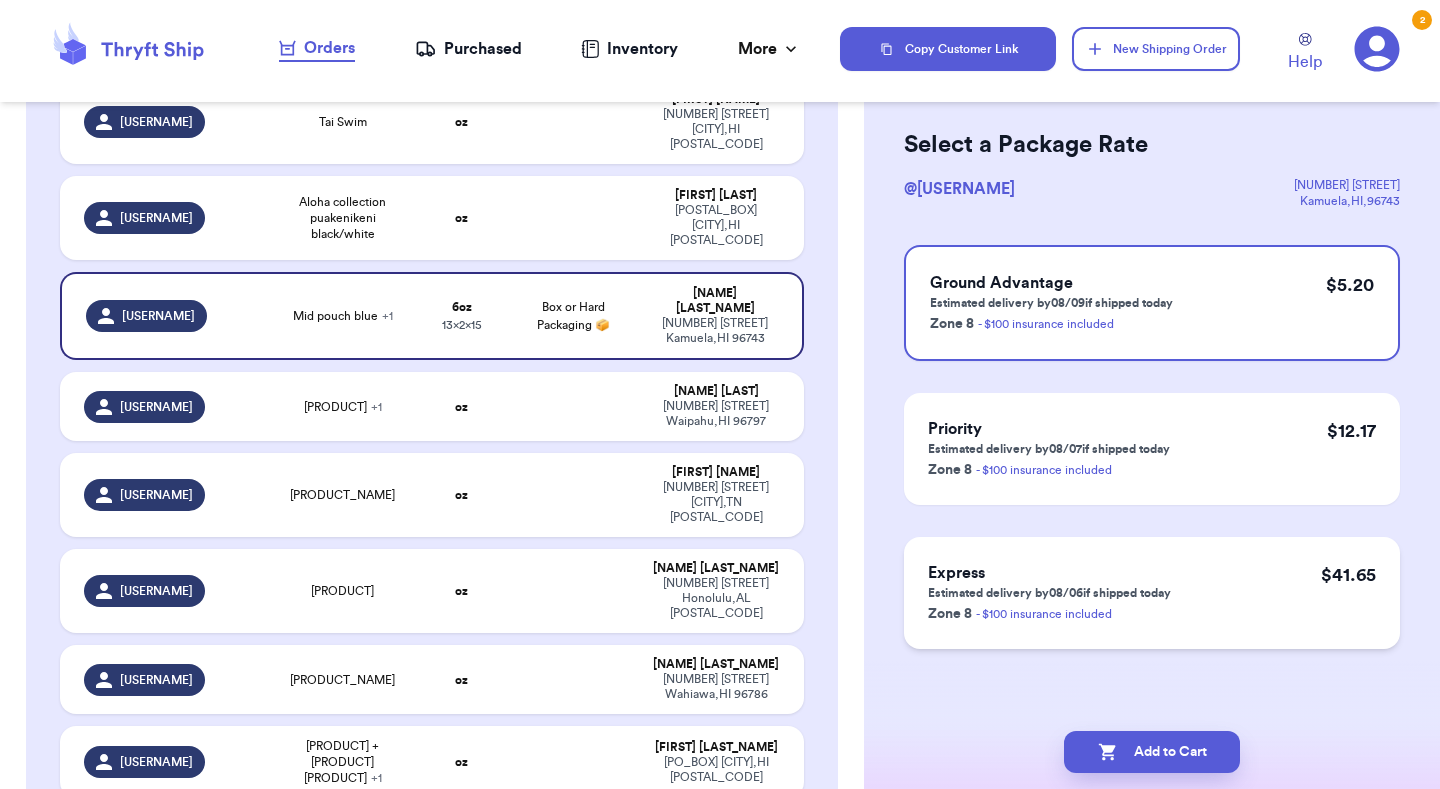 scroll, scrollTop: 0, scrollLeft: 0, axis: both 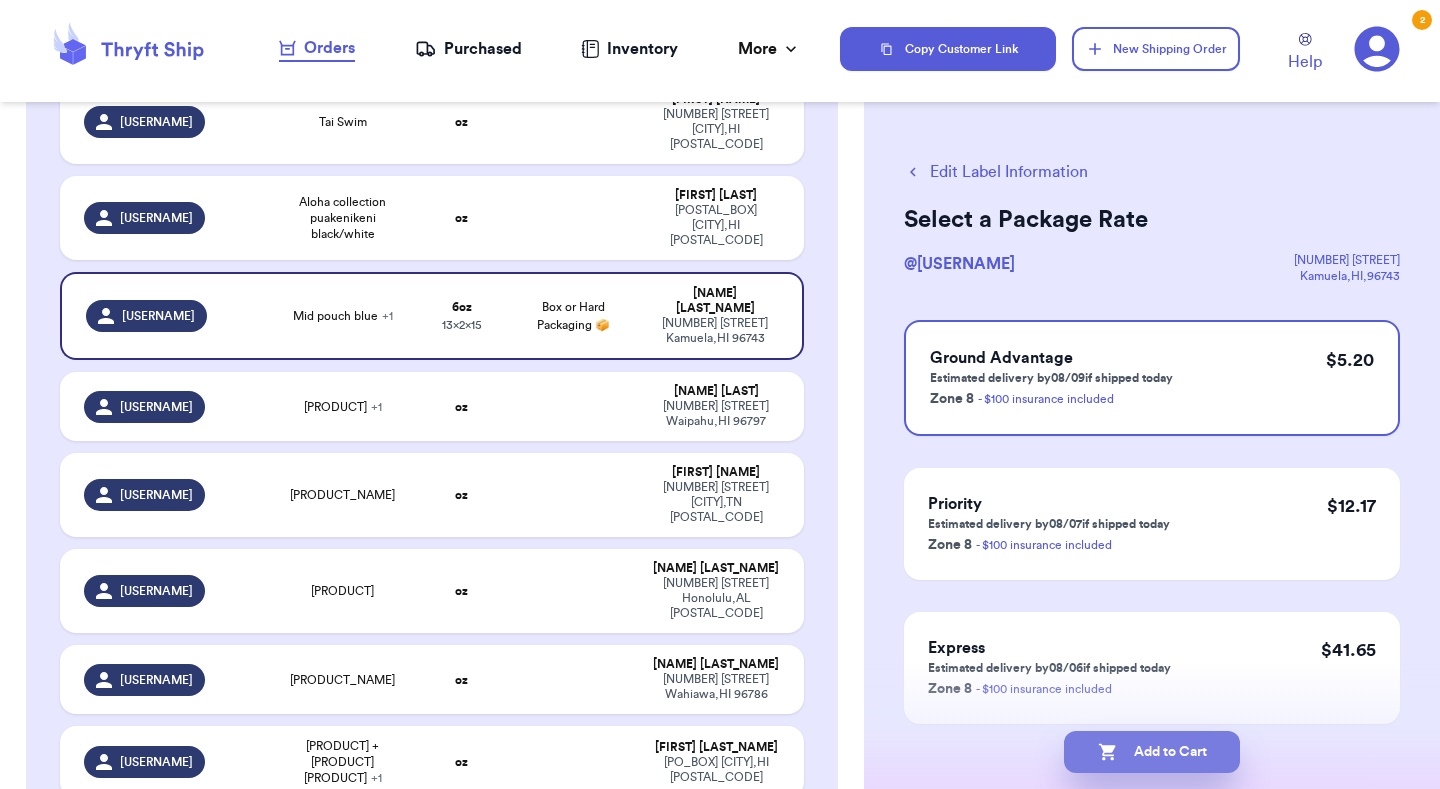 click on "Add to Cart" at bounding box center (1152, 752) 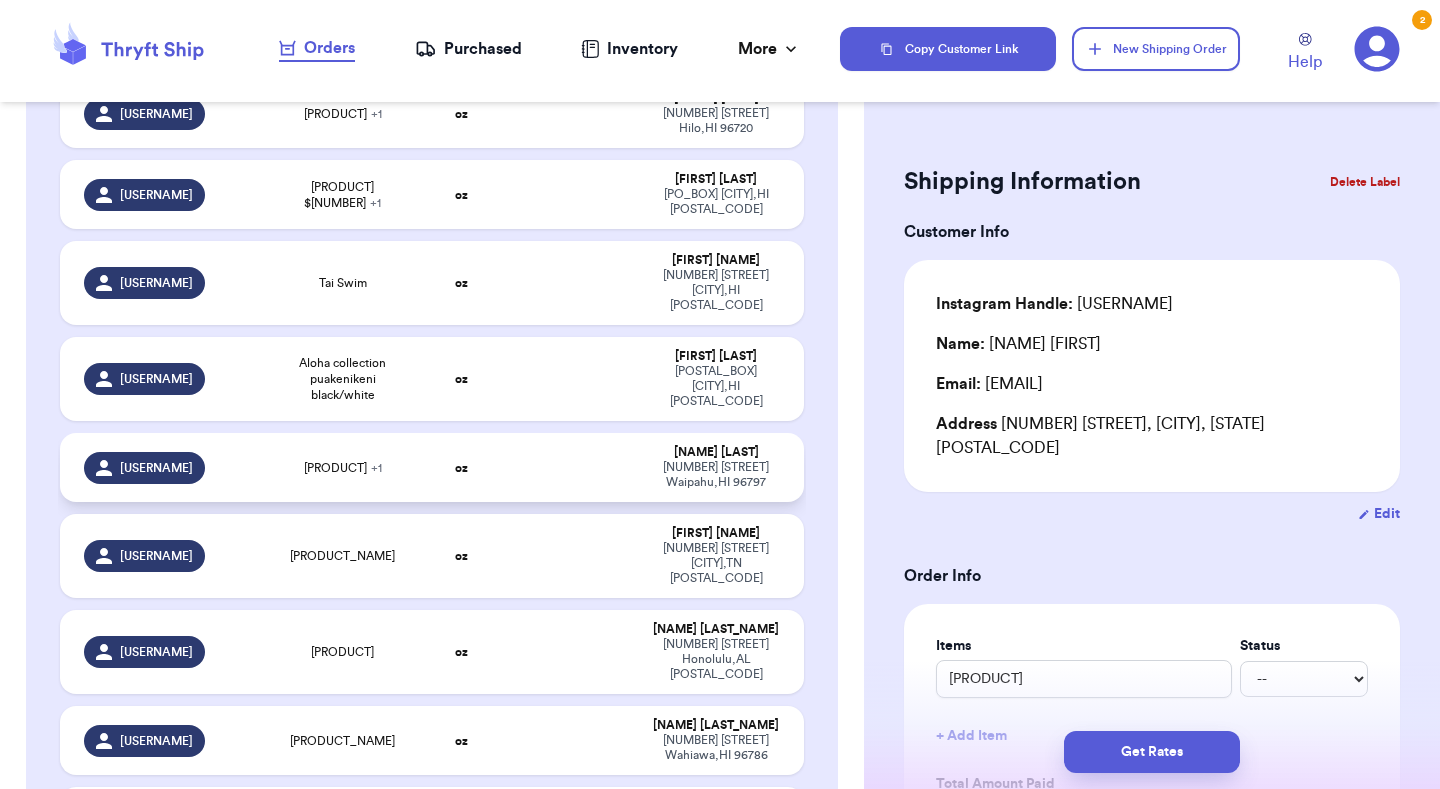 scroll, scrollTop: 506, scrollLeft: 0, axis: vertical 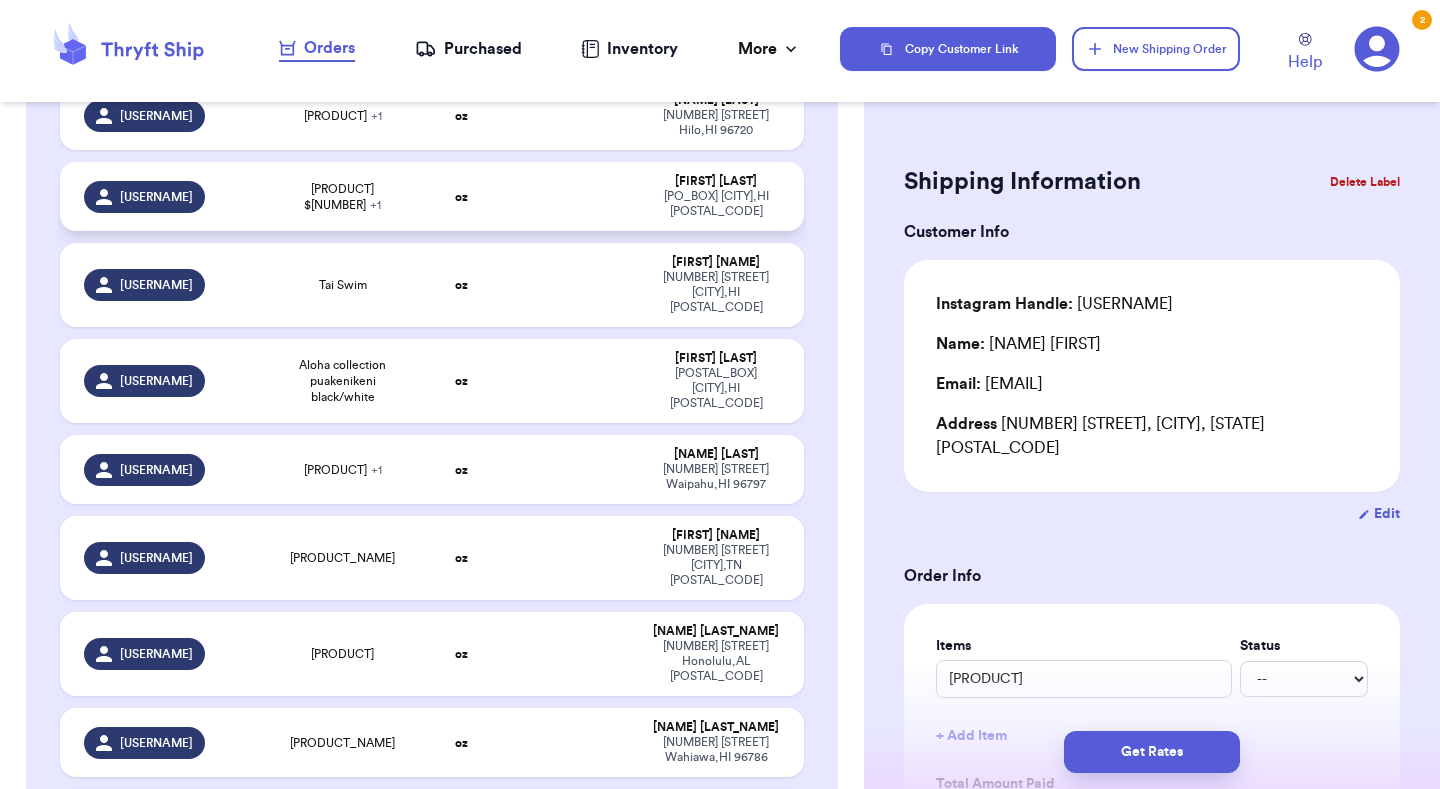 click at bounding box center (573, 196) 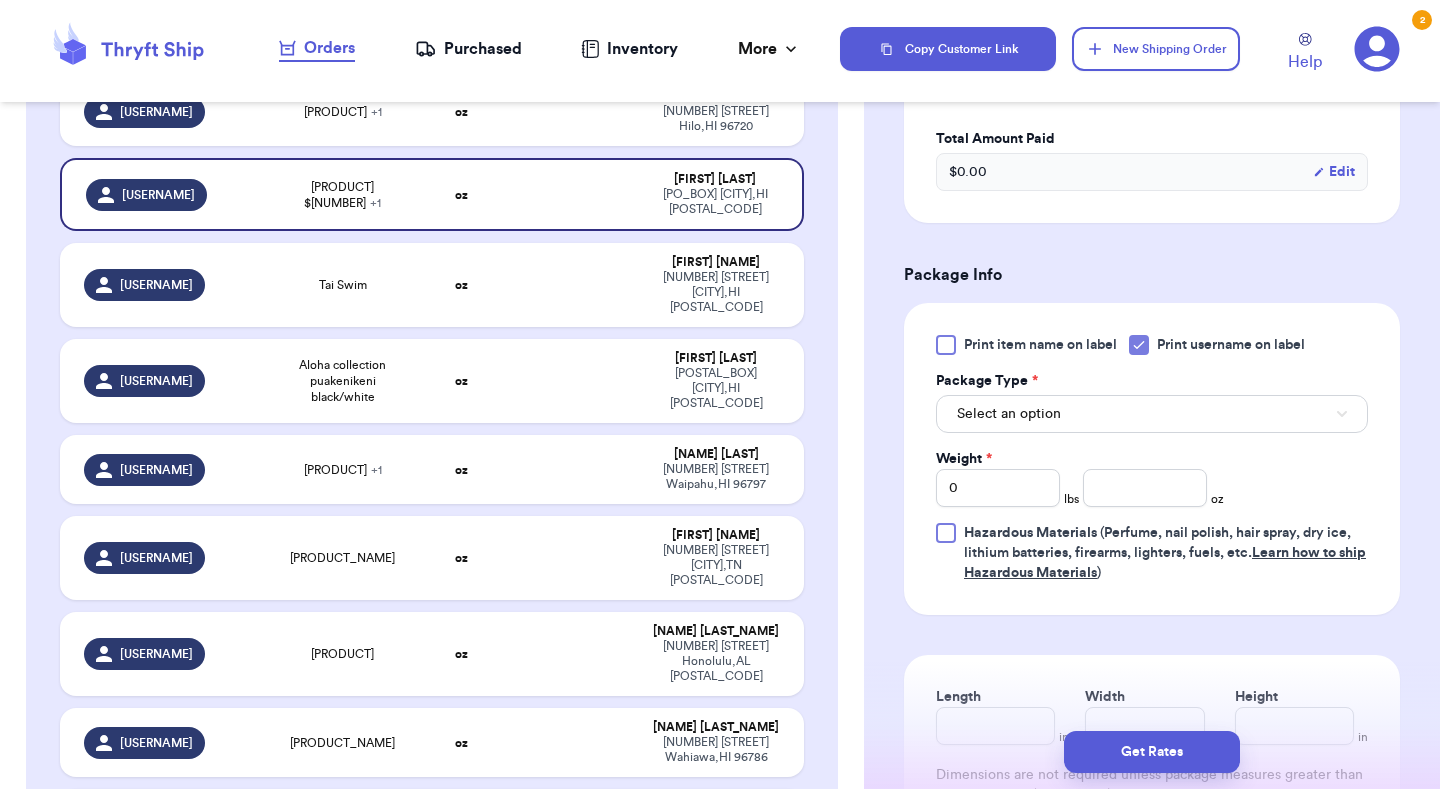scroll, scrollTop: 689, scrollLeft: 0, axis: vertical 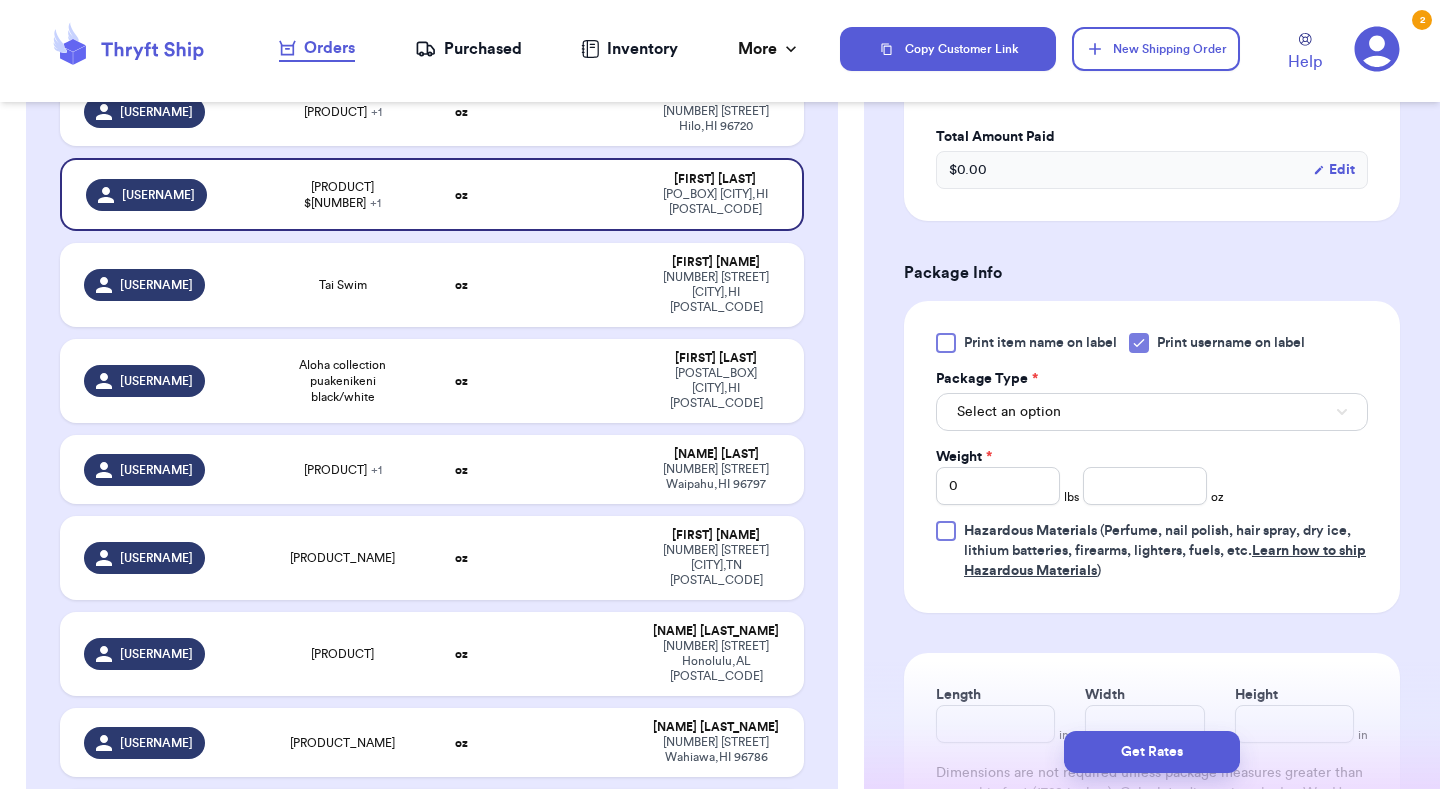 click on "Select an option" at bounding box center [1152, 412] 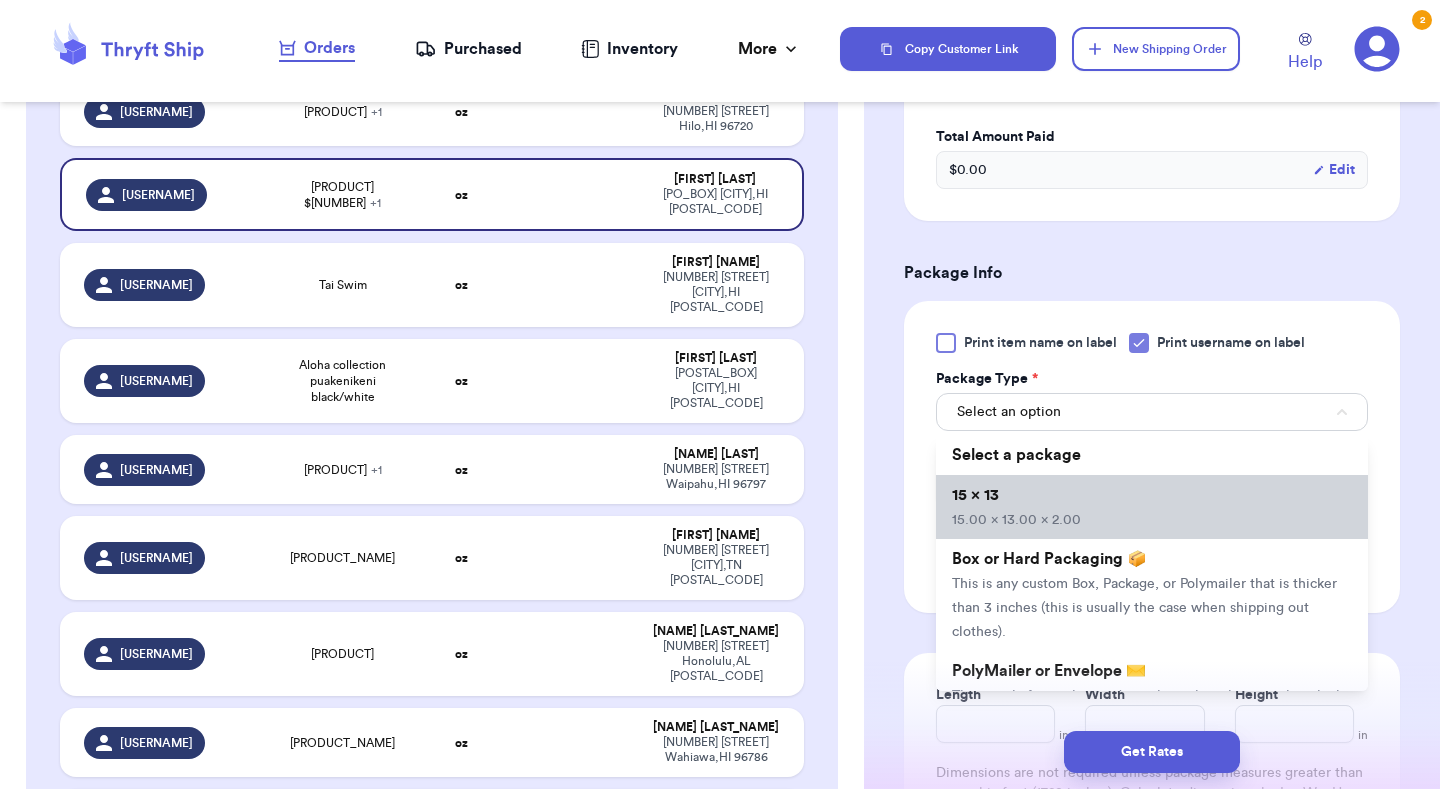 click on "[DIMENSIONS]" at bounding box center (1152, 507) 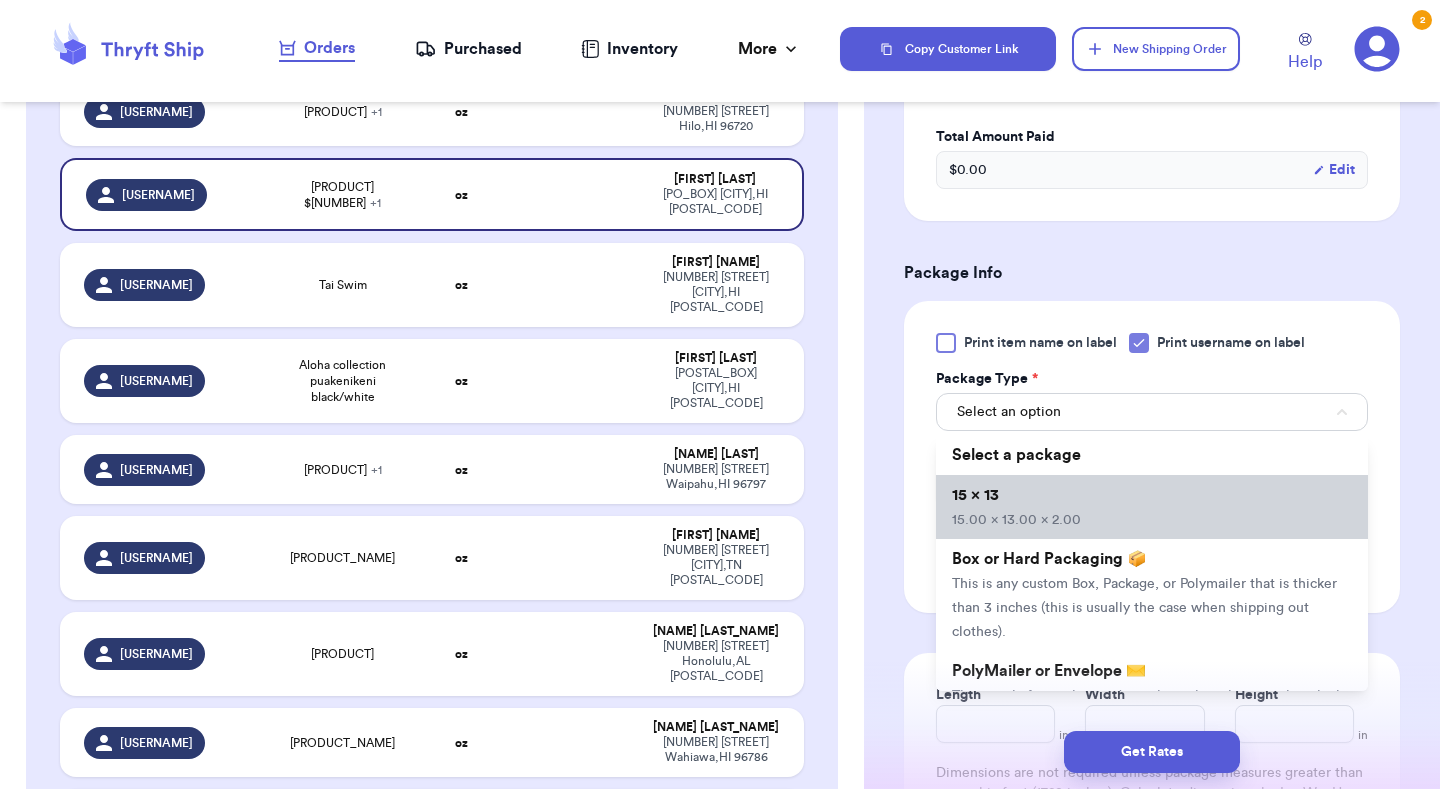 type 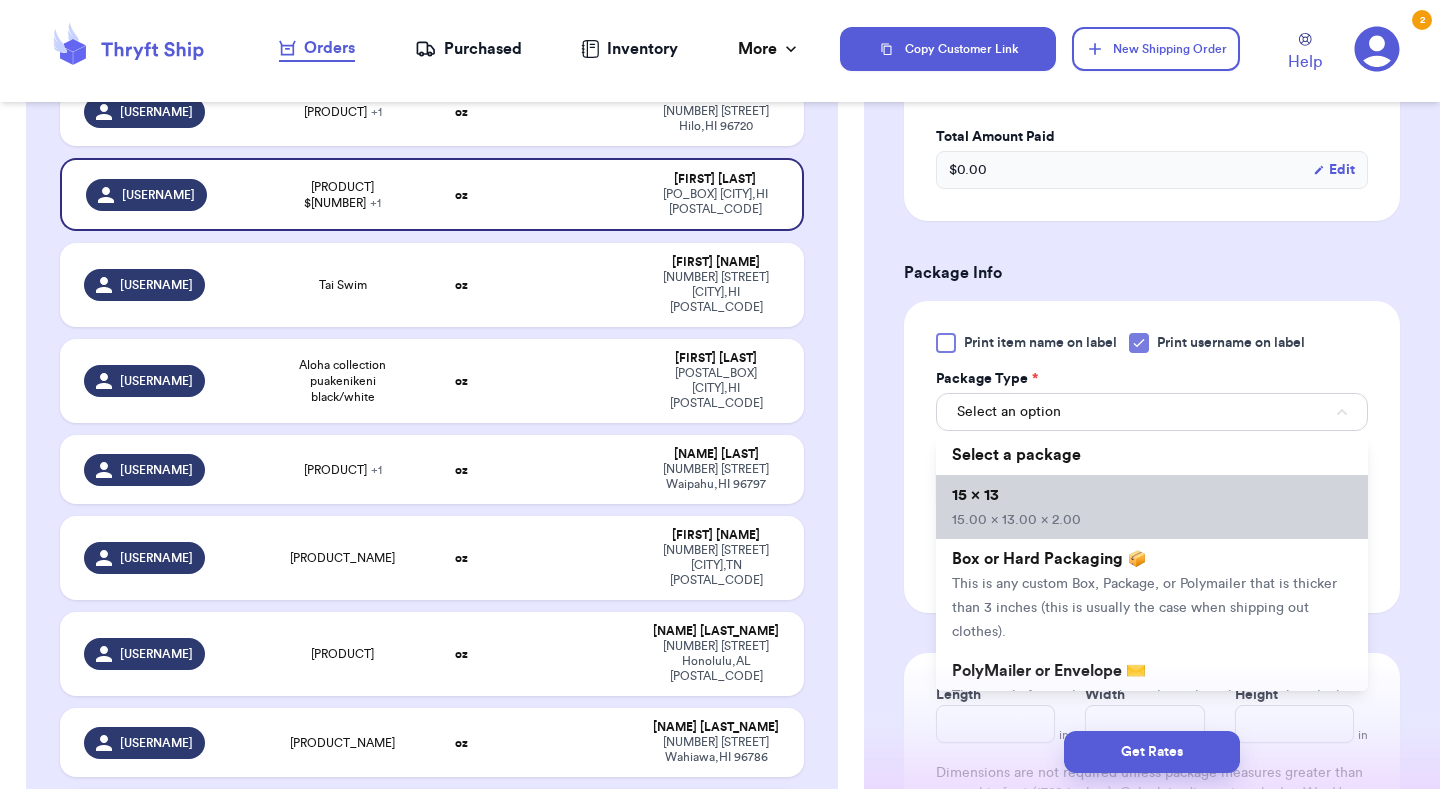 type on "15" 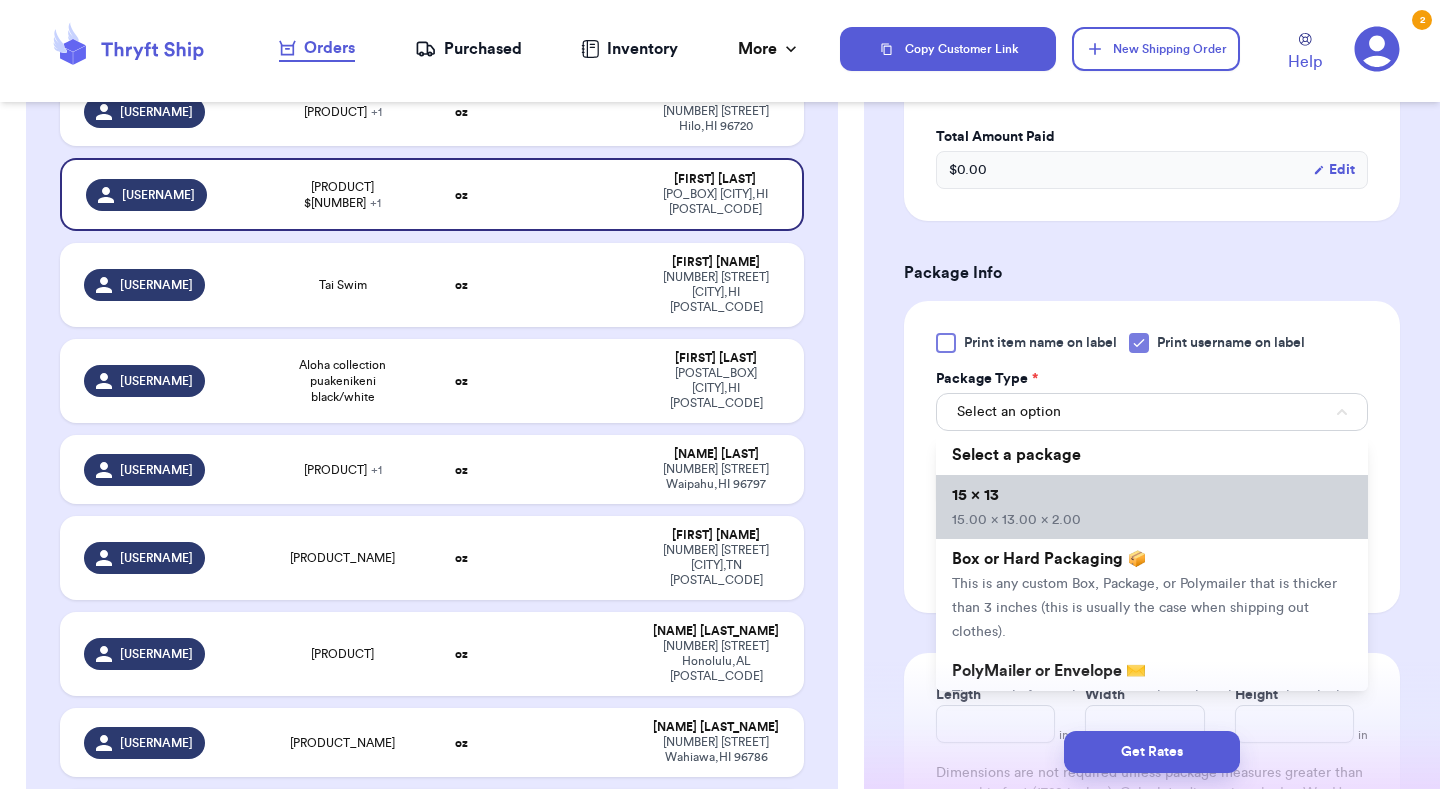 type on "13" 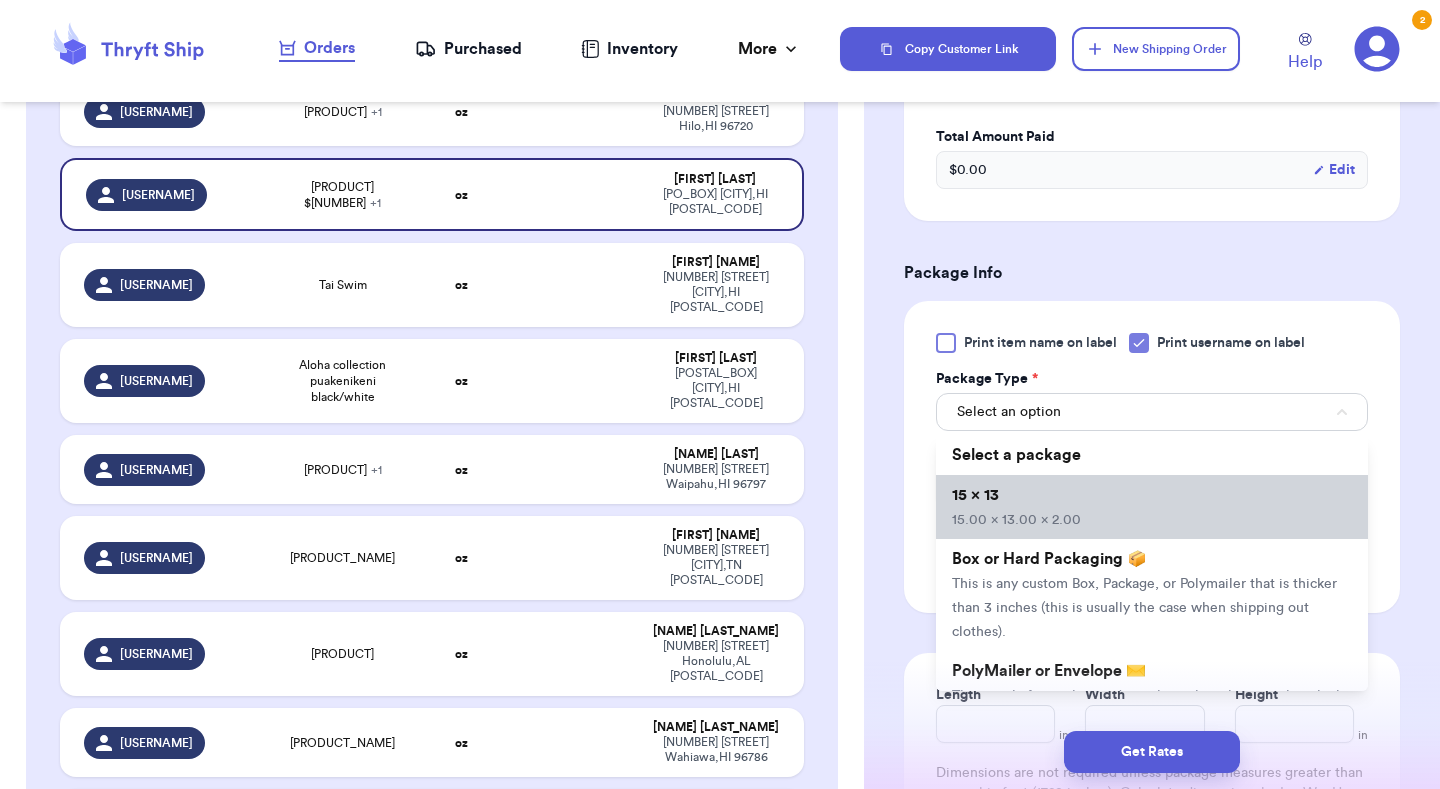 type on "2" 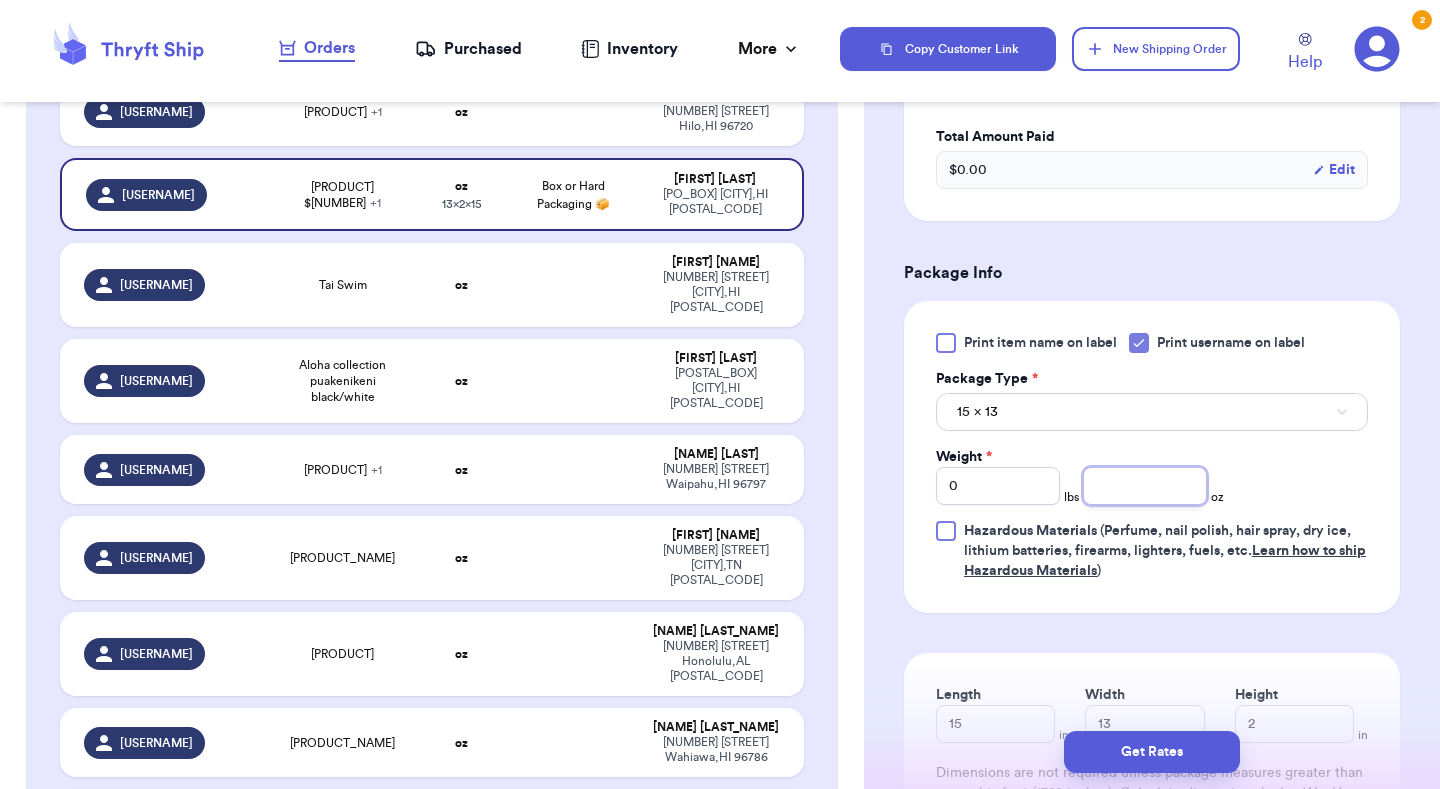 click at bounding box center (1145, 486) 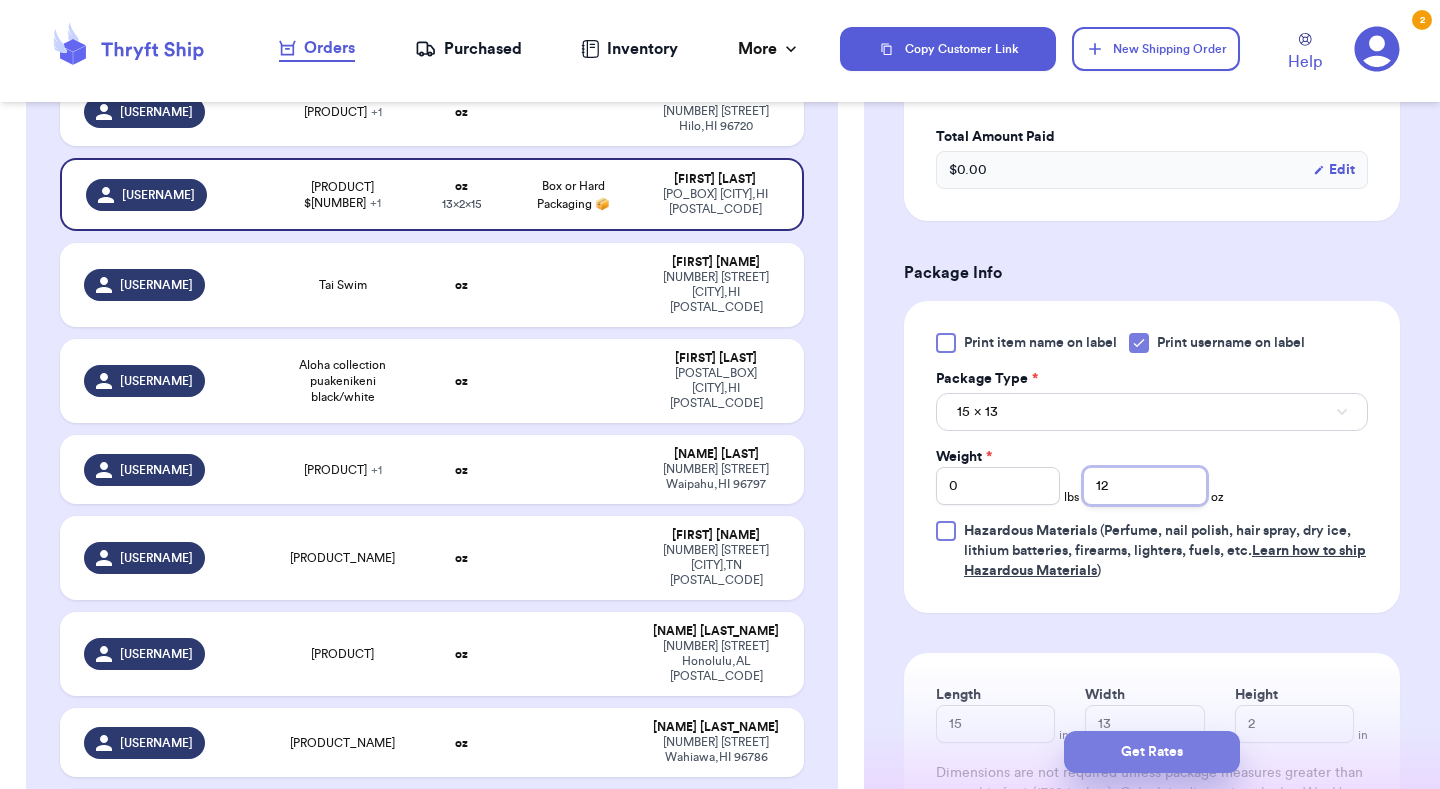 type on "12" 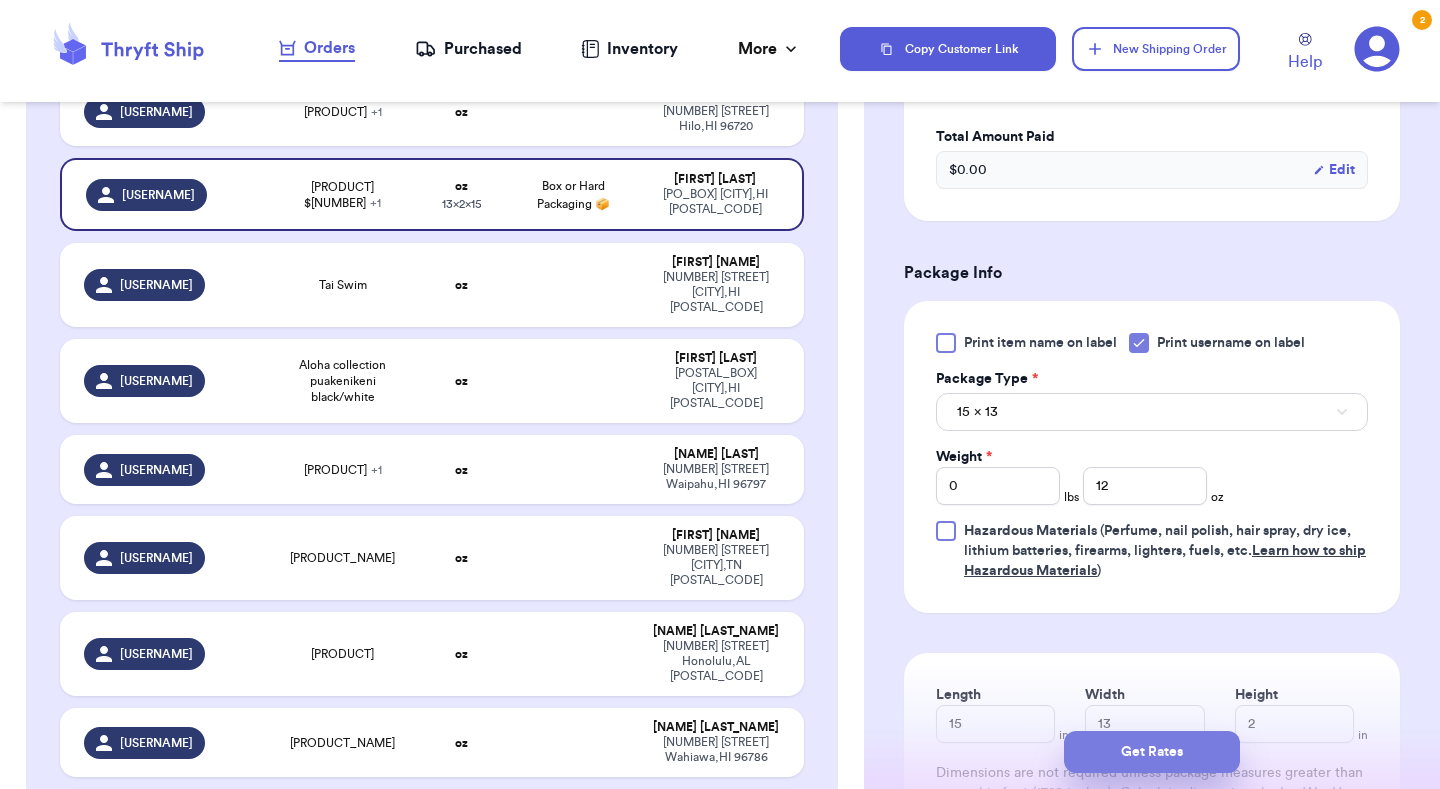 click on "Get Rates" at bounding box center [1152, 752] 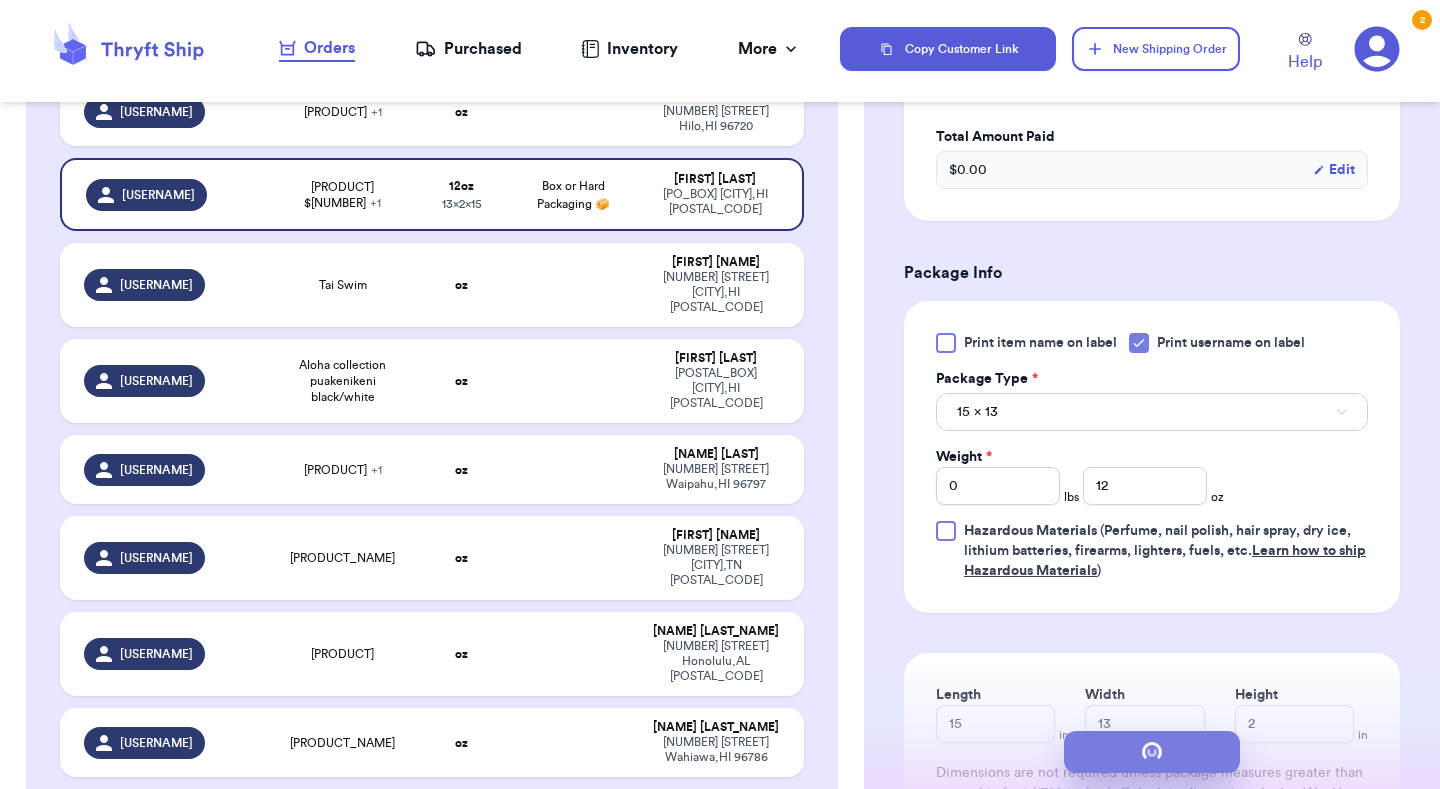 scroll, scrollTop: 0, scrollLeft: 0, axis: both 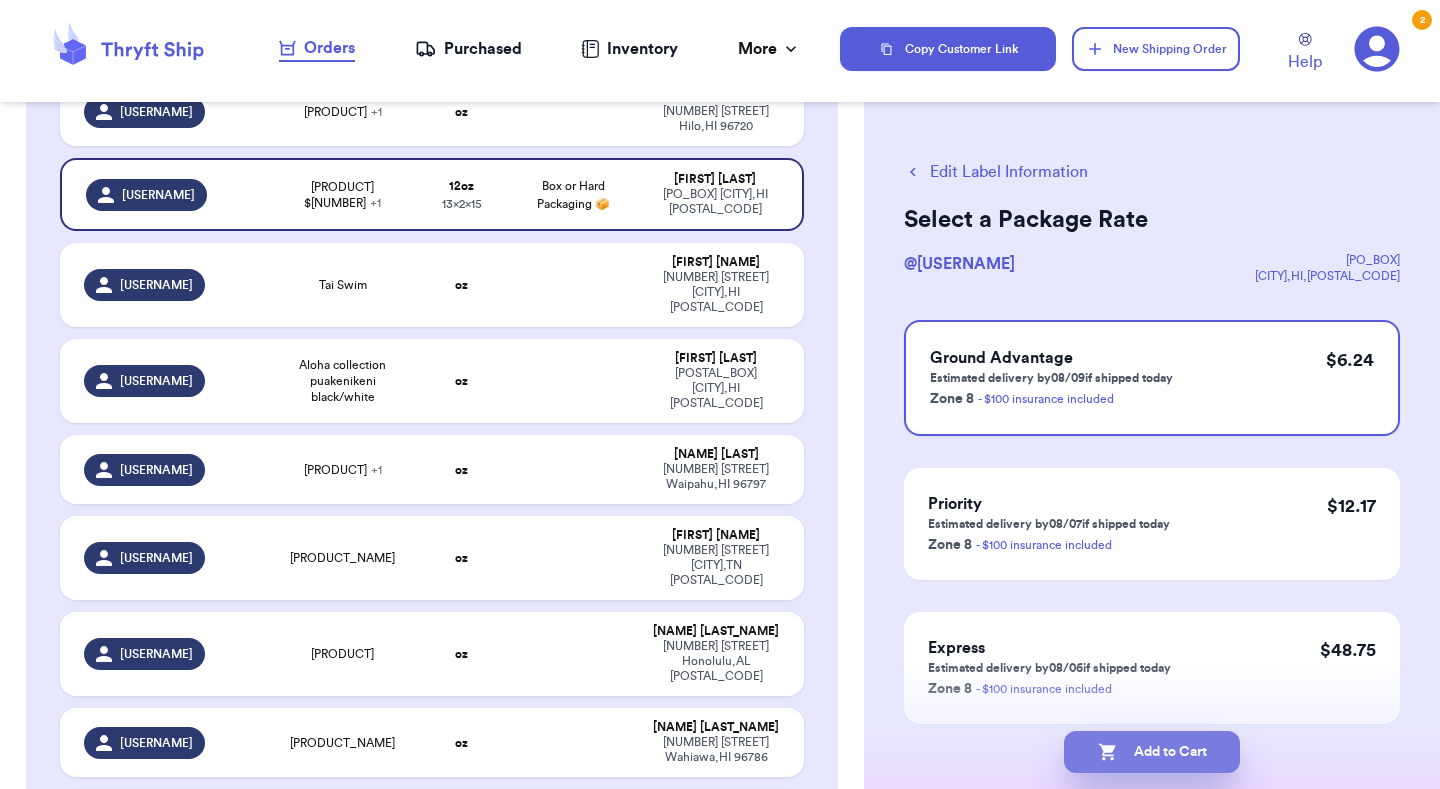 click on "Add to Cart" at bounding box center (1152, 752) 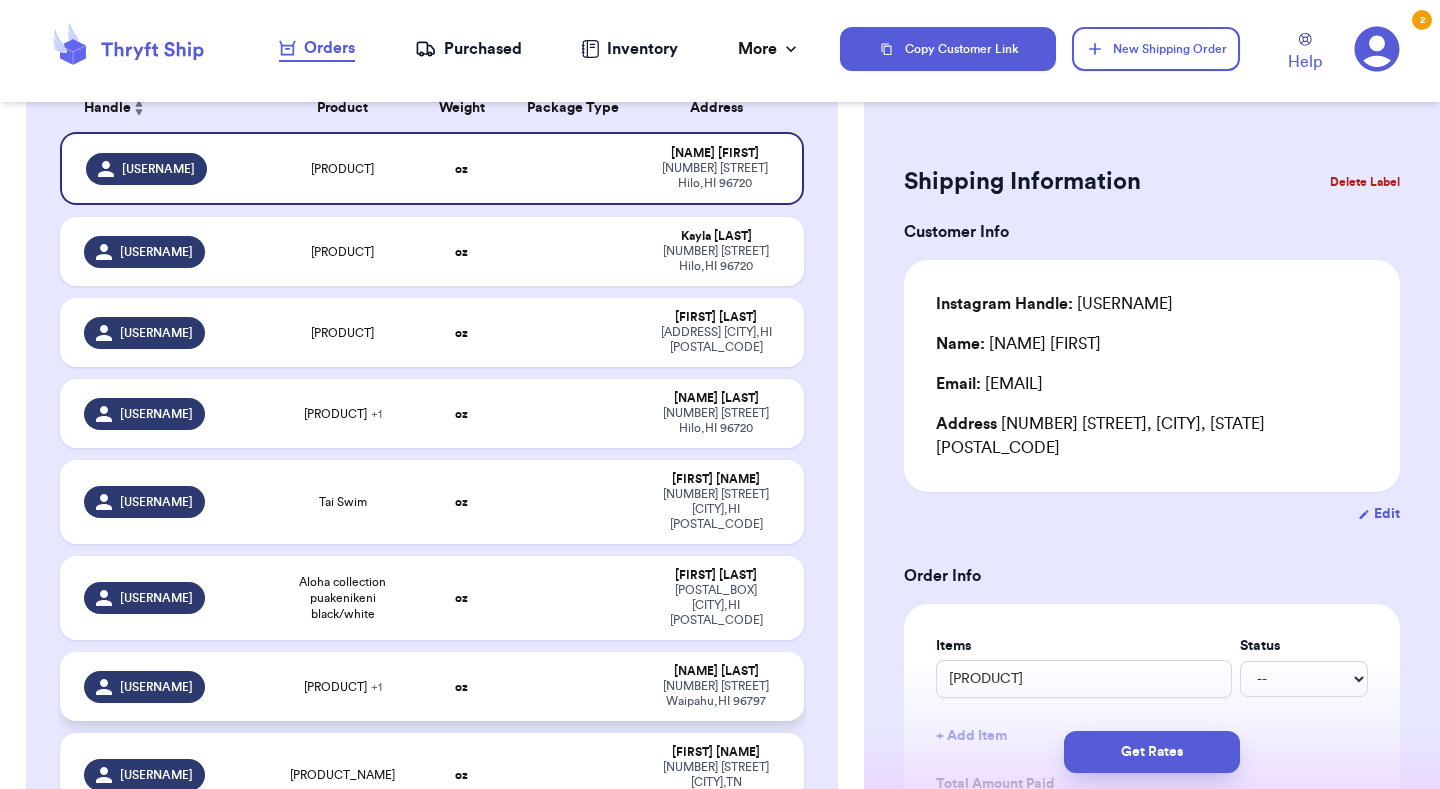 scroll, scrollTop: 199, scrollLeft: 0, axis: vertical 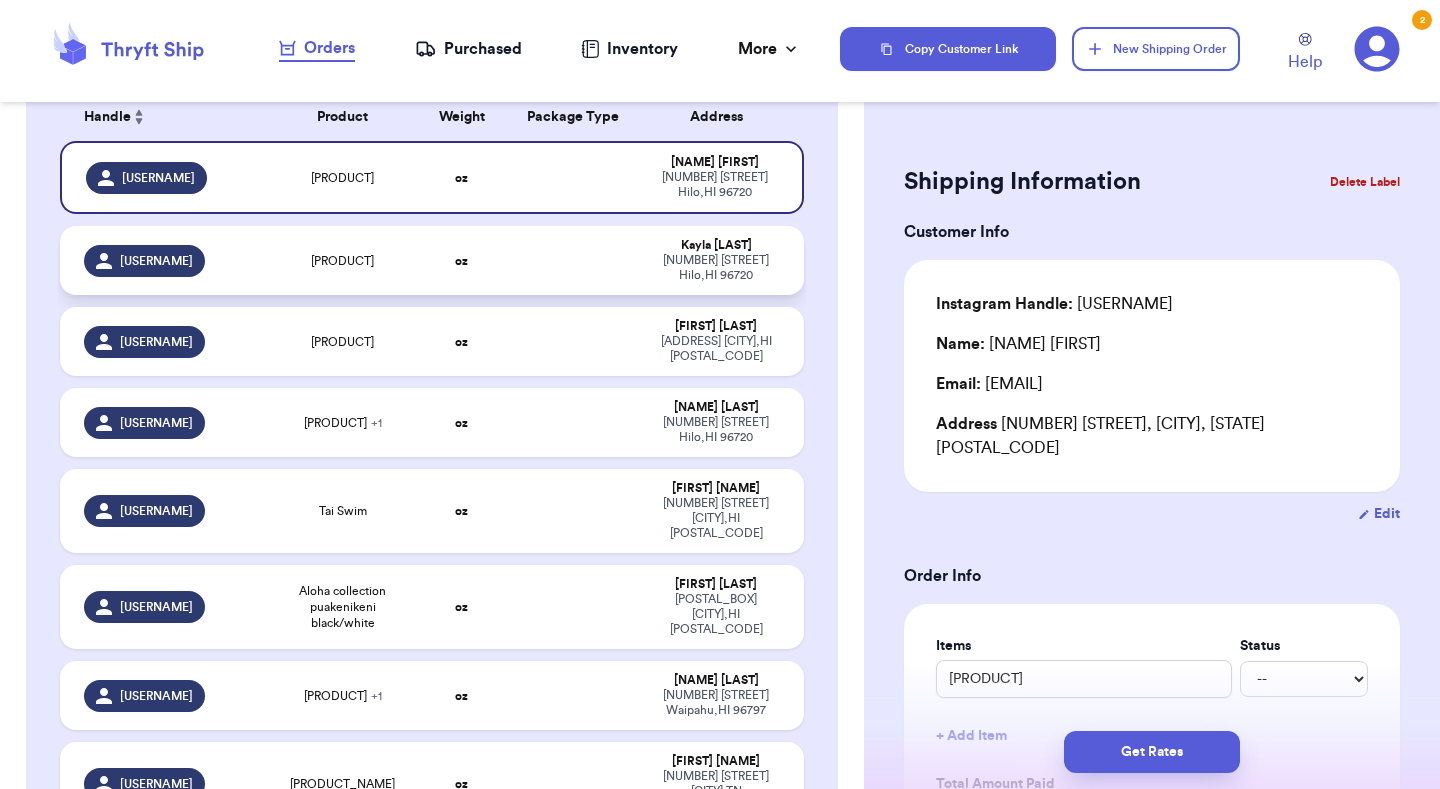 click on "oz" at bounding box center (461, 260) 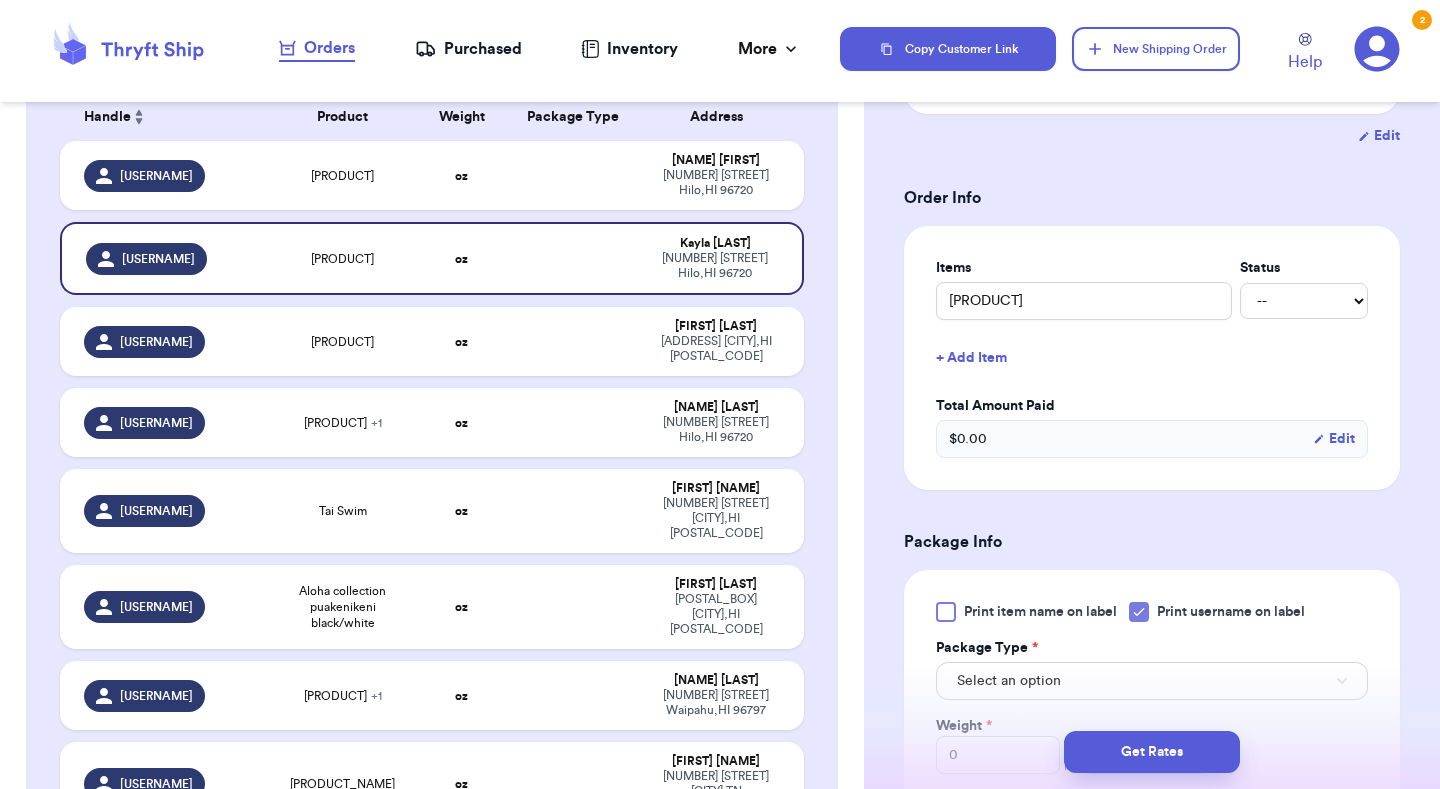 scroll, scrollTop: 392, scrollLeft: 0, axis: vertical 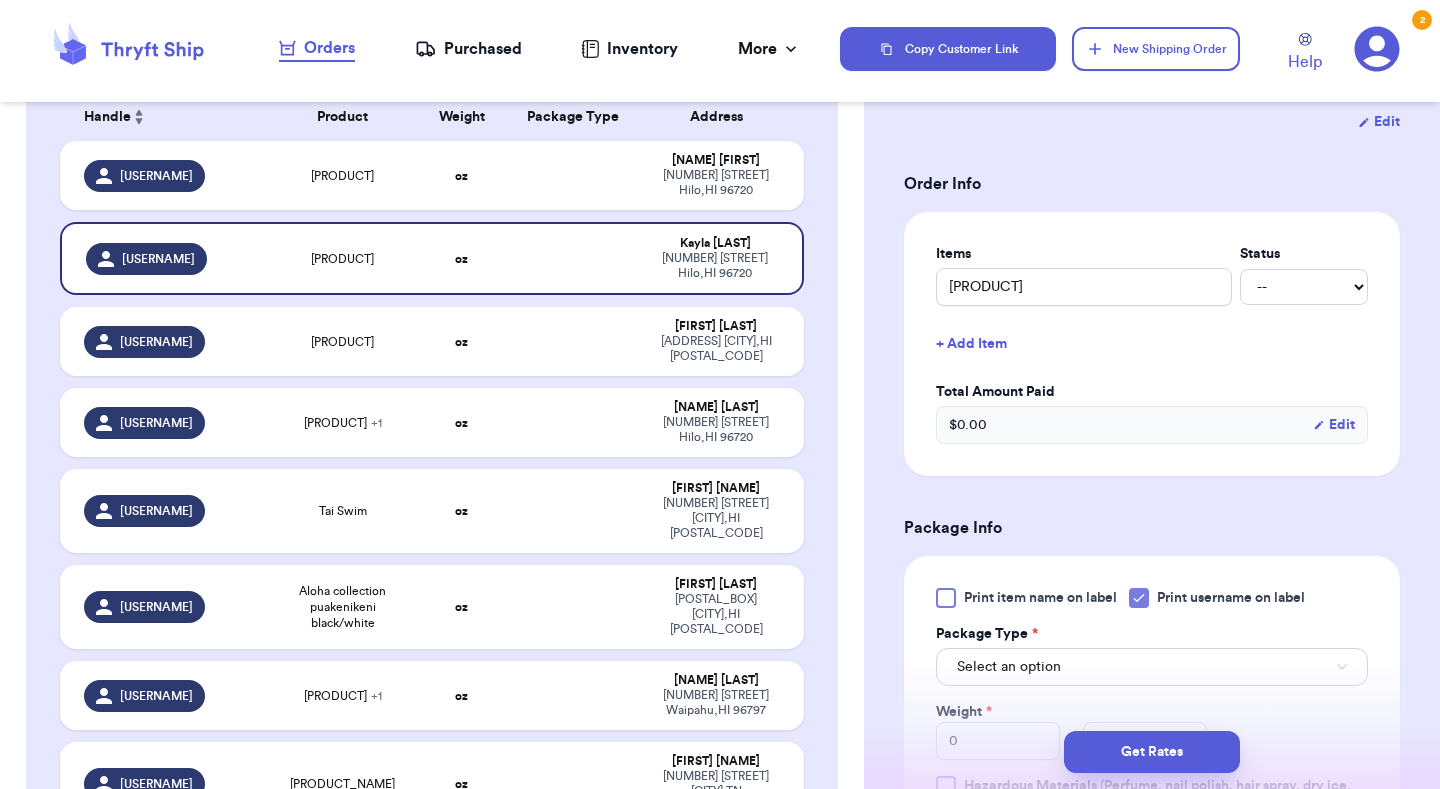 click on "Select an option" at bounding box center (1152, 667) 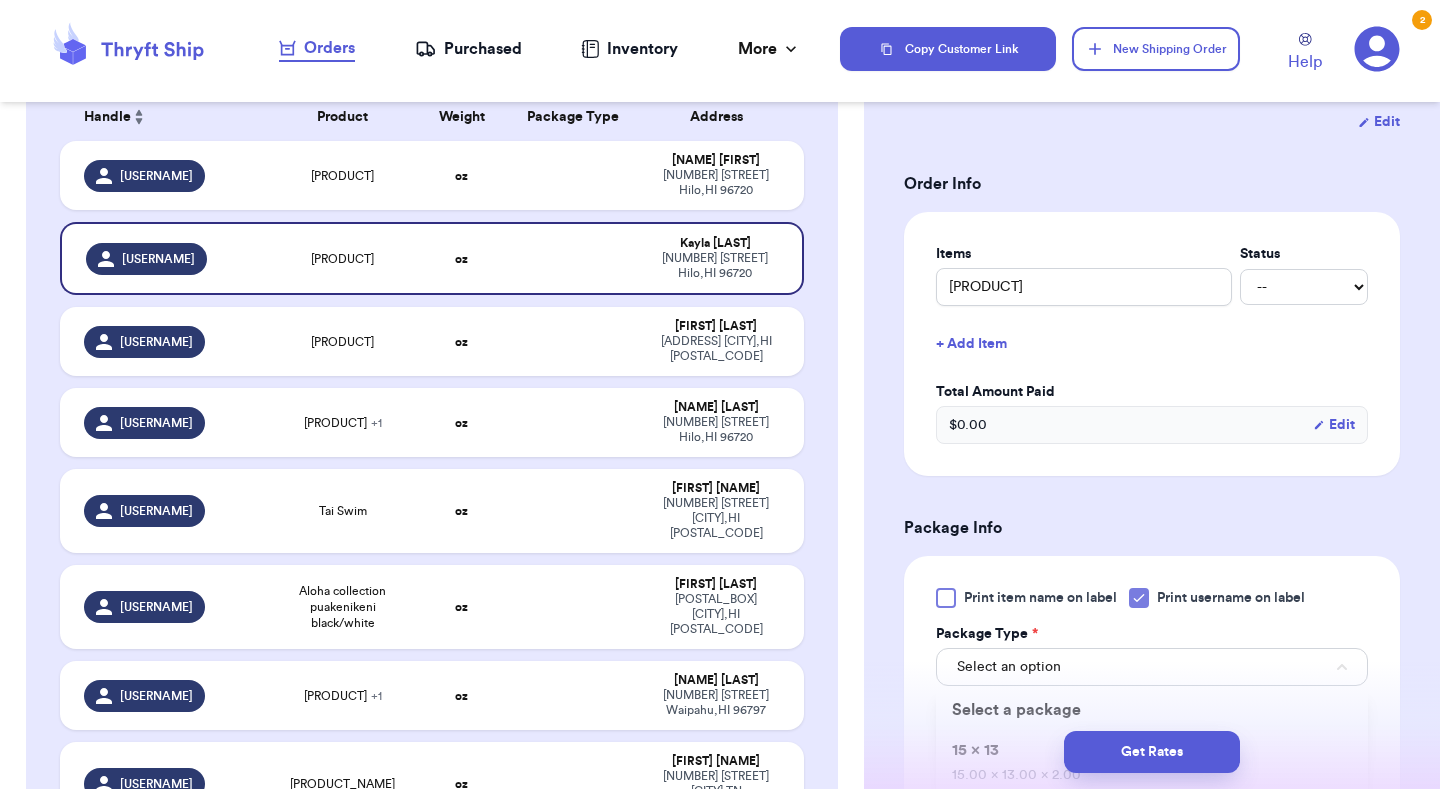 click on "Get Rates" at bounding box center (1152, 752) 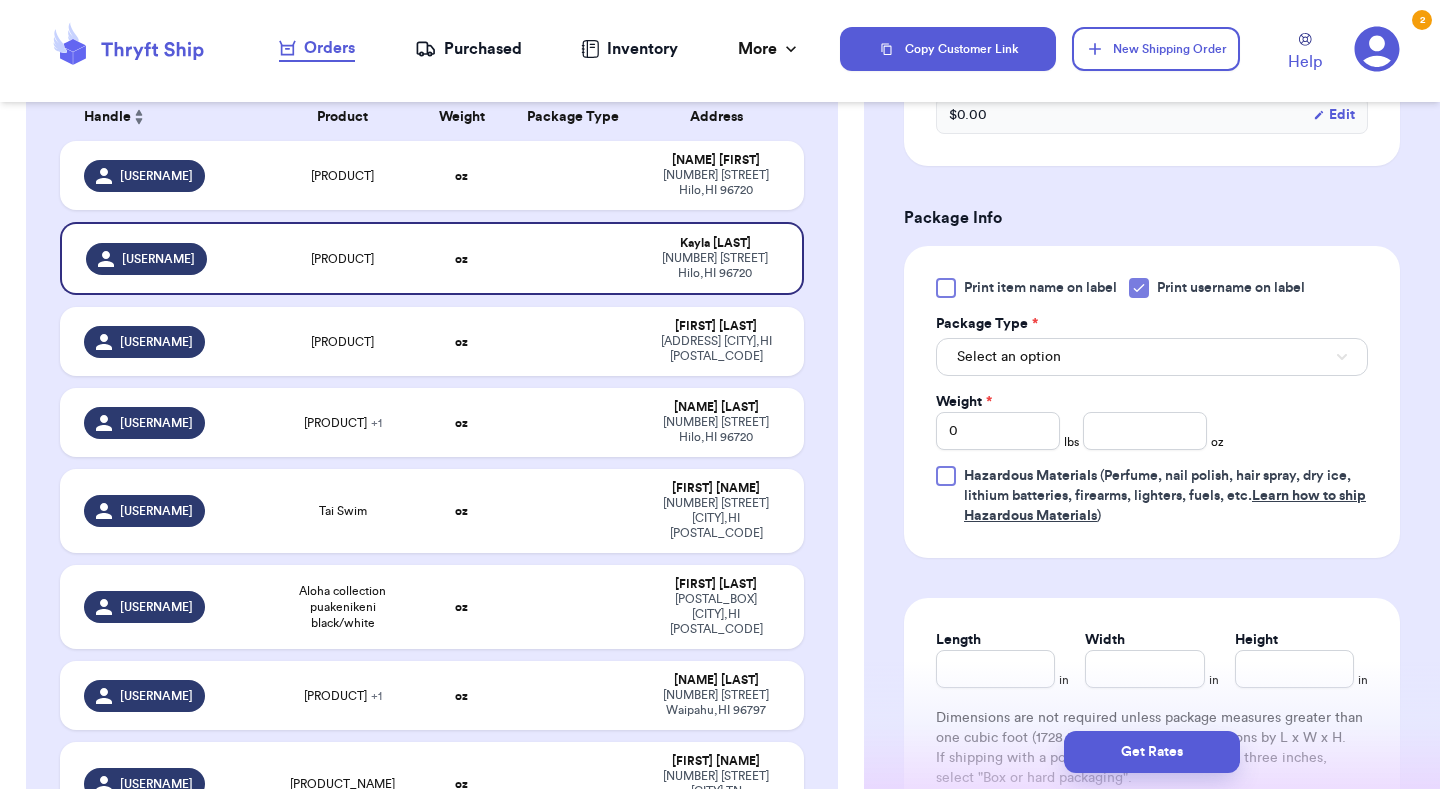 scroll, scrollTop: 711, scrollLeft: 0, axis: vertical 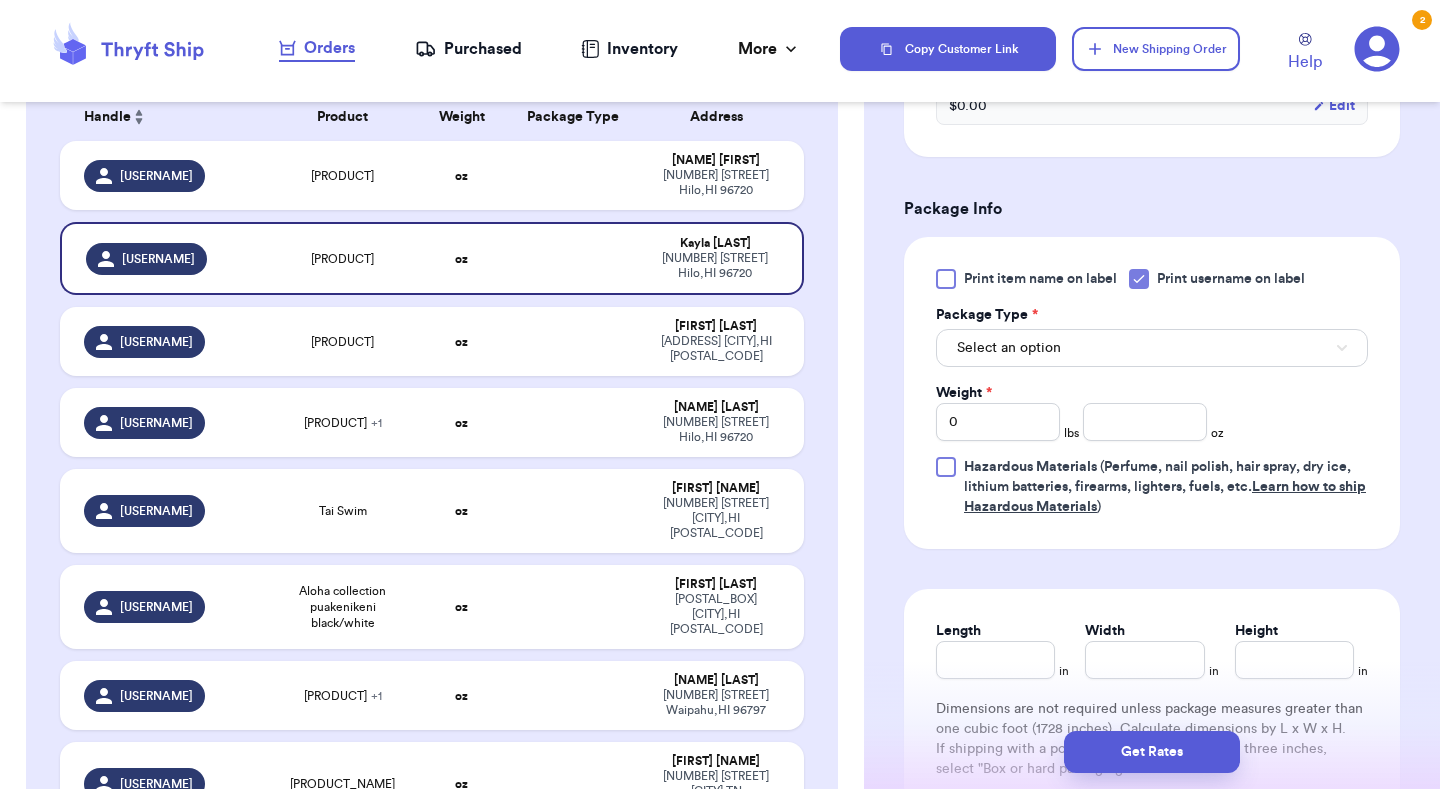 click on "Select an option" at bounding box center [1152, 348] 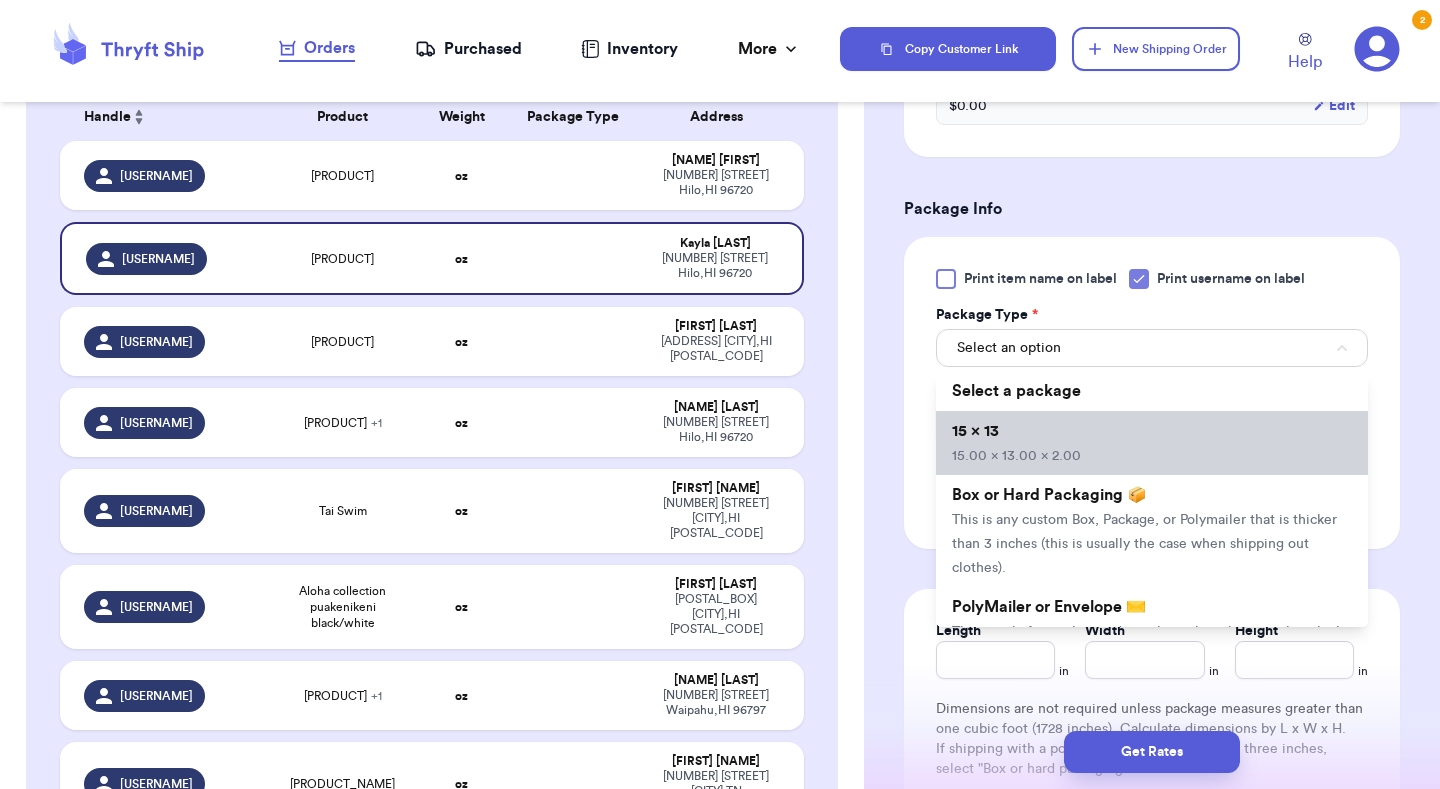 click on "15.00 x 13.00 x 2.00" at bounding box center (1016, 456) 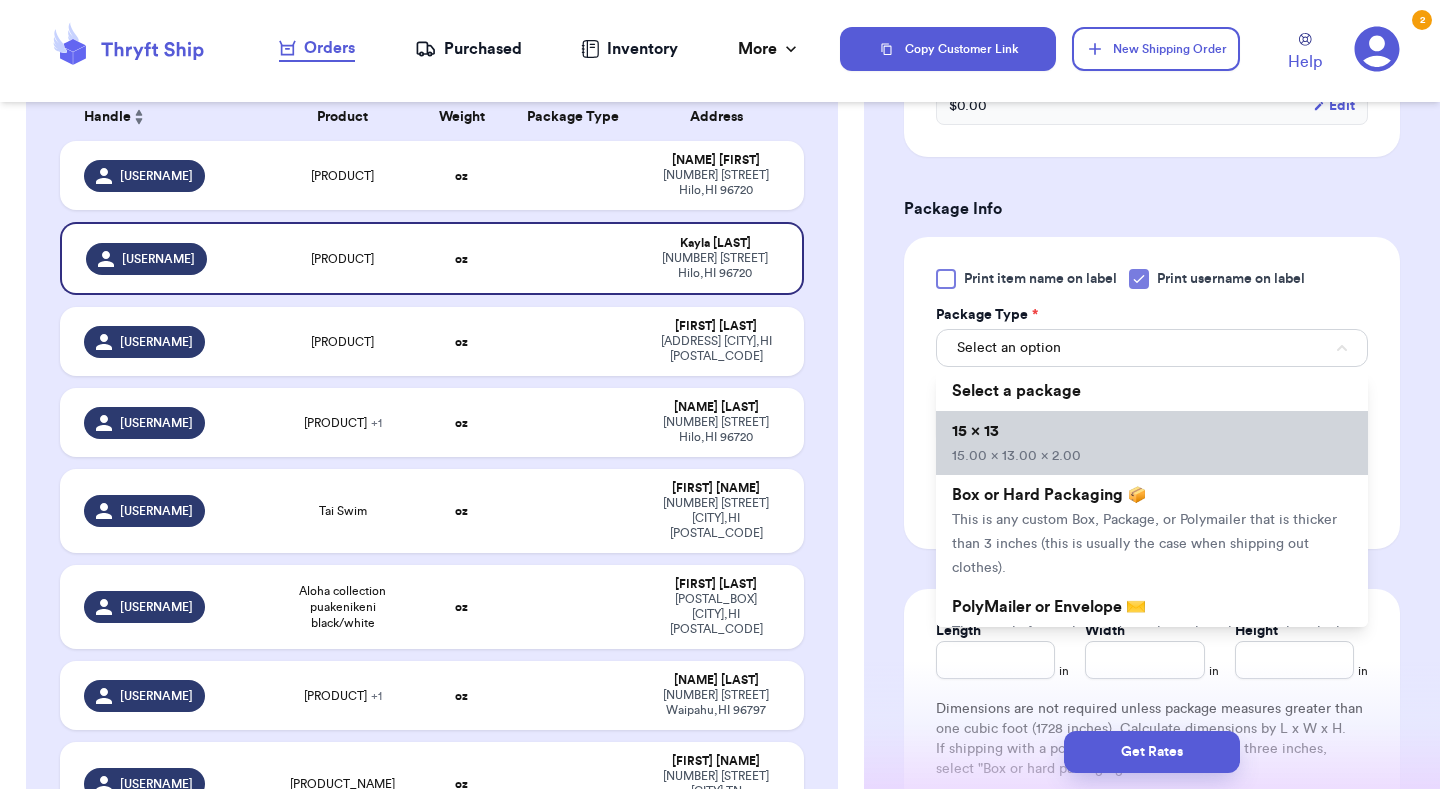 type 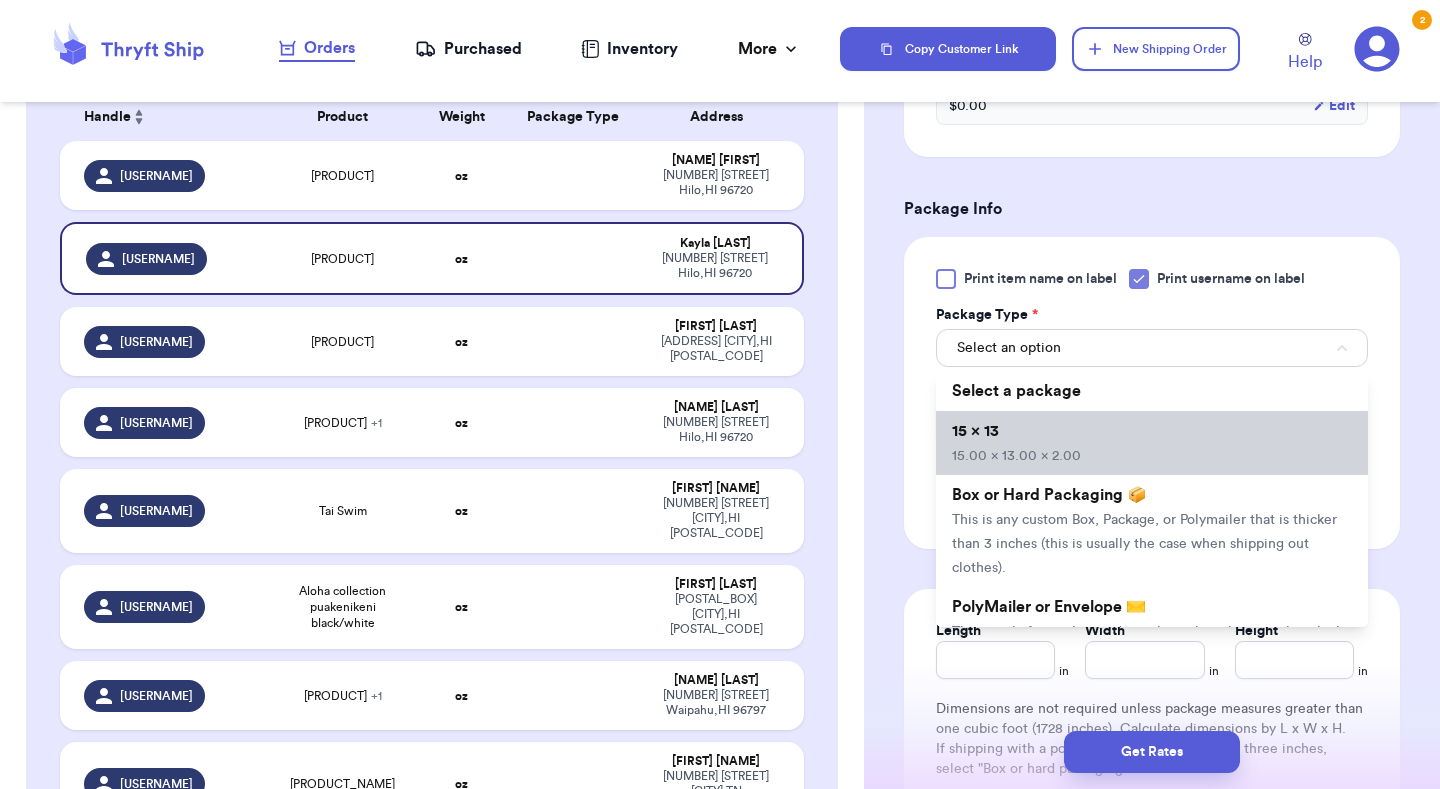 type on "15" 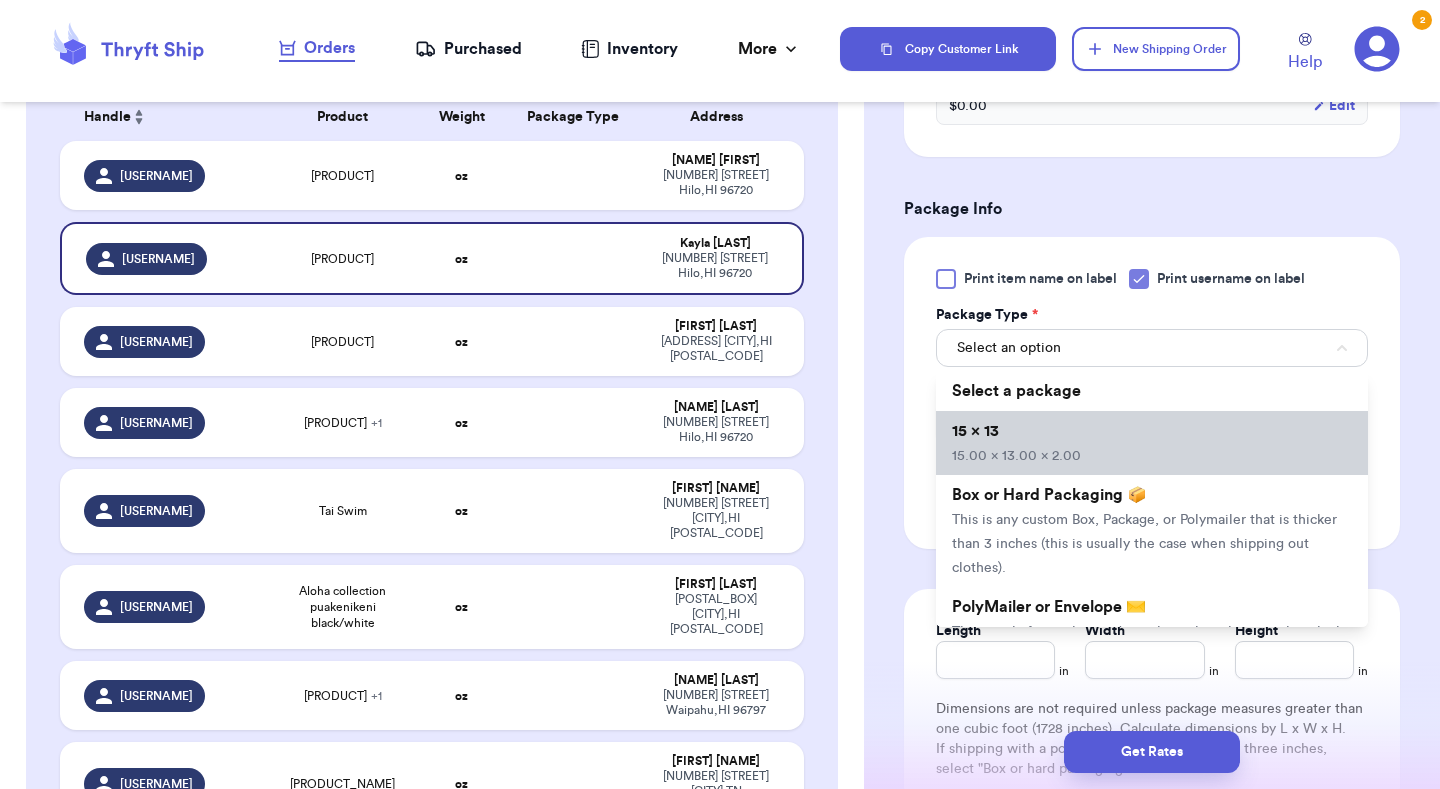 type on "13" 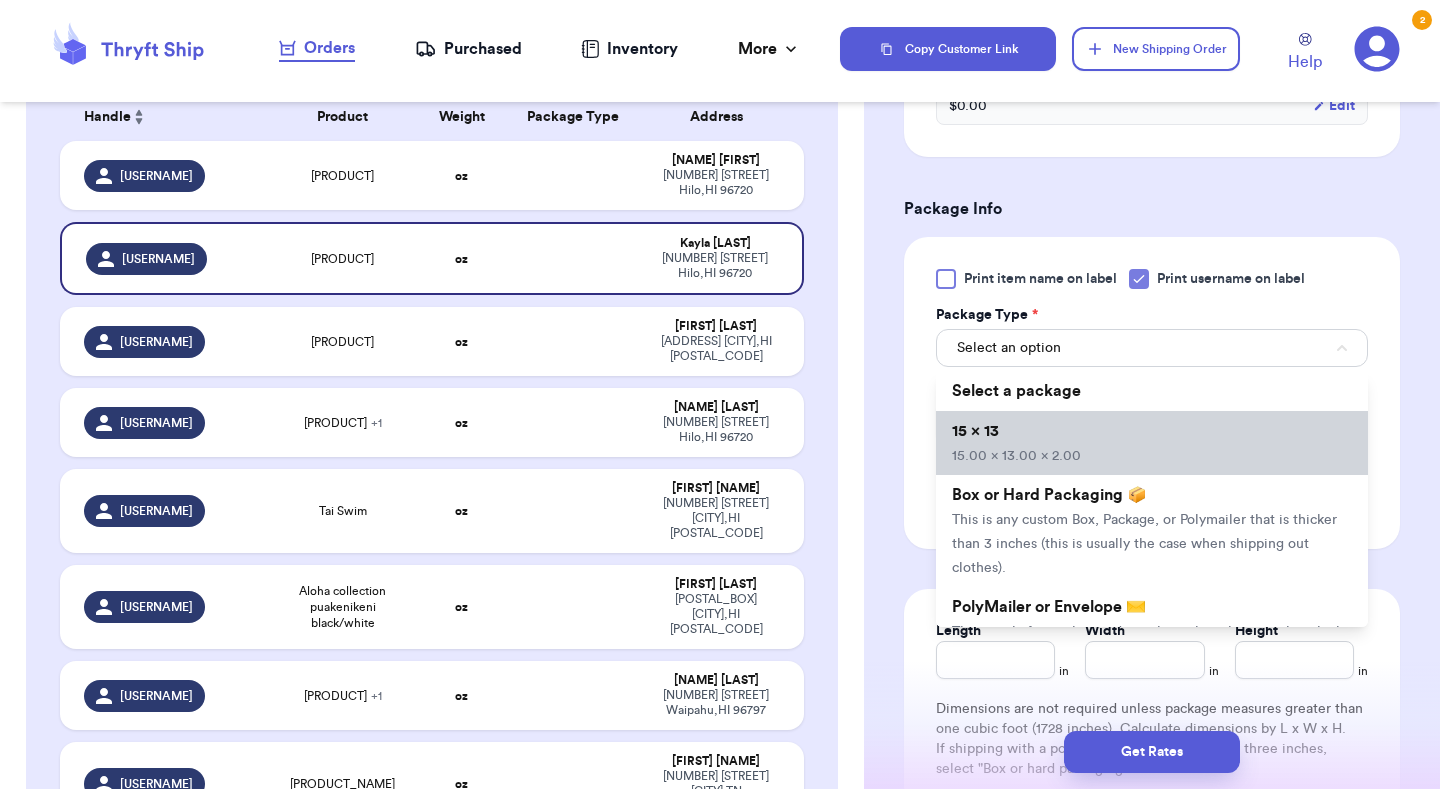 type on "2" 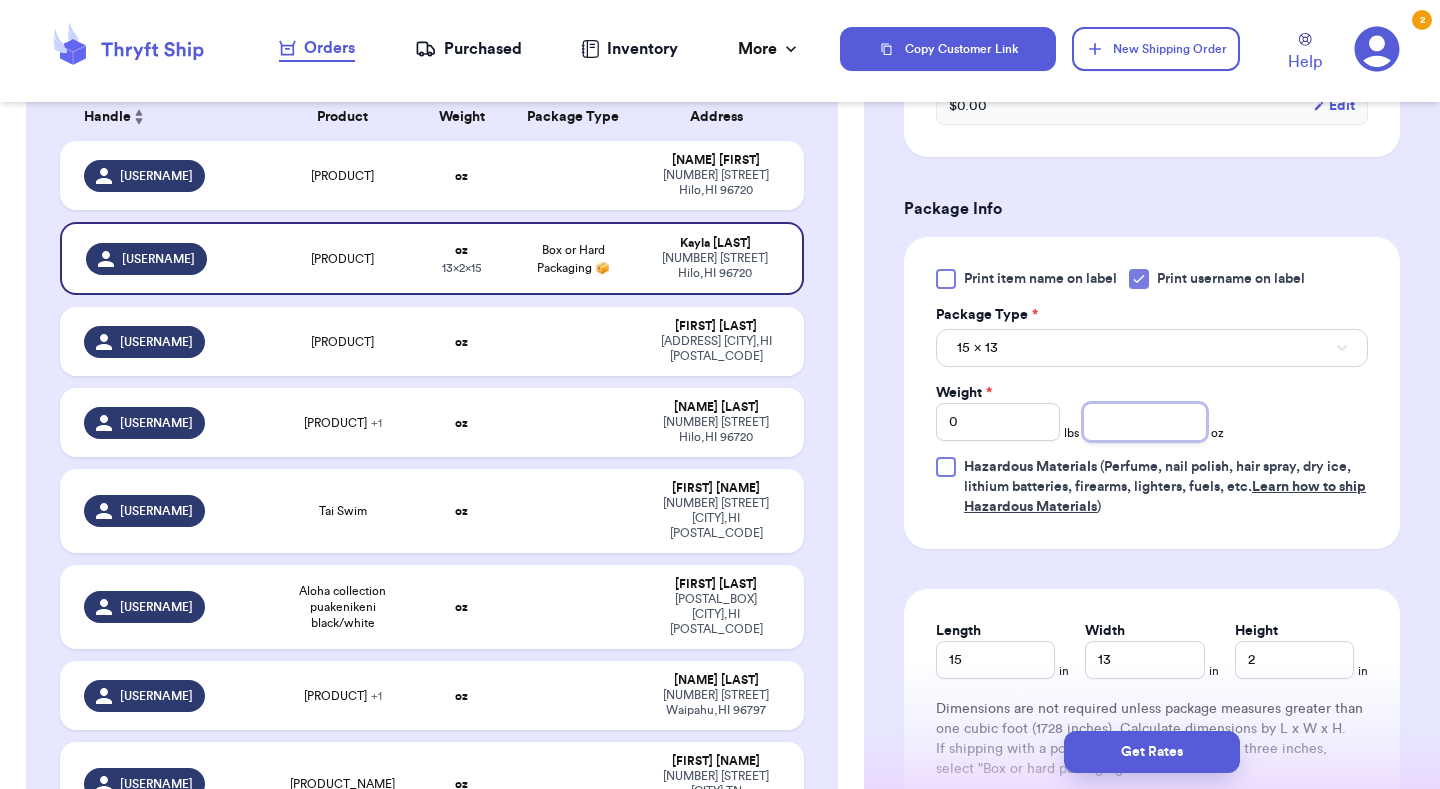 click at bounding box center (1145, 422) 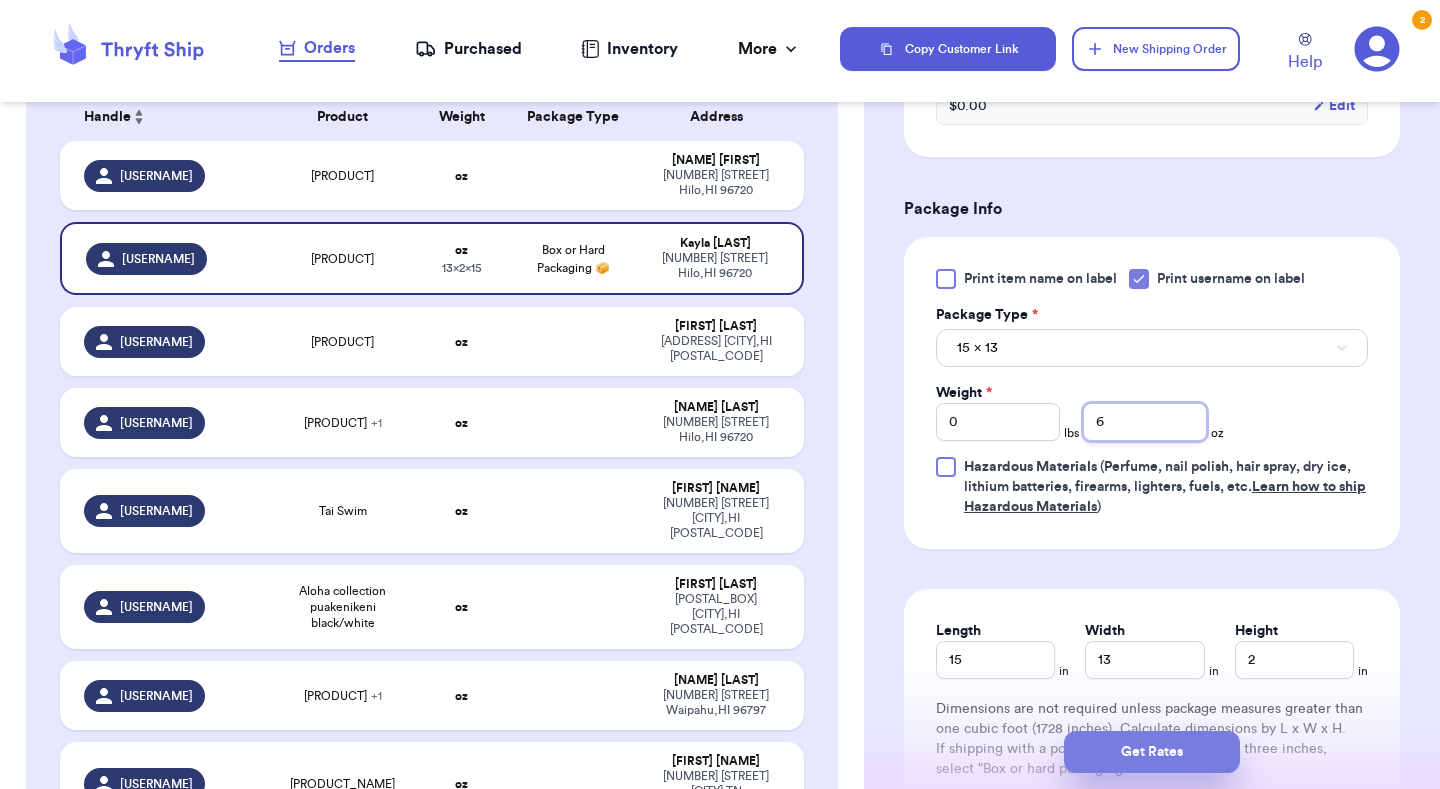type on "6" 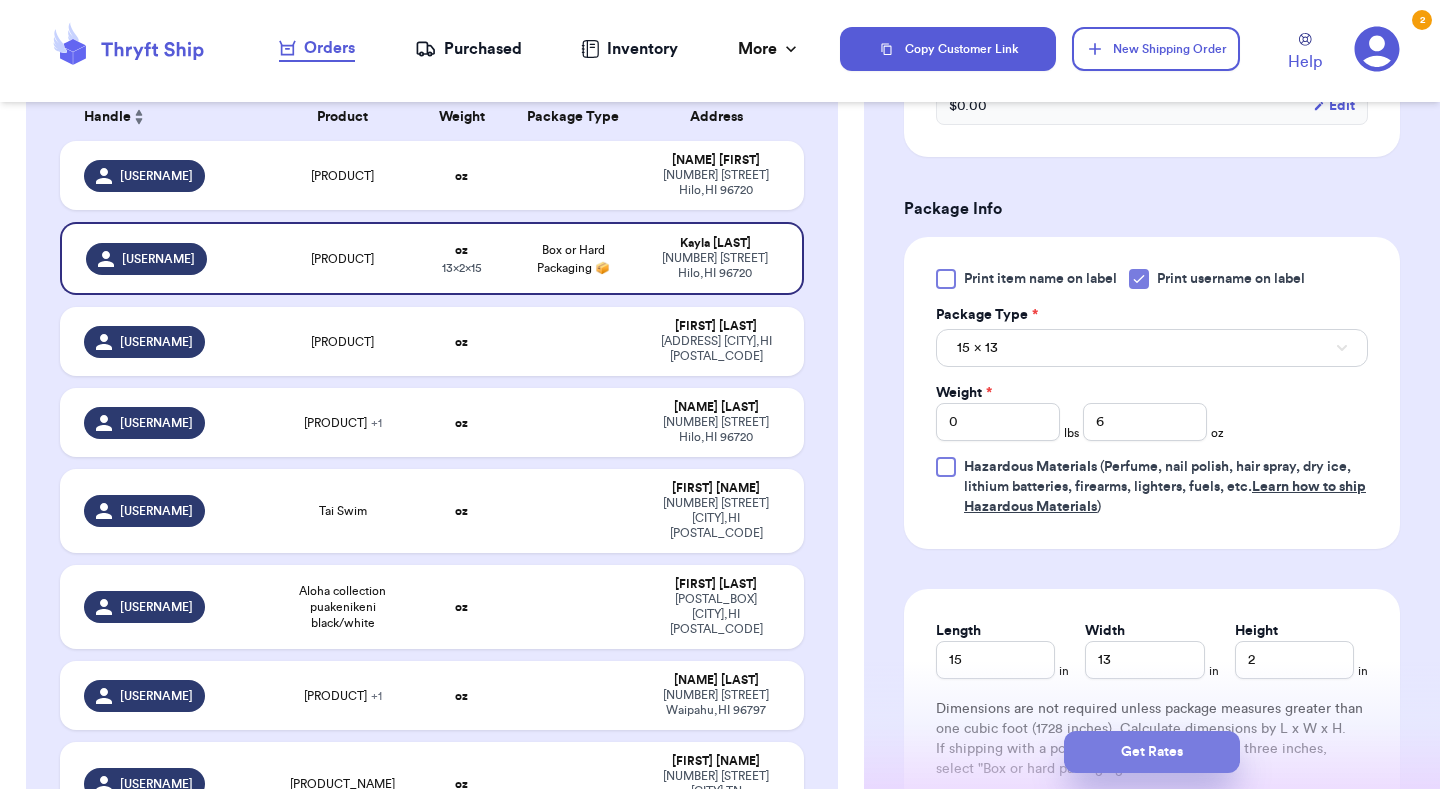 click on "Get Rates" at bounding box center (1152, 752) 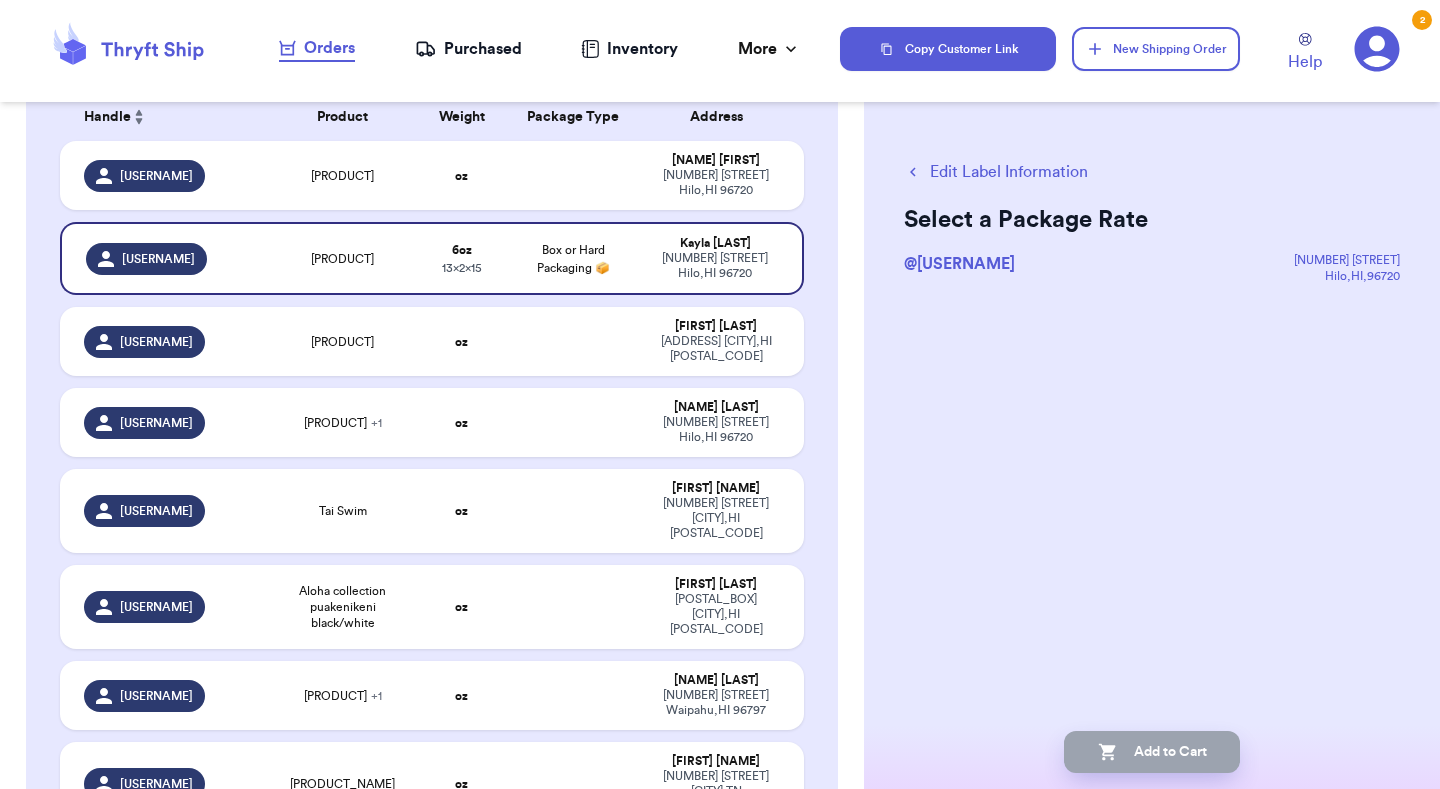 scroll, scrollTop: 0, scrollLeft: 0, axis: both 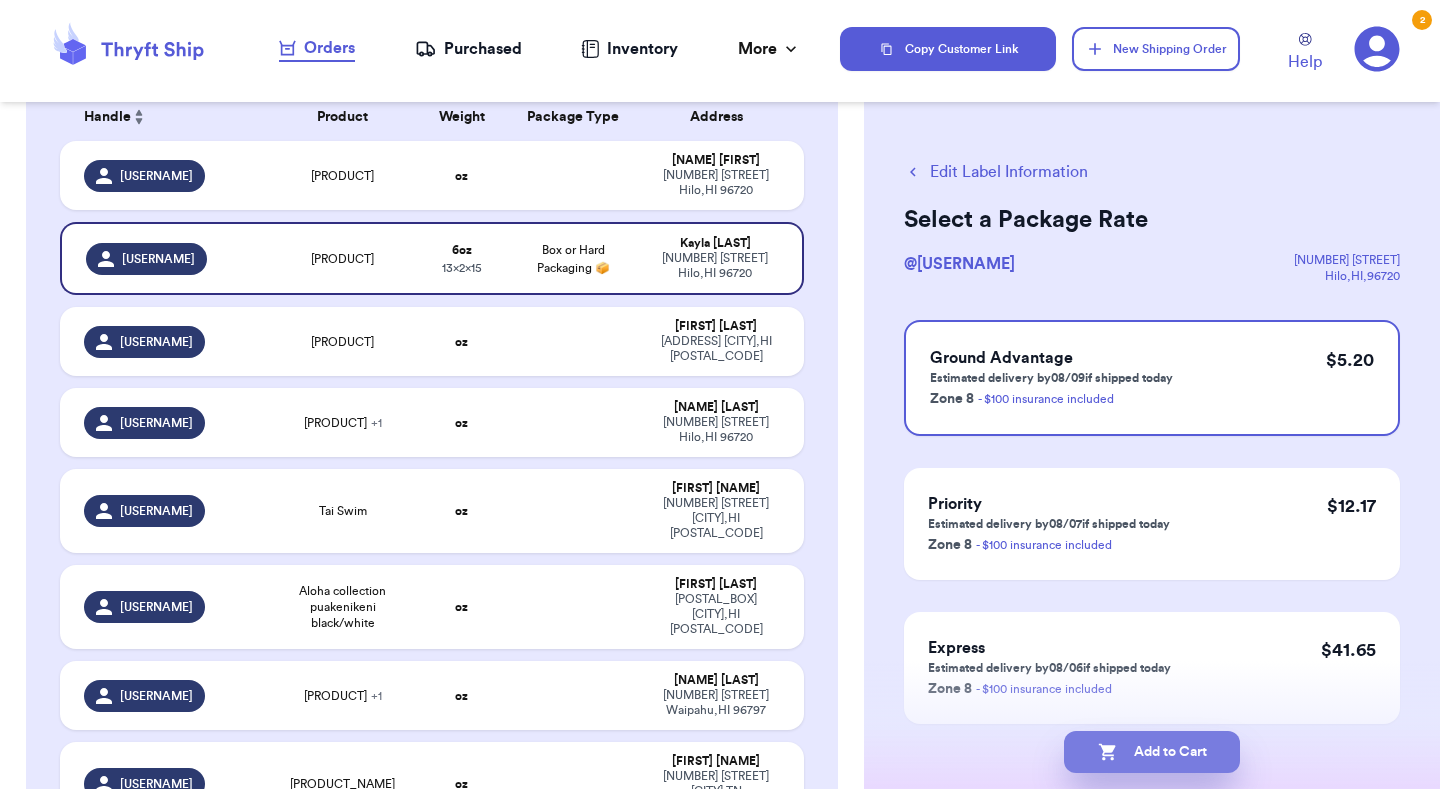 click on "Add to Cart" at bounding box center (1152, 752) 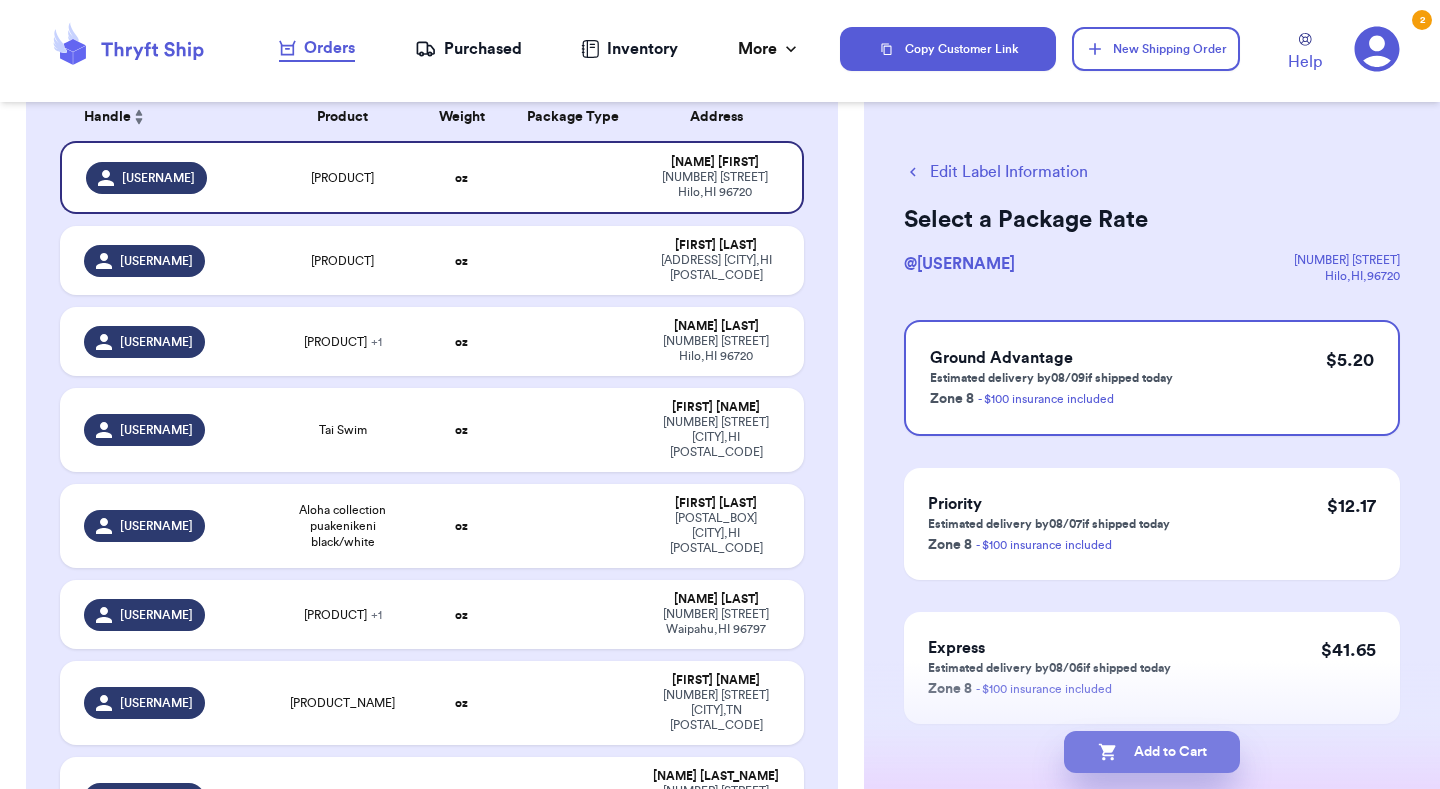 checkbox on "true" 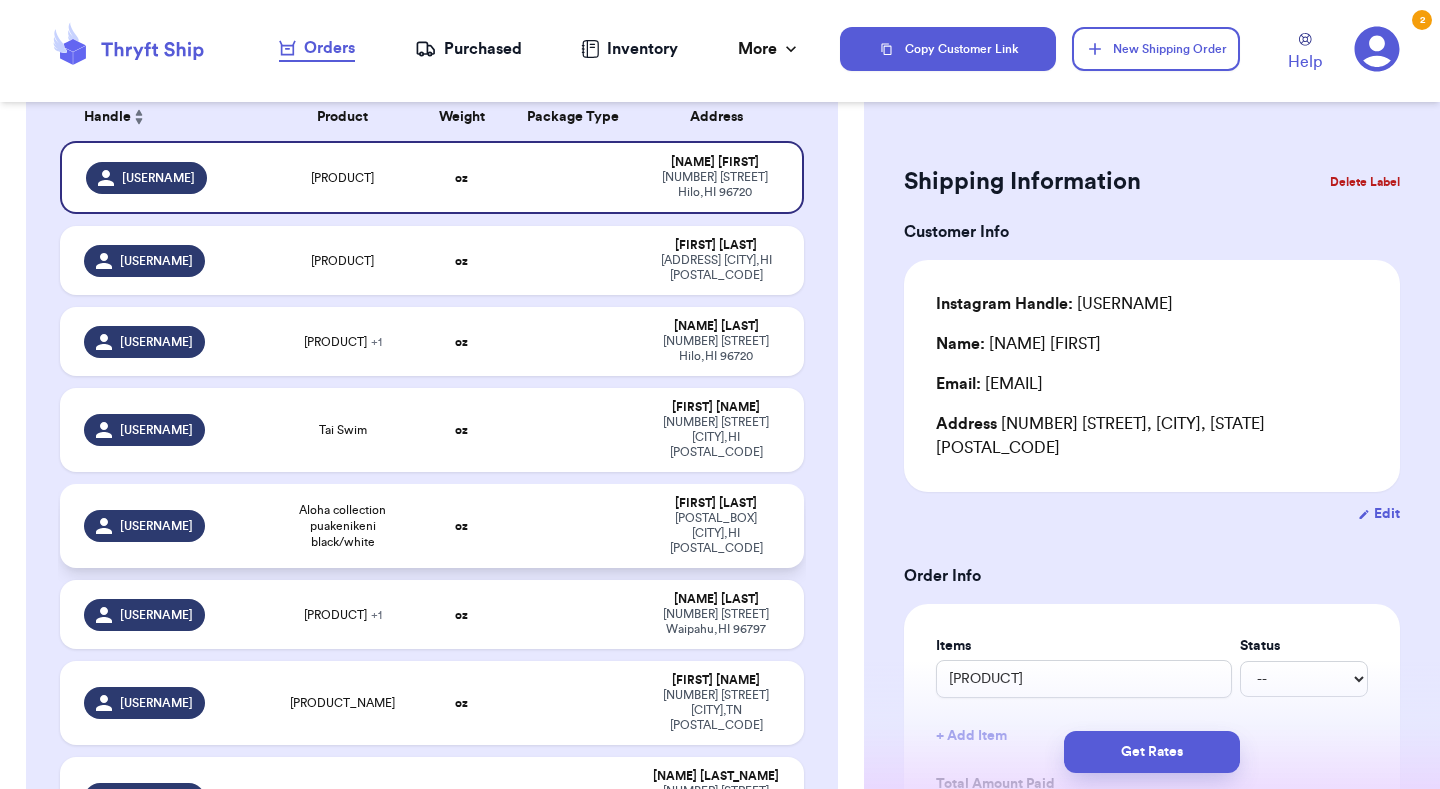 click on "oz" at bounding box center (461, 526) 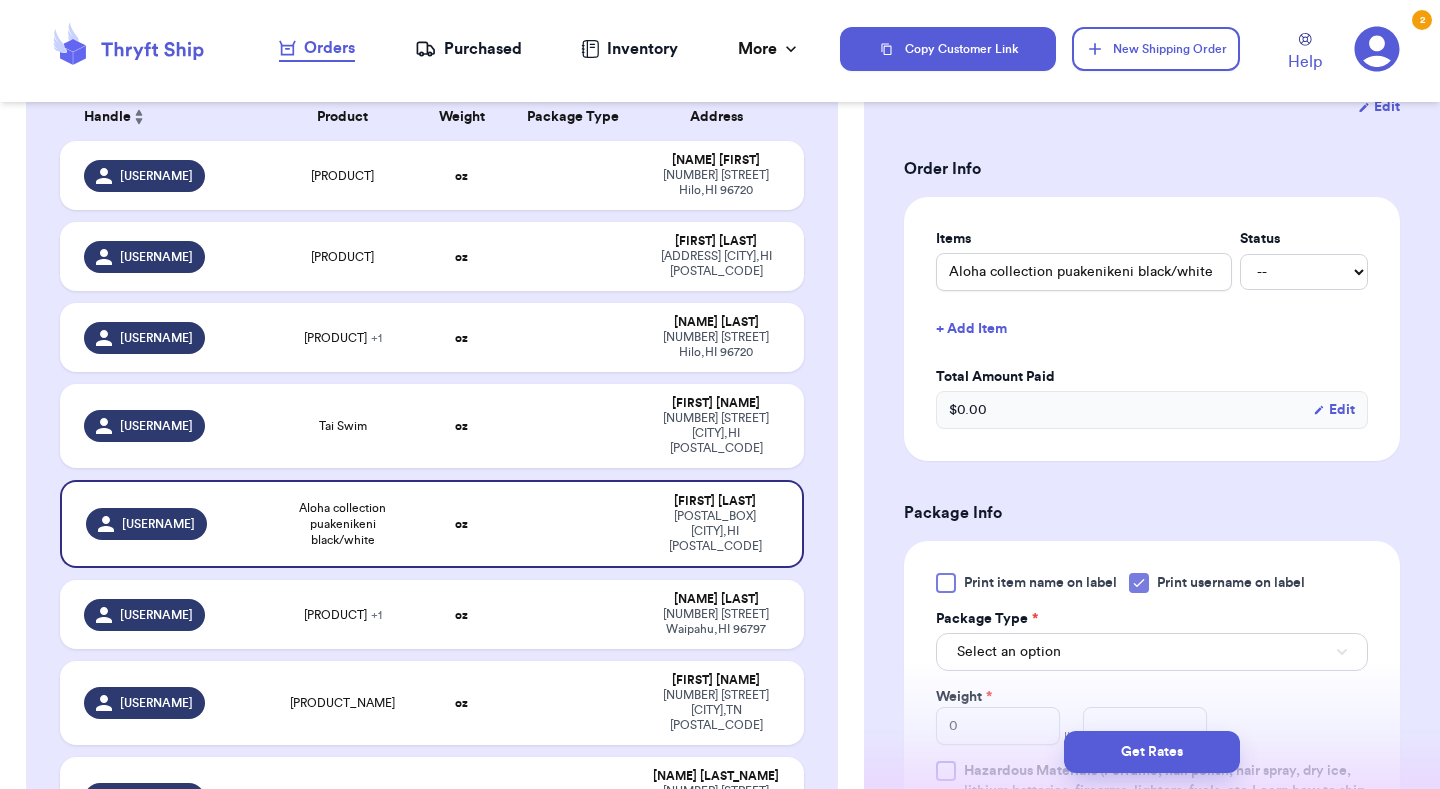 scroll, scrollTop: 414, scrollLeft: 0, axis: vertical 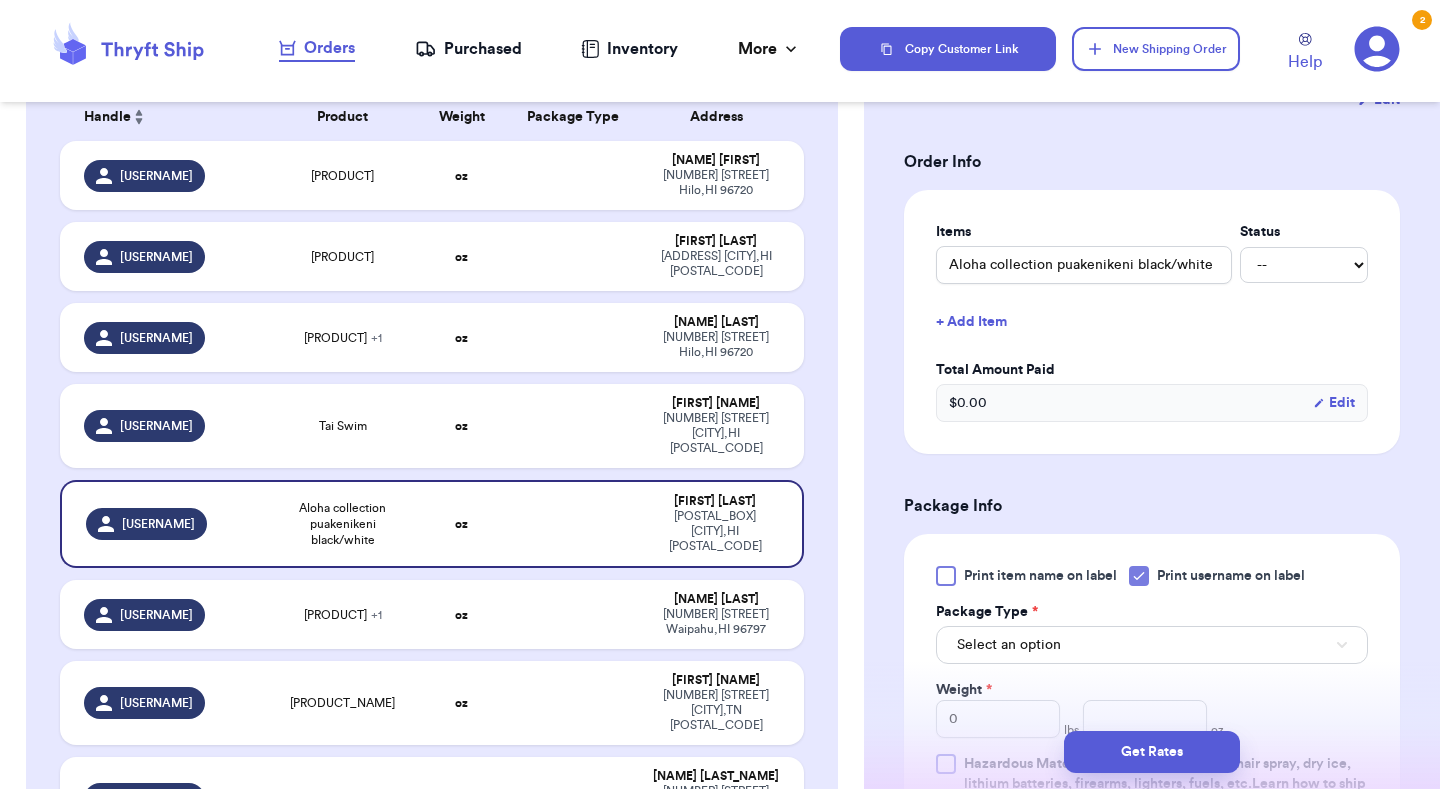 click on "Select an option" at bounding box center (1152, 645) 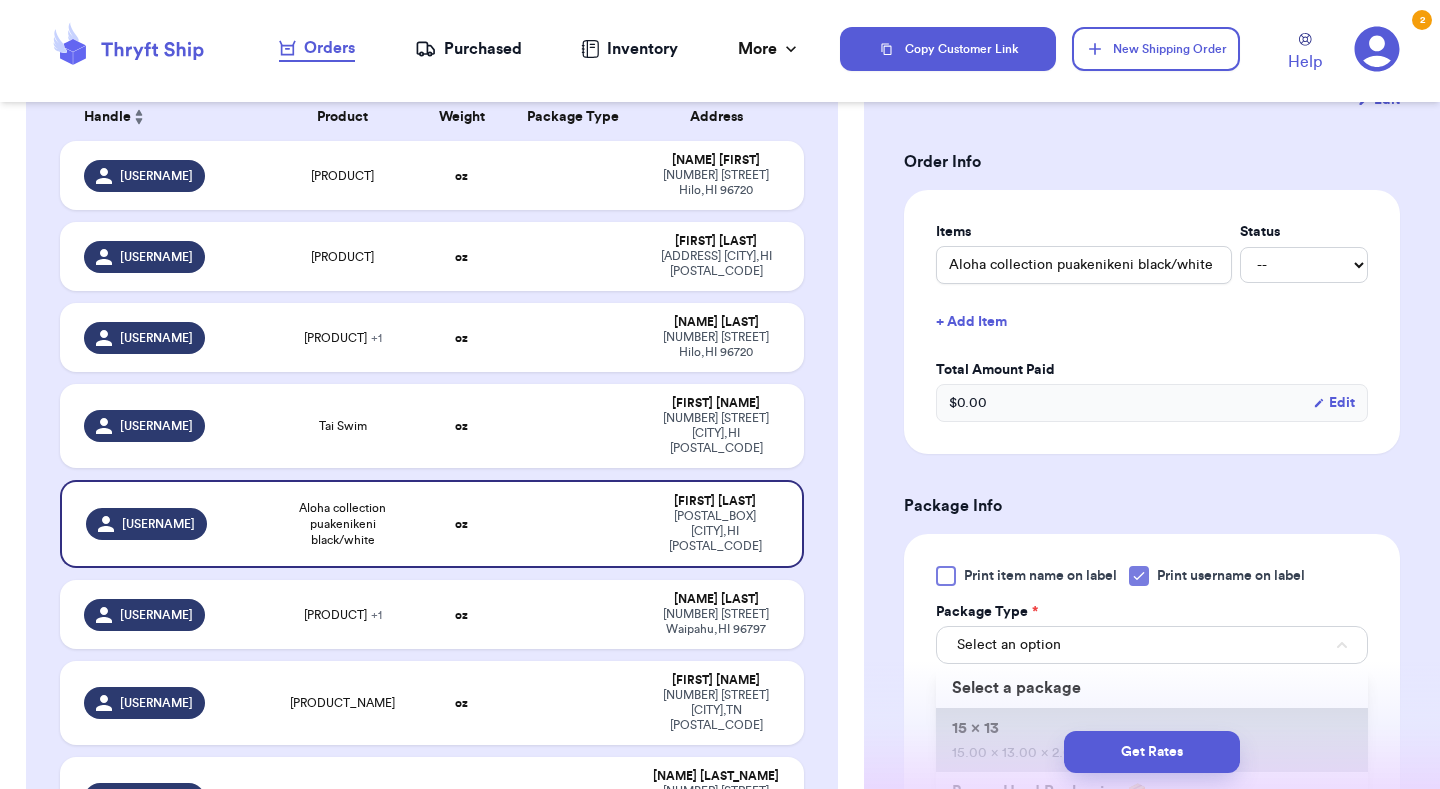 click on "[DIMENSIONS]" at bounding box center [1152, 740] 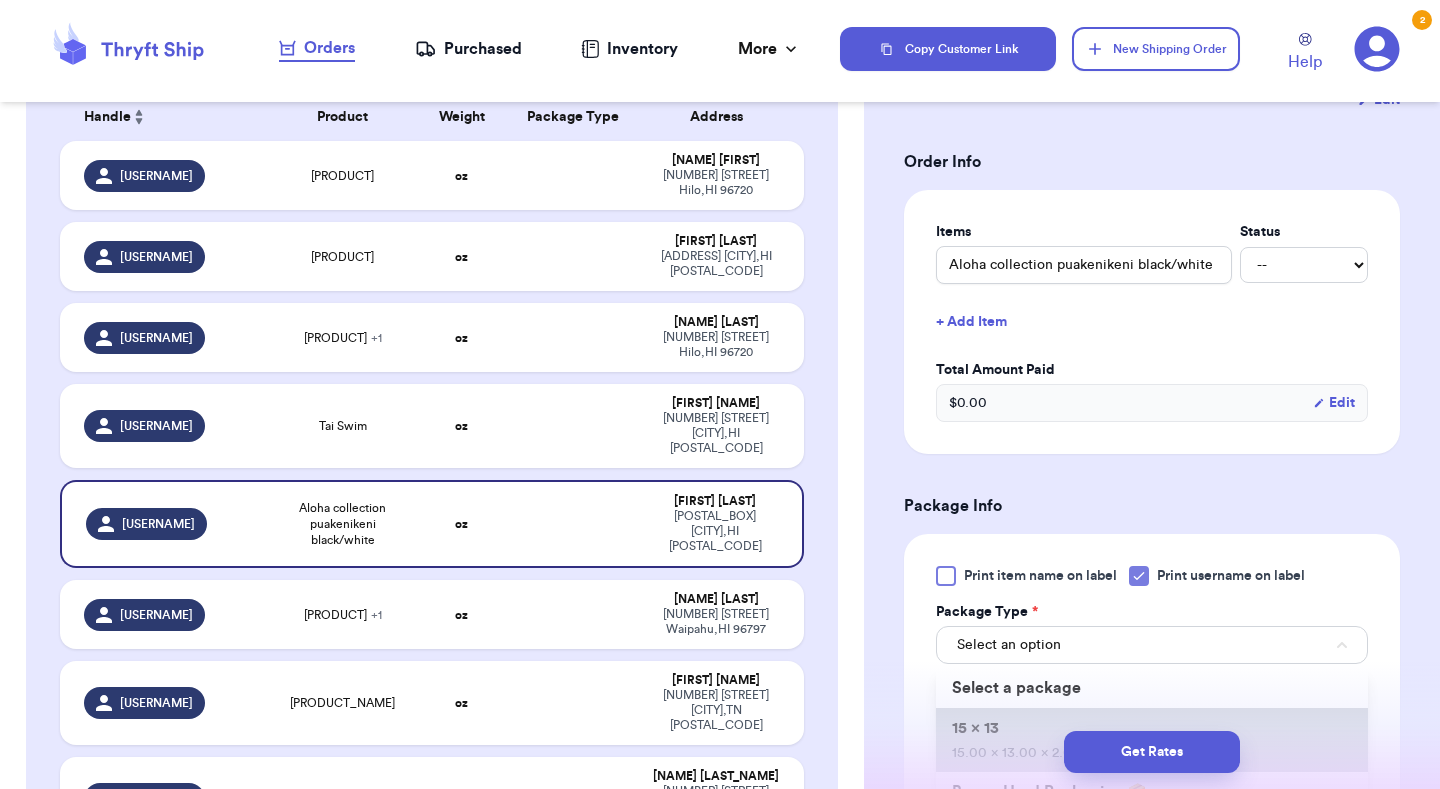type 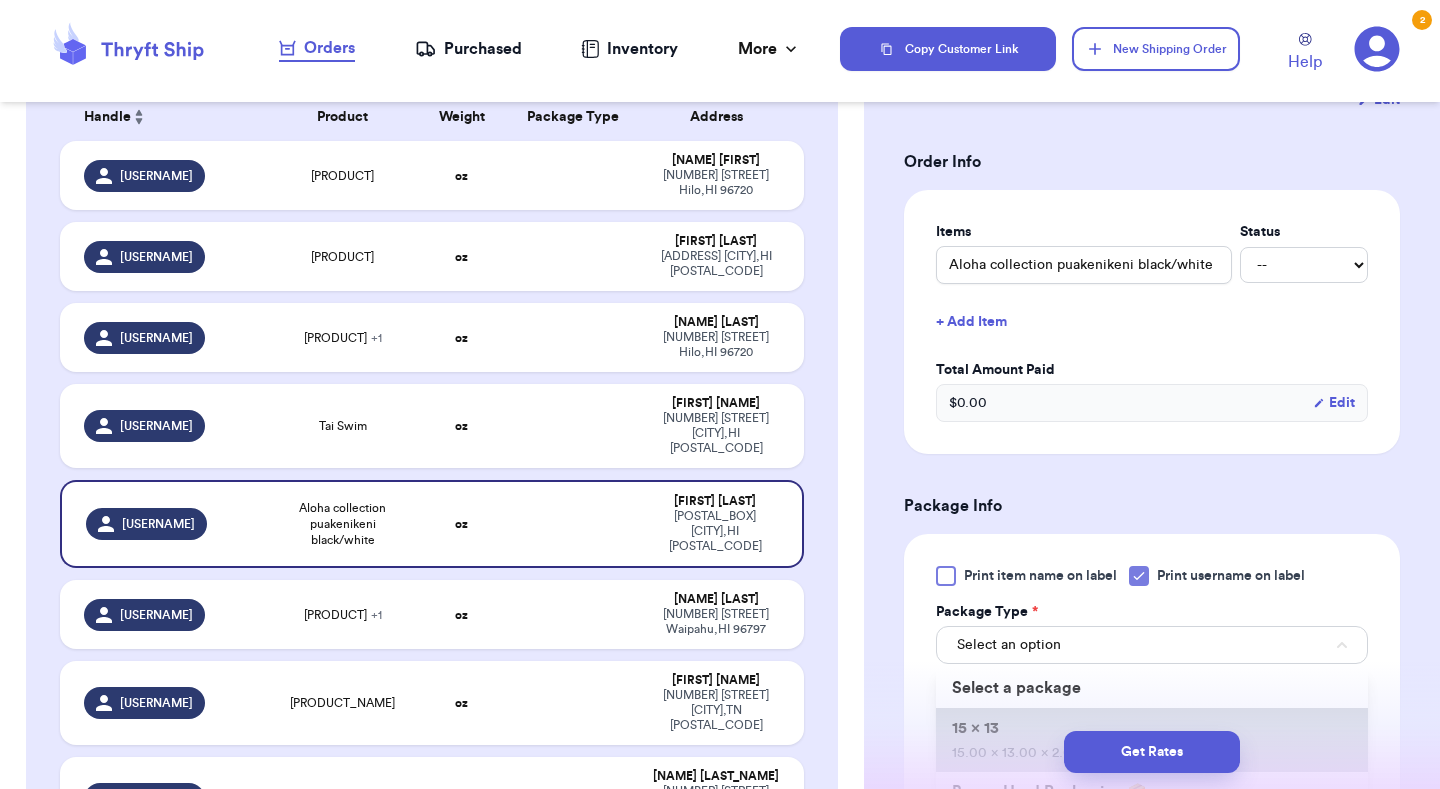 type on "15" 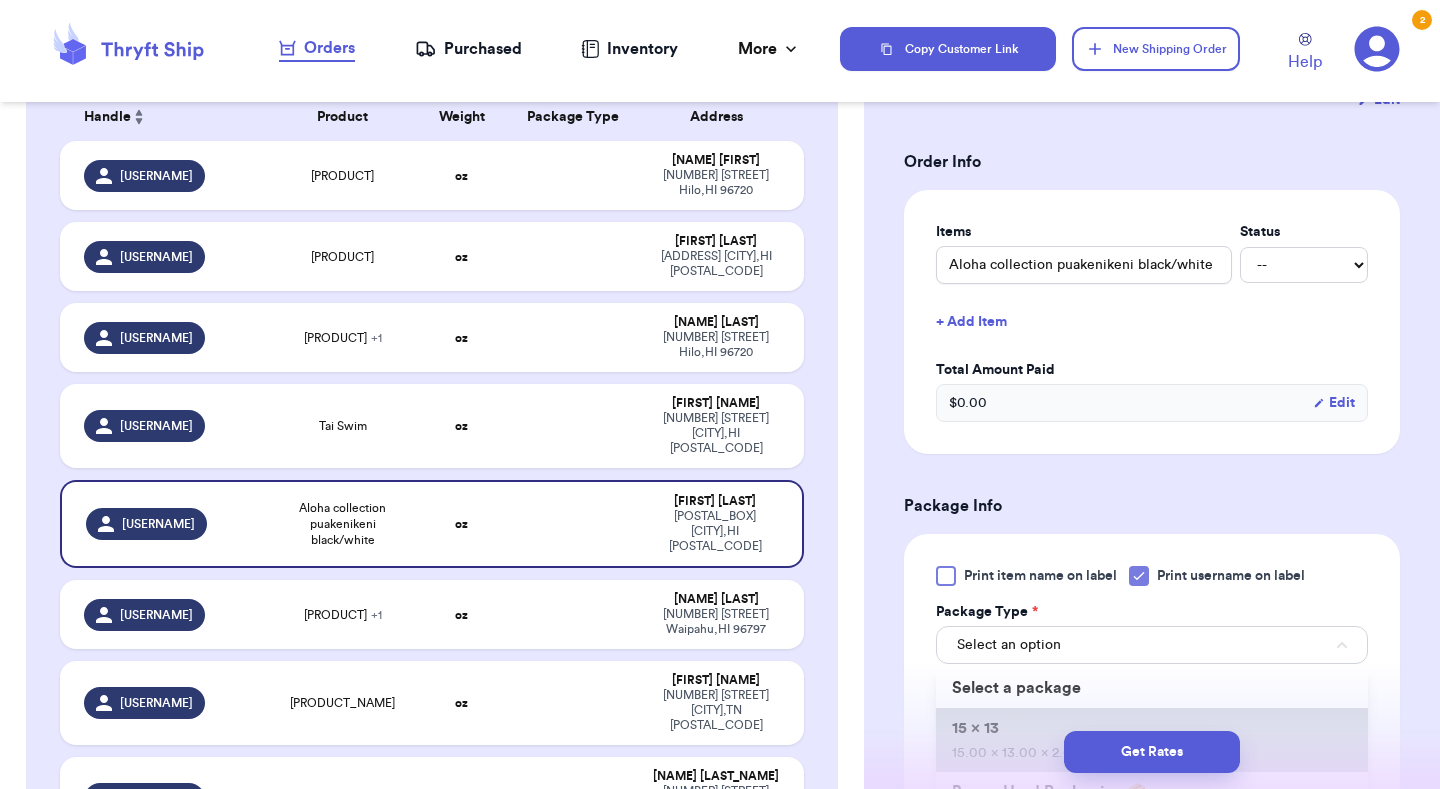 type on "13" 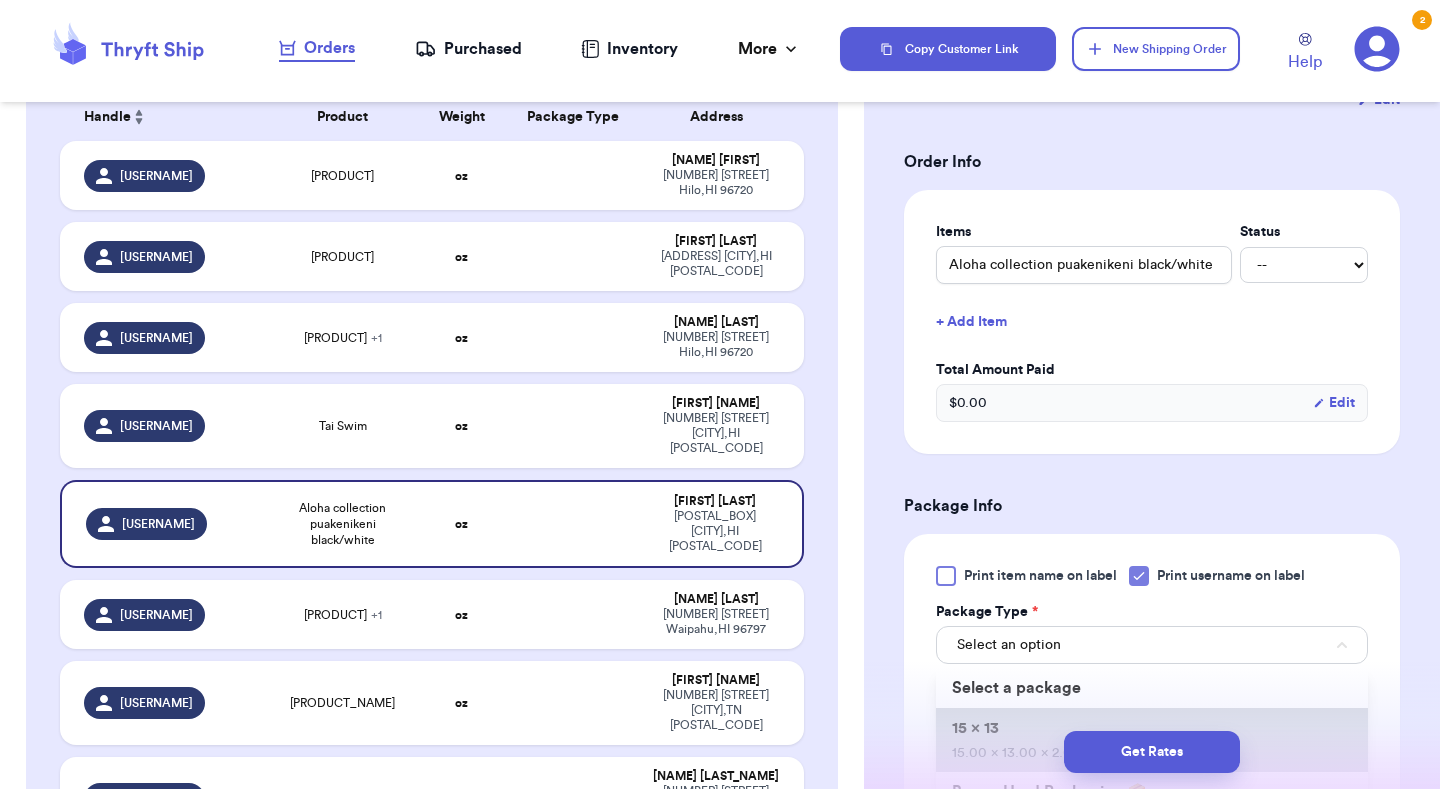 type on "2" 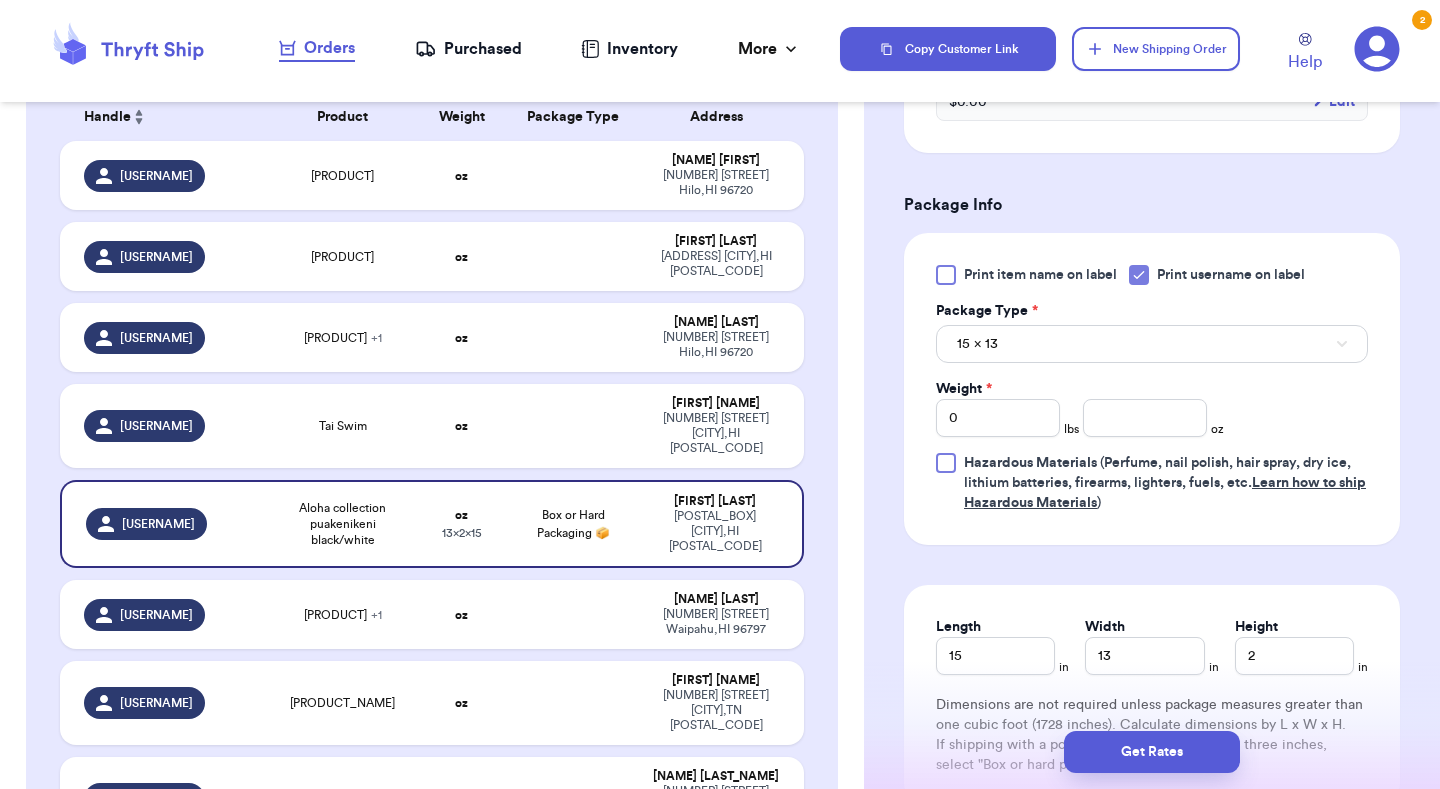 scroll, scrollTop: 716, scrollLeft: 0, axis: vertical 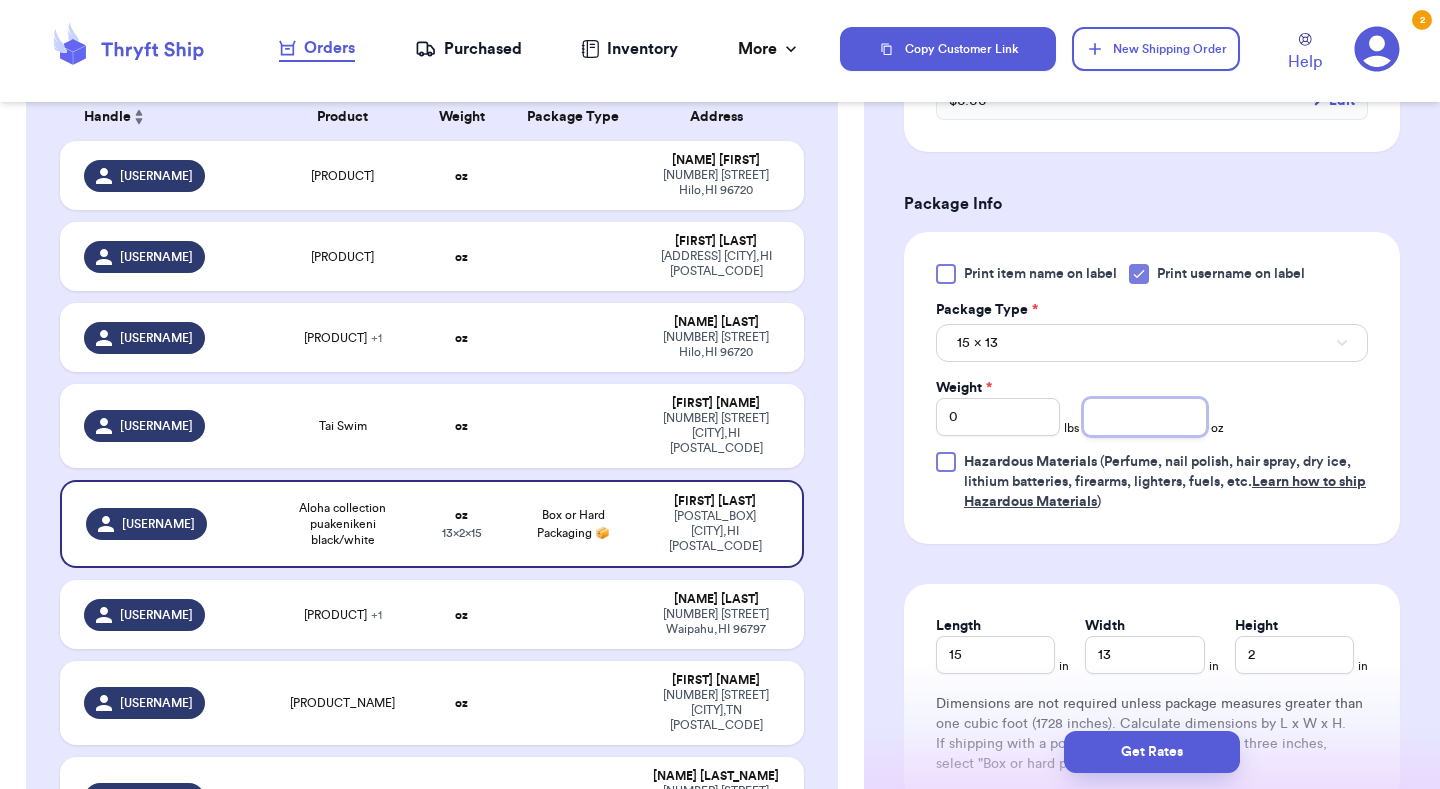 click at bounding box center (1145, 417) 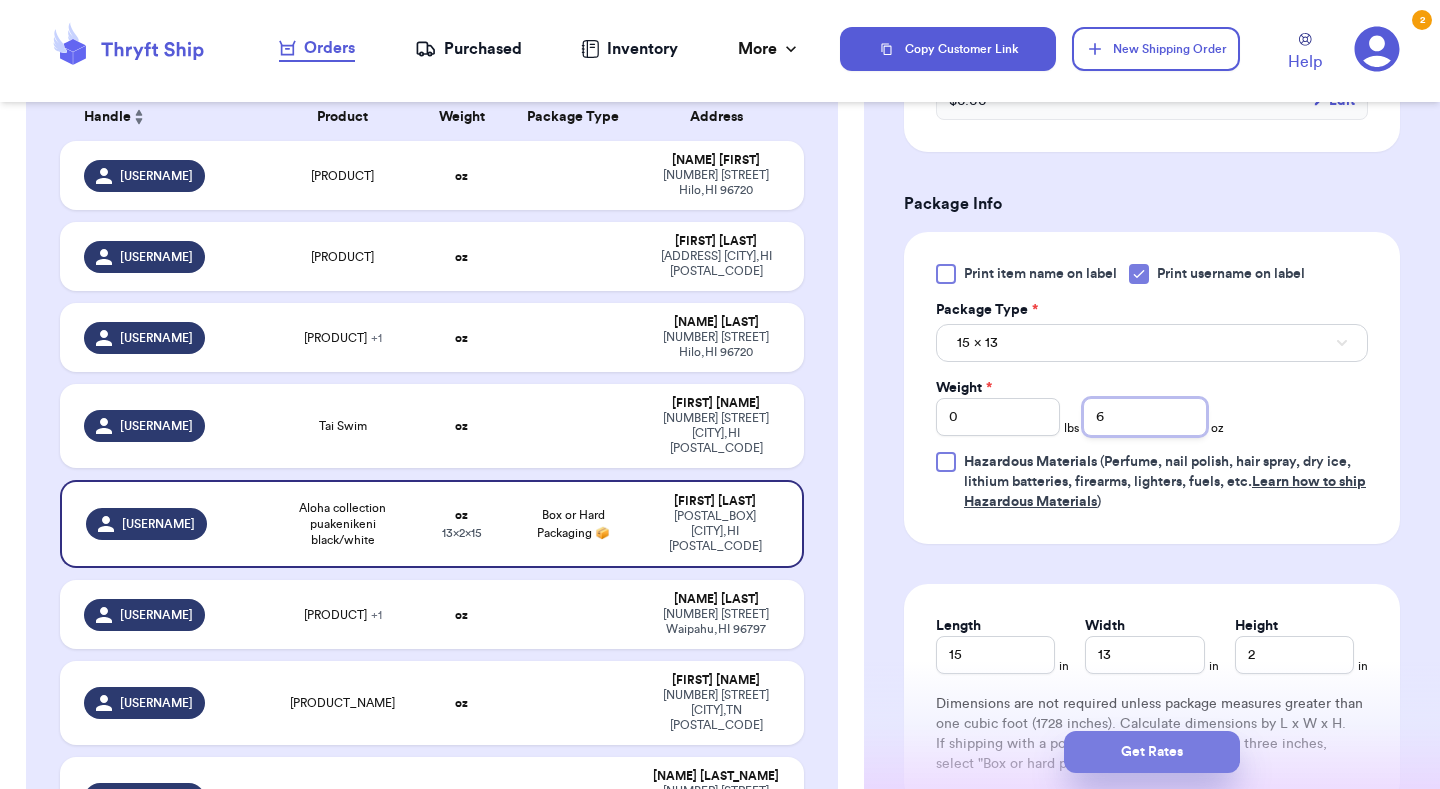 type on "6" 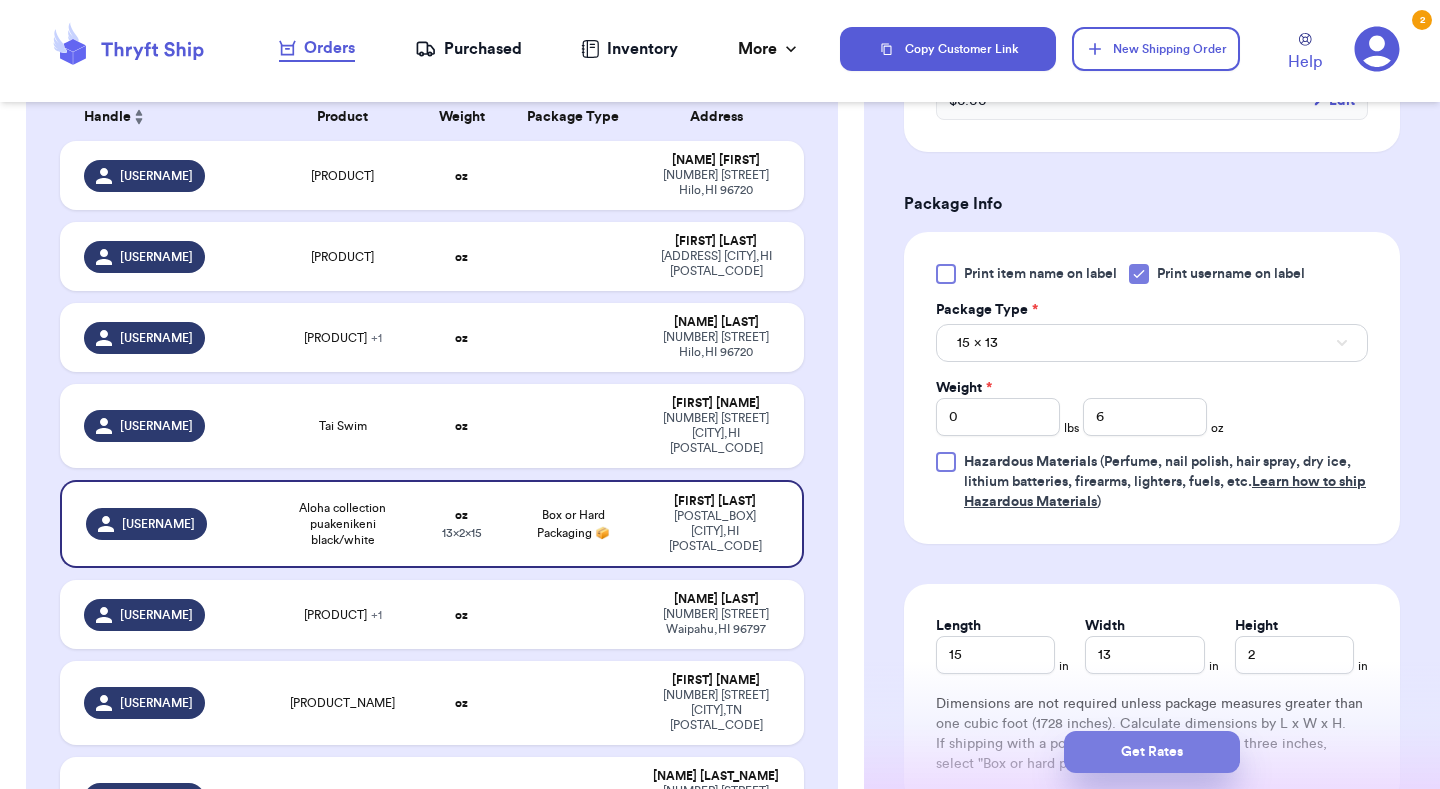 click on "Get Rates" at bounding box center [1152, 752] 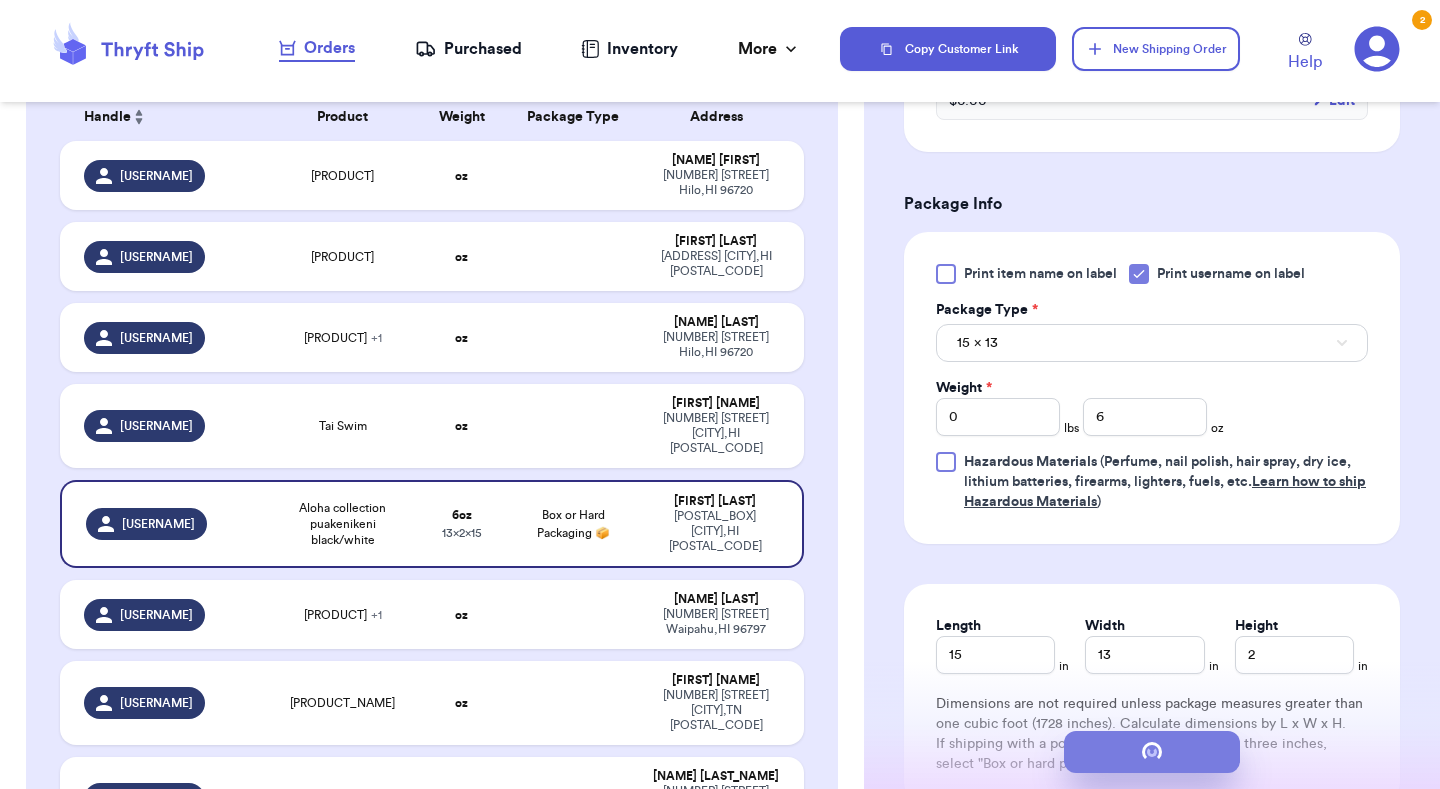 scroll, scrollTop: 0, scrollLeft: 0, axis: both 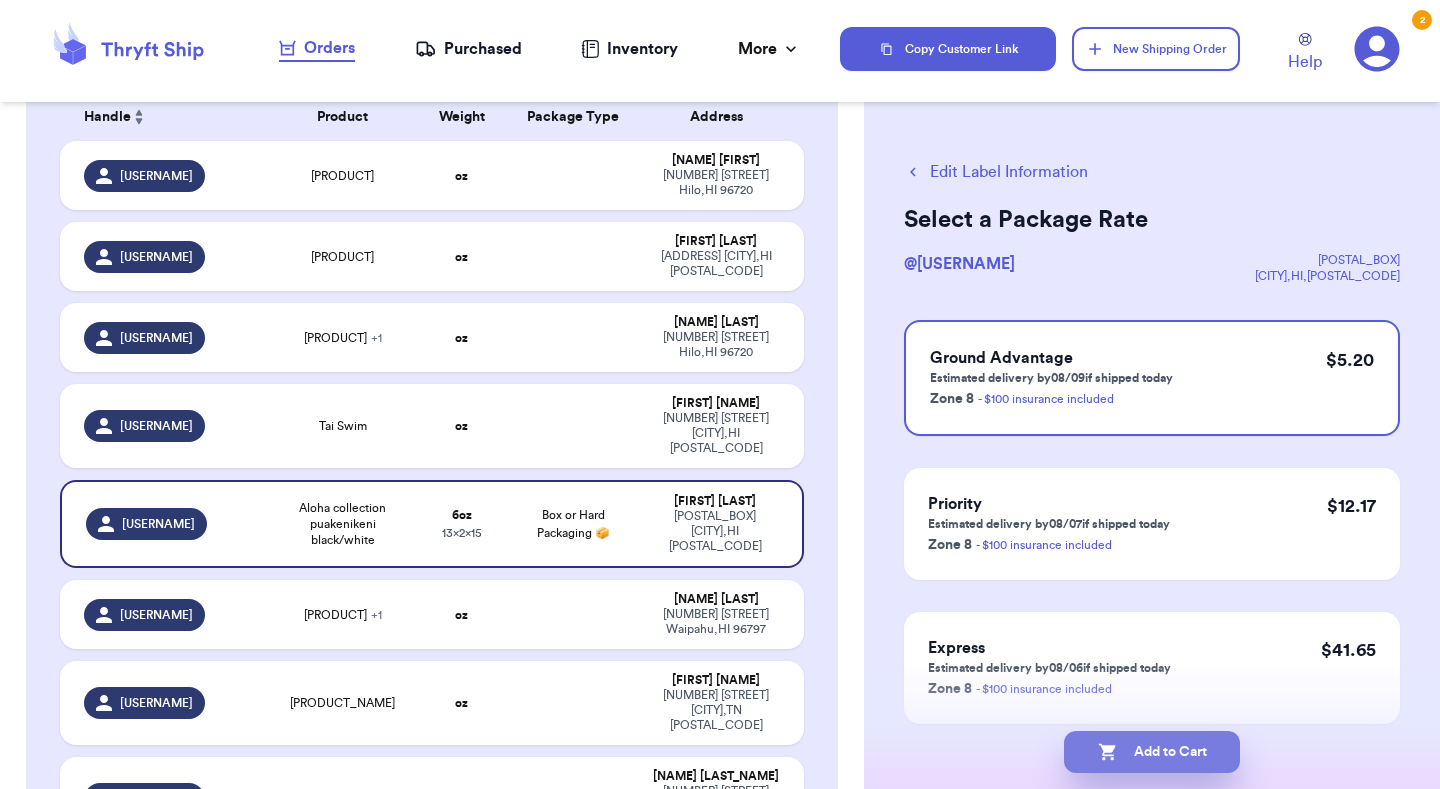 click on "Add to Cart" at bounding box center [1152, 752] 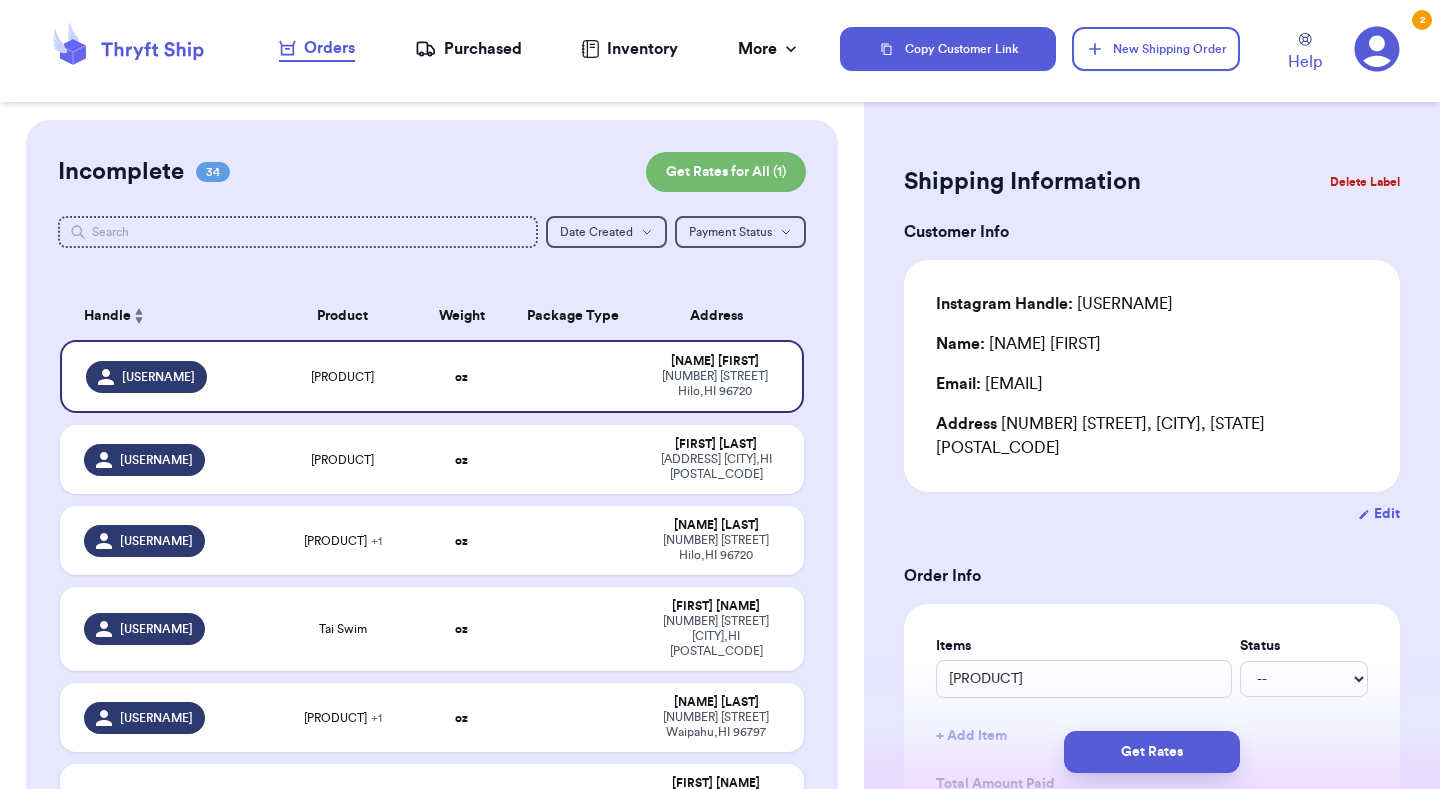 scroll, scrollTop: 0, scrollLeft: 0, axis: both 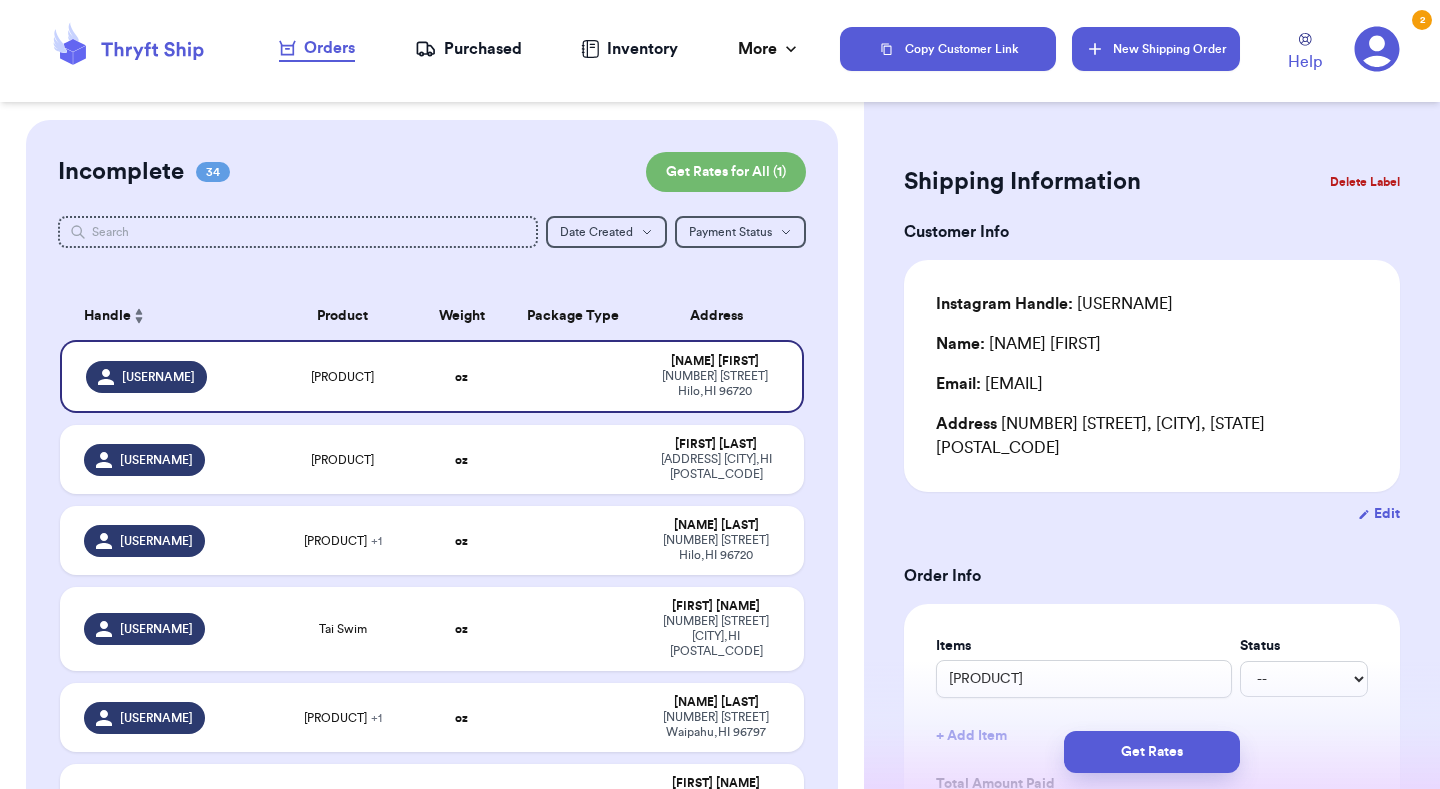type 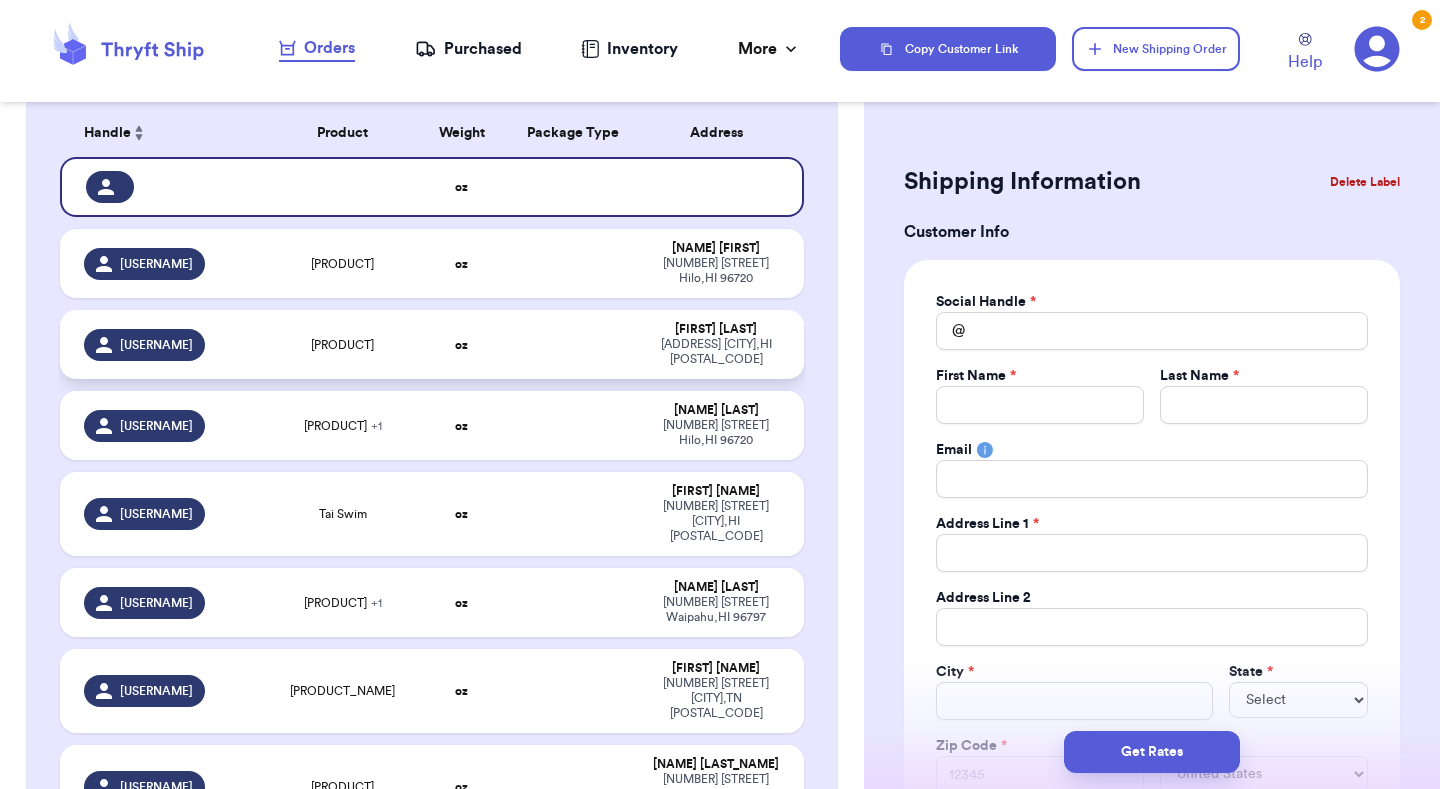 scroll, scrollTop: 185, scrollLeft: 0, axis: vertical 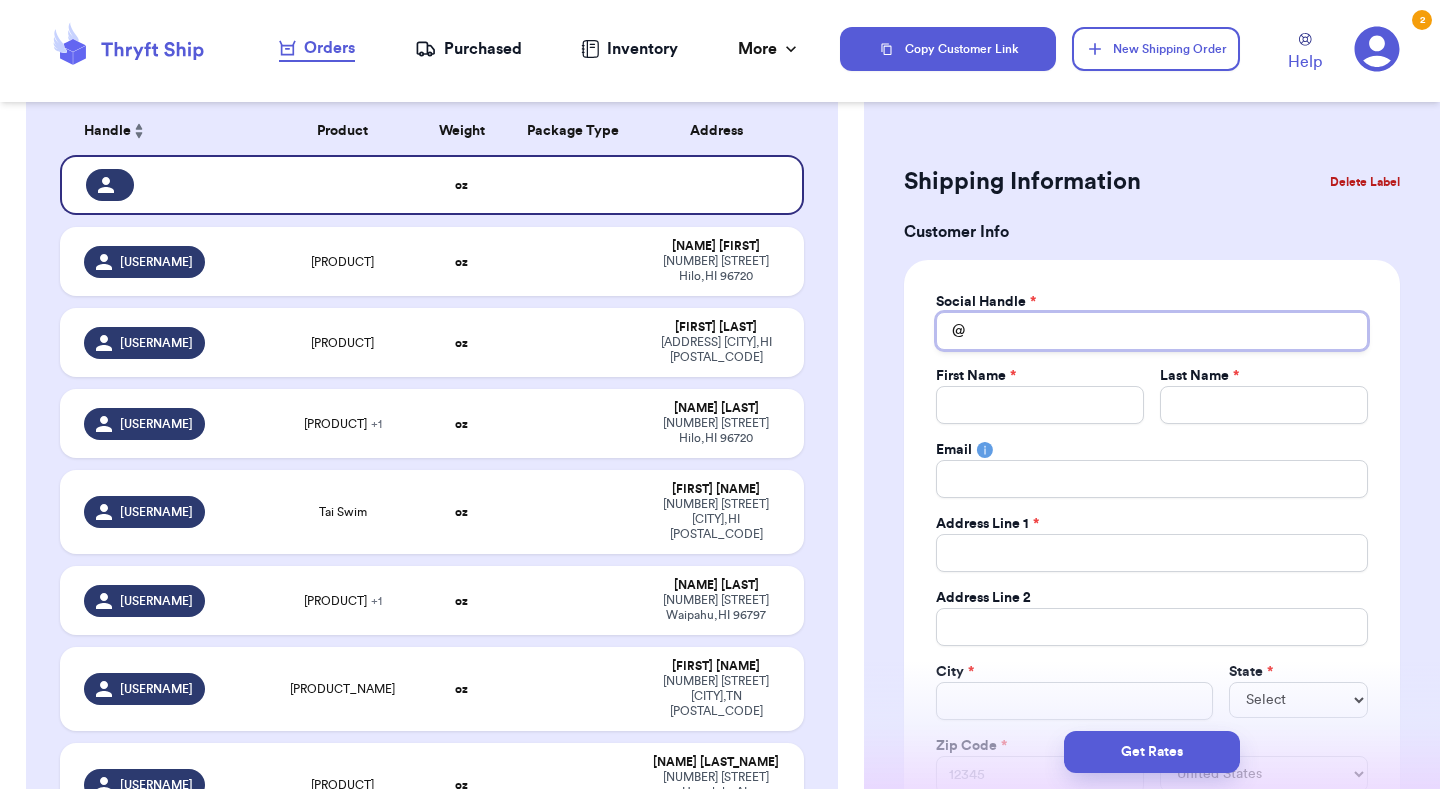 click on "Total Amount Paid" at bounding box center (1152, 331) 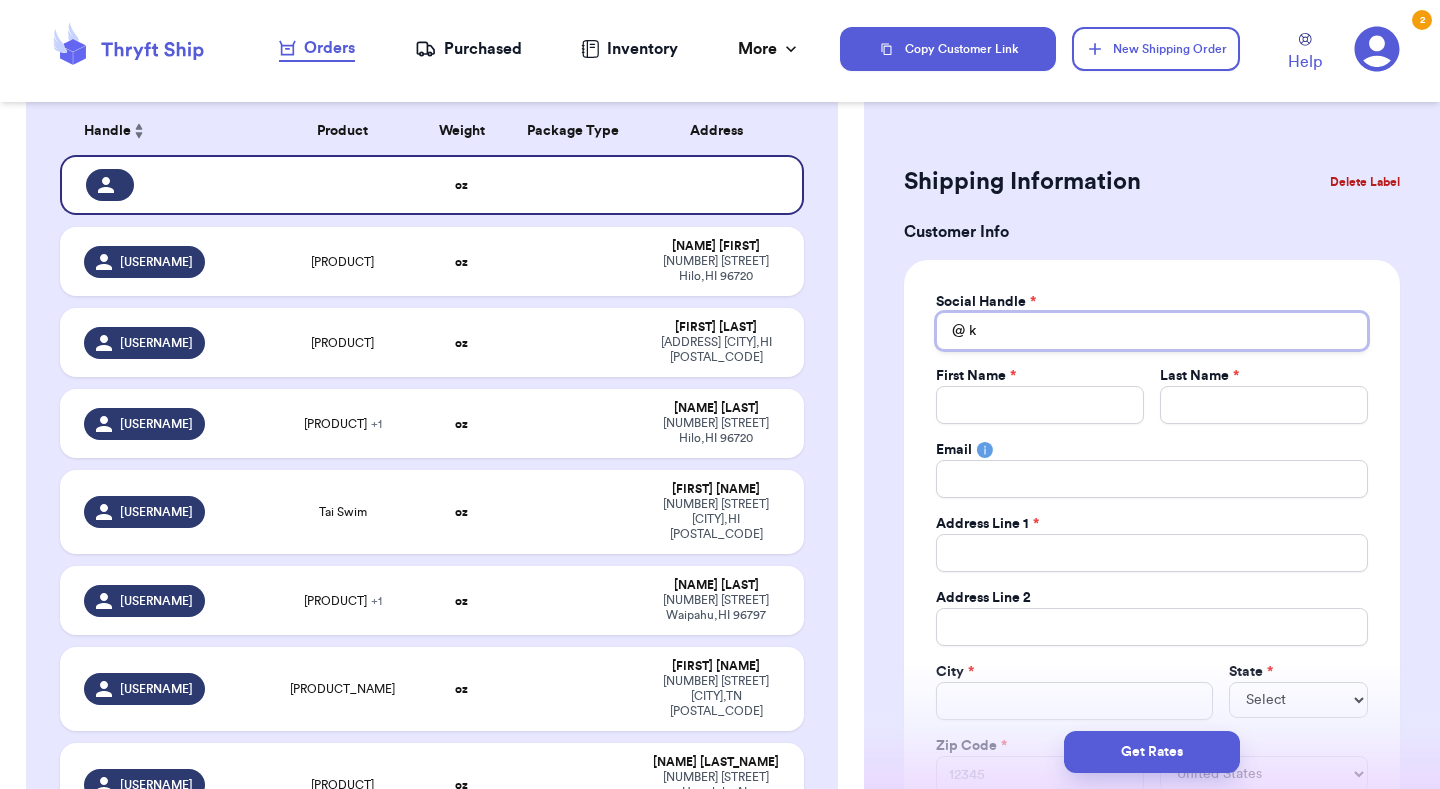 type 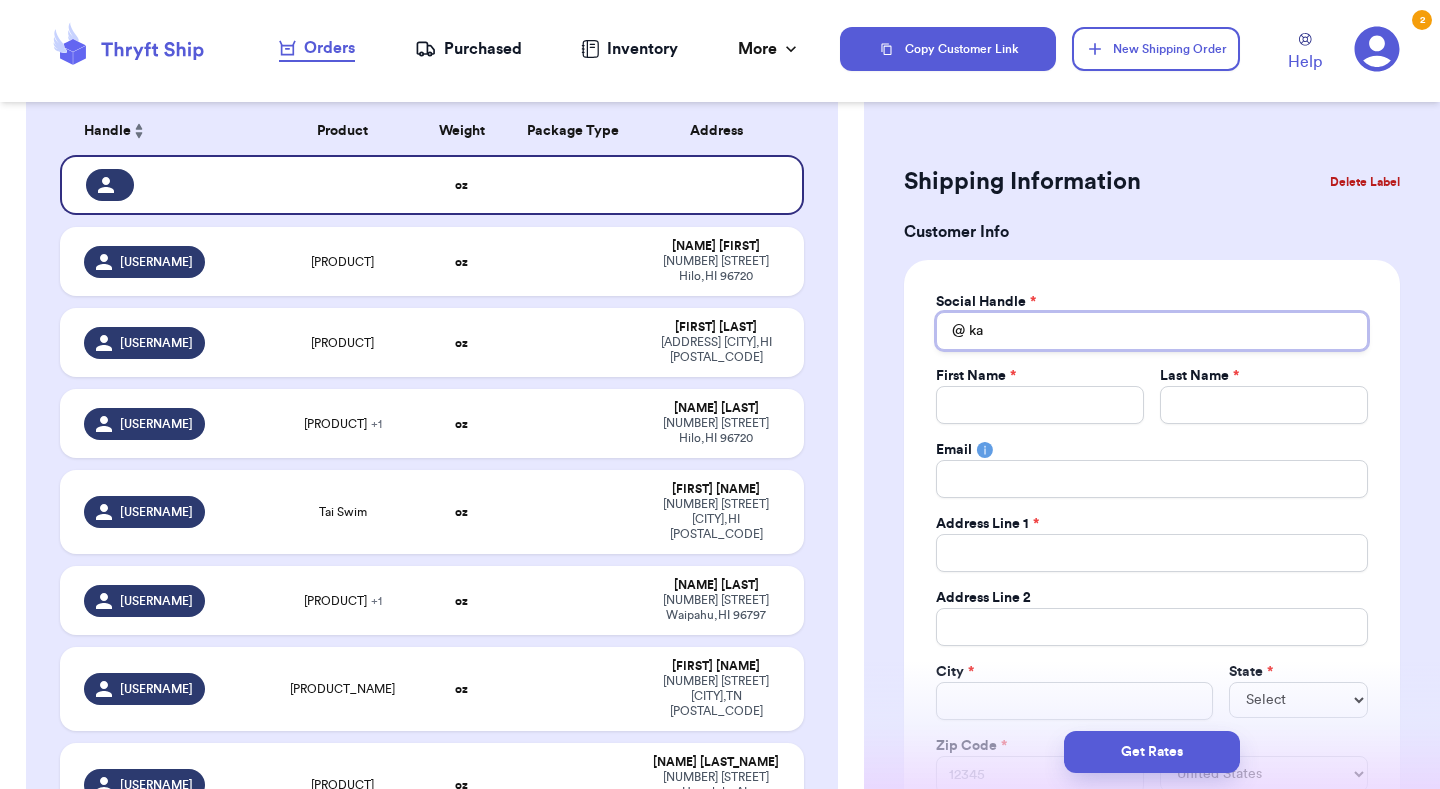 type 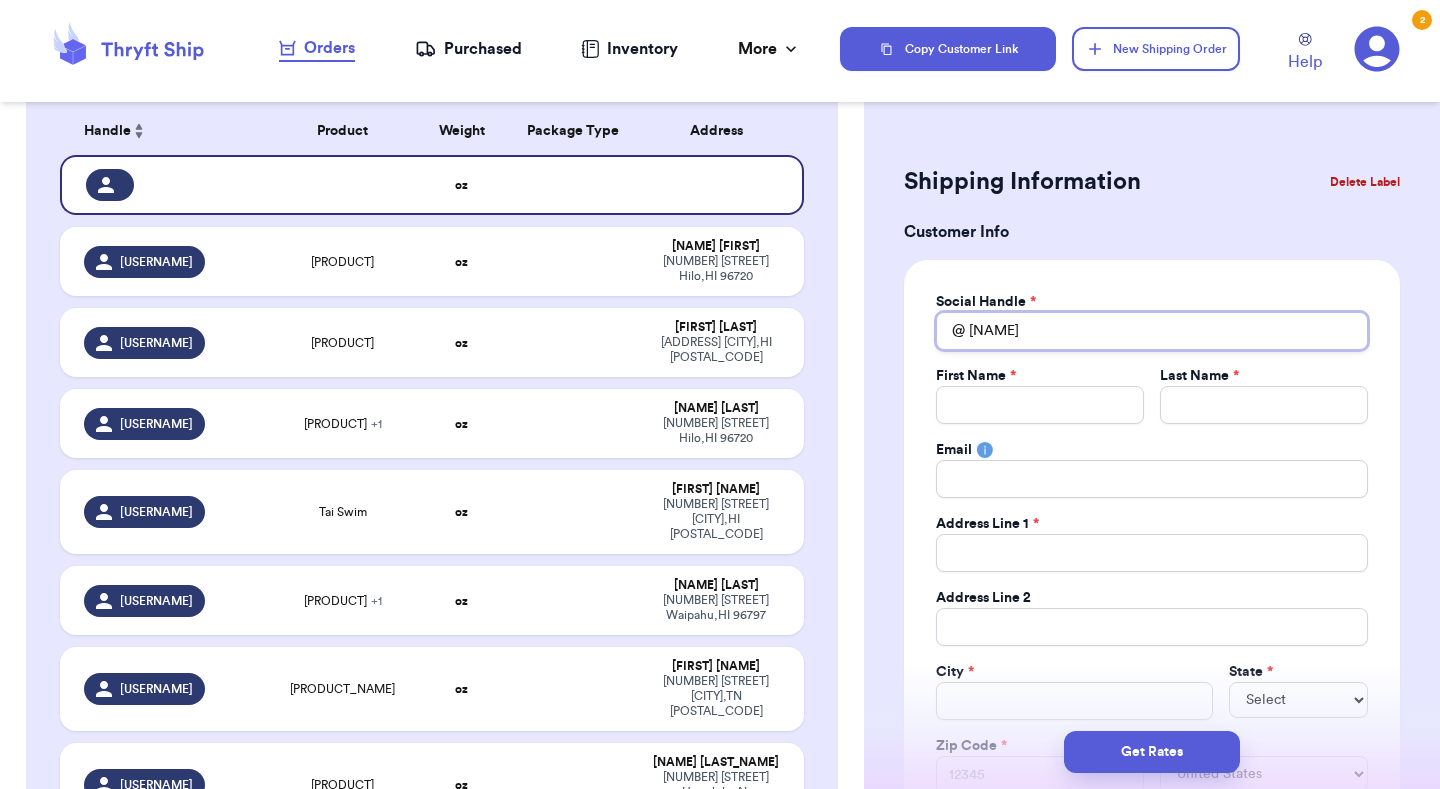 type 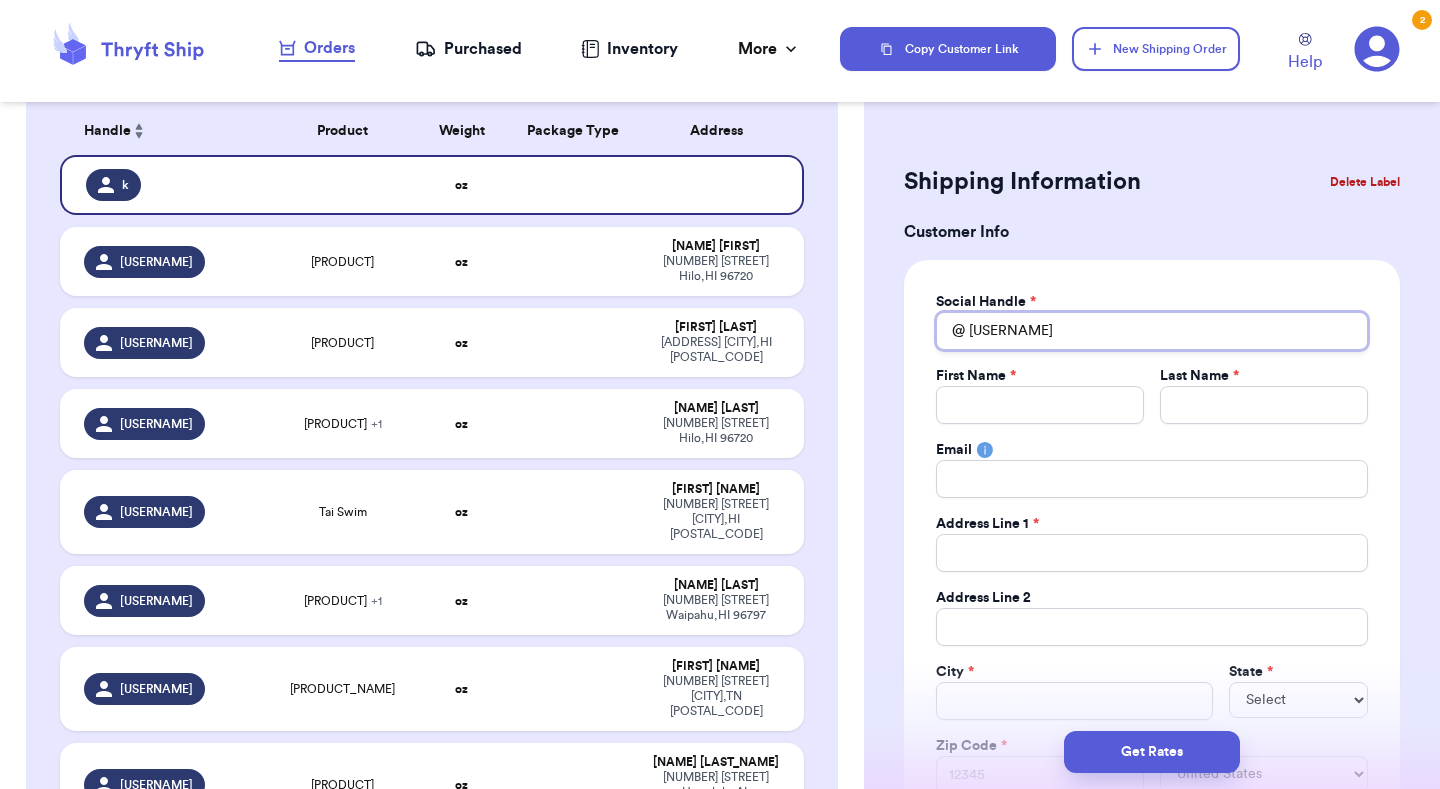 type 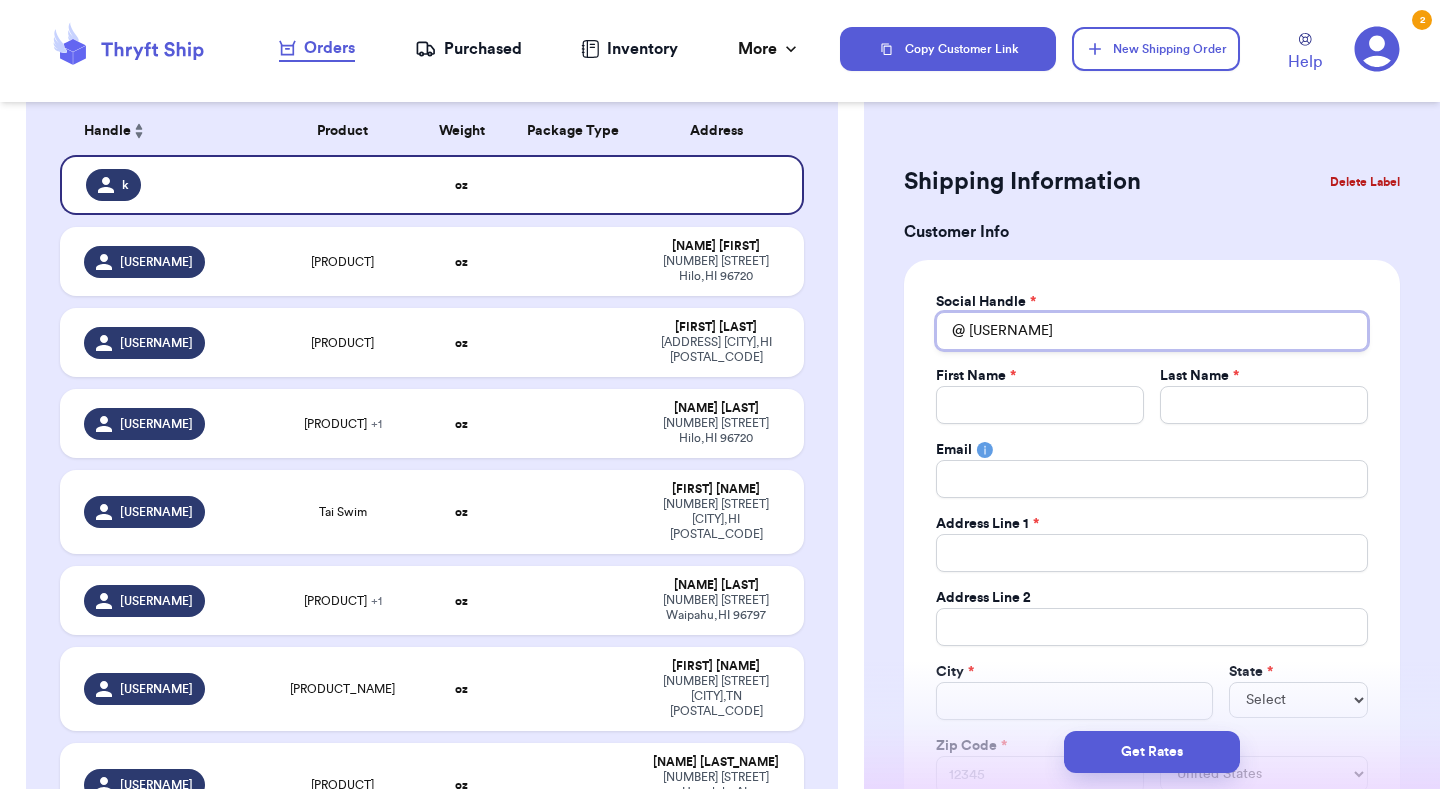type on "[LAST_NAME]" 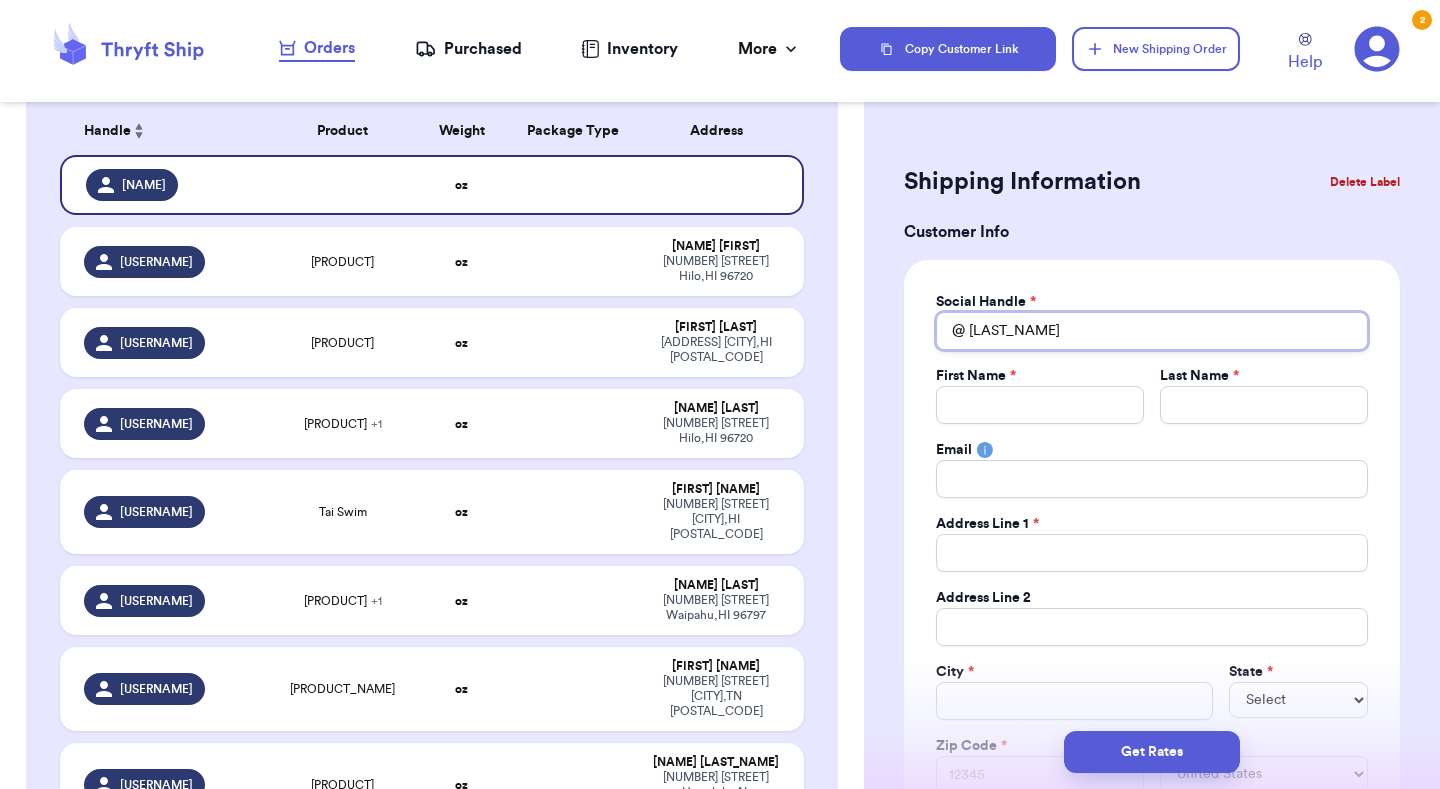 type 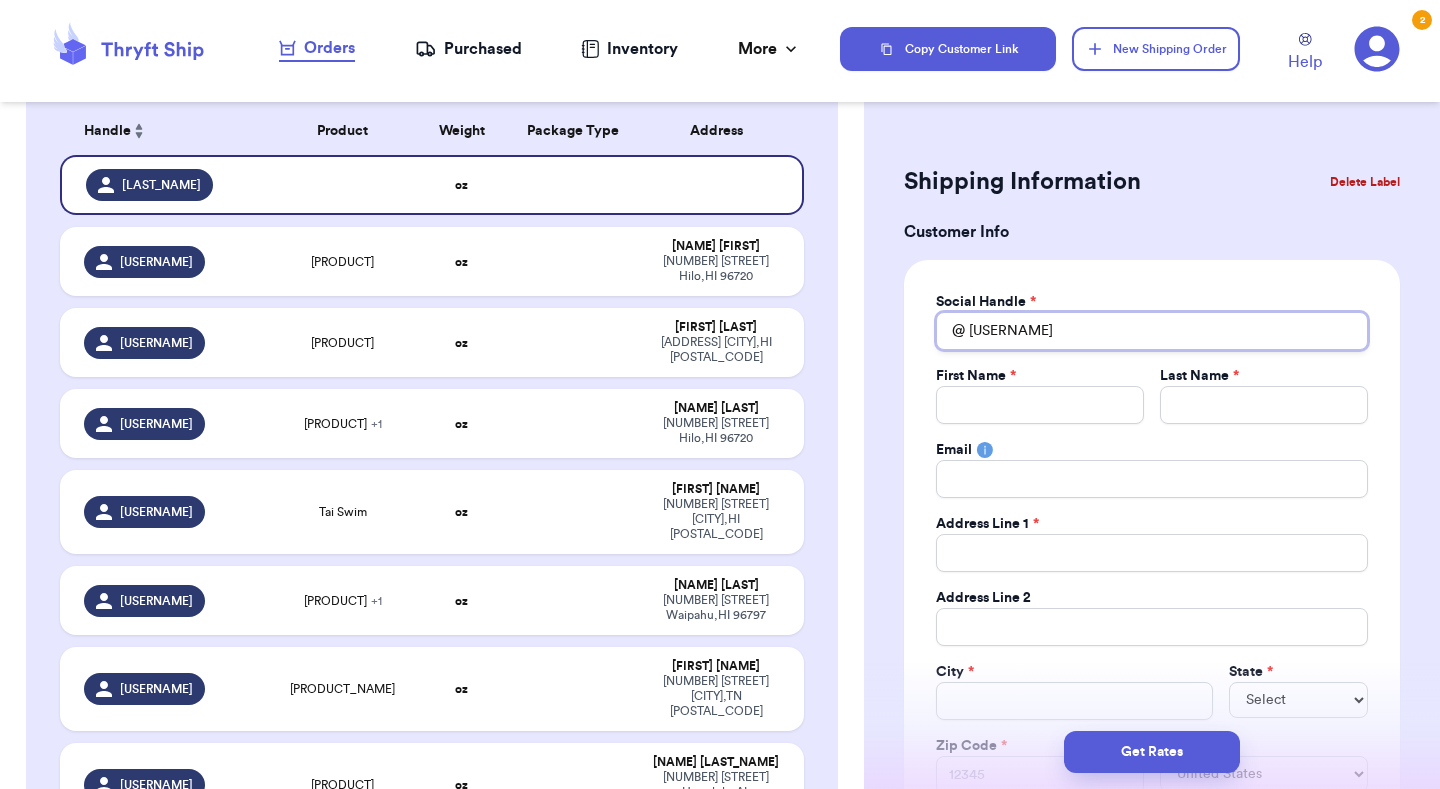 type 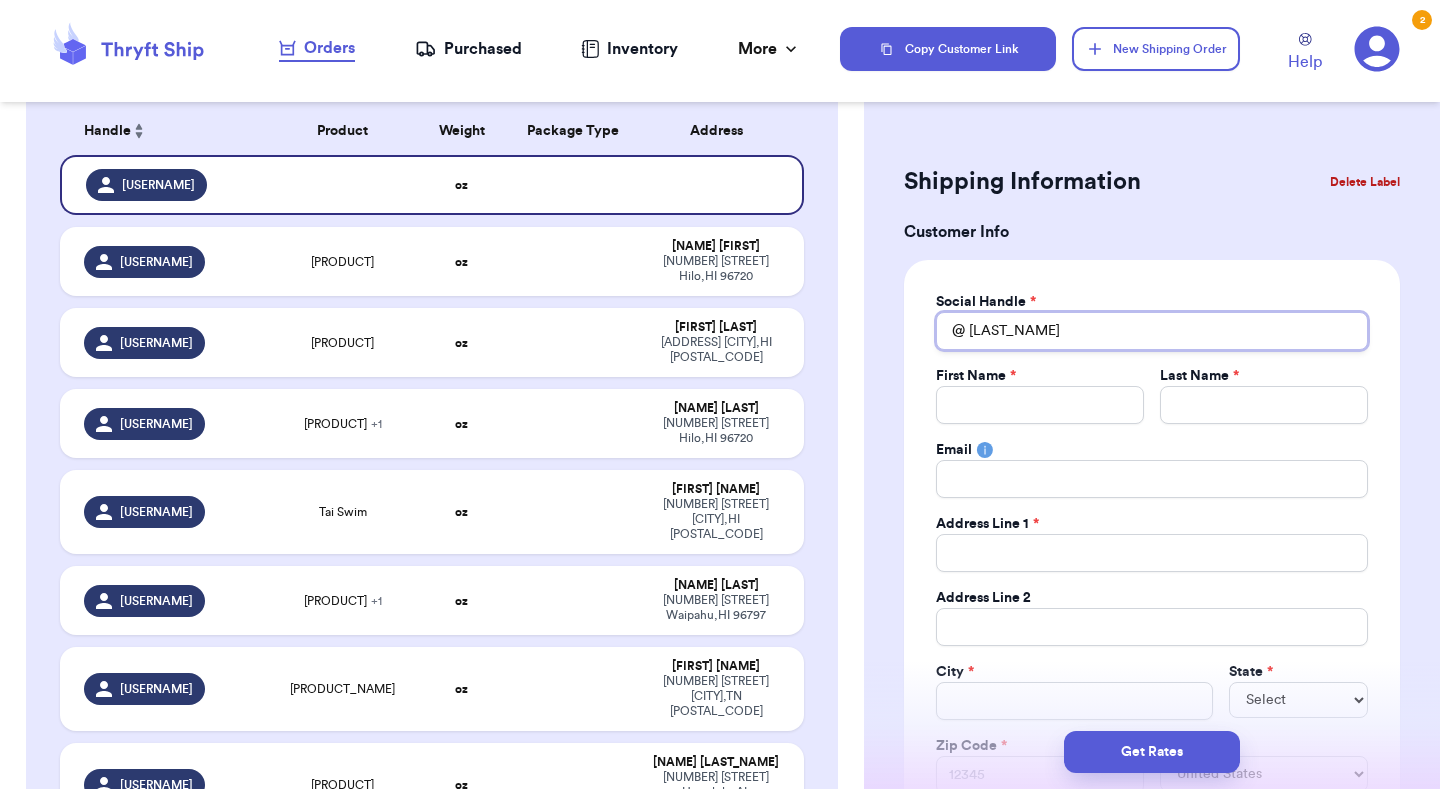 type 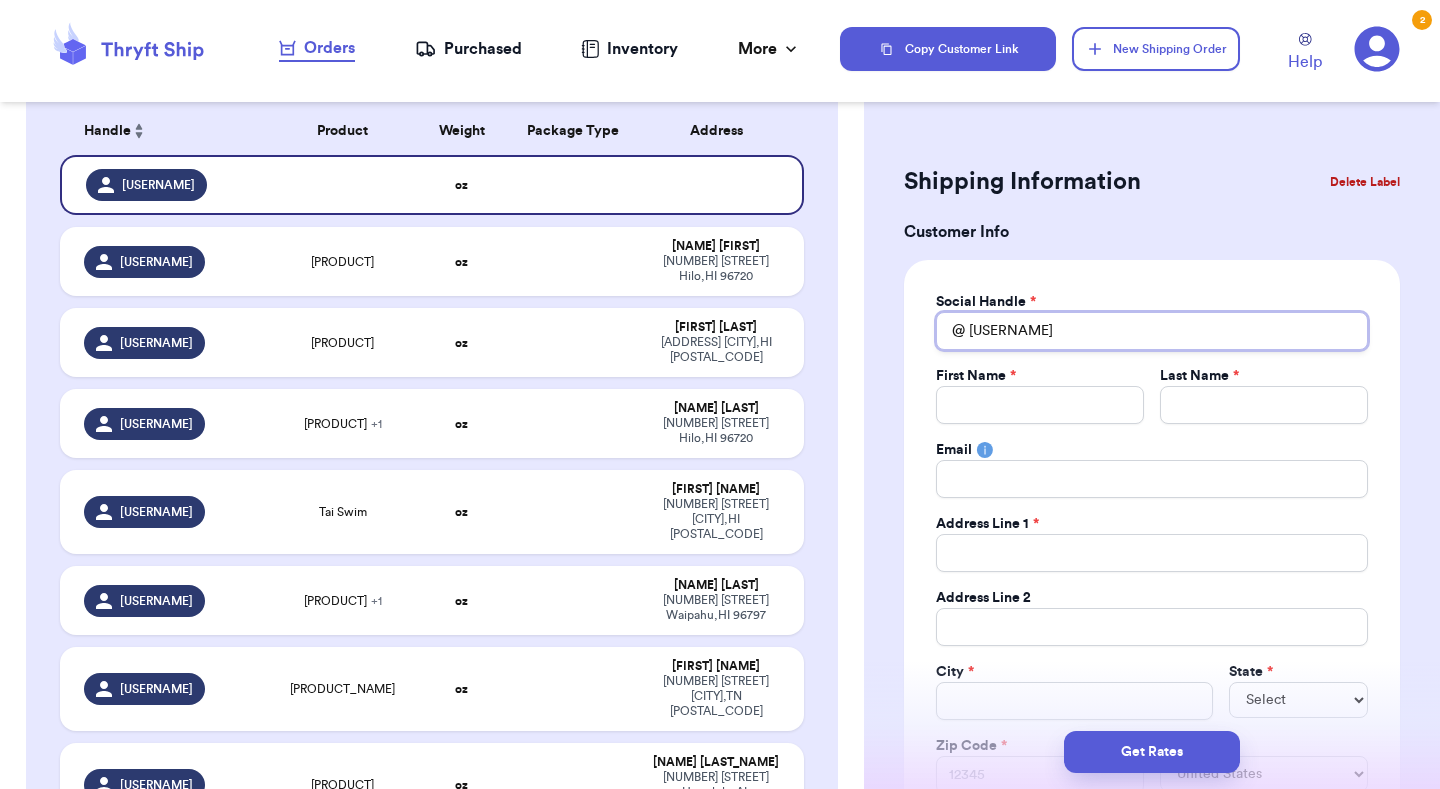 type 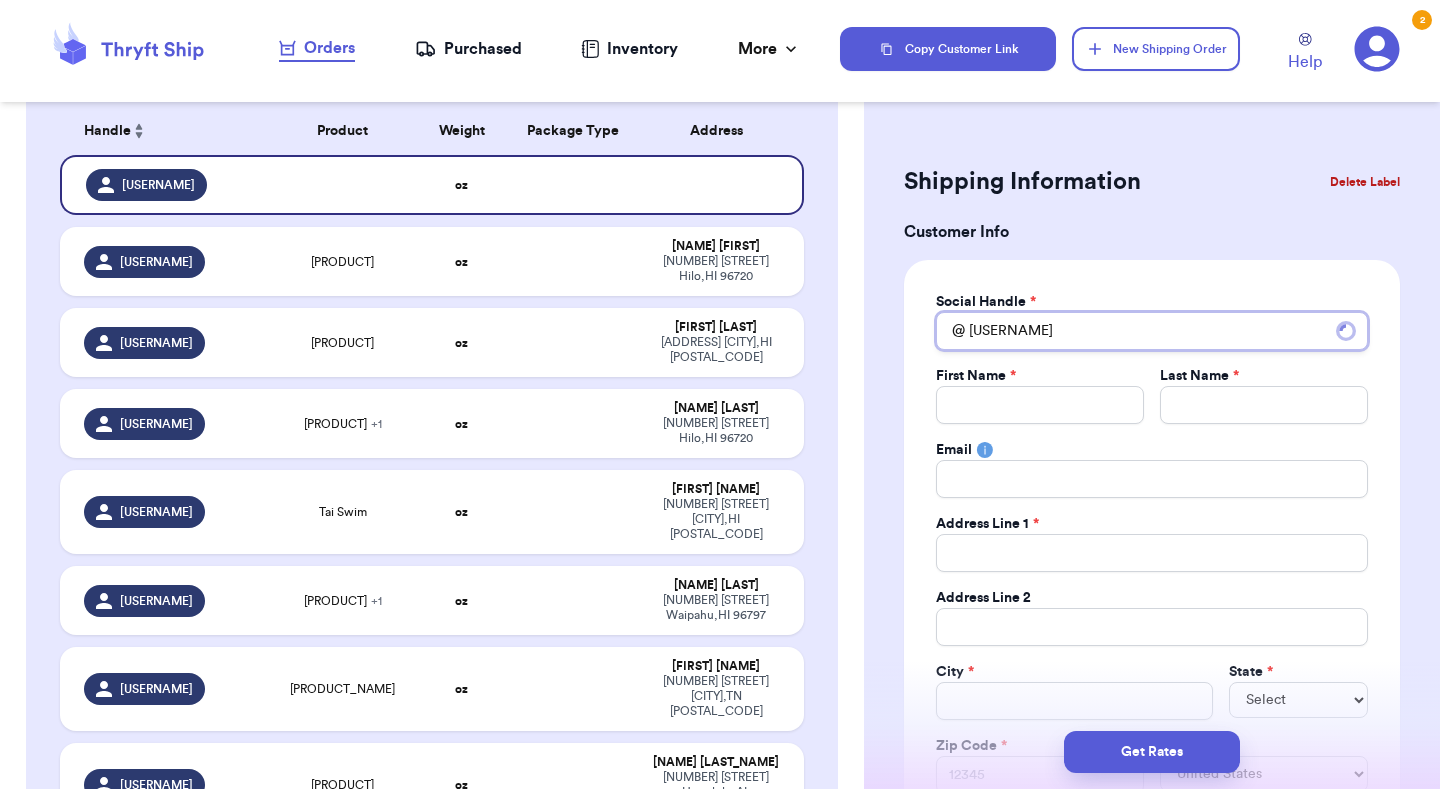 type 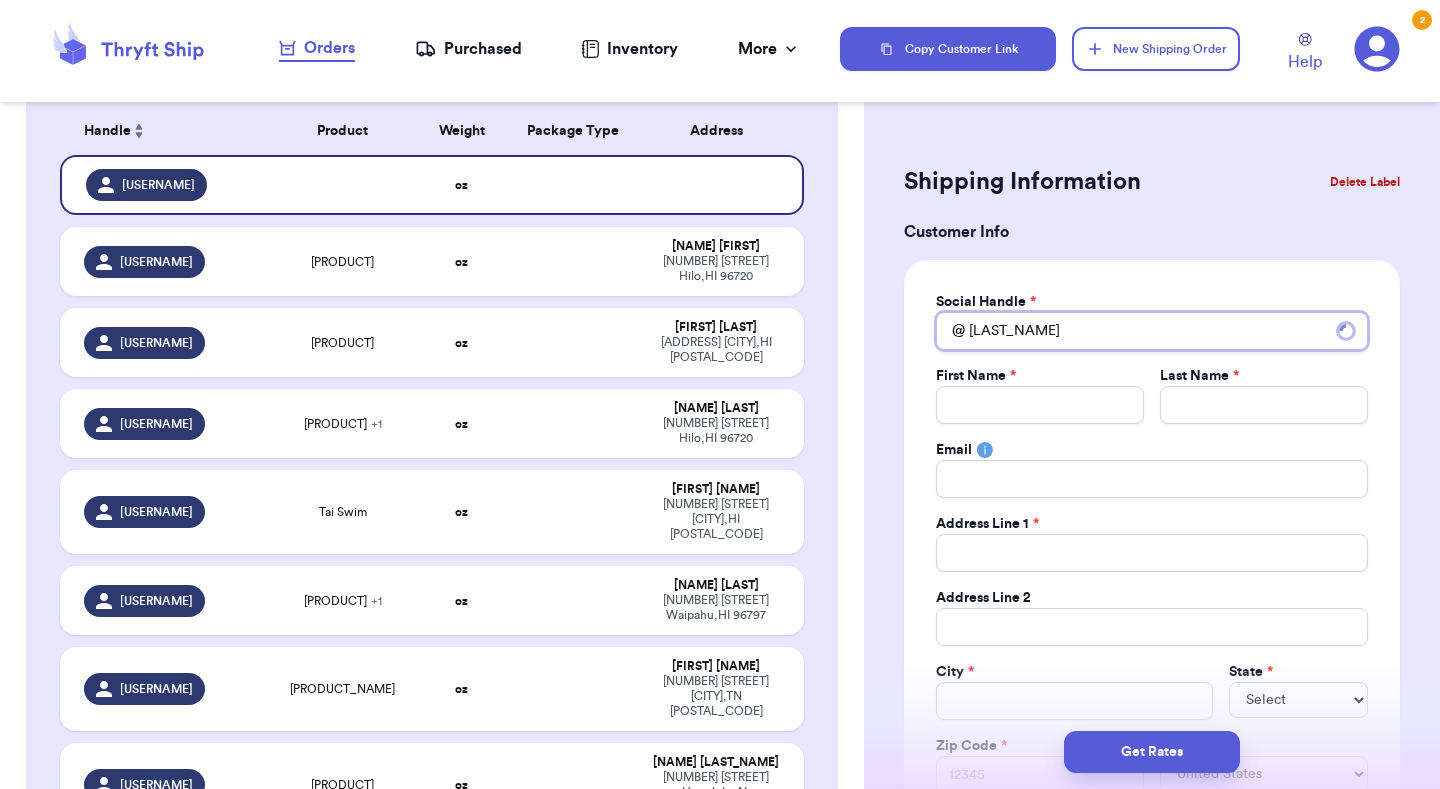 type 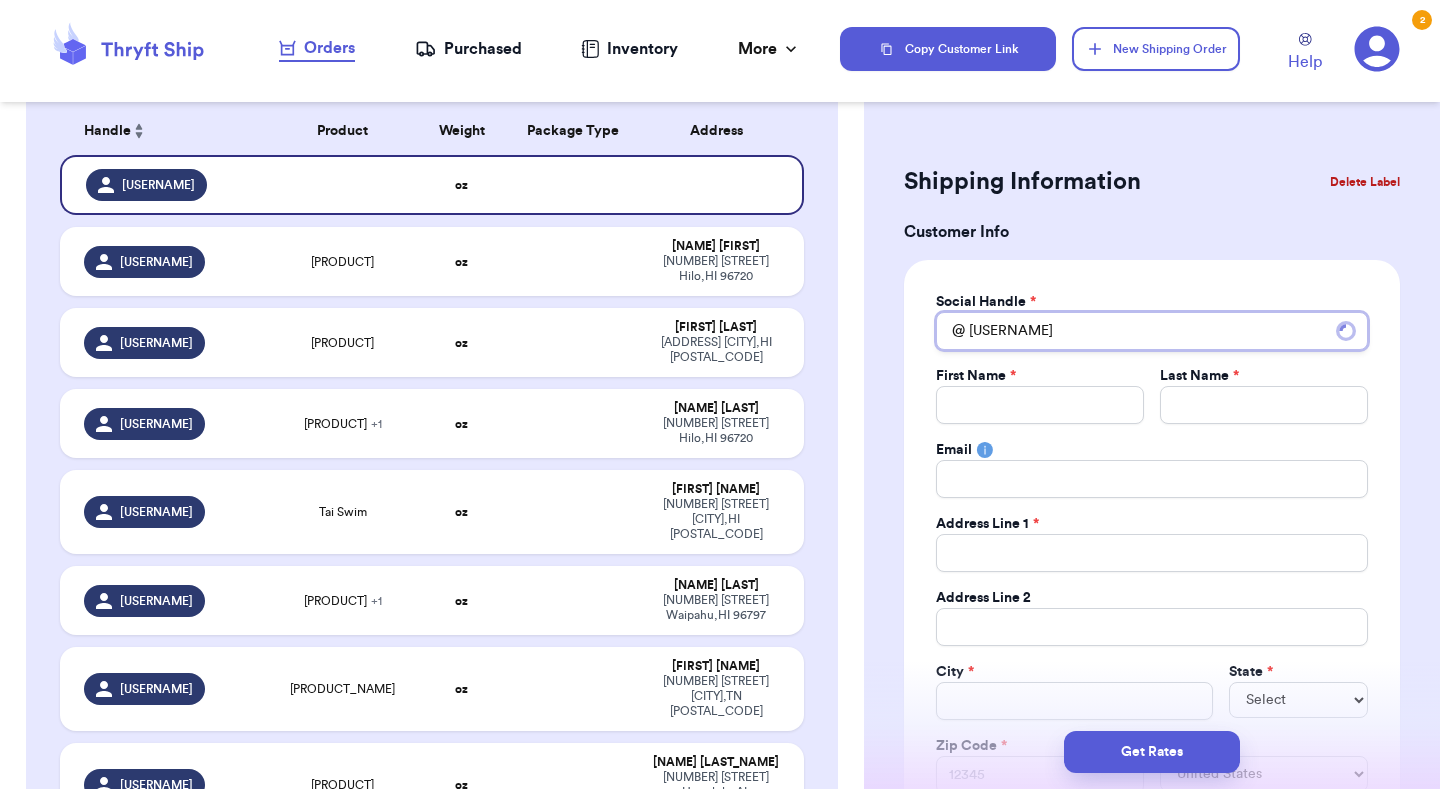 type 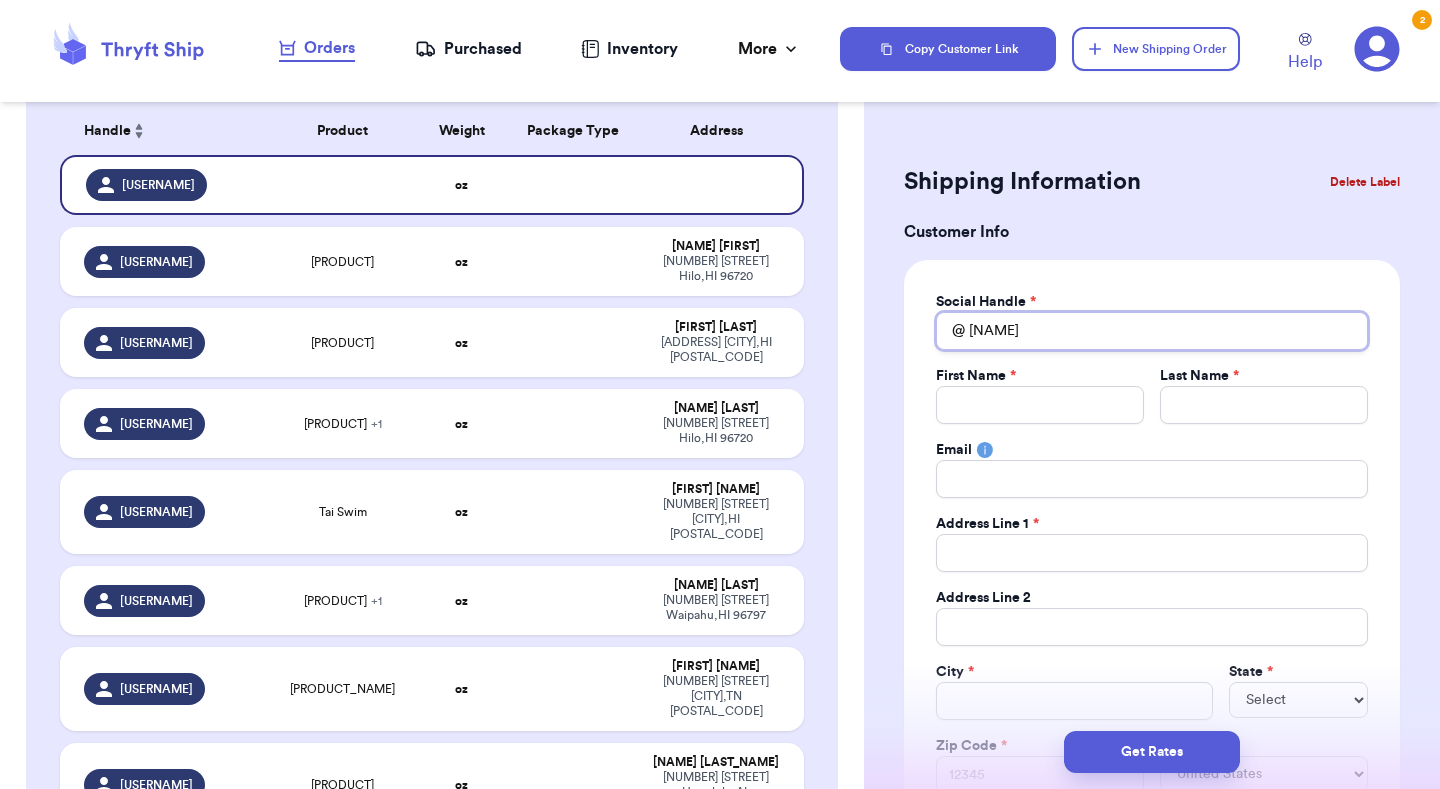 type 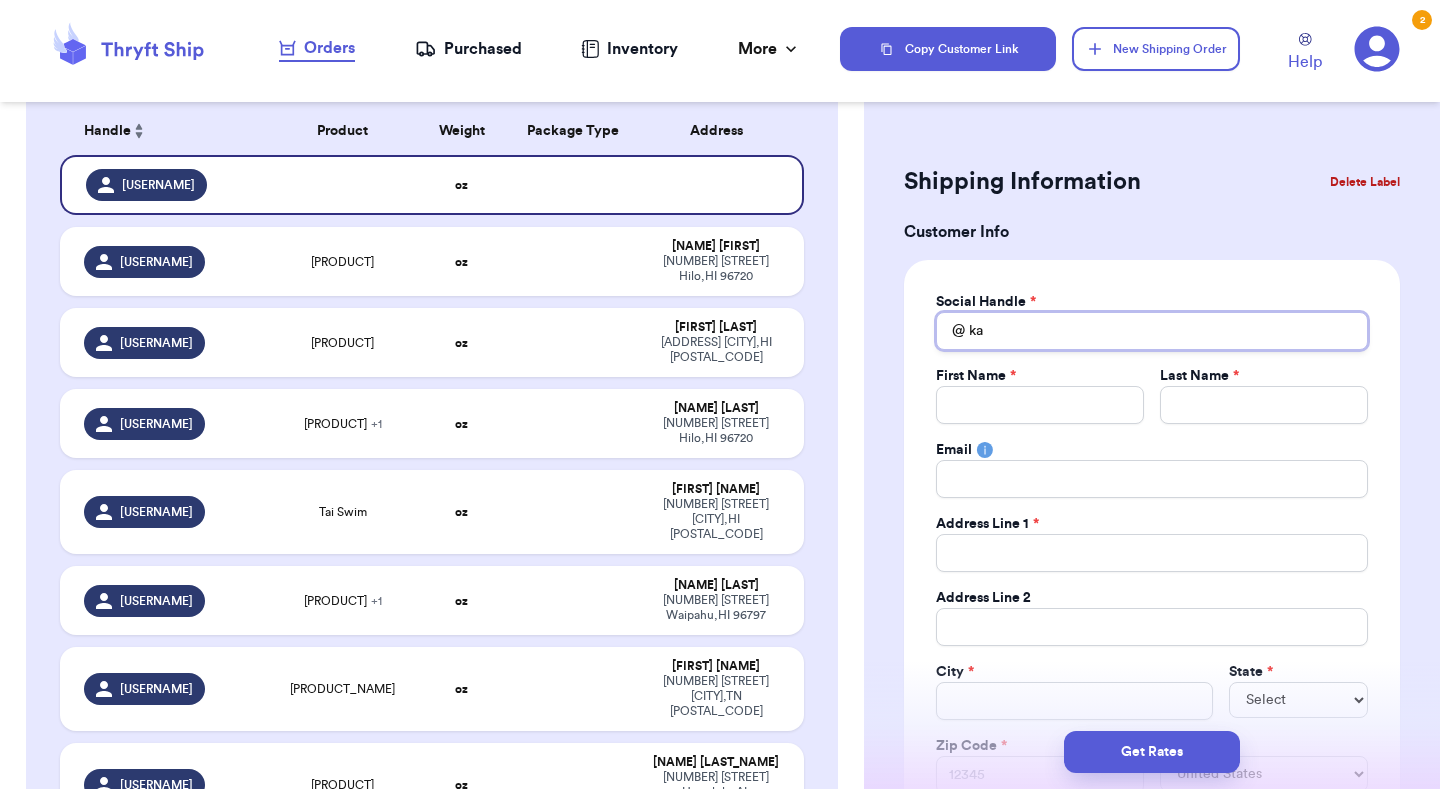 type 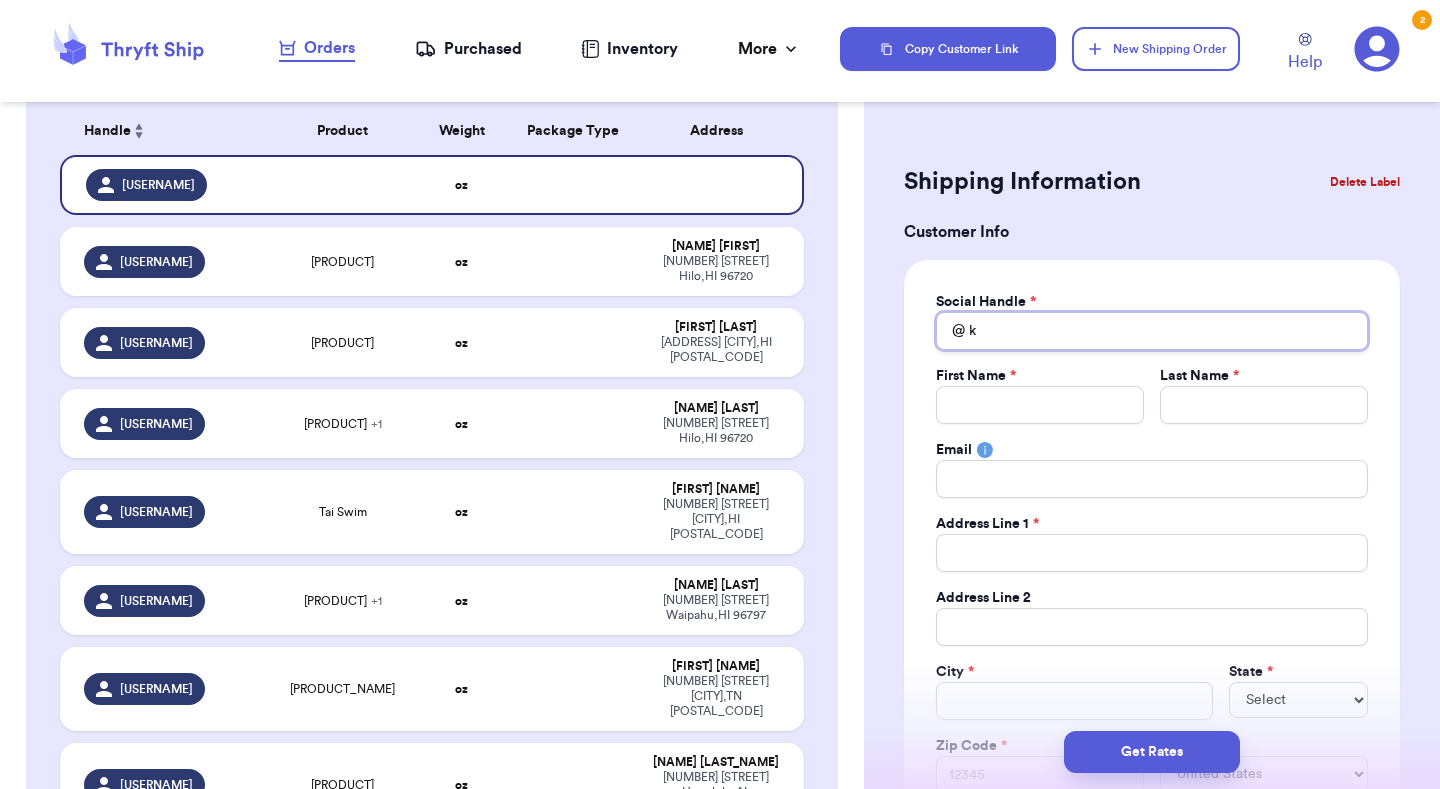 type 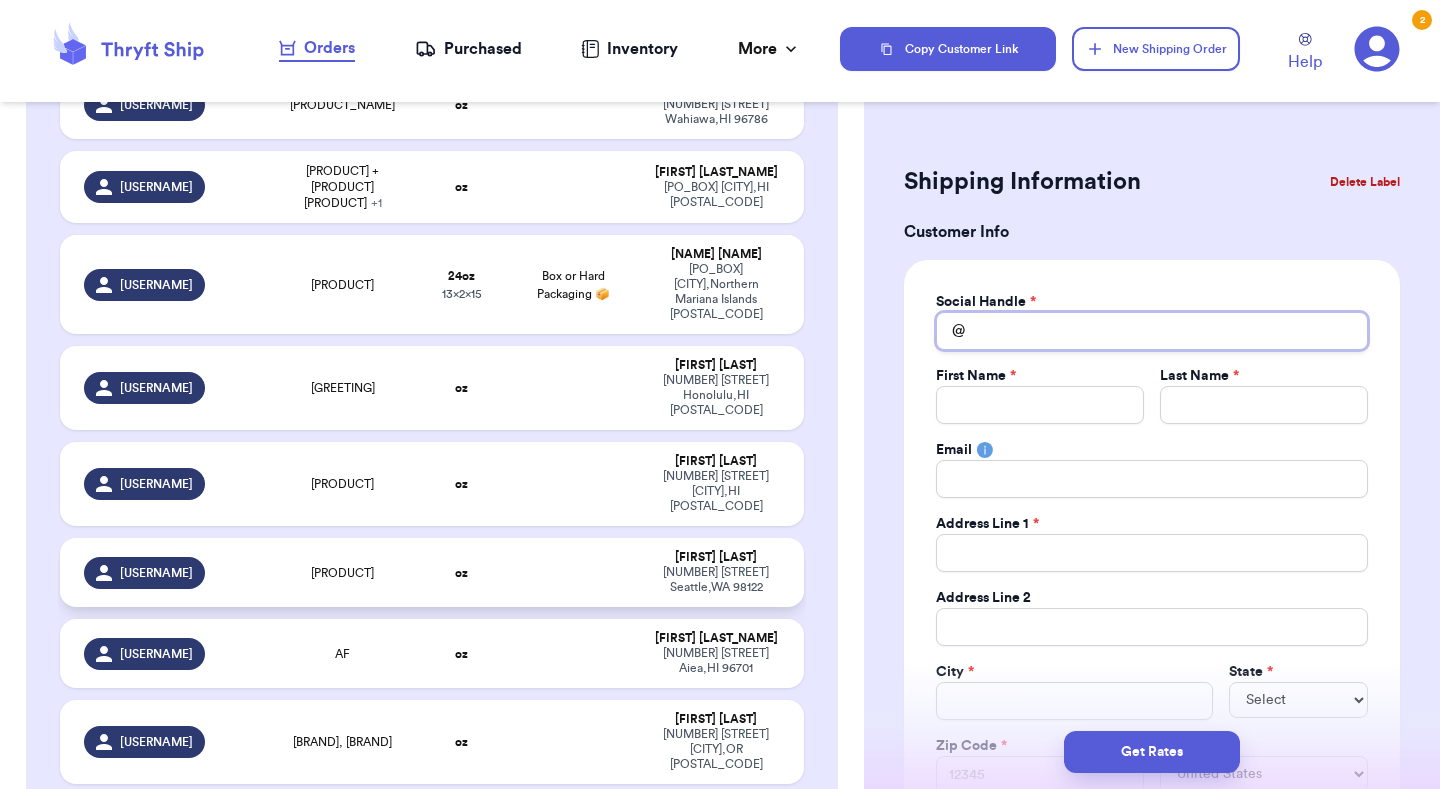 scroll, scrollTop: 957, scrollLeft: 0, axis: vertical 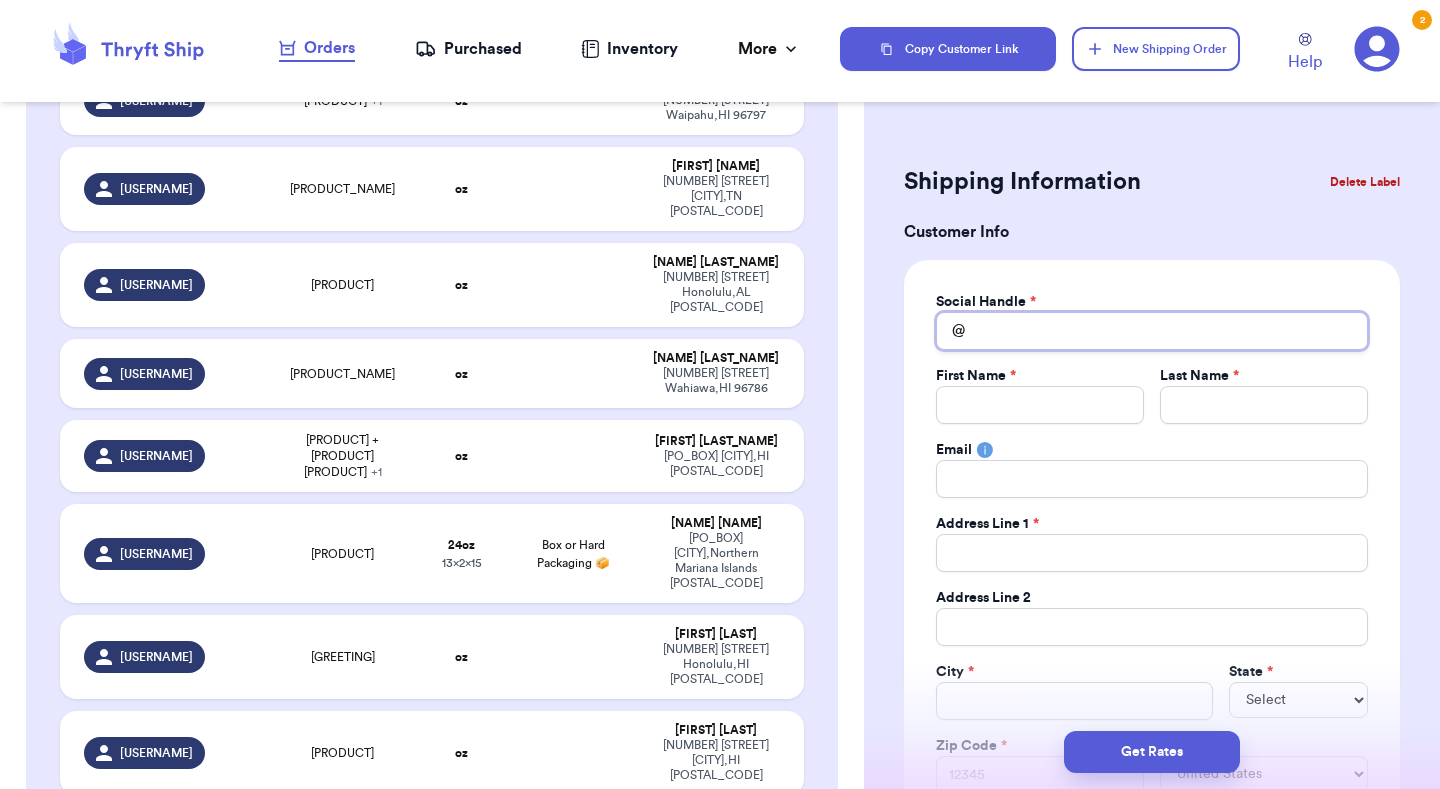 type 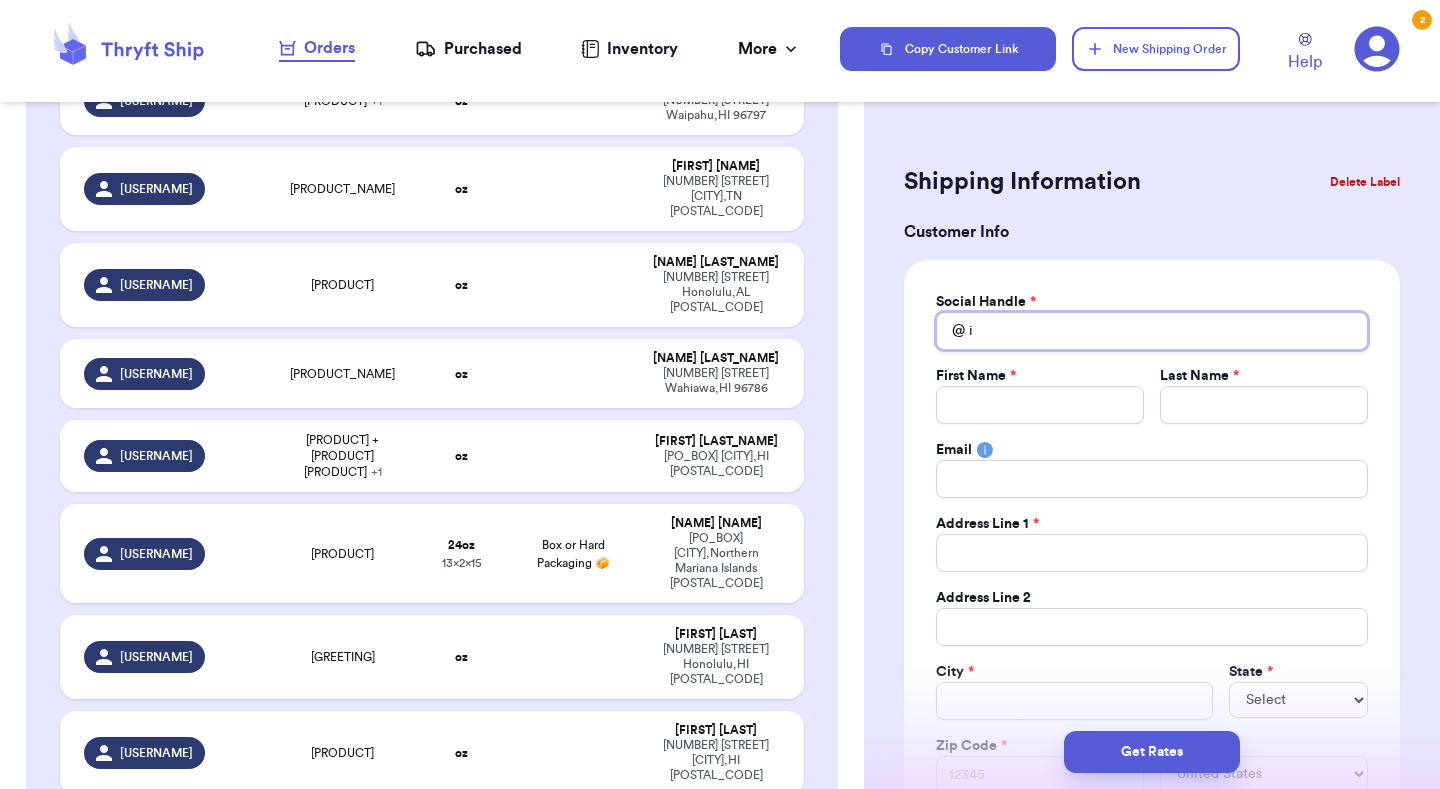 type 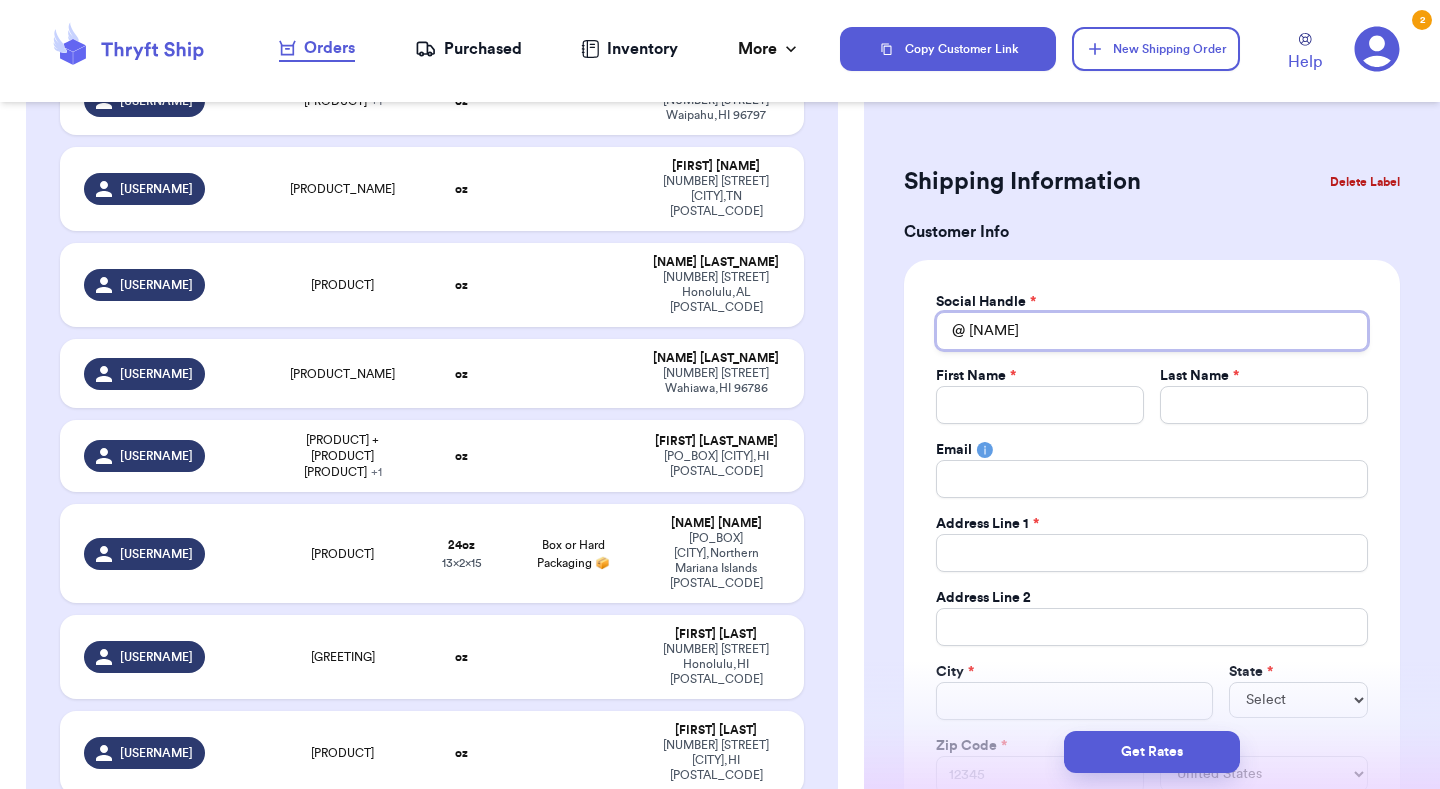 type 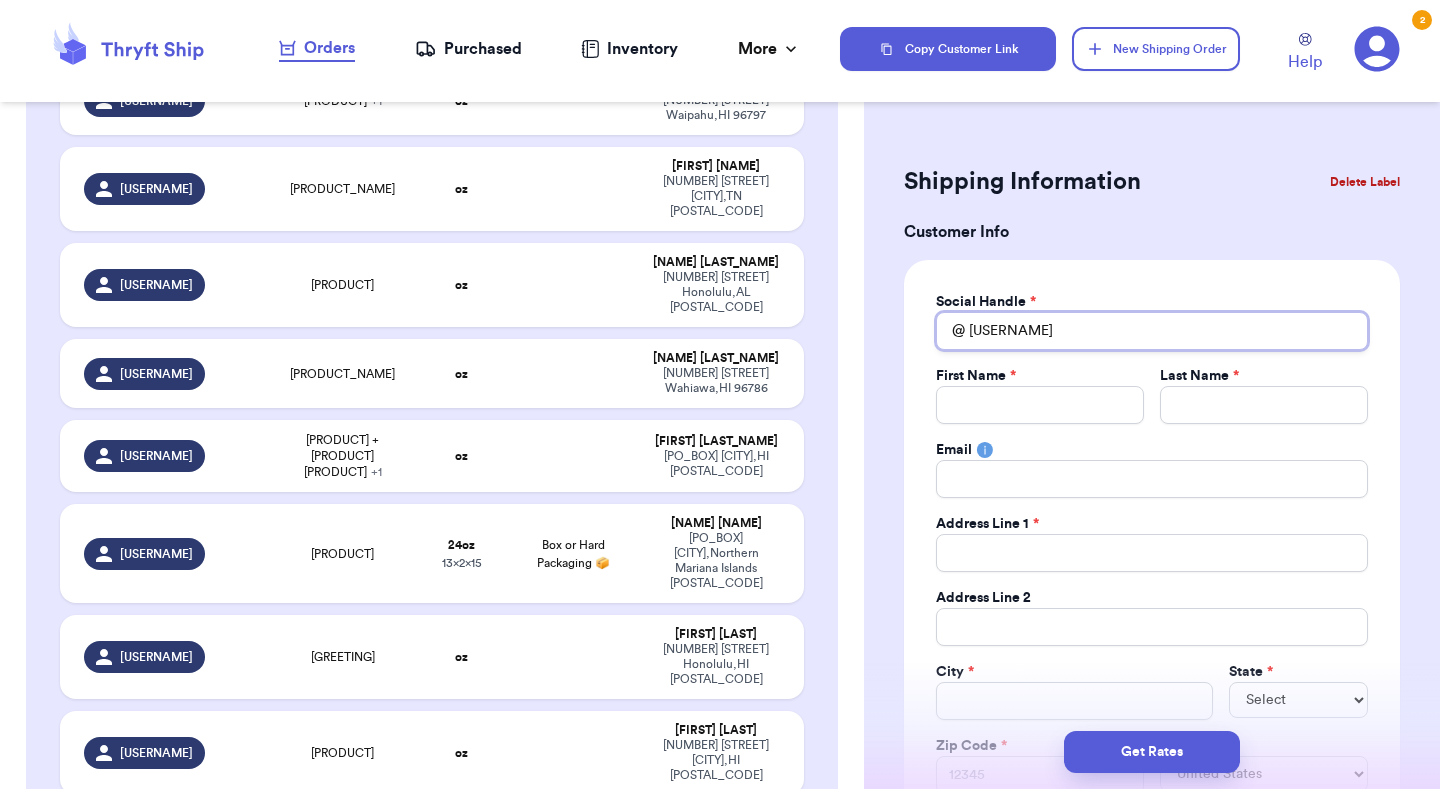 type 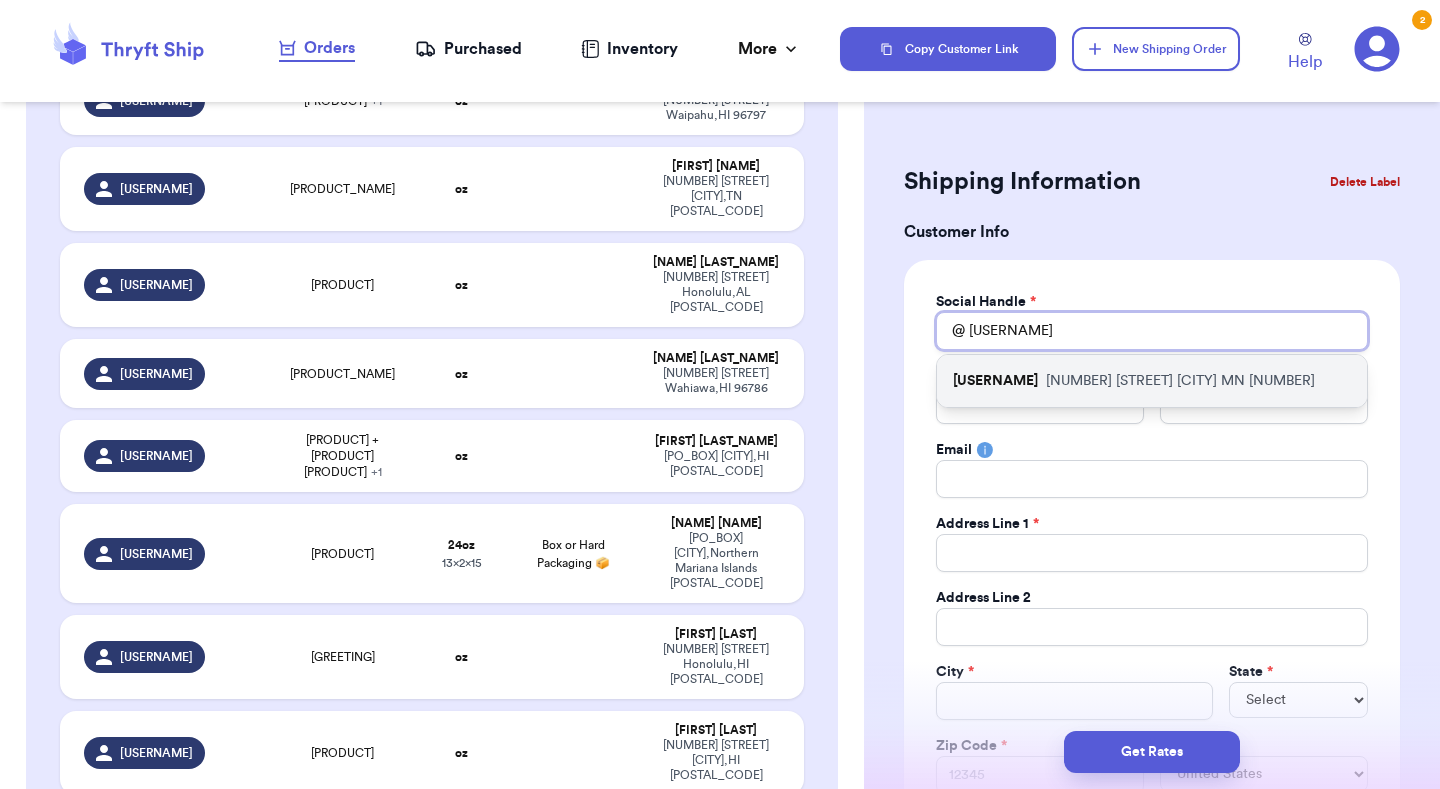 type on "[USERNAME]" 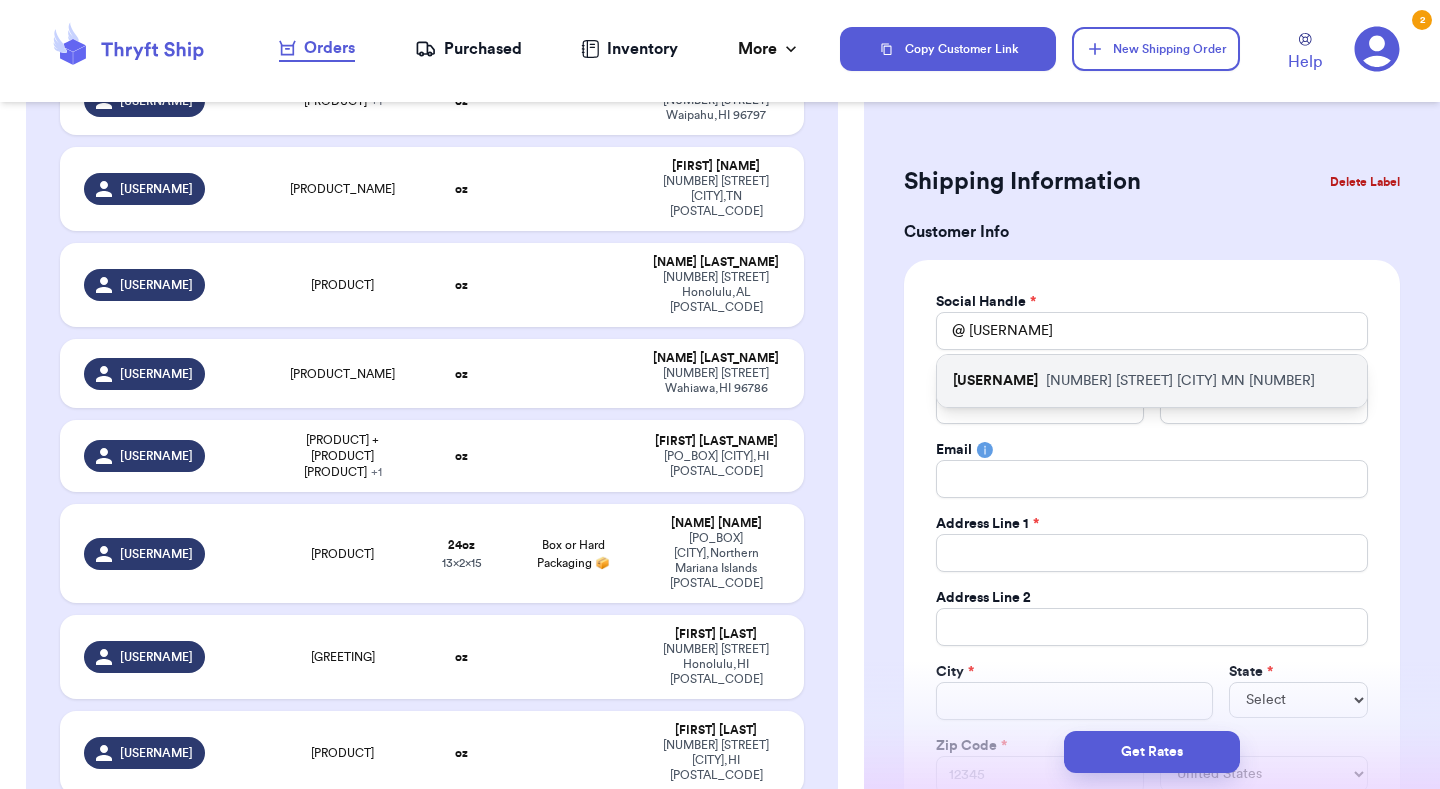 click on "[NUMBER] [STREET] [CITY], [STATE] [POSTAL_CODE]" at bounding box center [1180, 381] 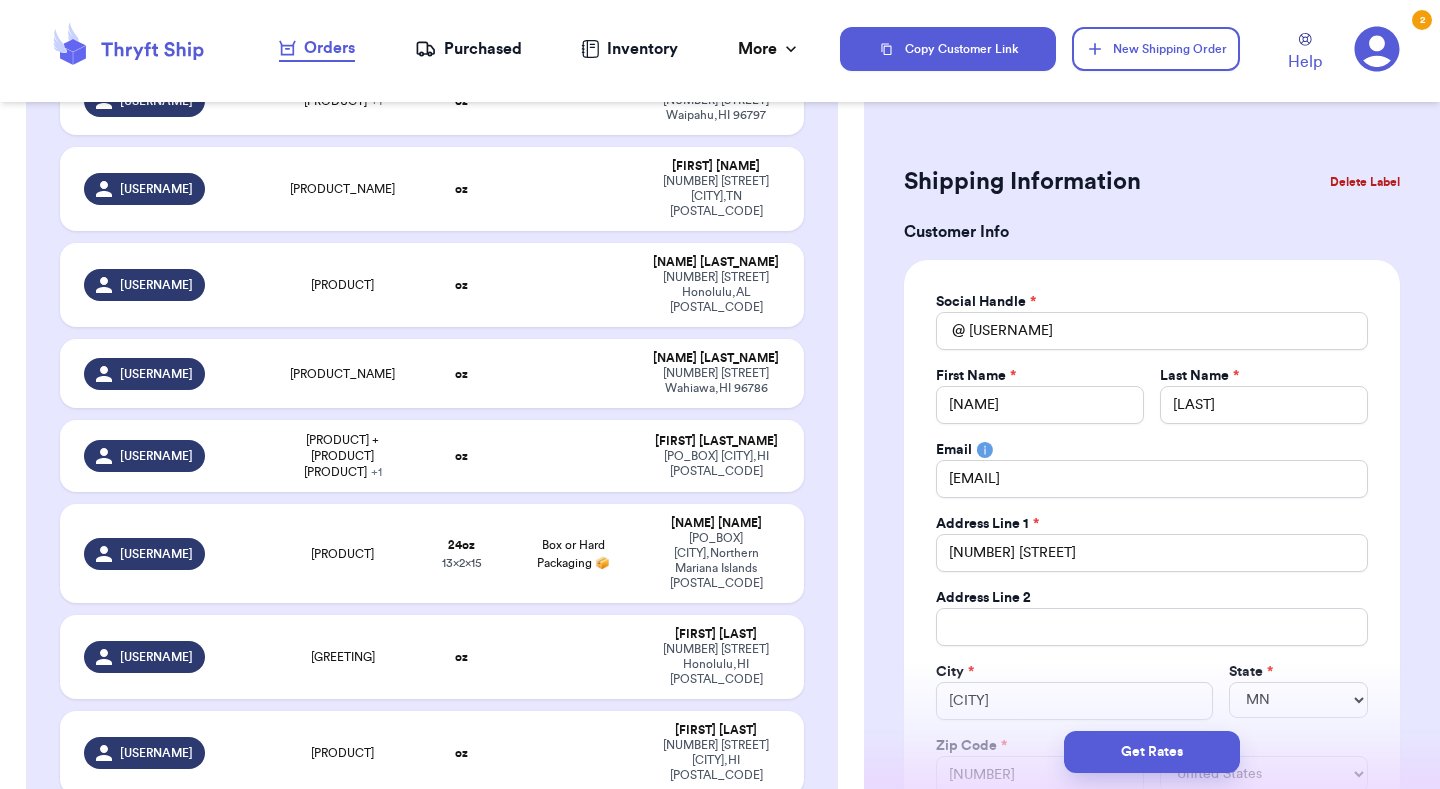 type 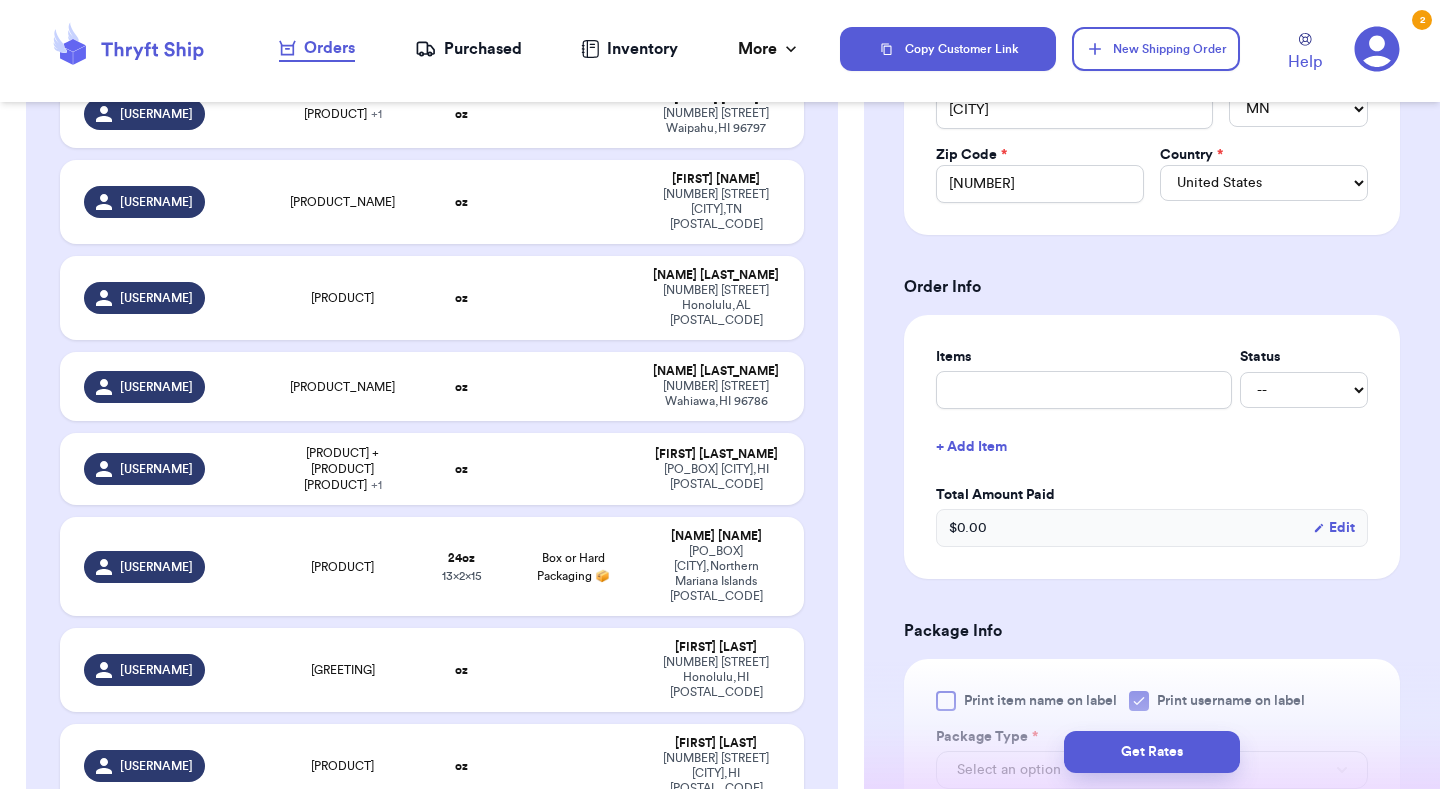 scroll, scrollTop: 592, scrollLeft: 0, axis: vertical 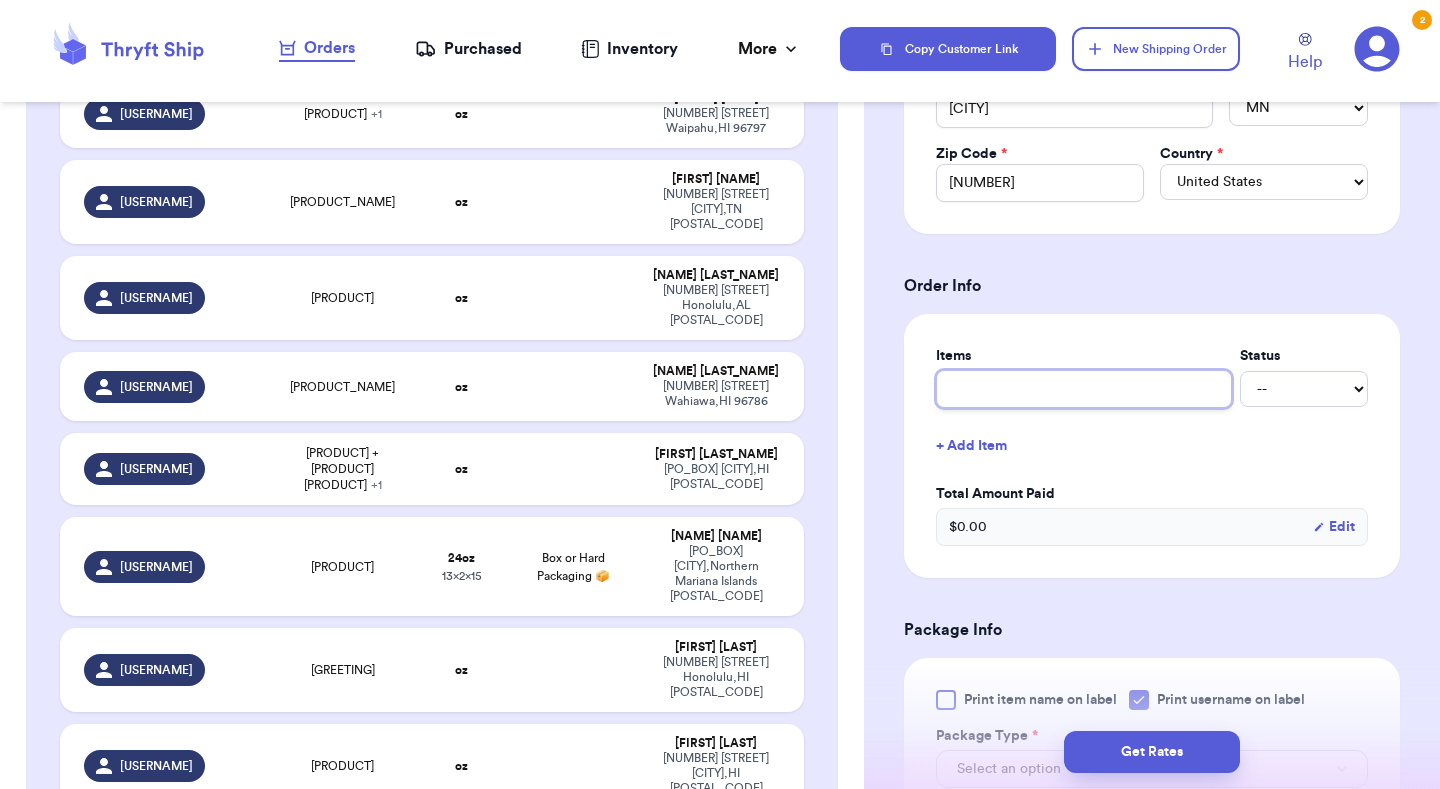 type on "l" 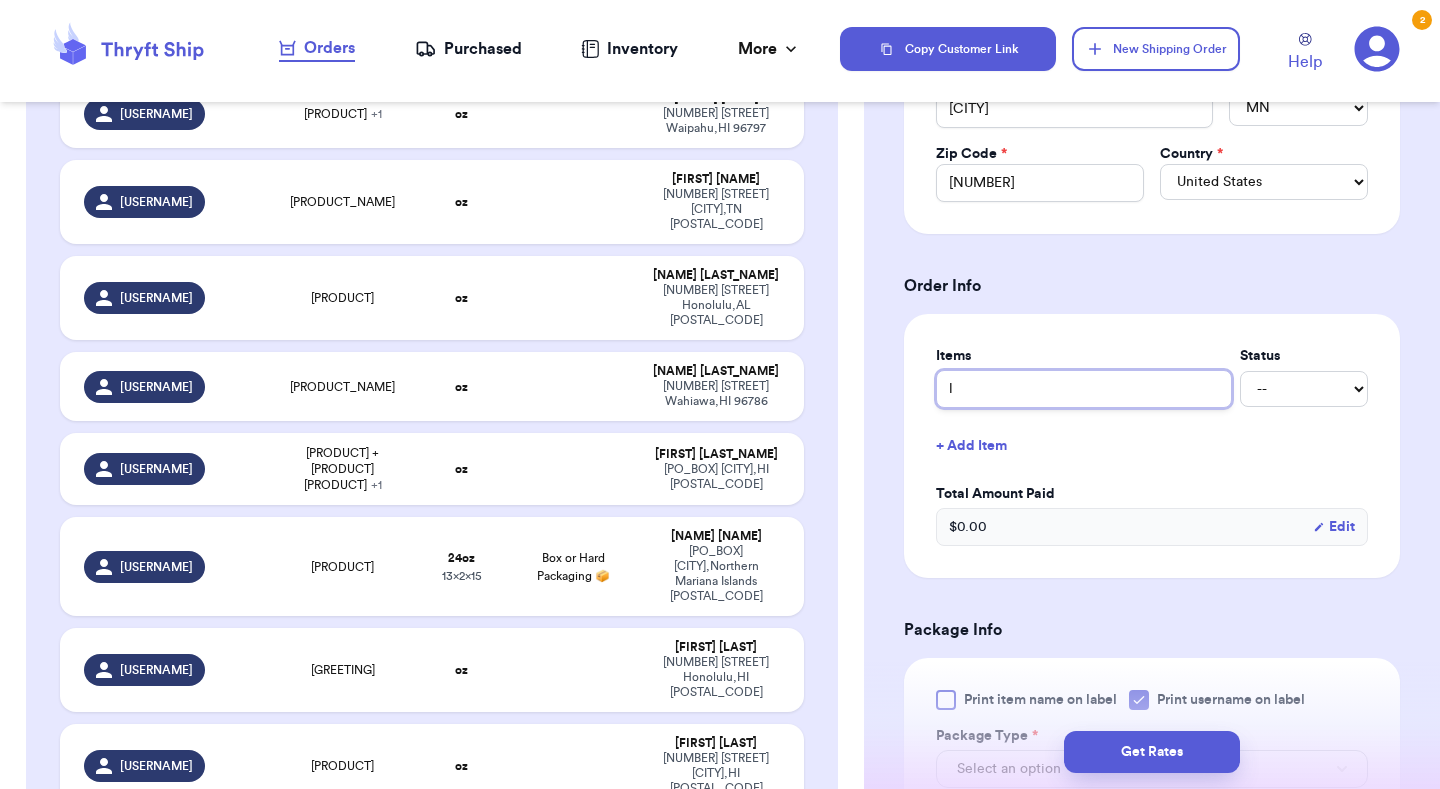 type 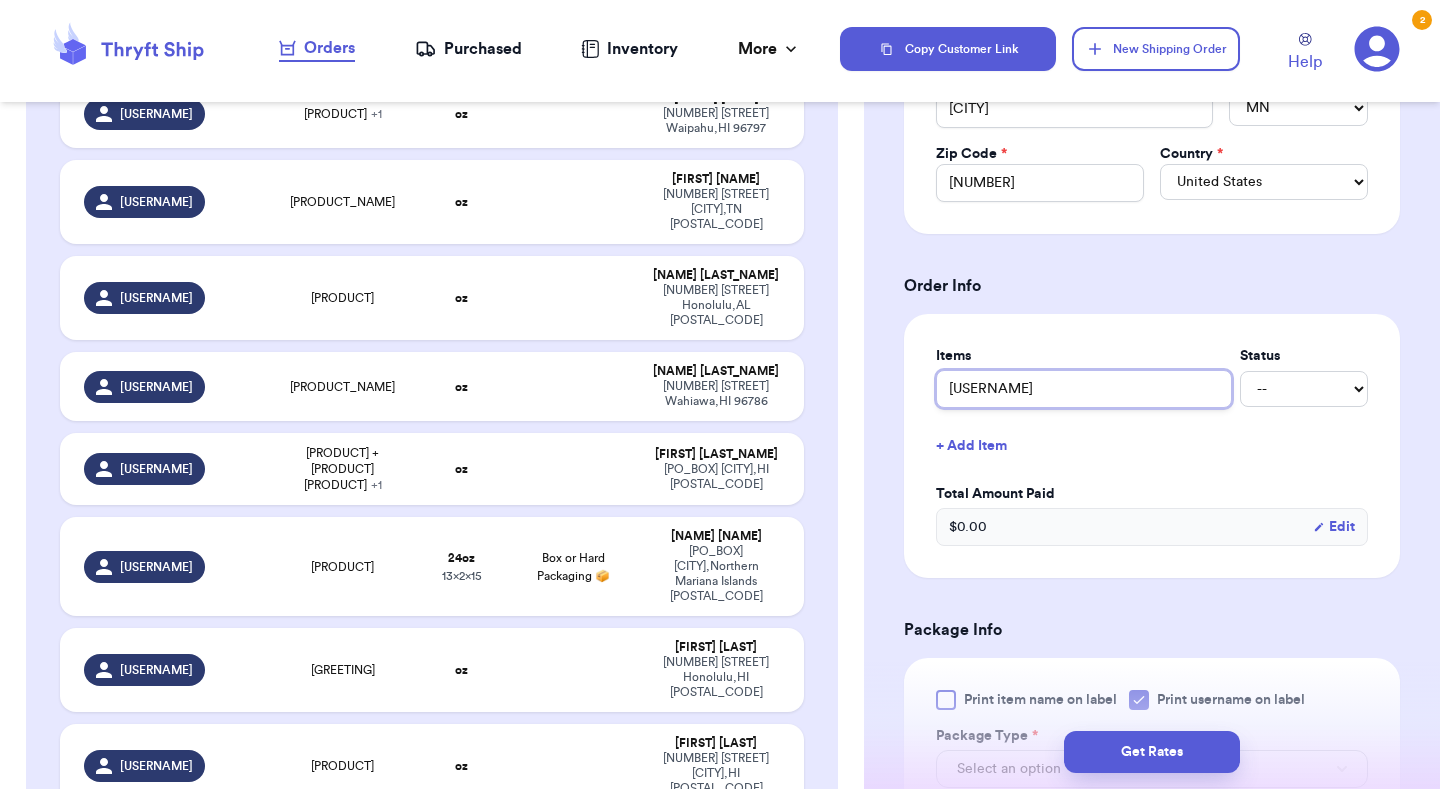 type 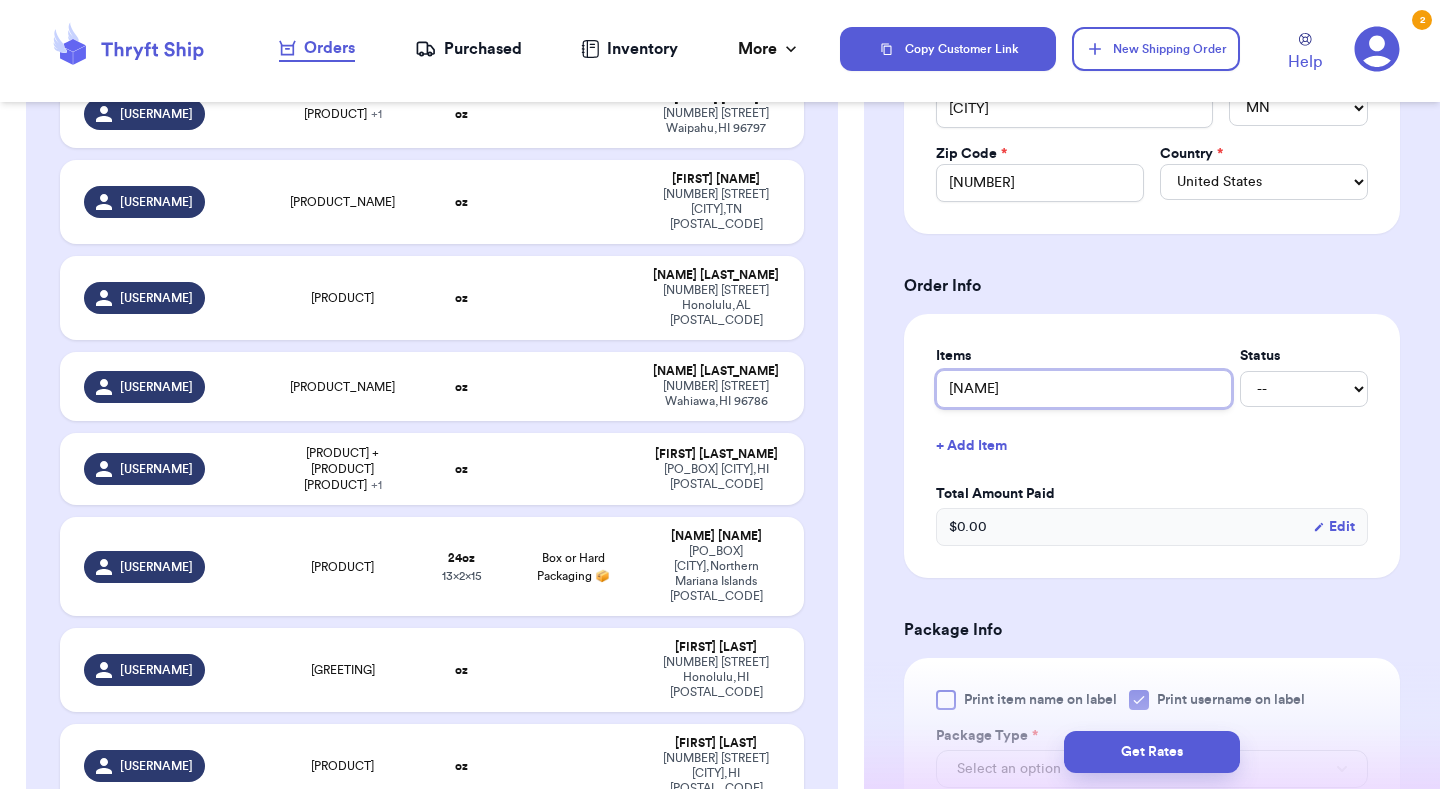 type 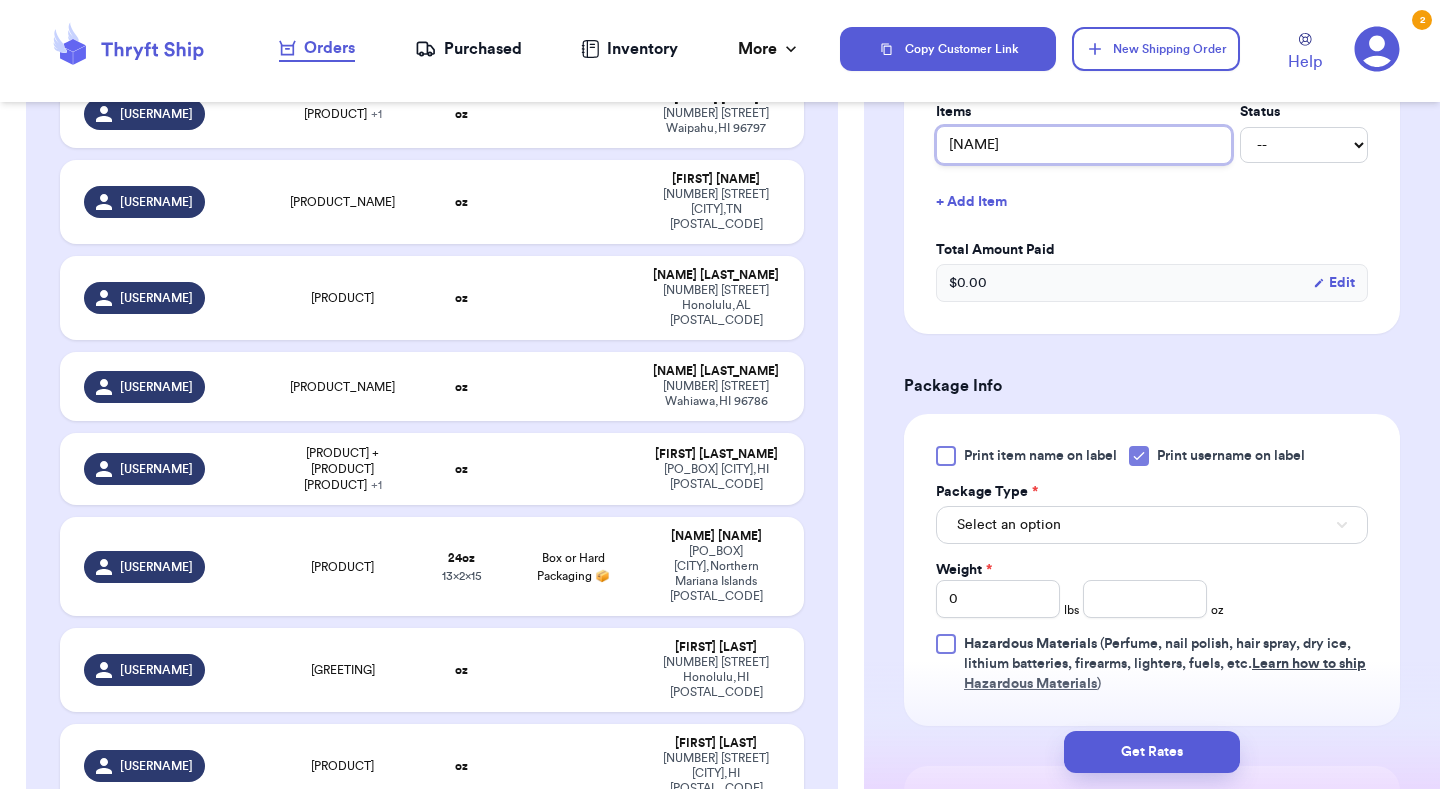 scroll, scrollTop: 842, scrollLeft: 0, axis: vertical 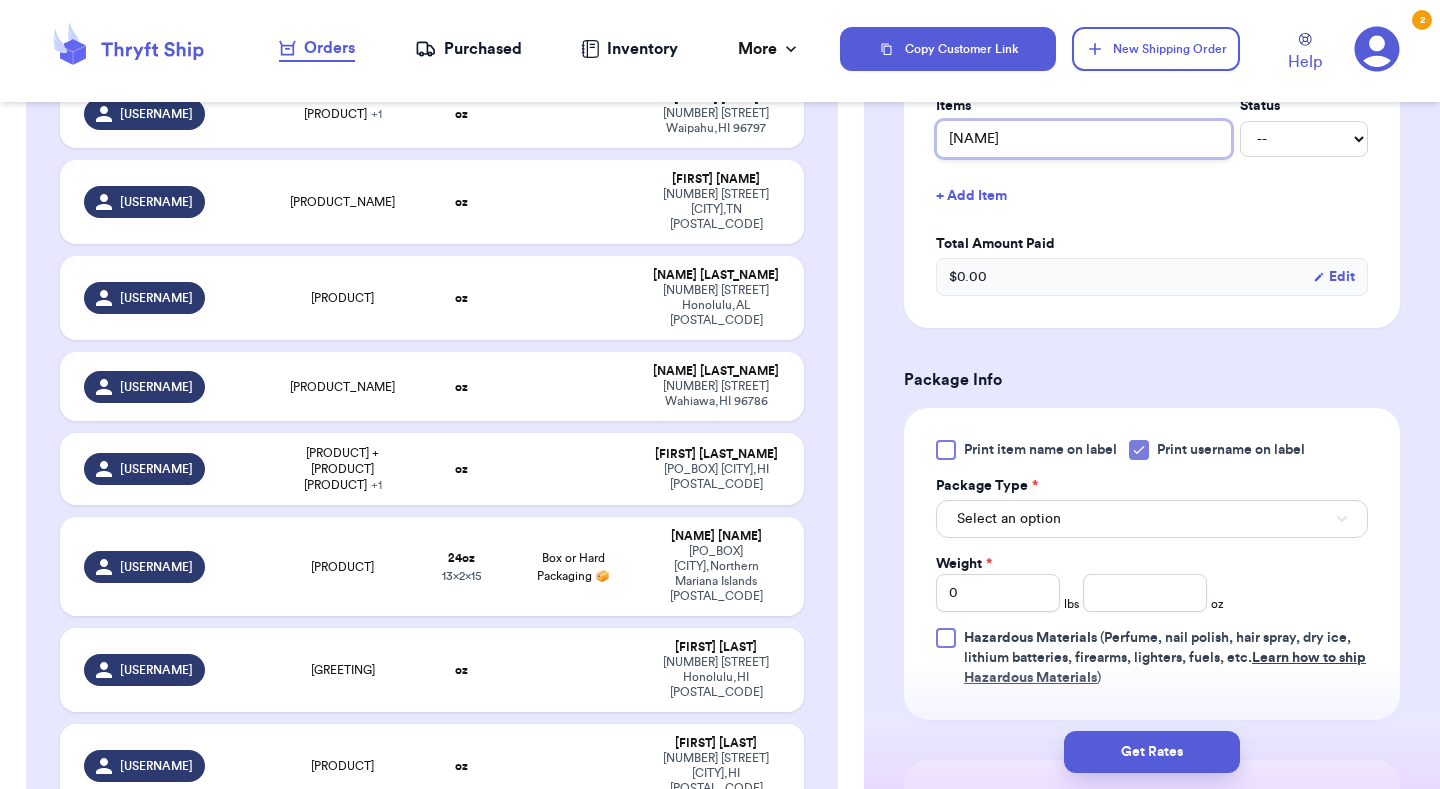type on "[NAME]" 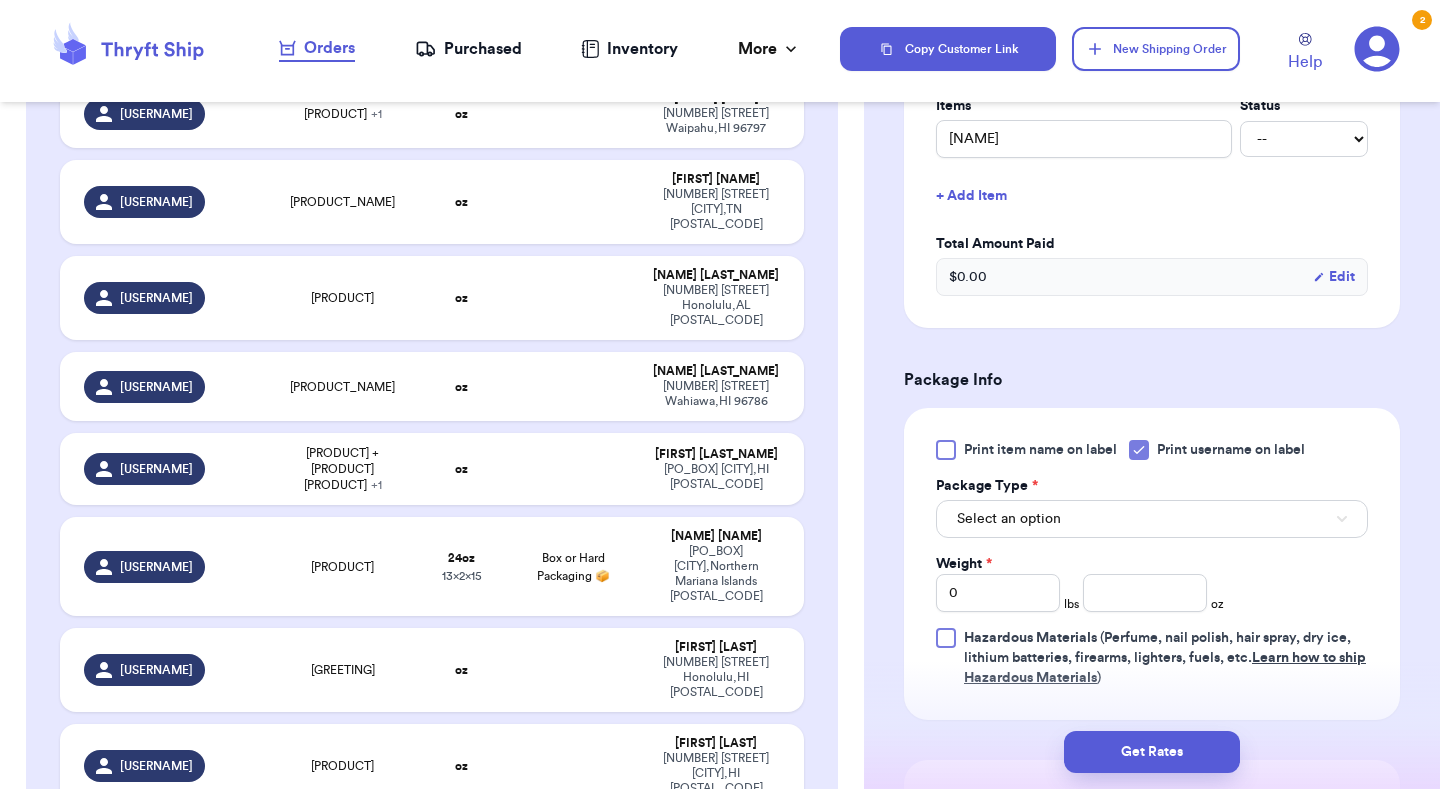 click on "Select an option" at bounding box center (1009, 519) 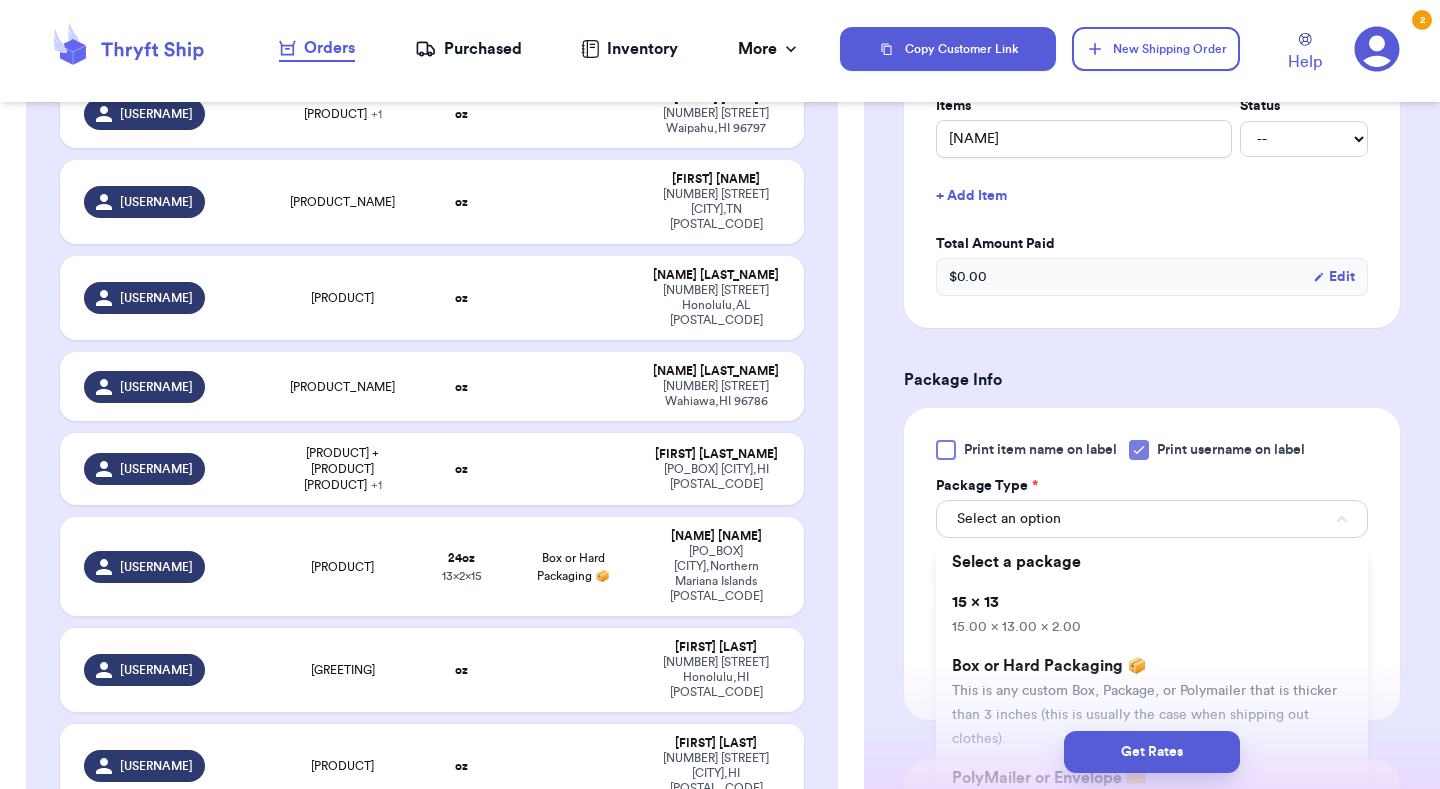 click on "[DIMENSIONS]" at bounding box center (1152, 614) 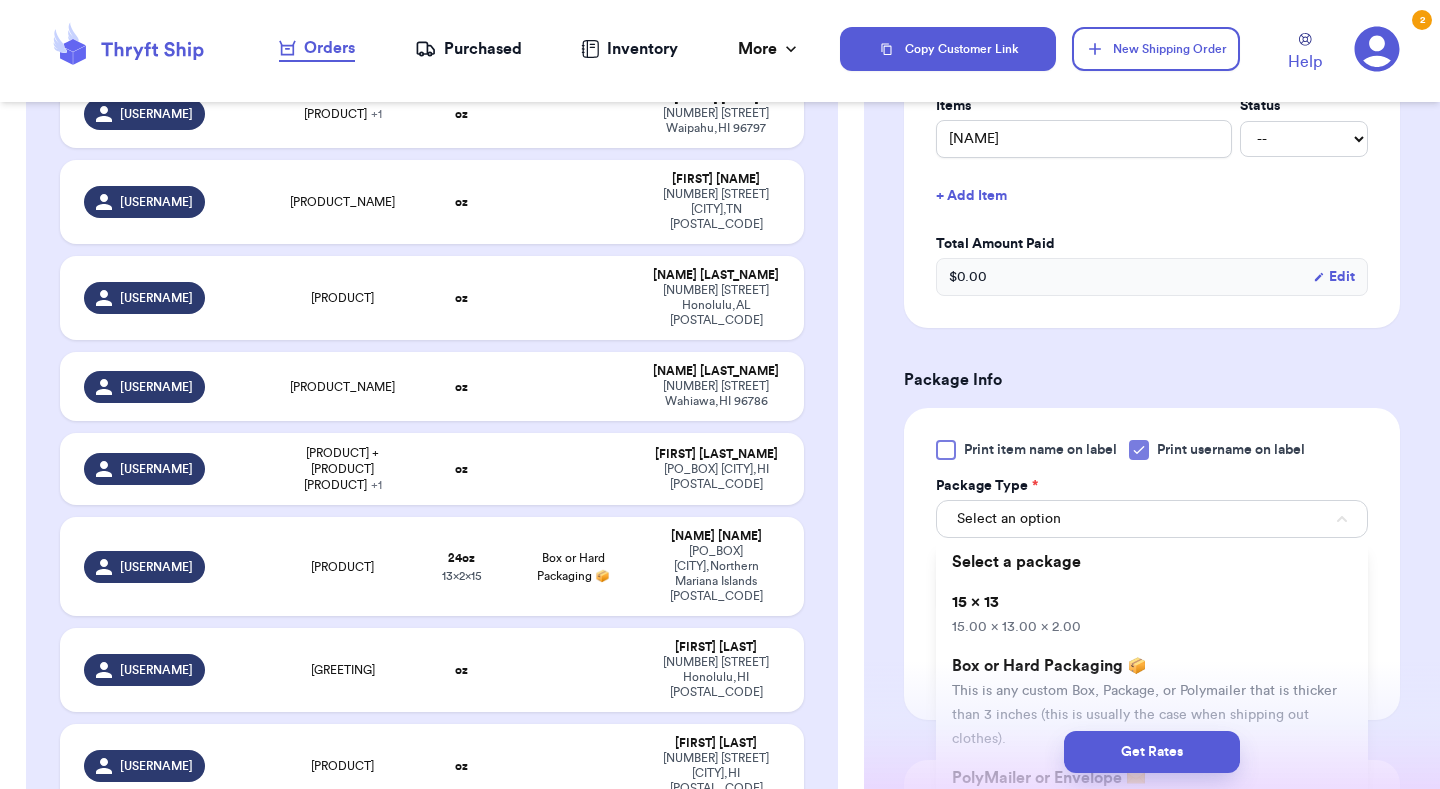 type 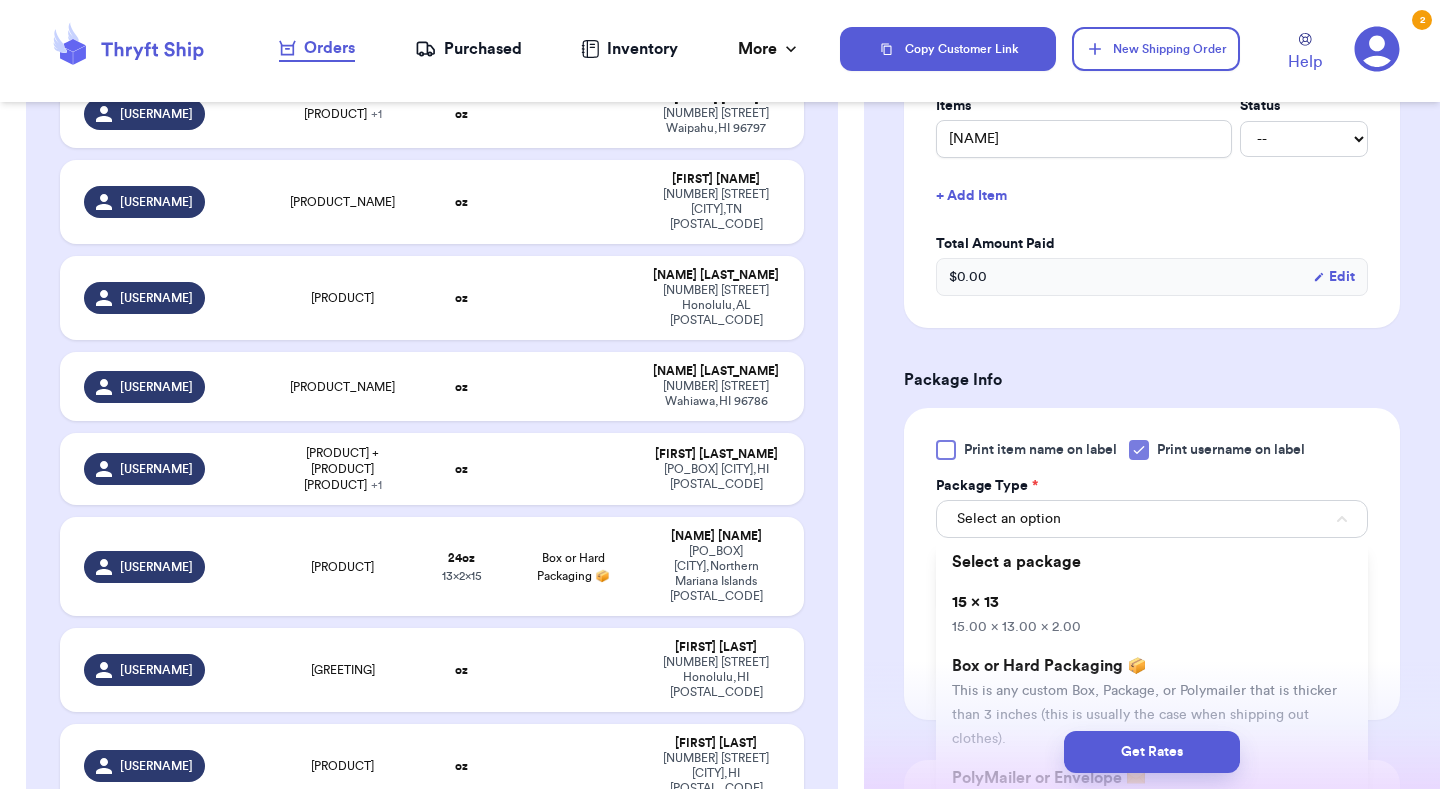 type on "15" 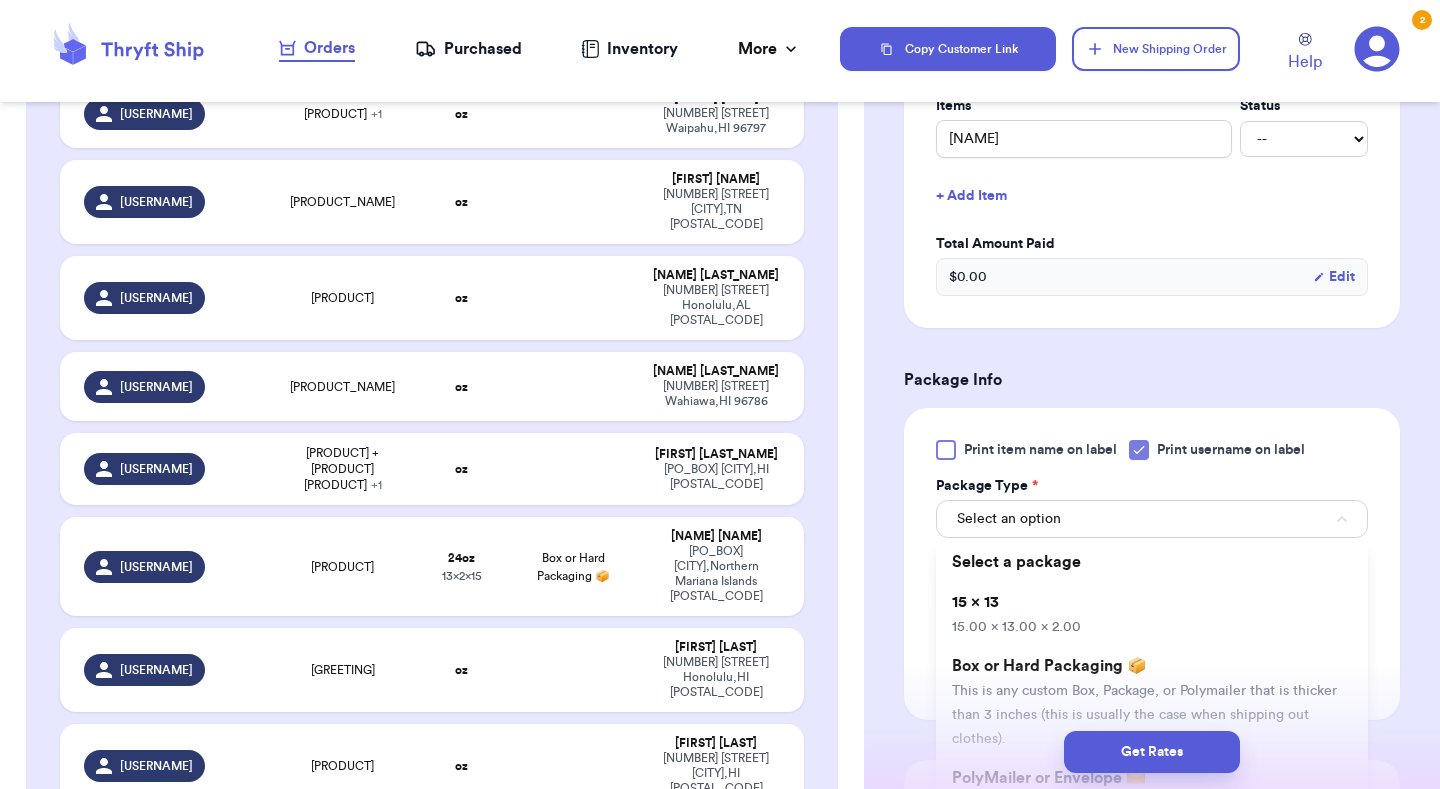type on "13" 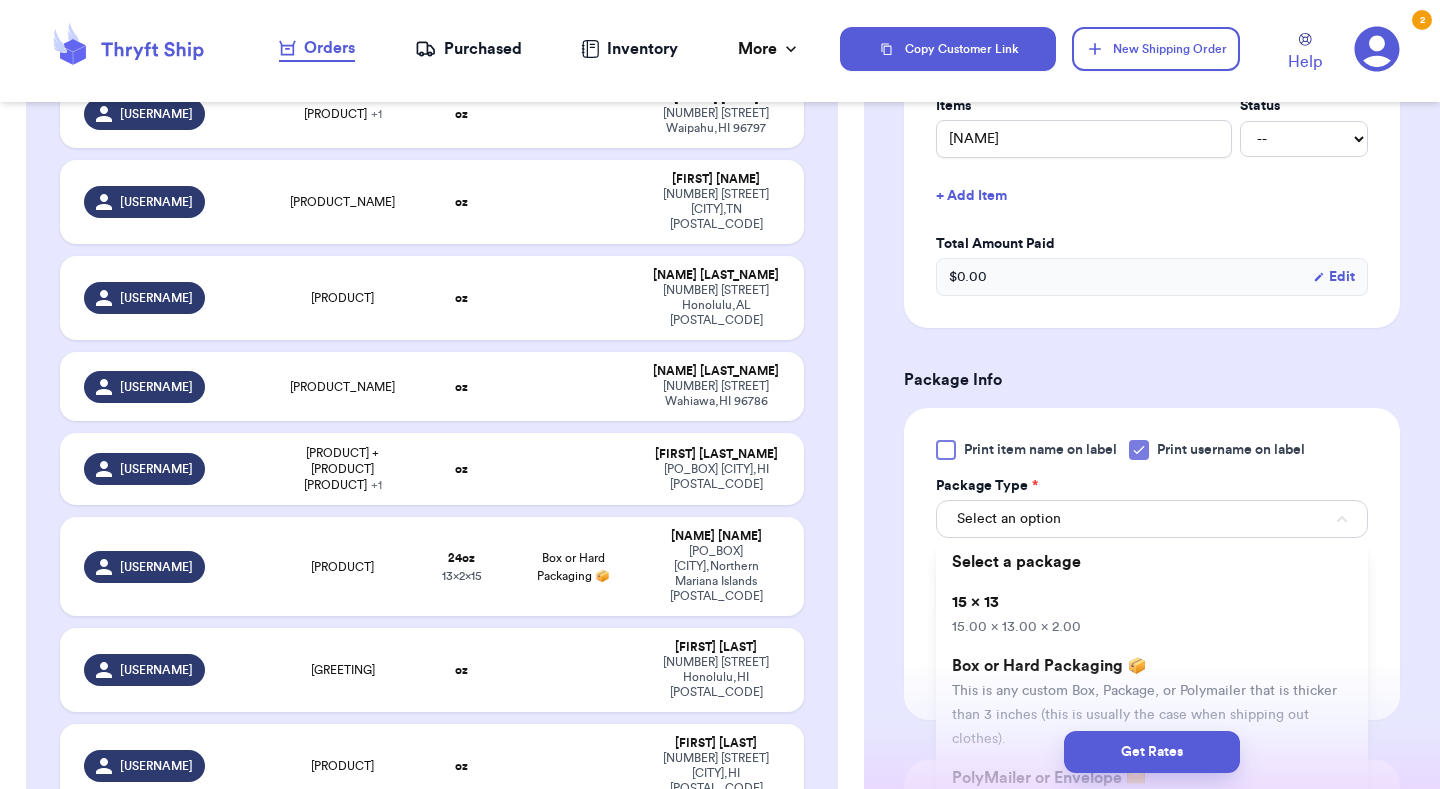 type on "2" 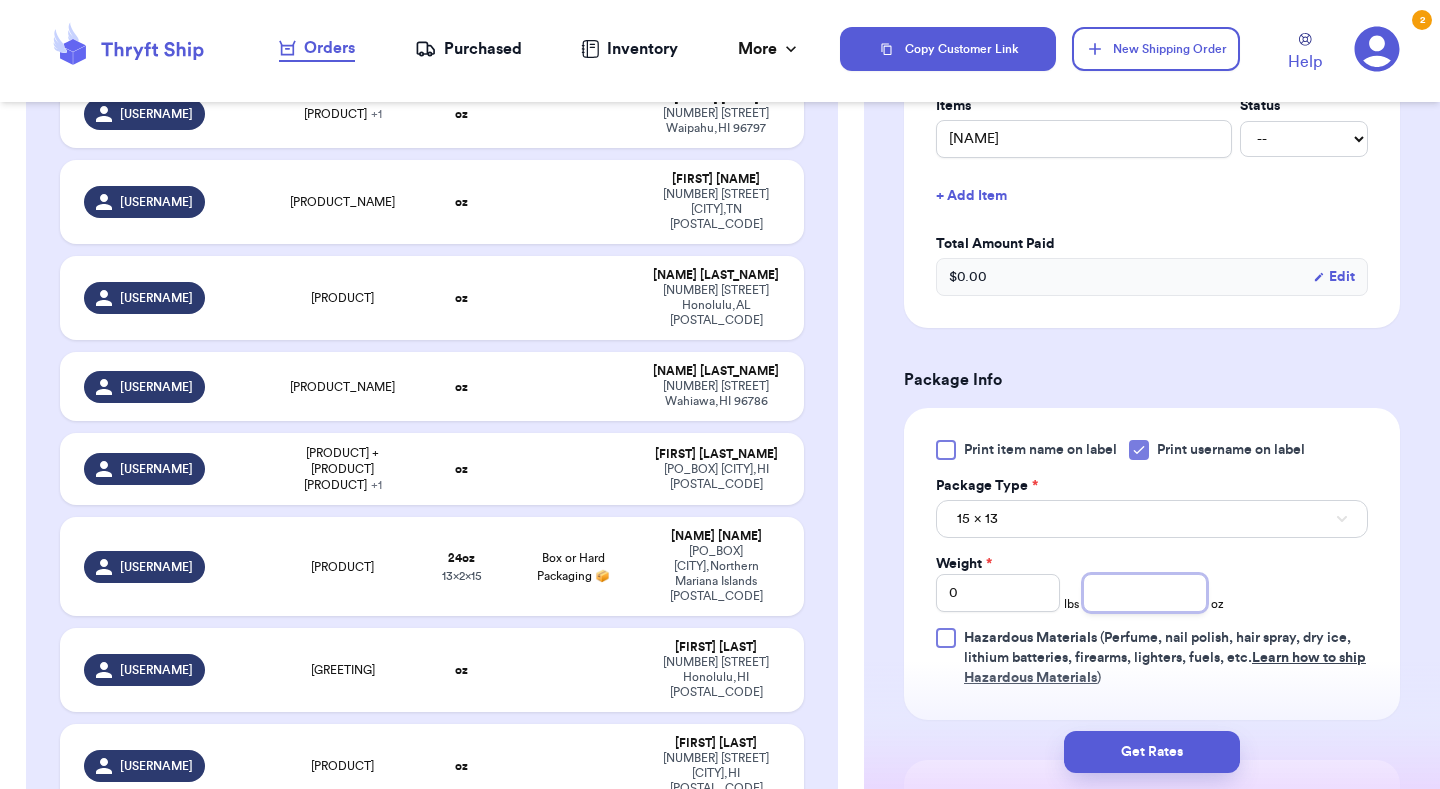 click at bounding box center [1145, 593] 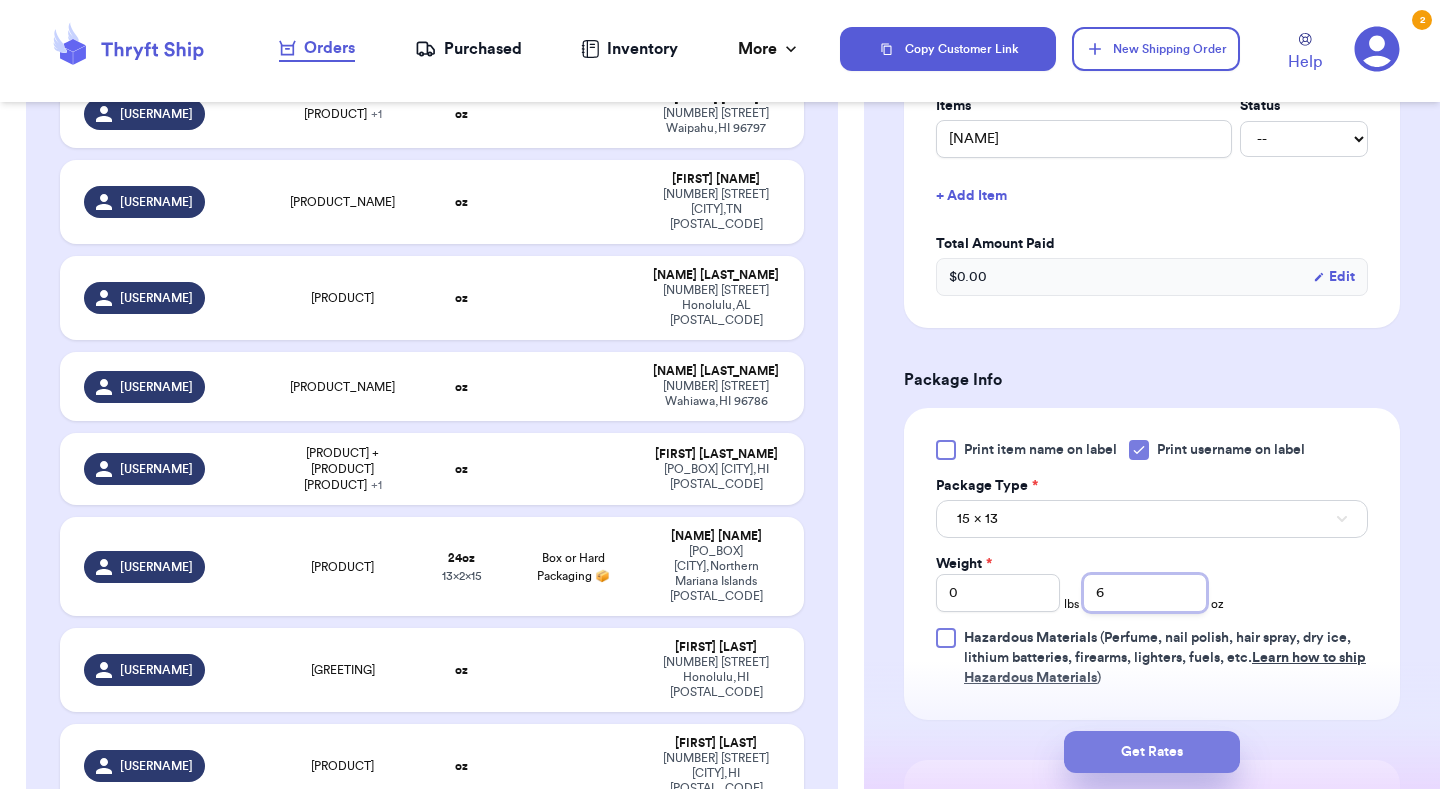 type on "6" 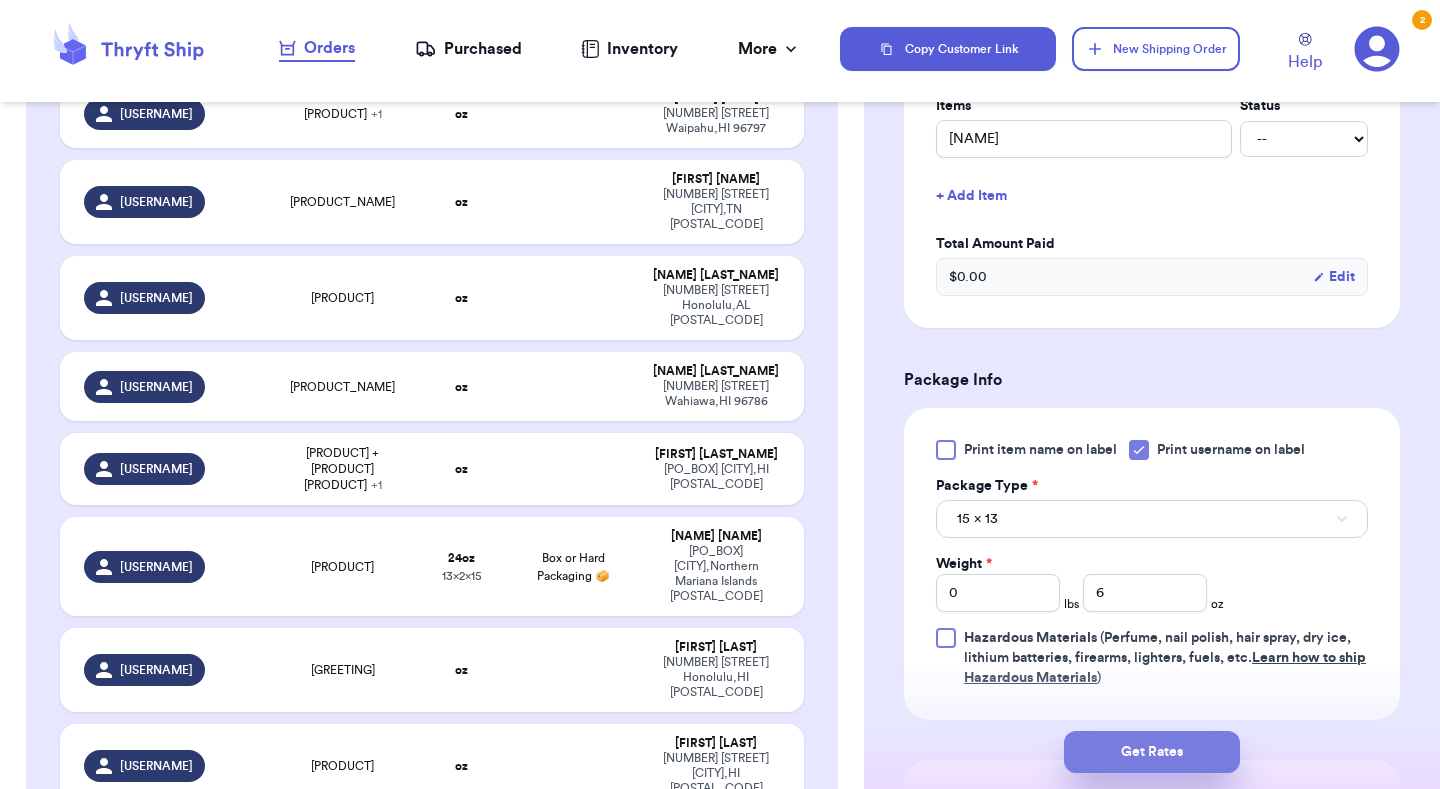 click on "Get Rates" at bounding box center (1152, 752) 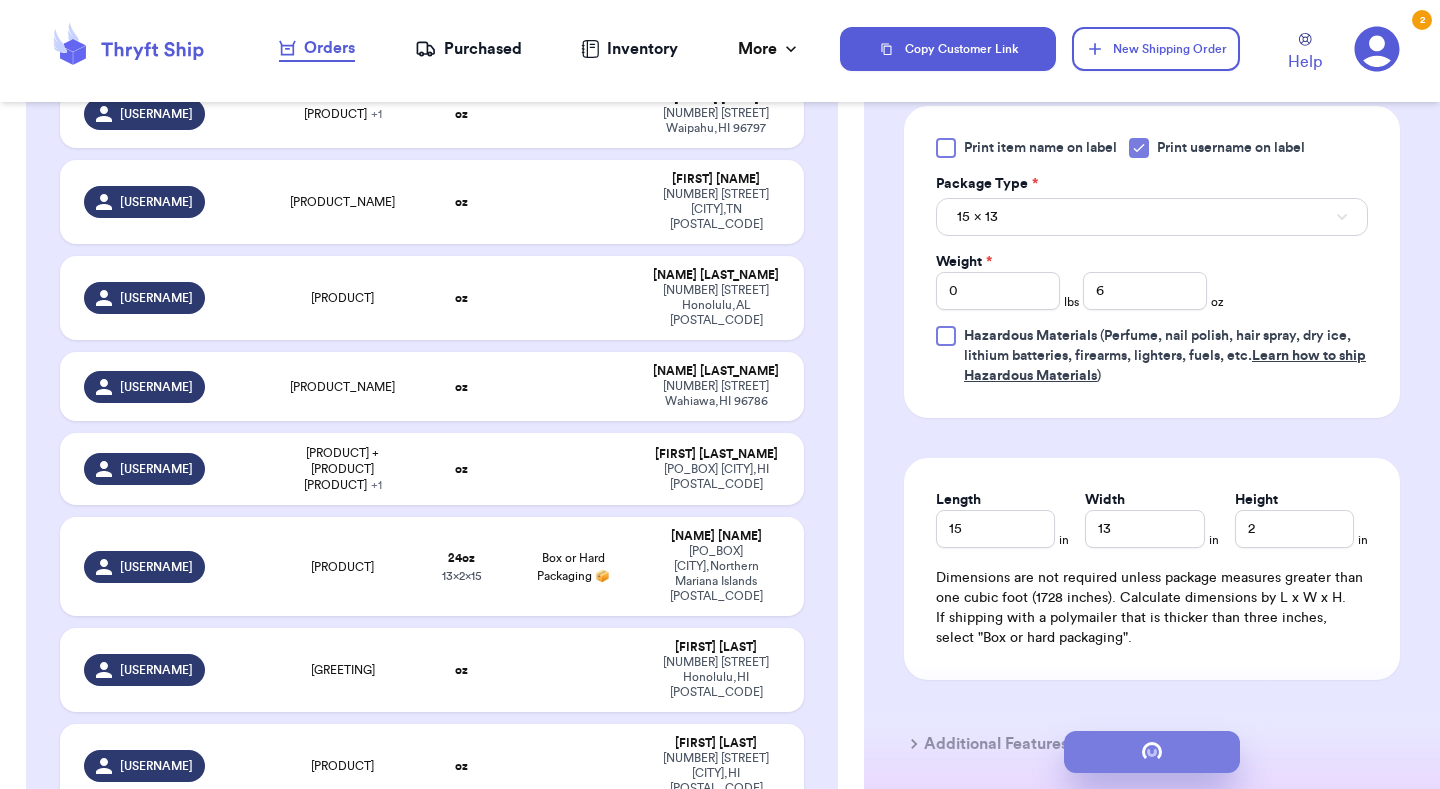 scroll, scrollTop: 0, scrollLeft: 0, axis: both 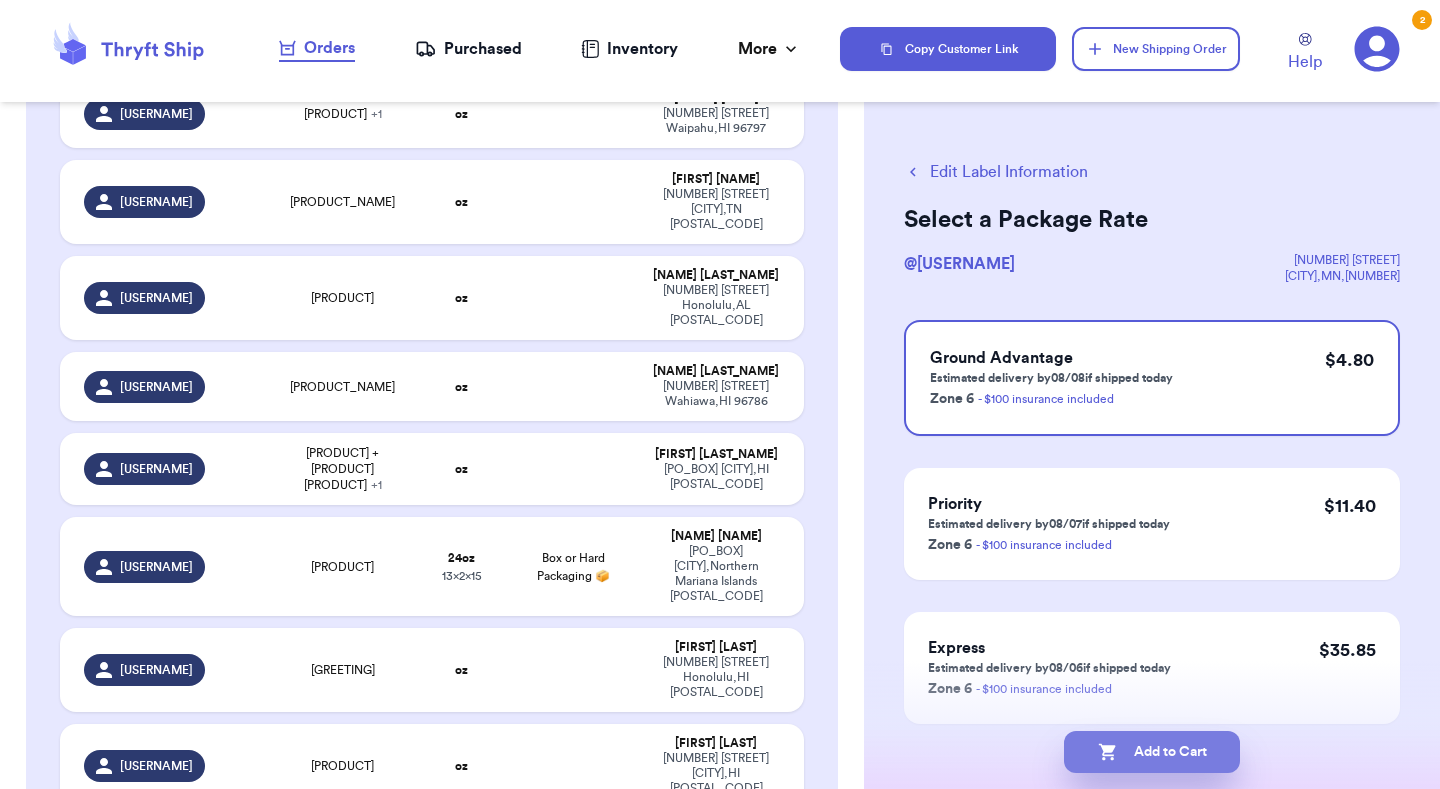 click on "Add to Cart" at bounding box center [1152, 752] 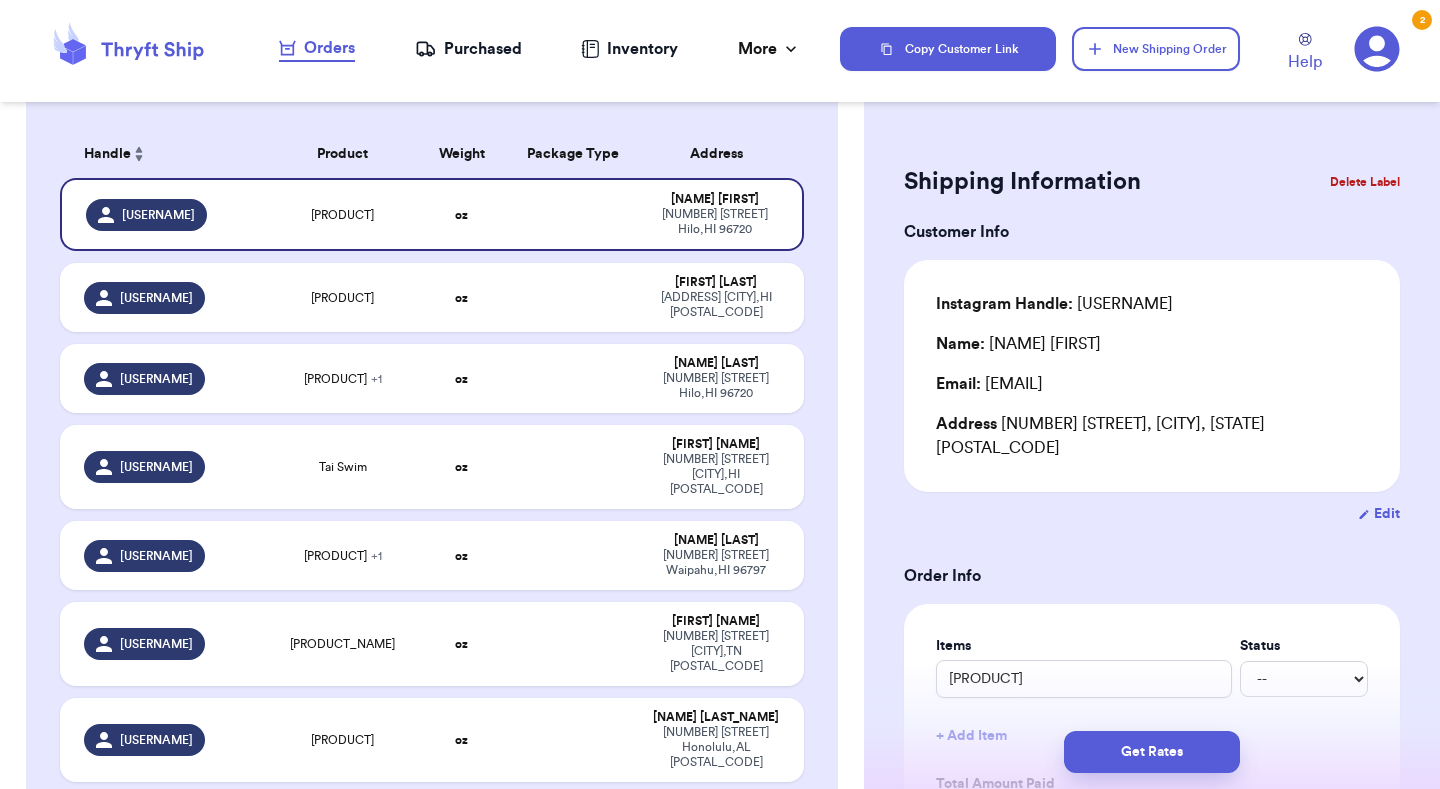 scroll, scrollTop: 164, scrollLeft: 0, axis: vertical 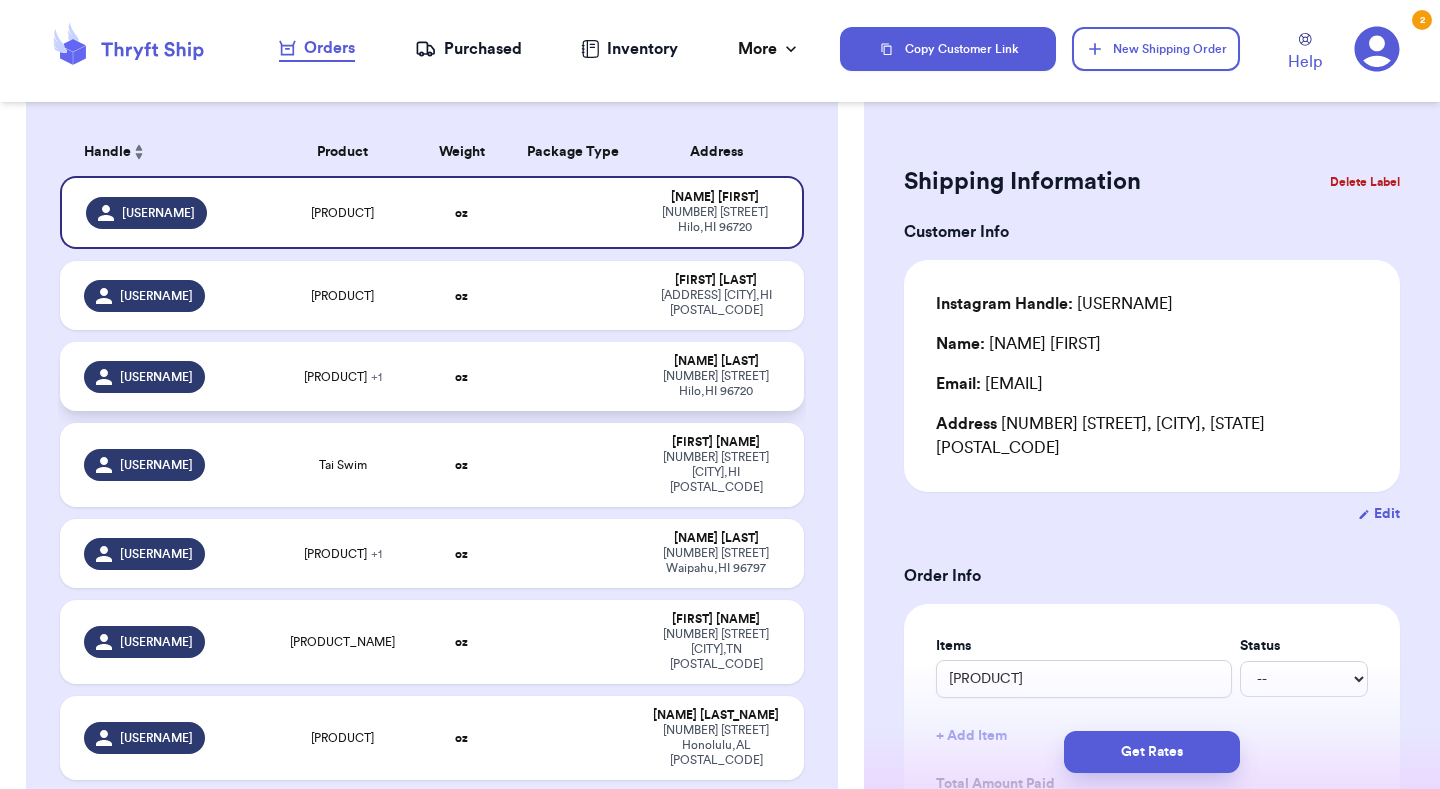 click at bounding box center [573, 376] 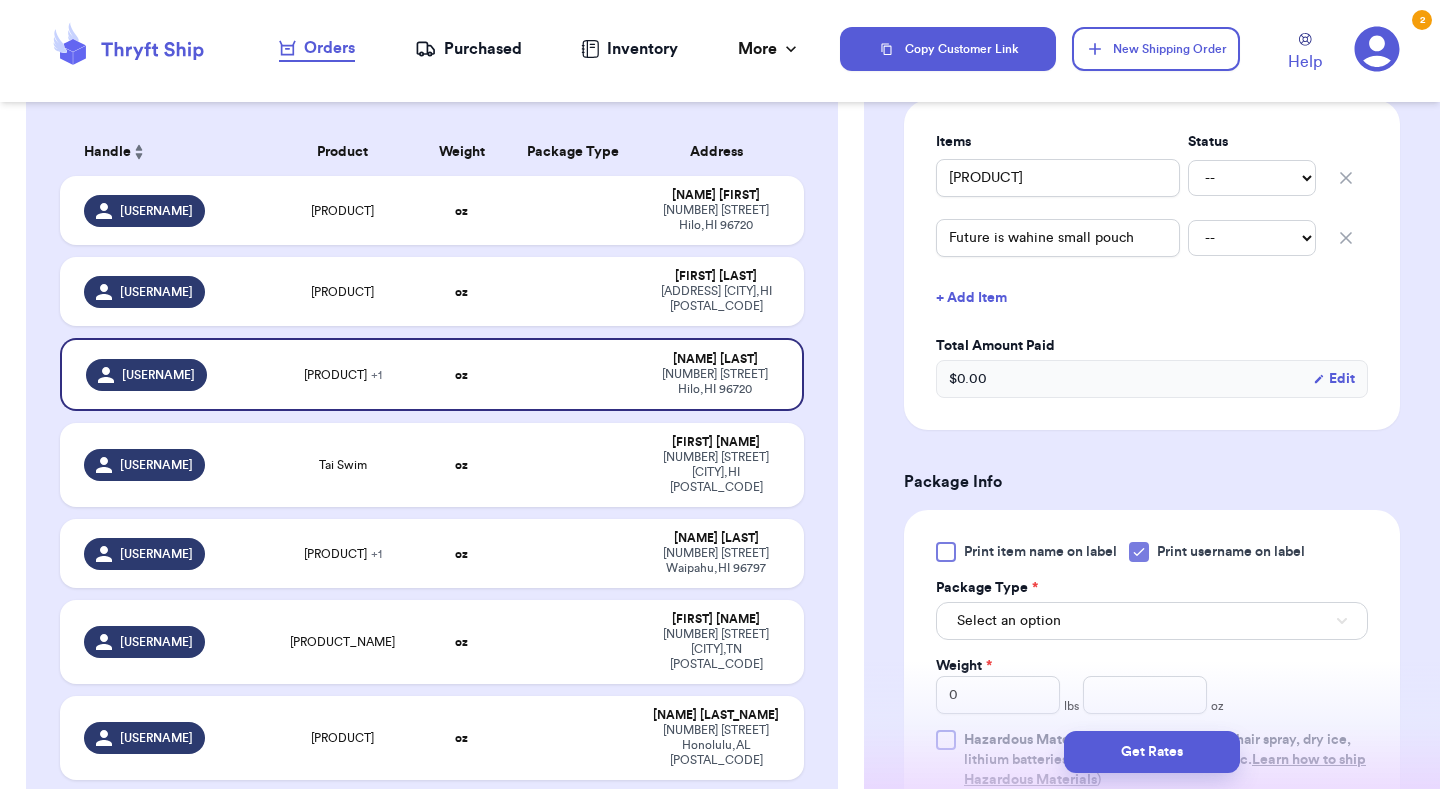 scroll, scrollTop: 507, scrollLeft: 0, axis: vertical 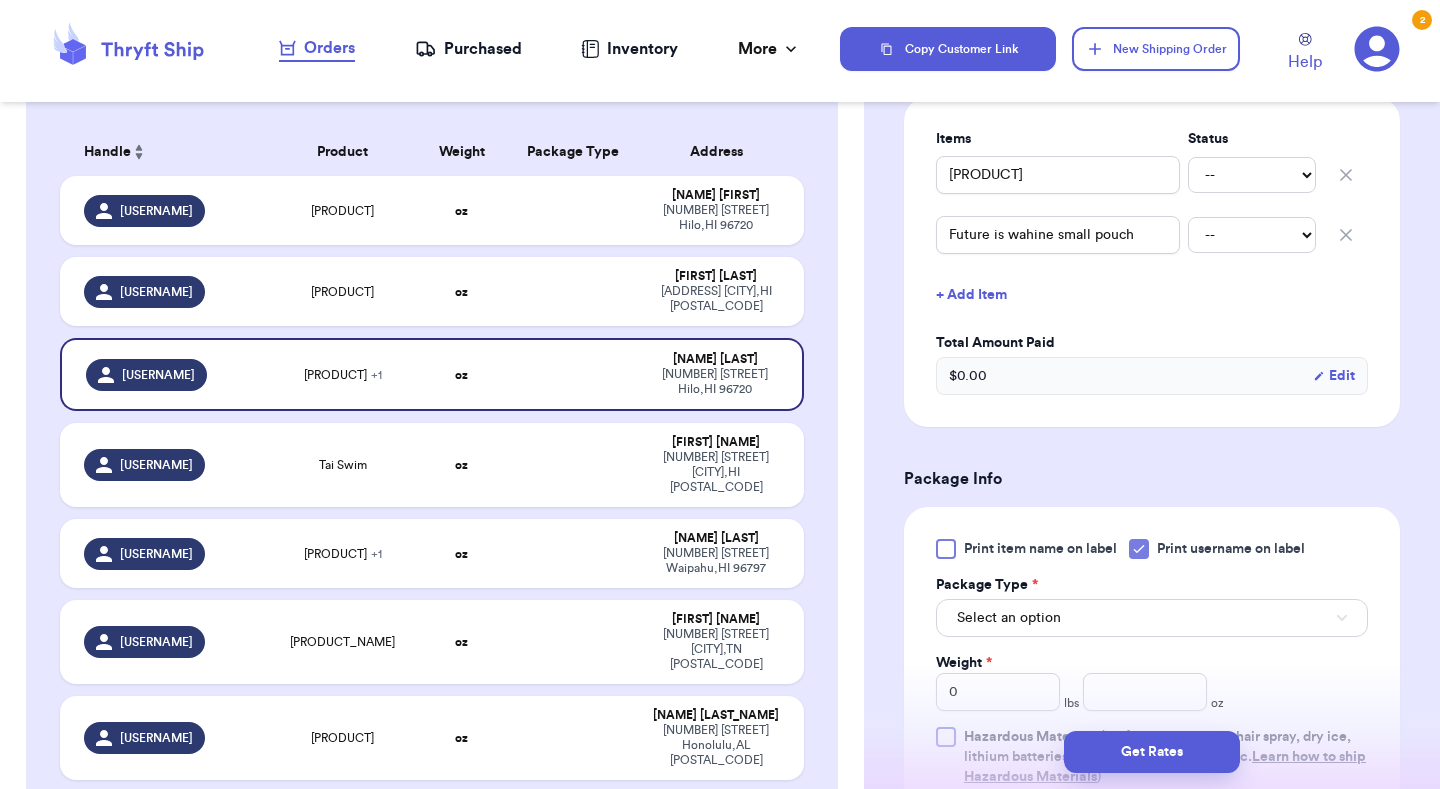 click on "Select an option" at bounding box center [1152, 618] 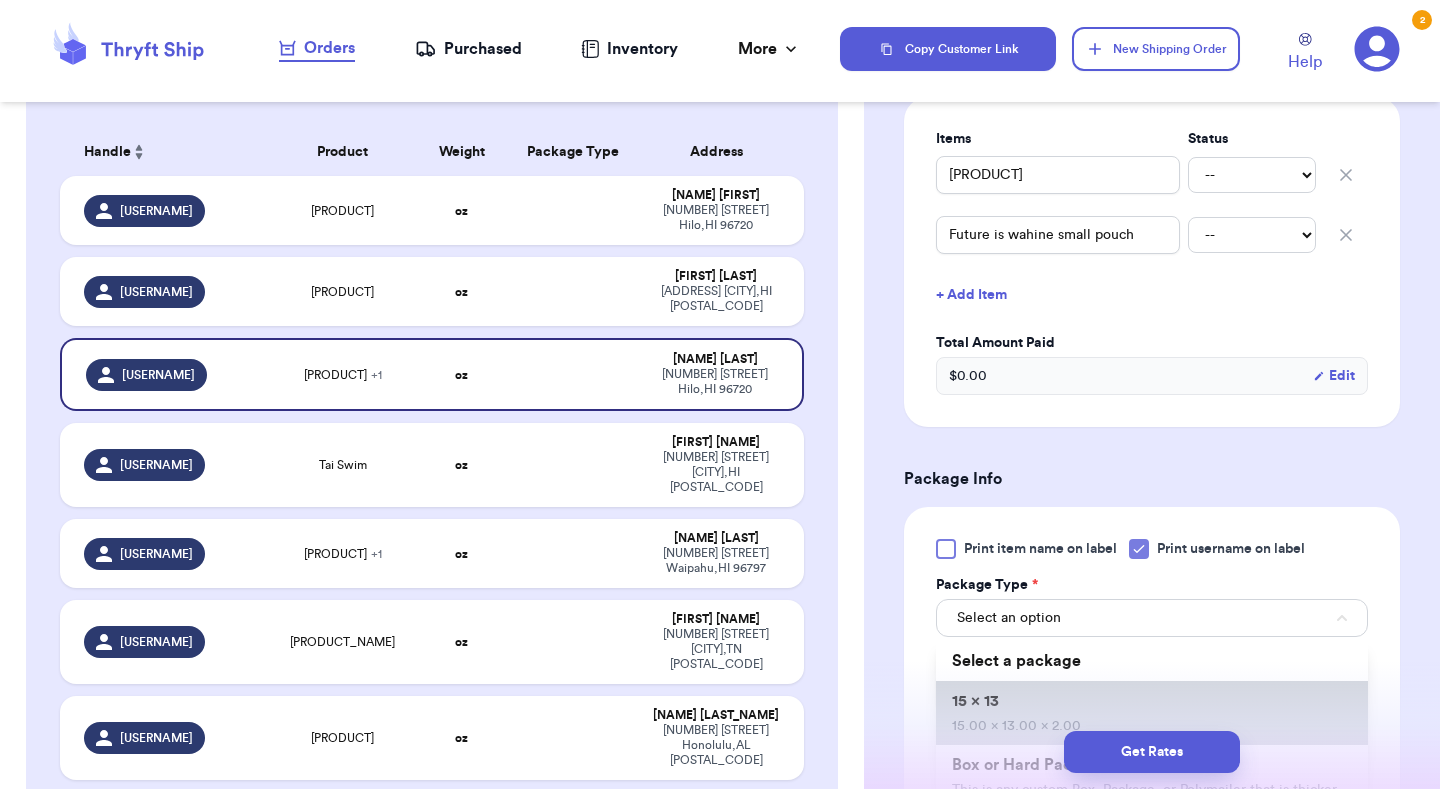 click on "[DIMENSIONS]" at bounding box center (1152, 713) 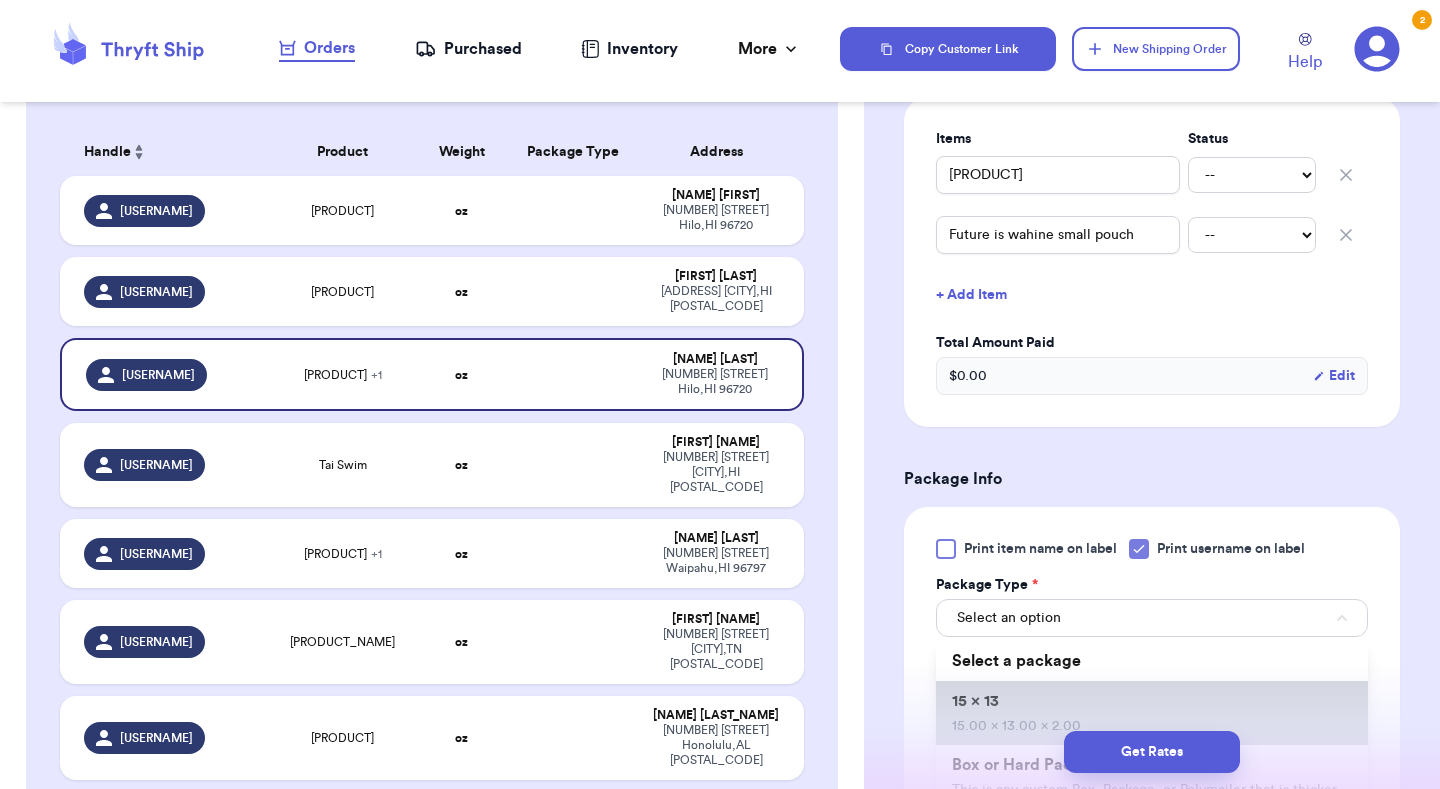 type 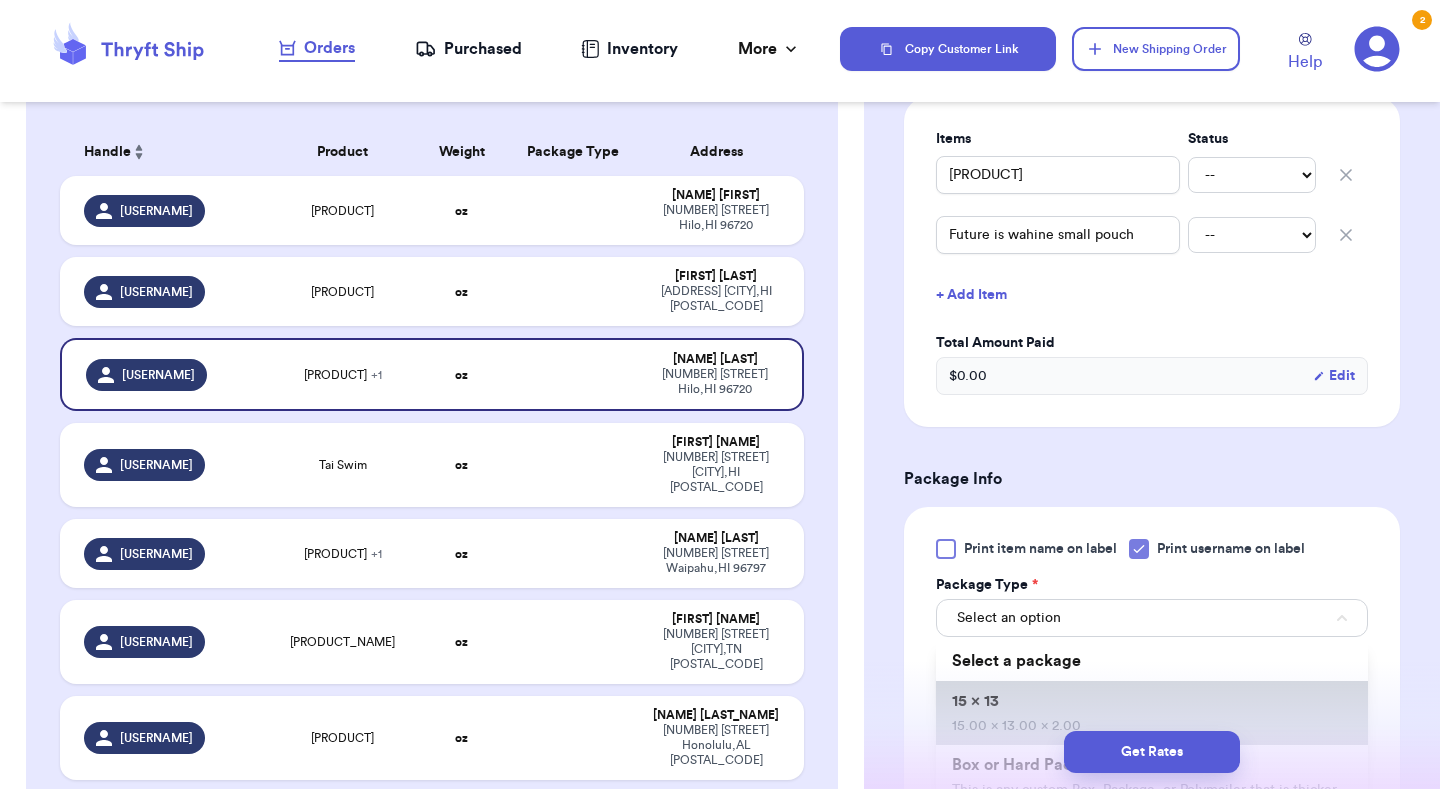 type on "15" 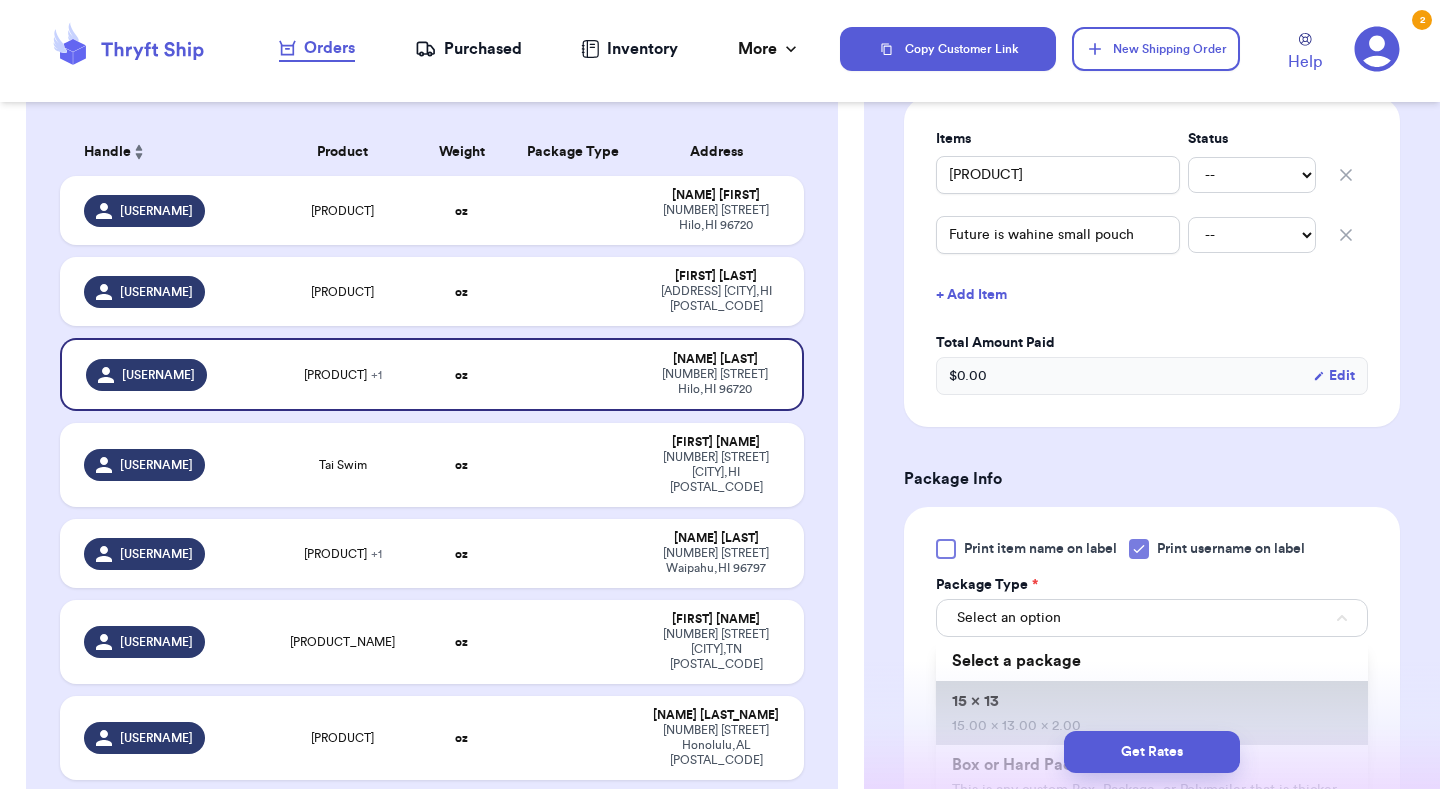 type on "13" 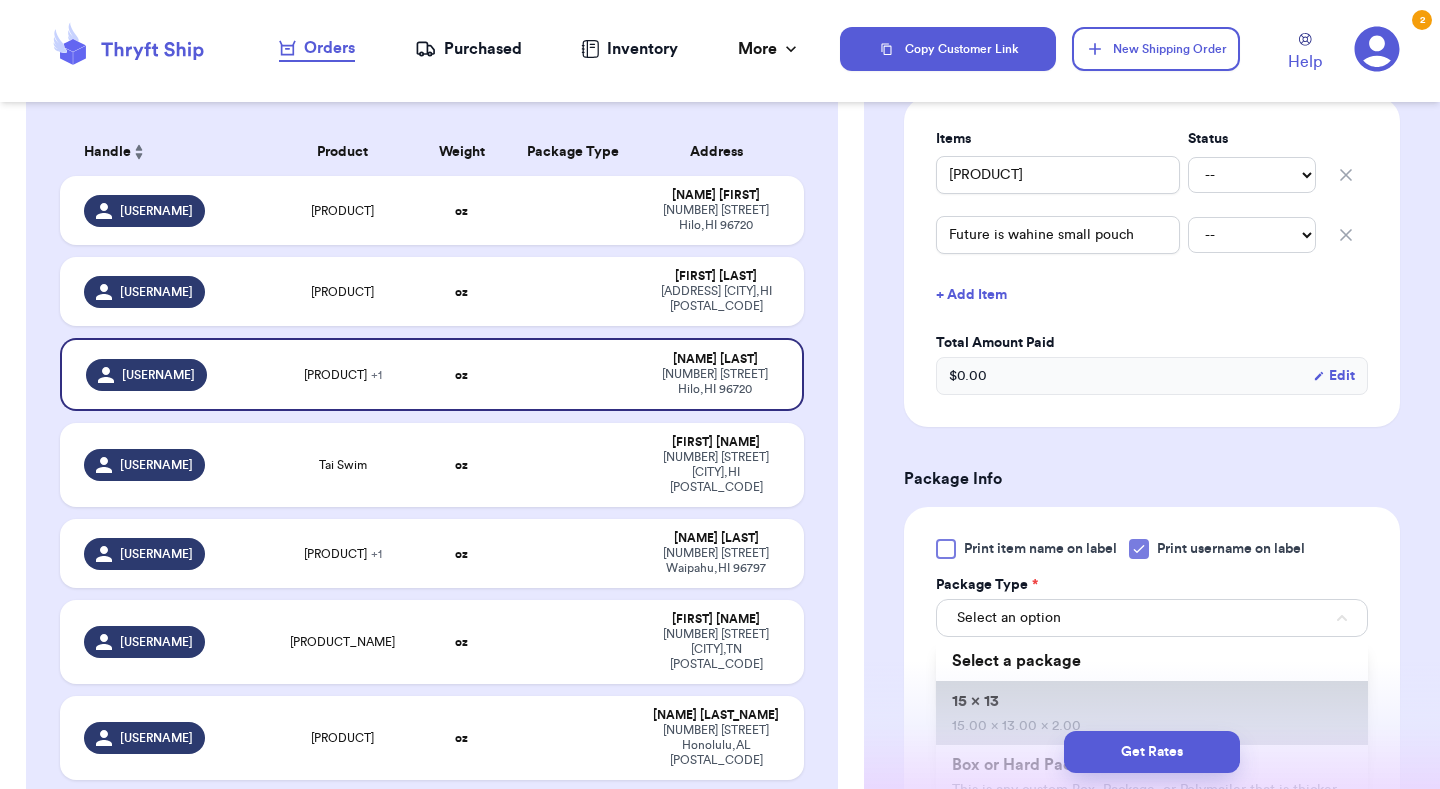type on "2" 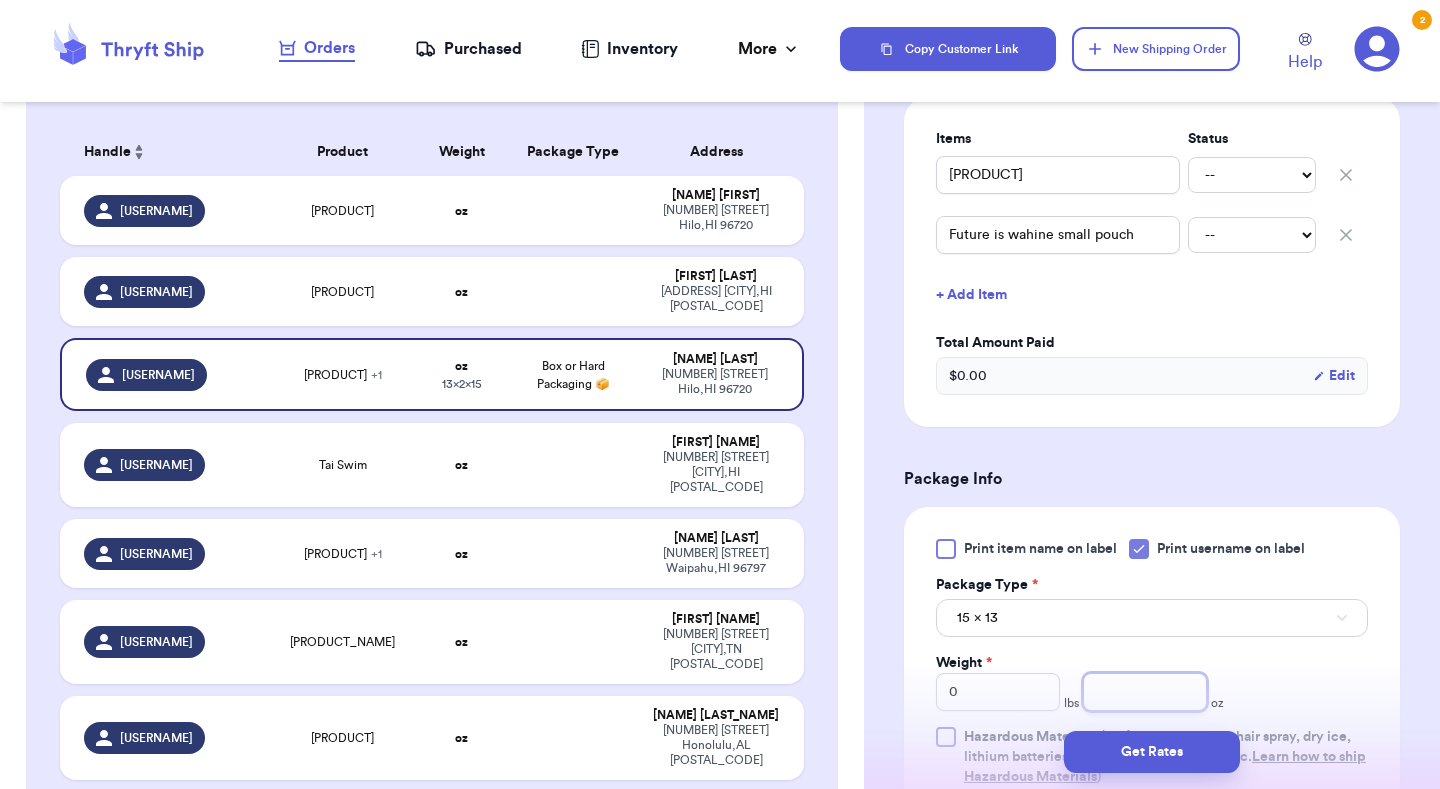 click at bounding box center (1145, 692) 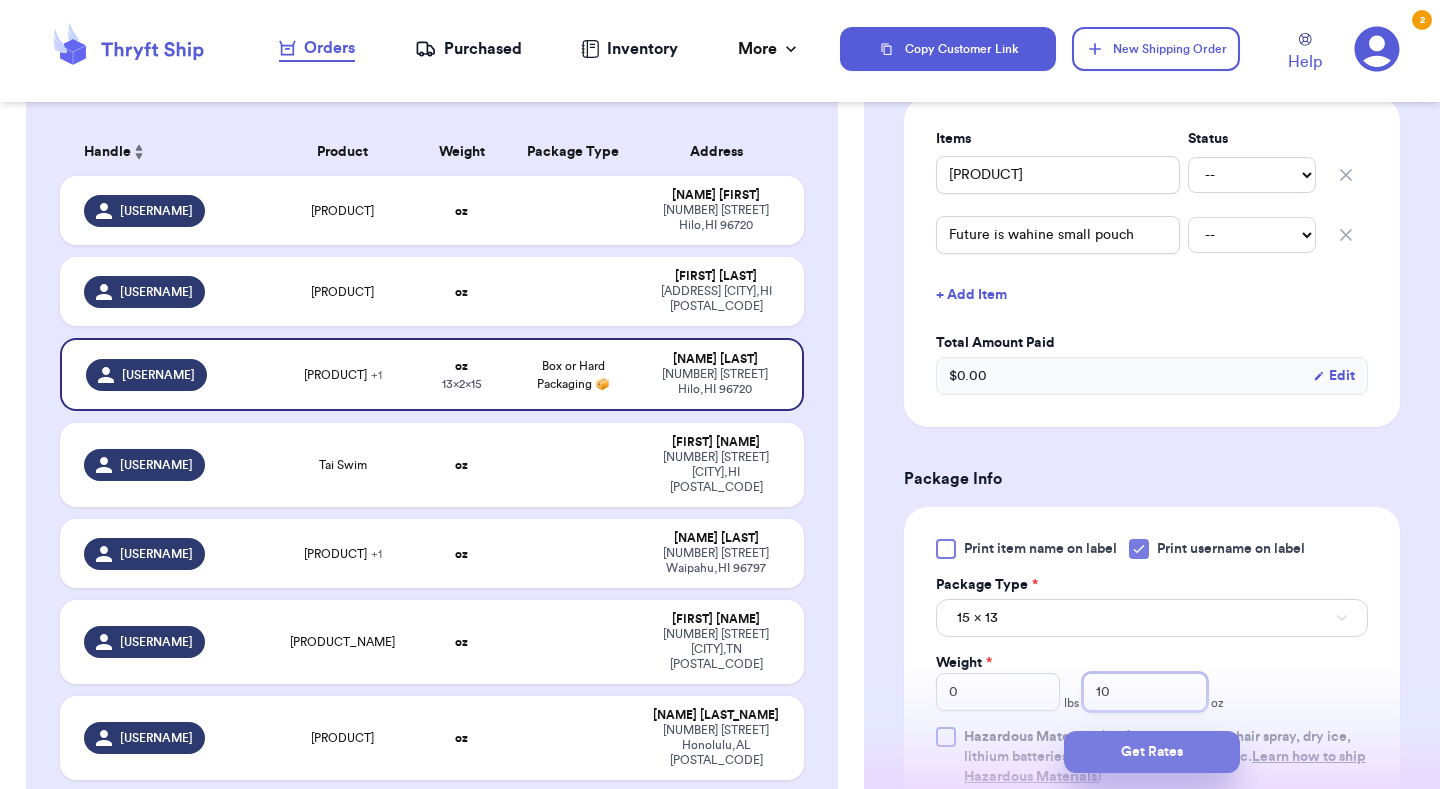 type on "10" 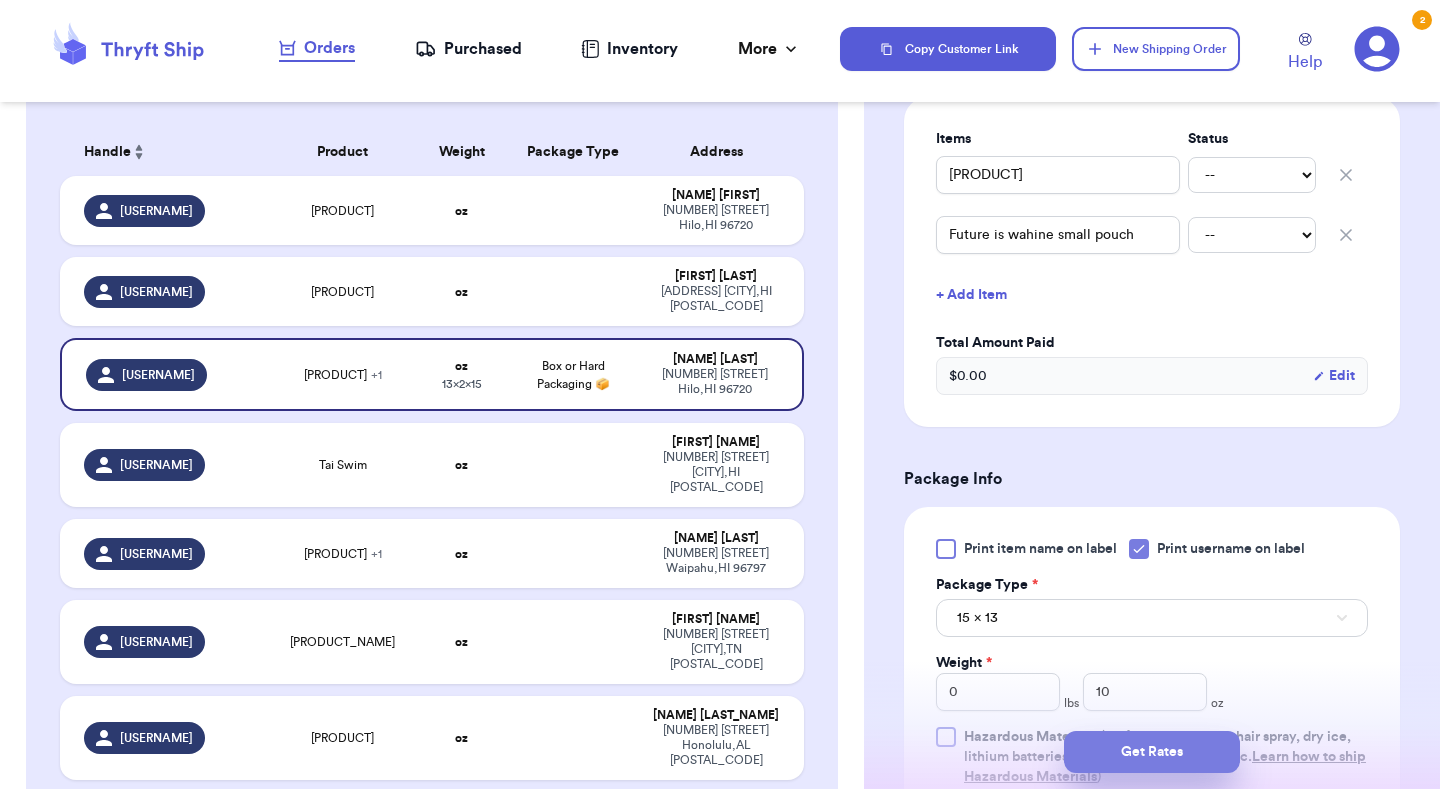 click on "Get Rates" at bounding box center [1152, 752] 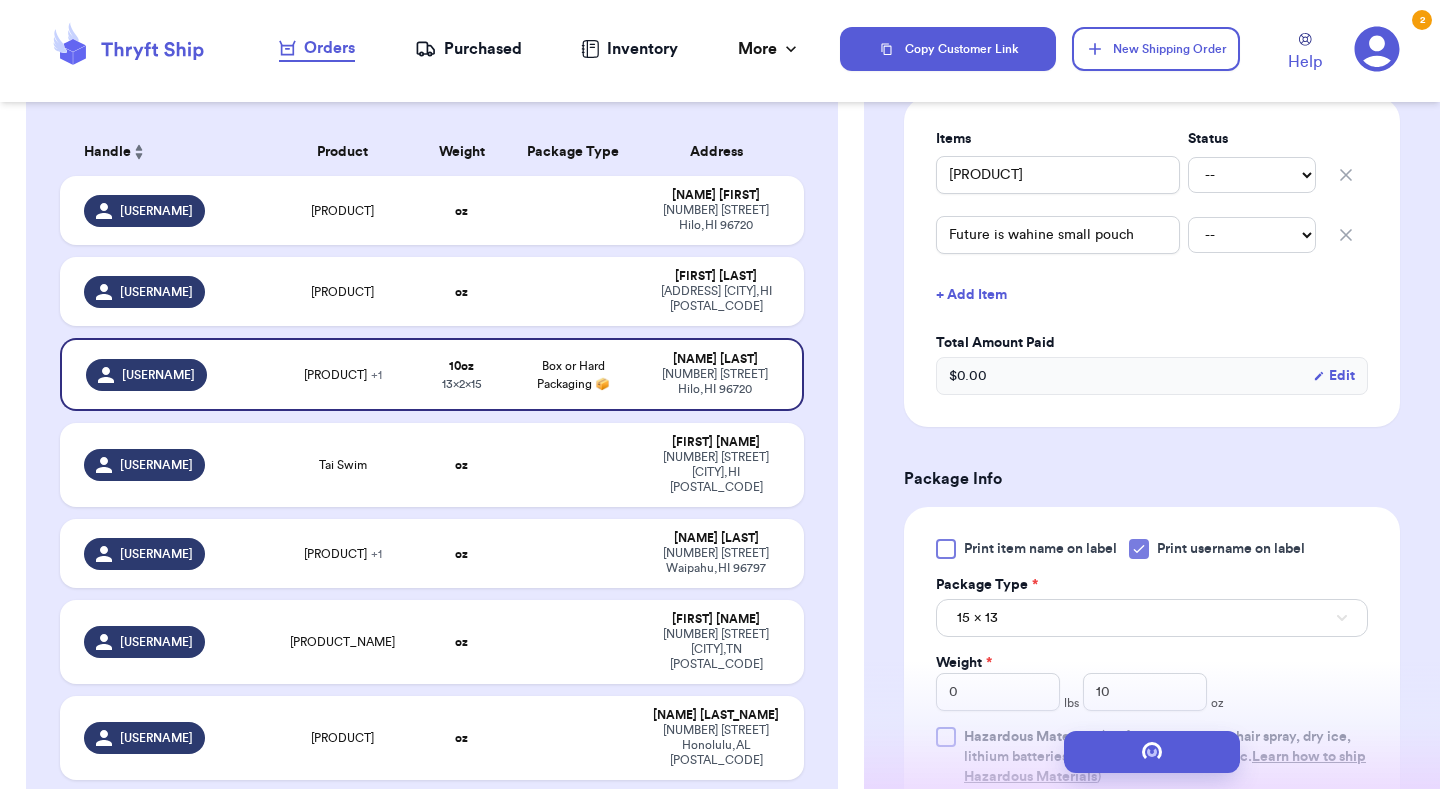 scroll, scrollTop: 0, scrollLeft: 0, axis: both 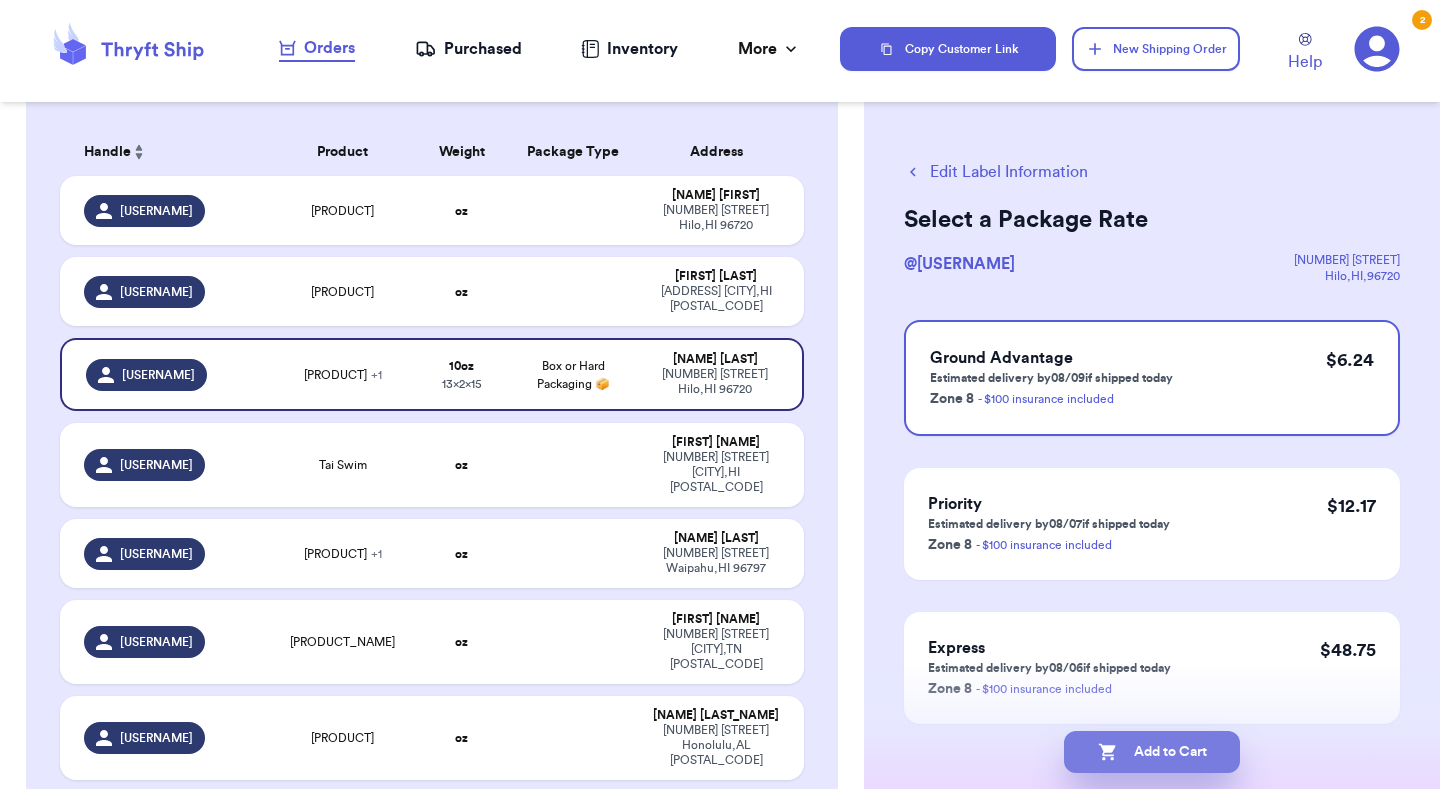 click on "Add to Cart" at bounding box center (1152, 752) 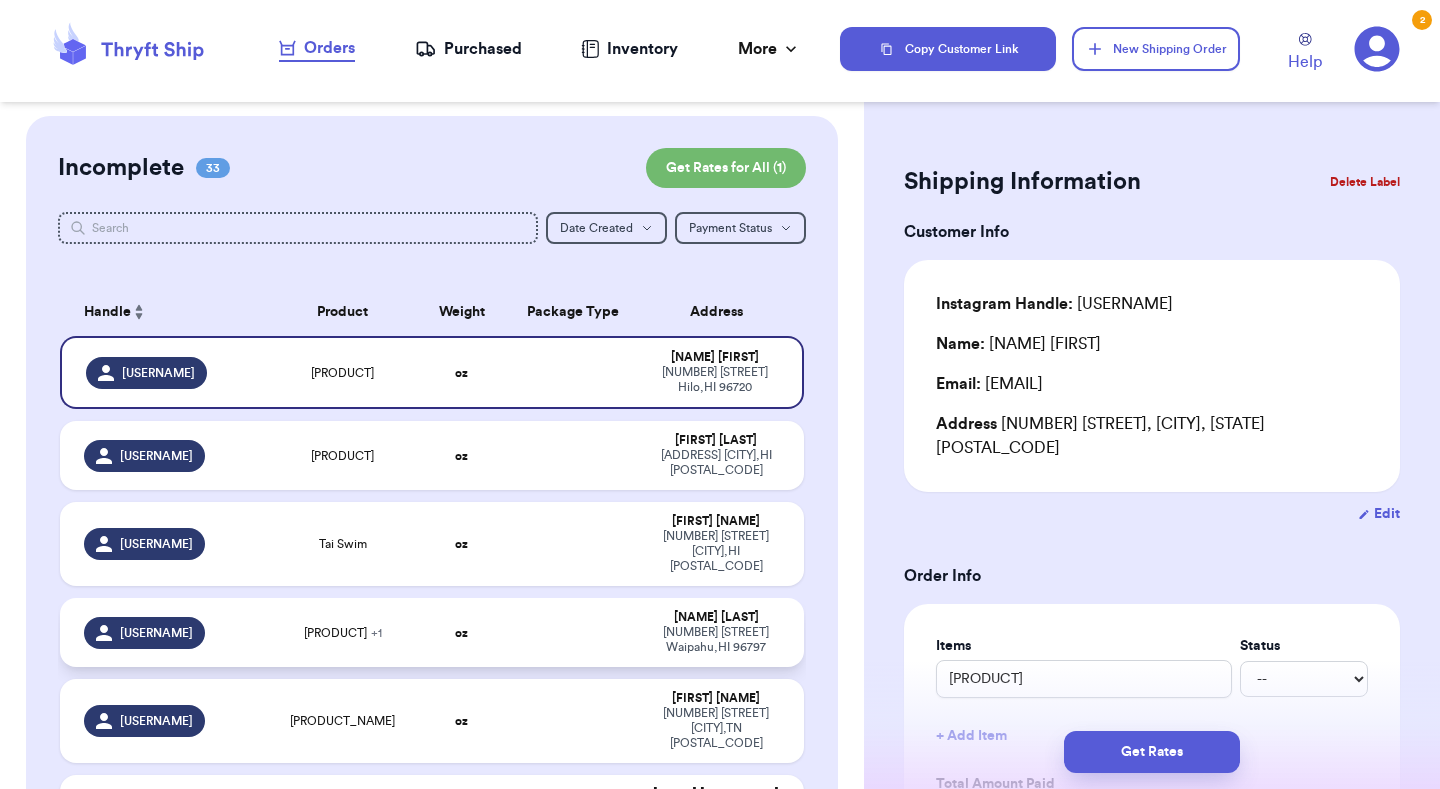 scroll, scrollTop: 0, scrollLeft: 0, axis: both 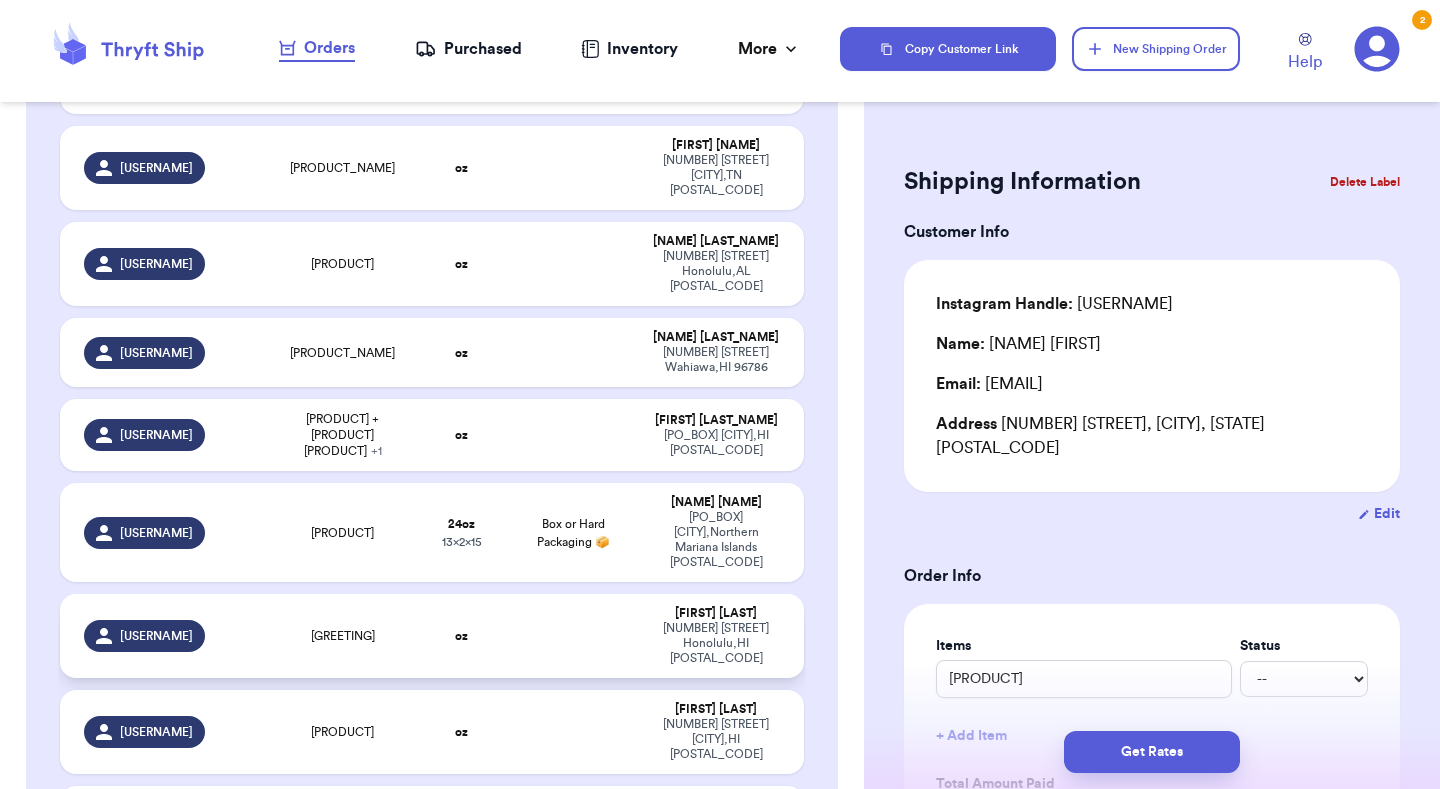 type 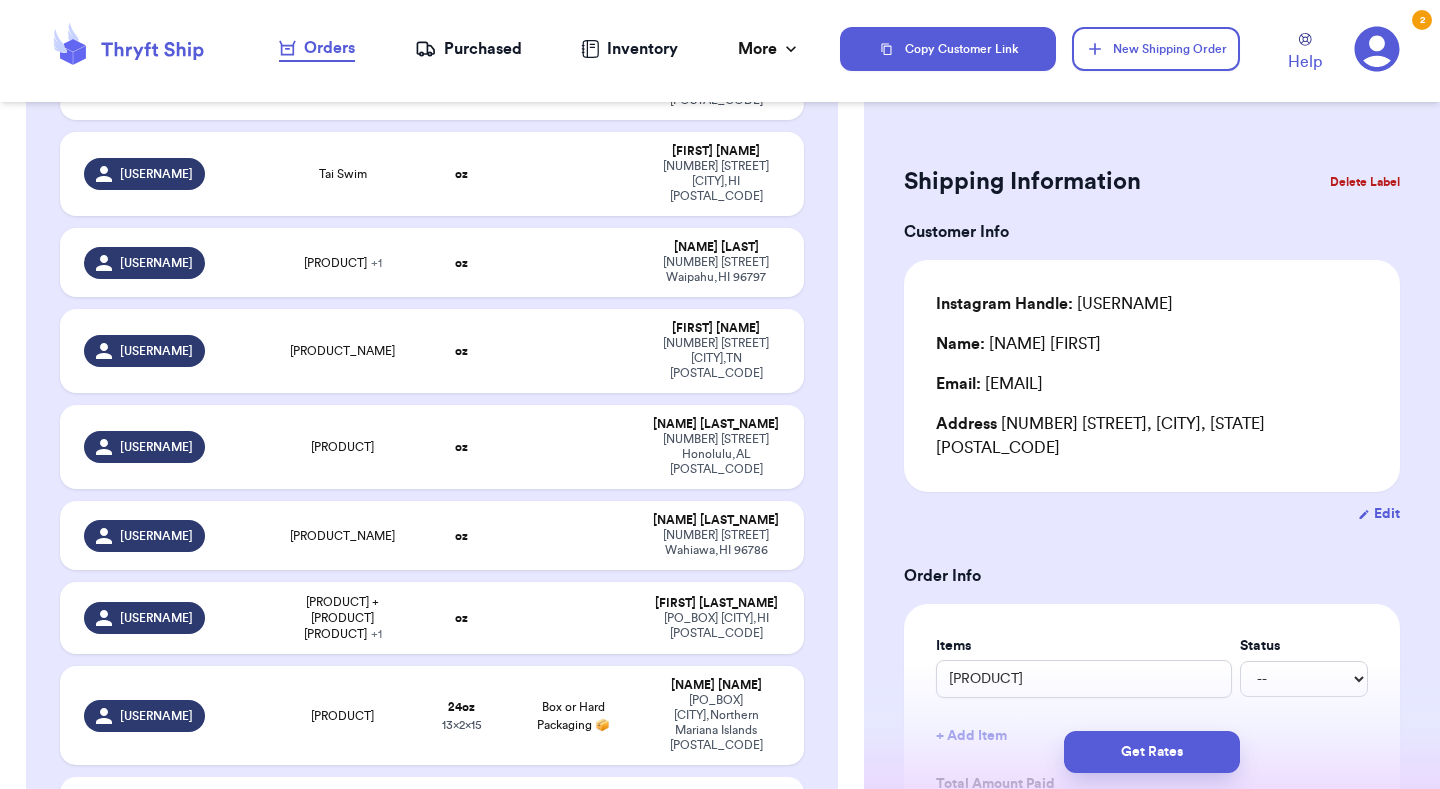 scroll, scrollTop: 372, scrollLeft: 0, axis: vertical 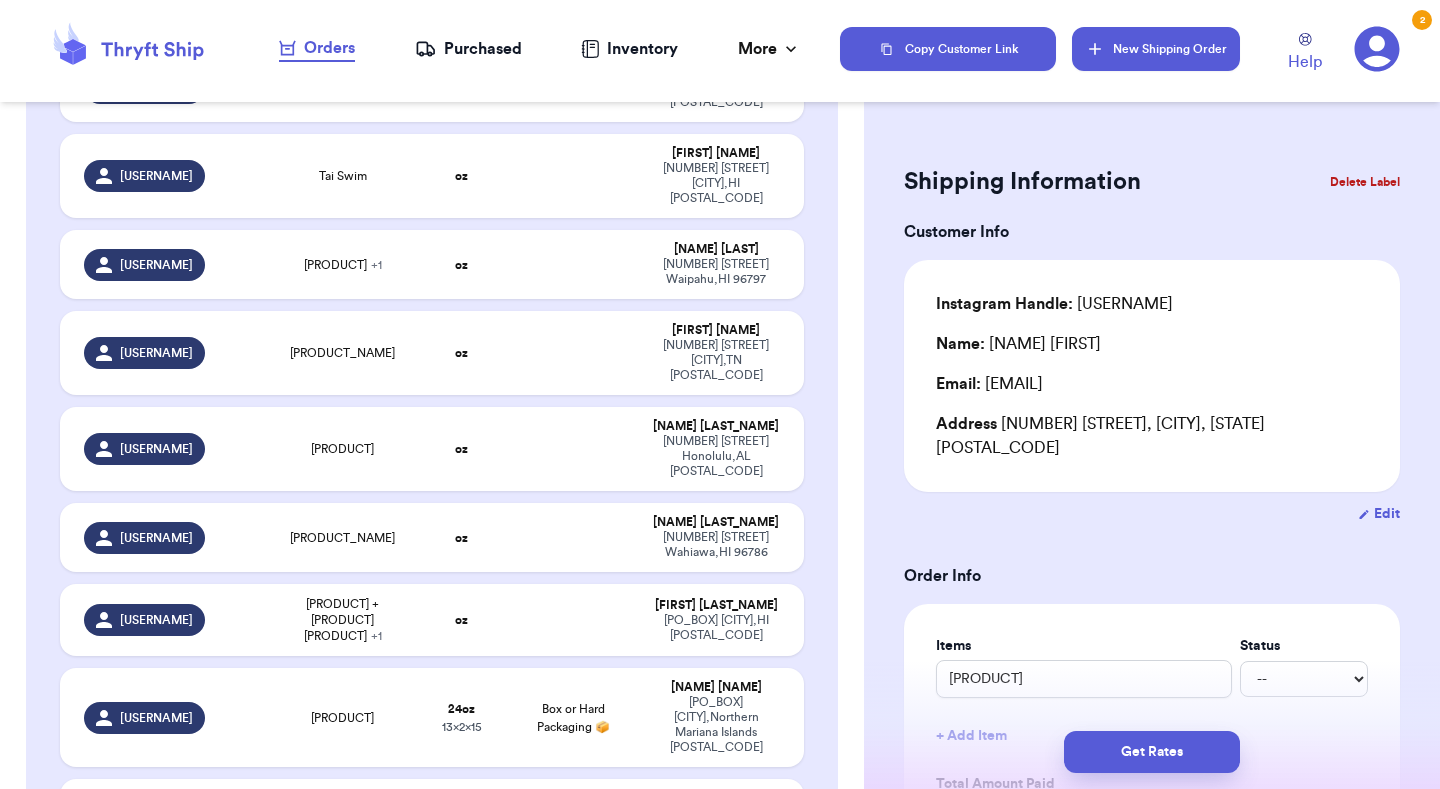 click on "New Shipping Order" at bounding box center (1156, 49) 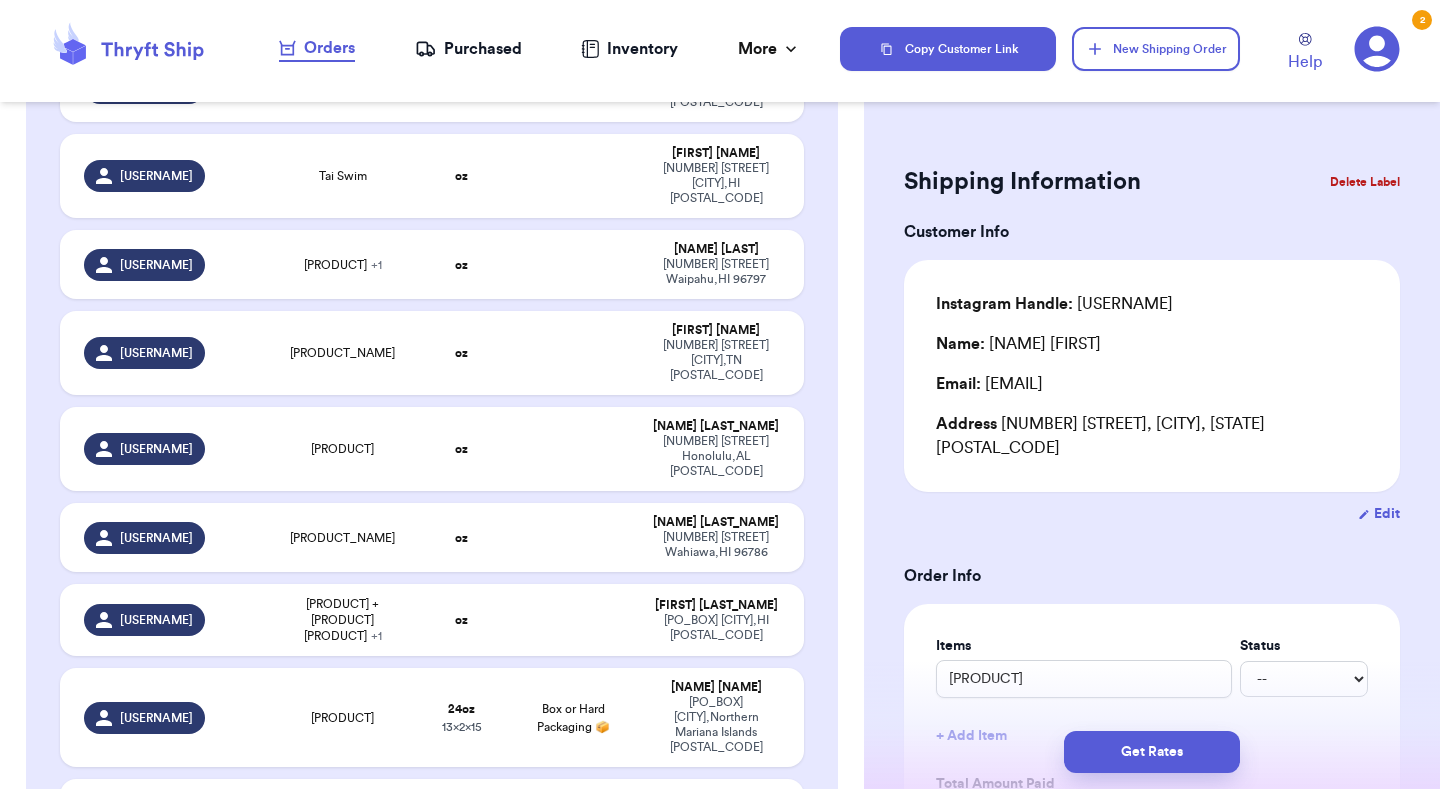 type 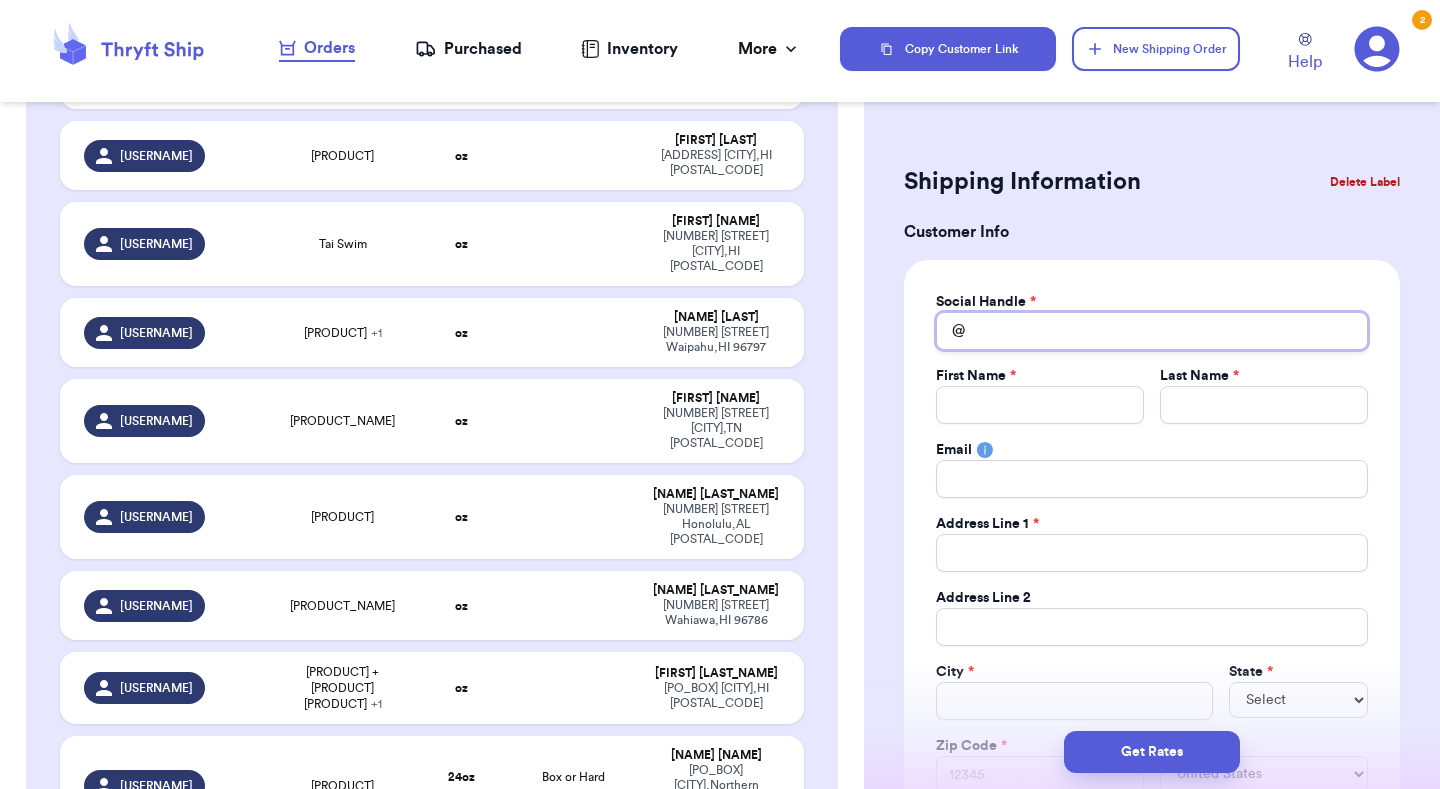 click on "Total Amount Paid" at bounding box center (1152, 331) 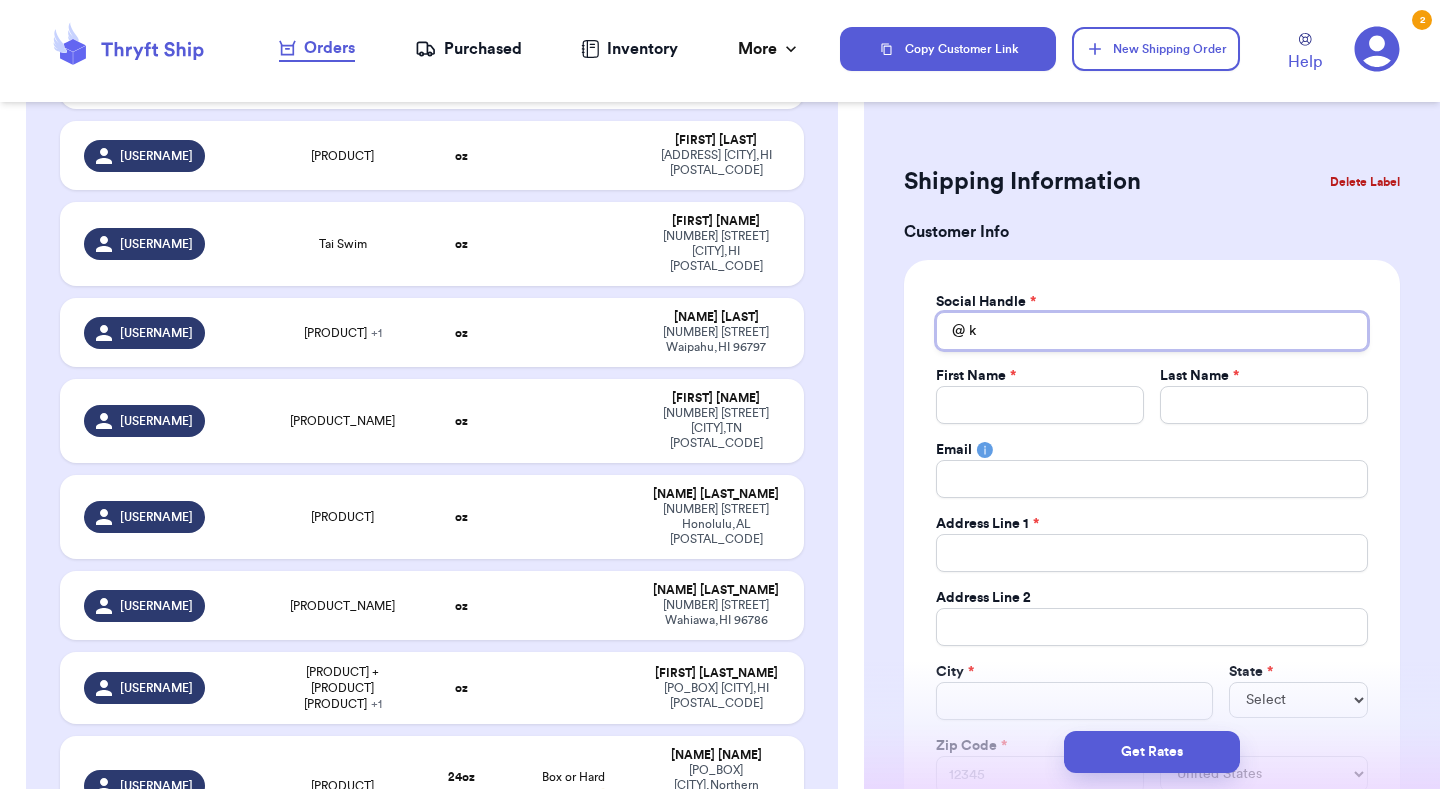 type 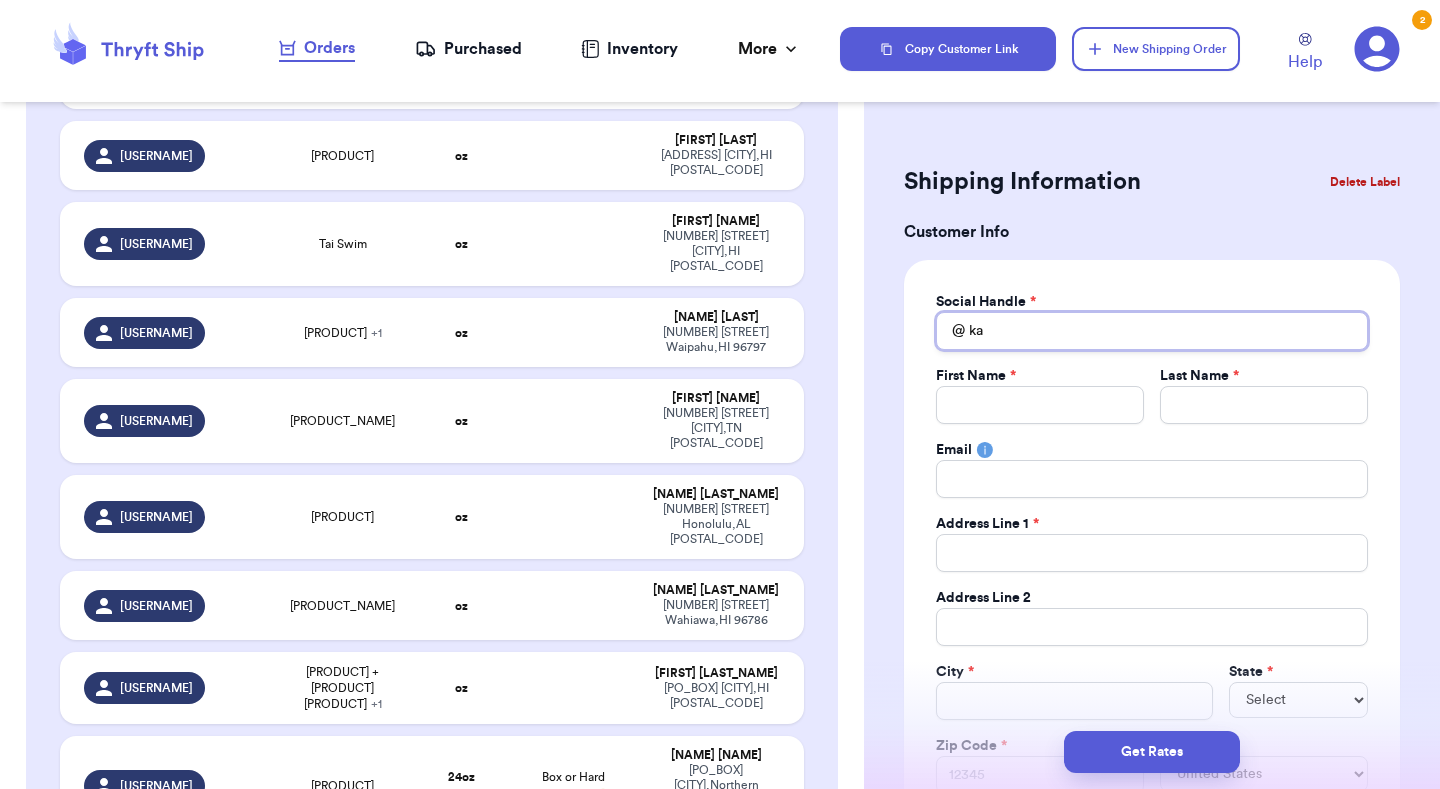 type 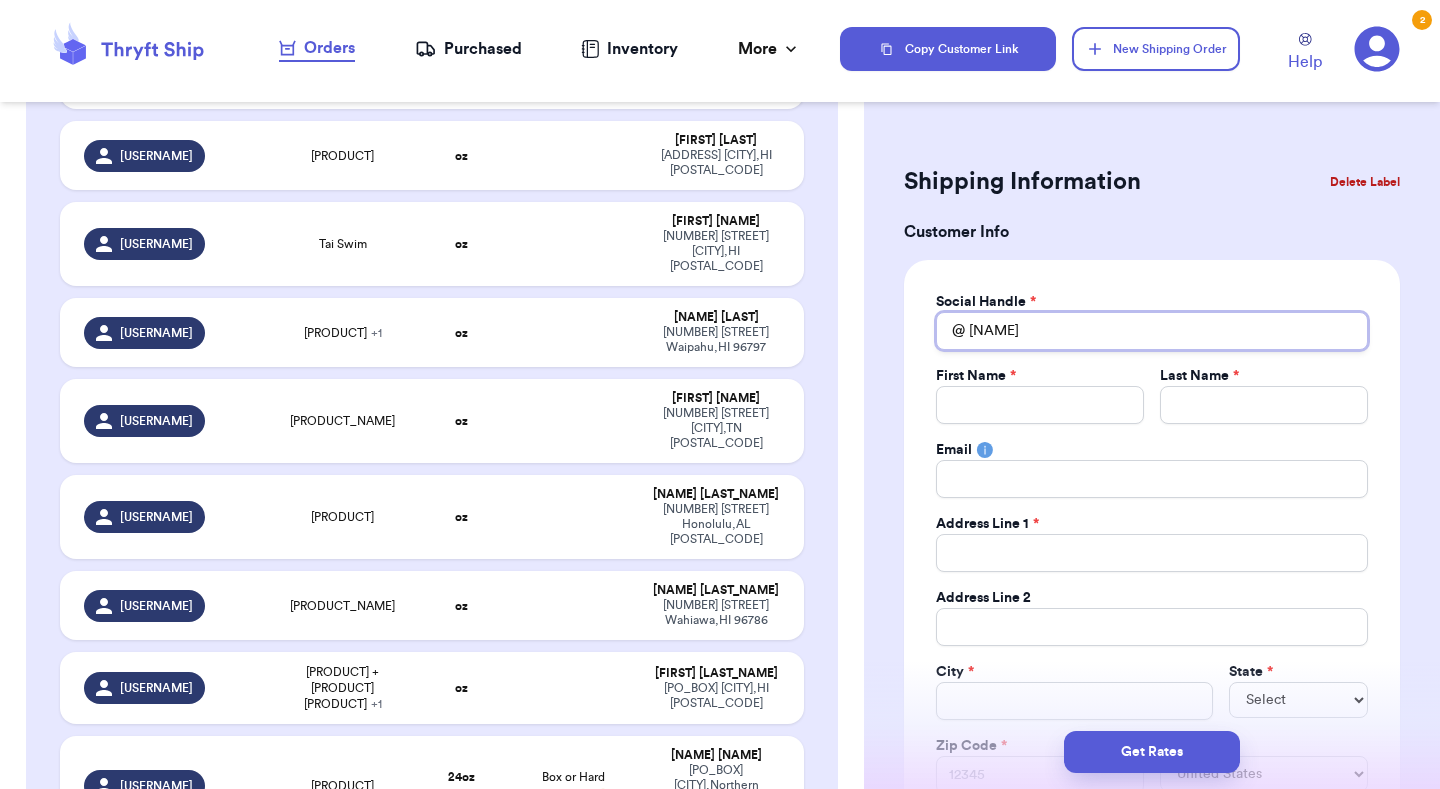type 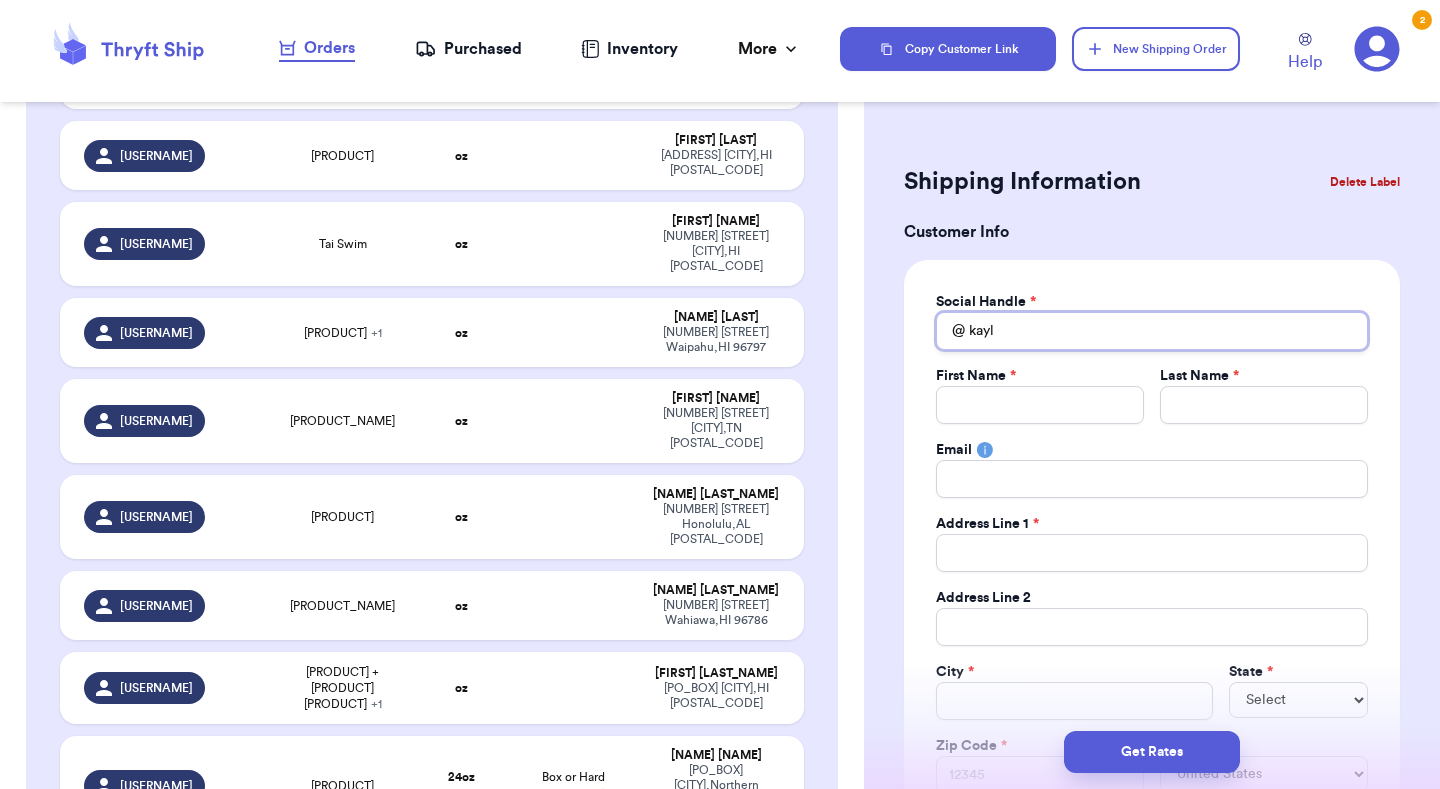 type 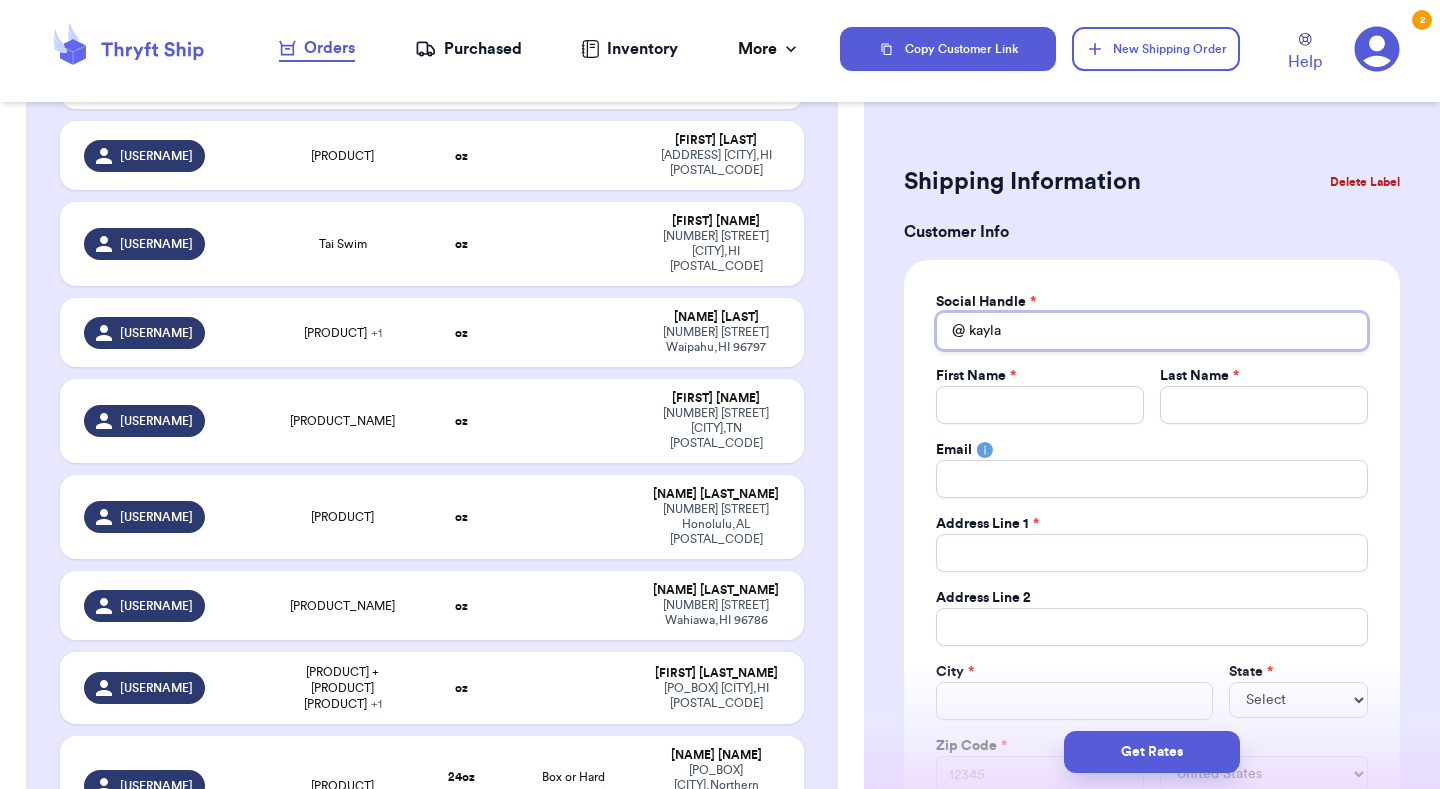 type 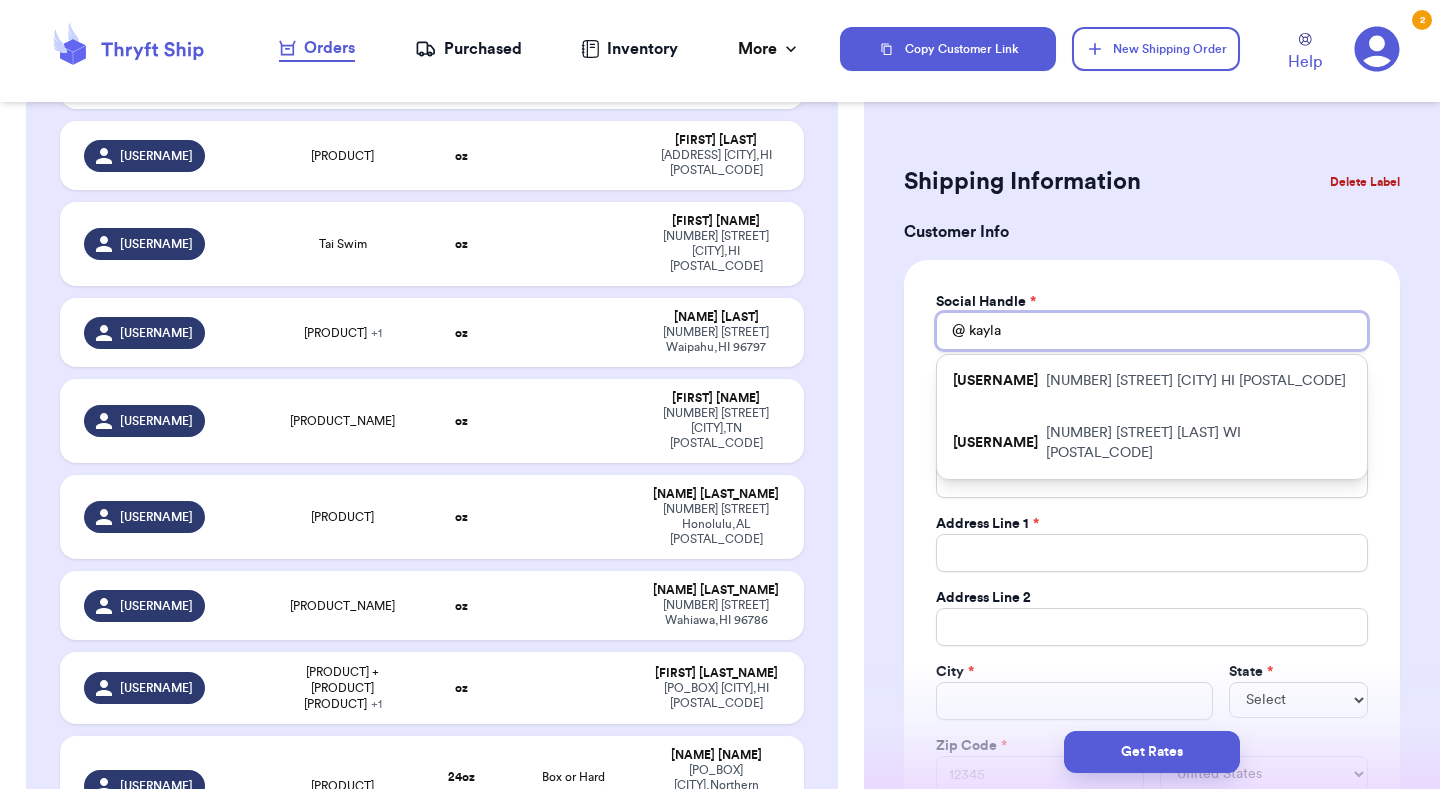 type on "Kayla" 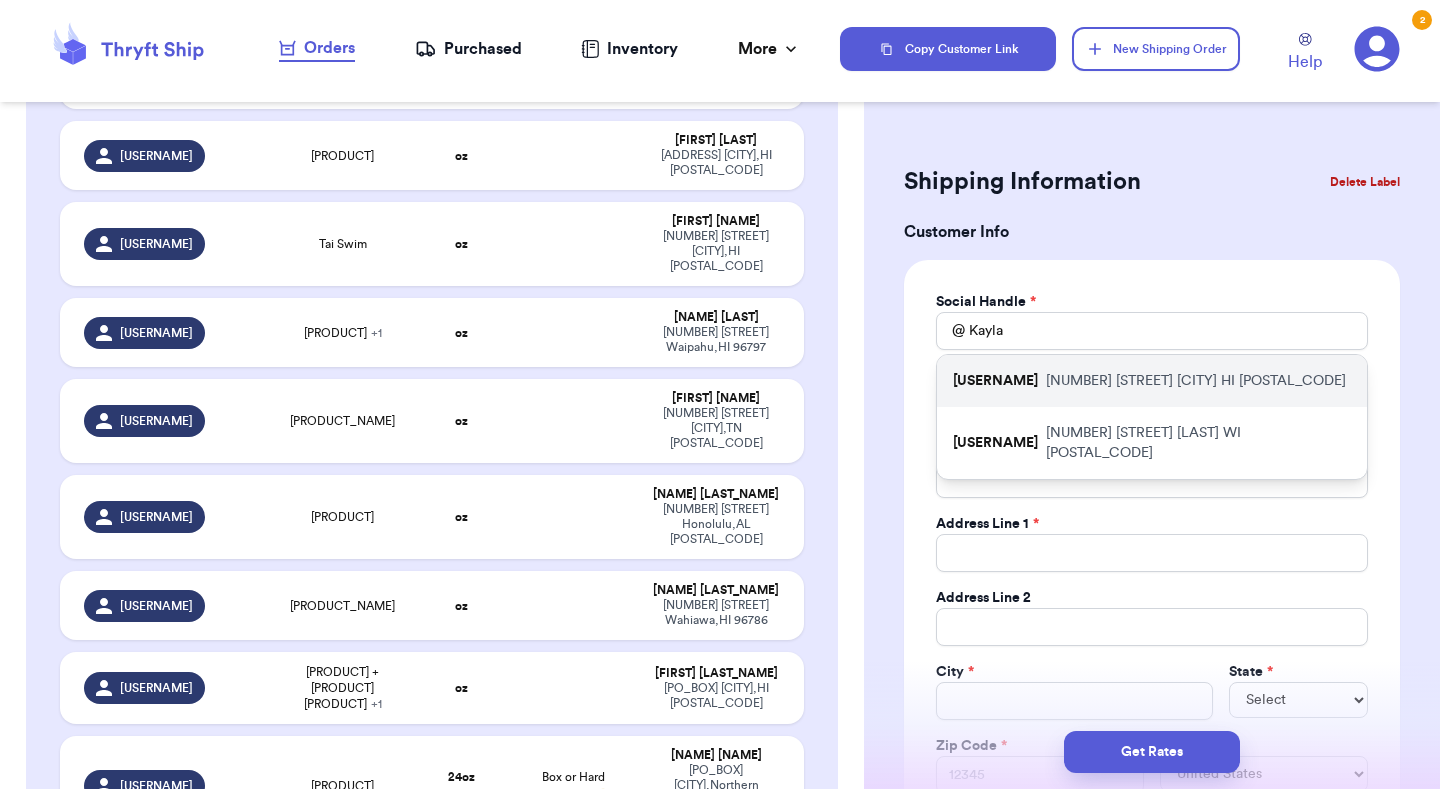 drag, startPoint x: 1049, startPoint y: 320, endPoint x: 1089, endPoint y: 385, distance: 76.321686 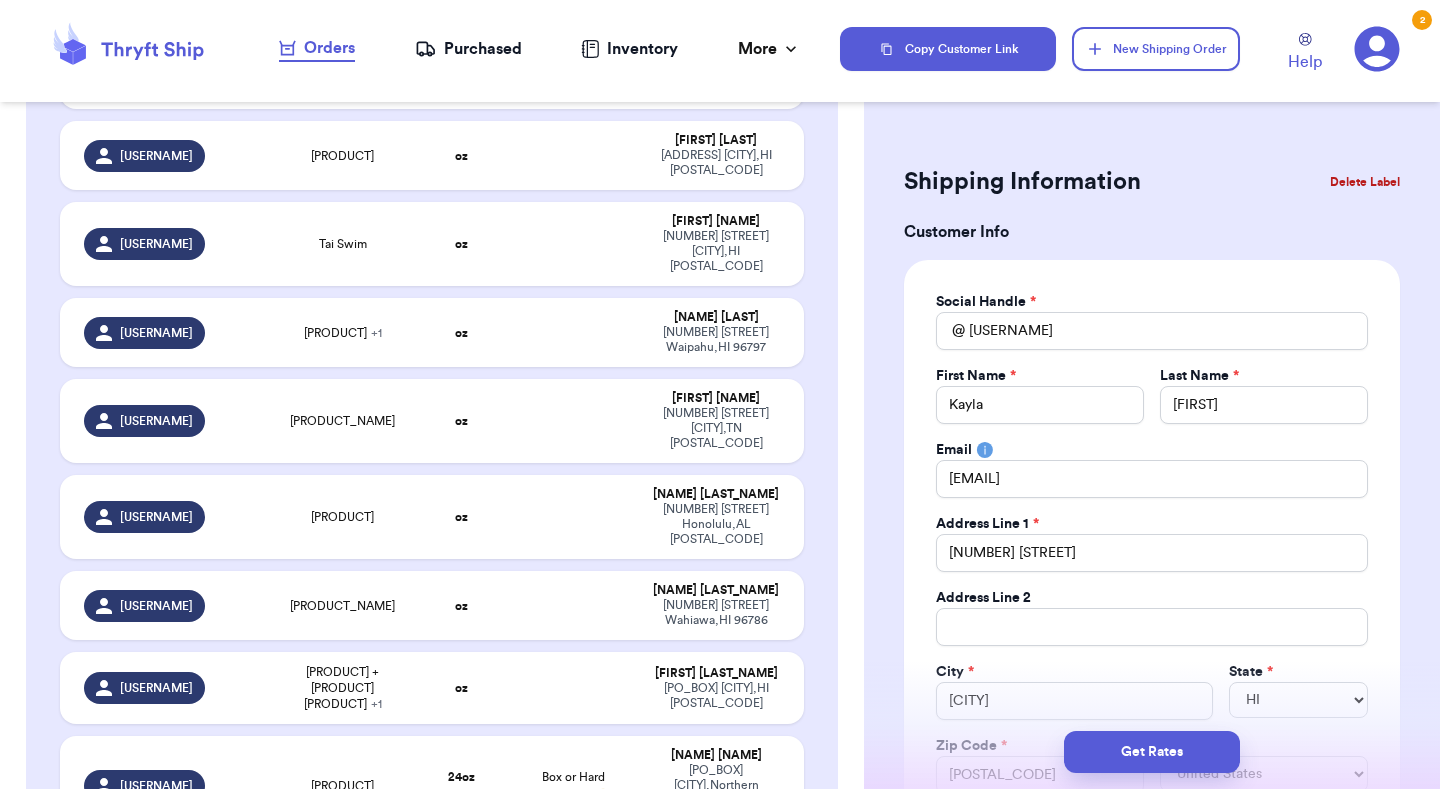 type 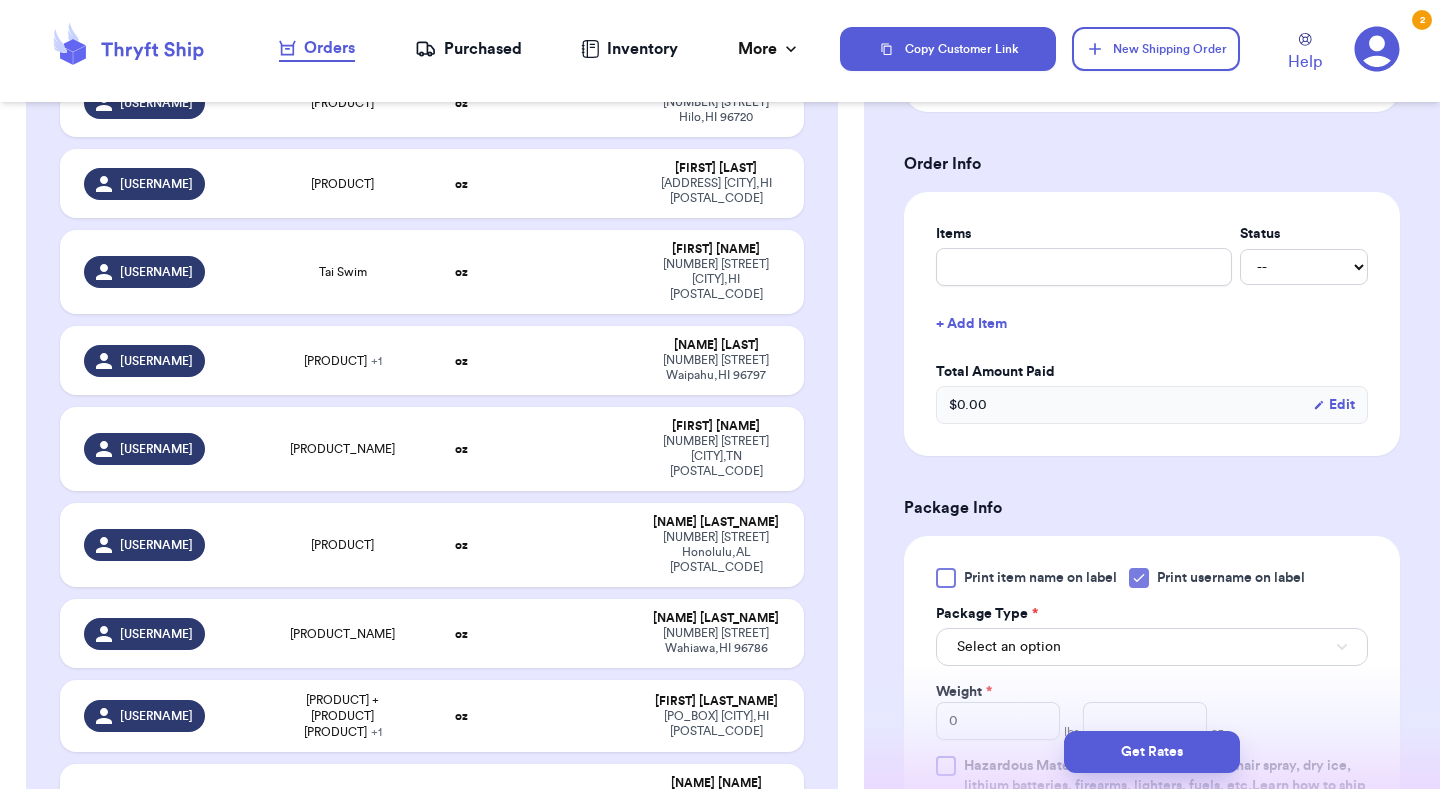 scroll, scrollTop: 717, scrollLeft: 0, axis: vertical 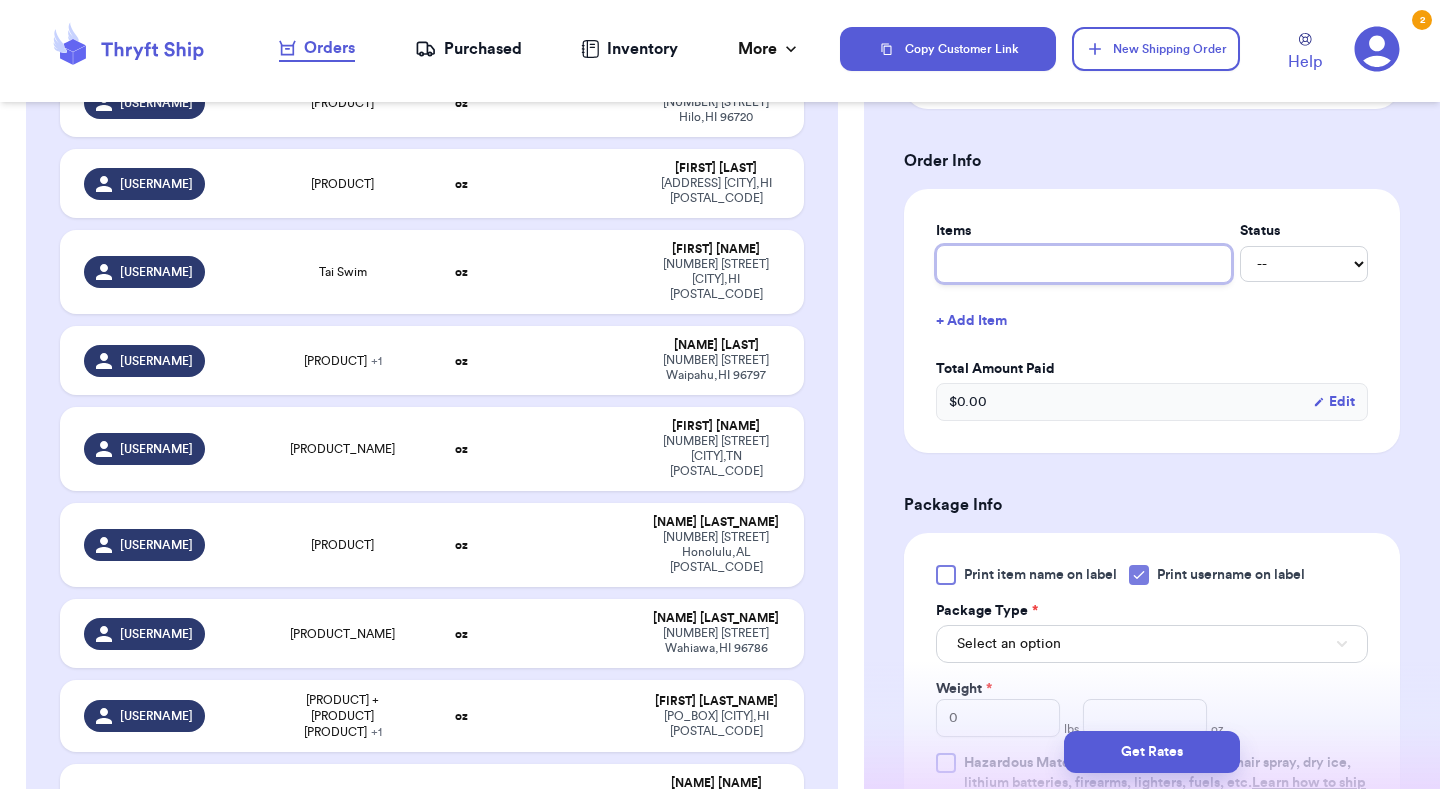 type on "l" 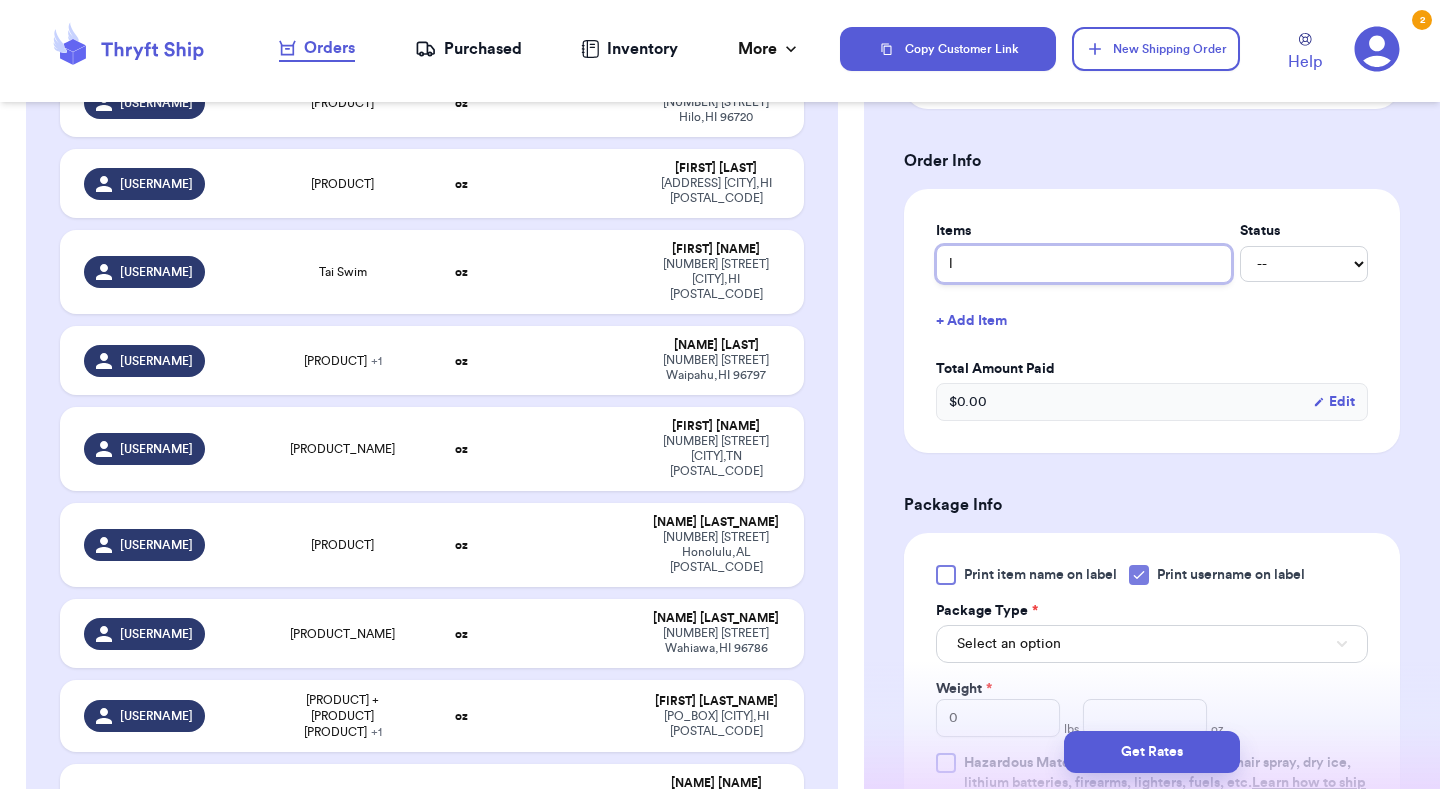 type 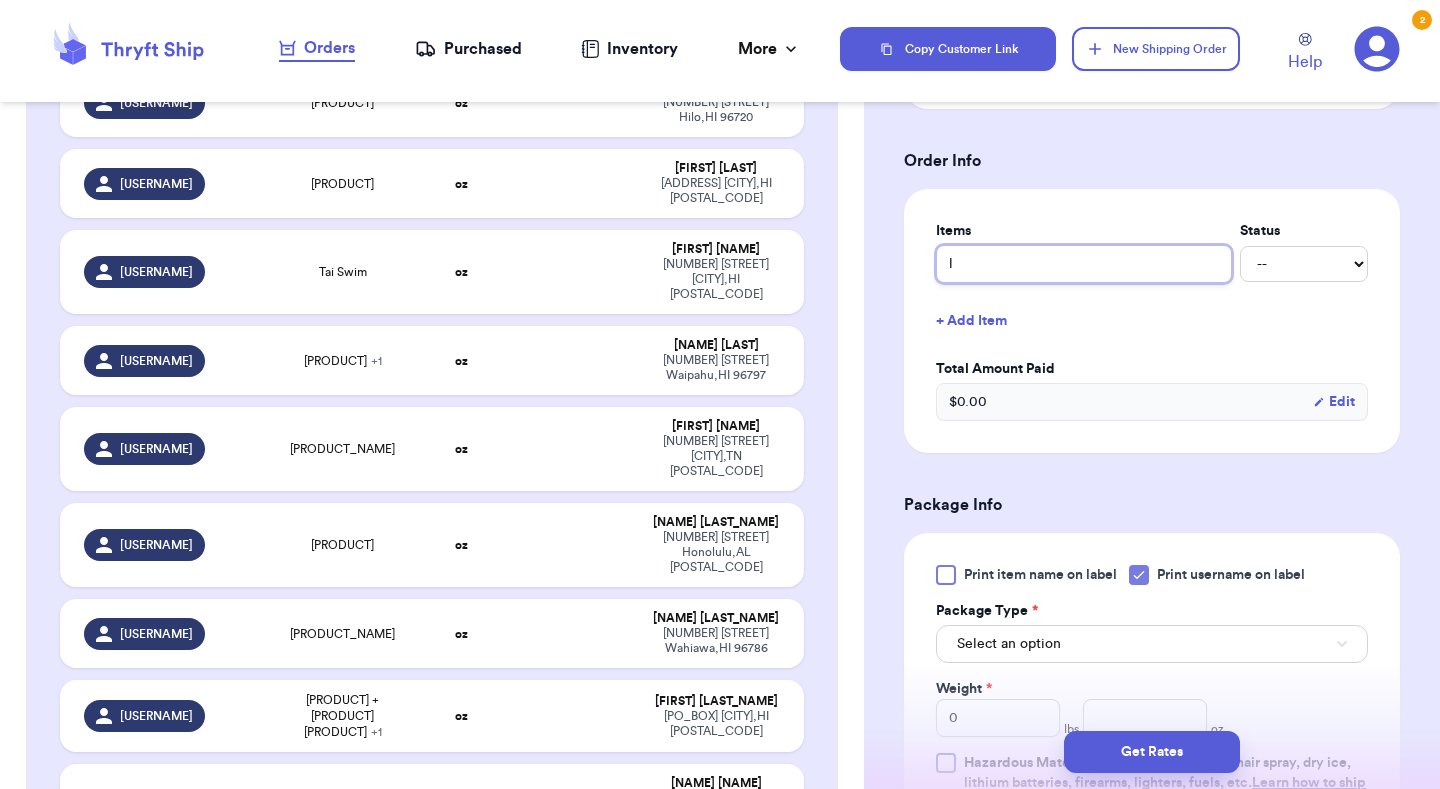 type on "[USERNAME]" 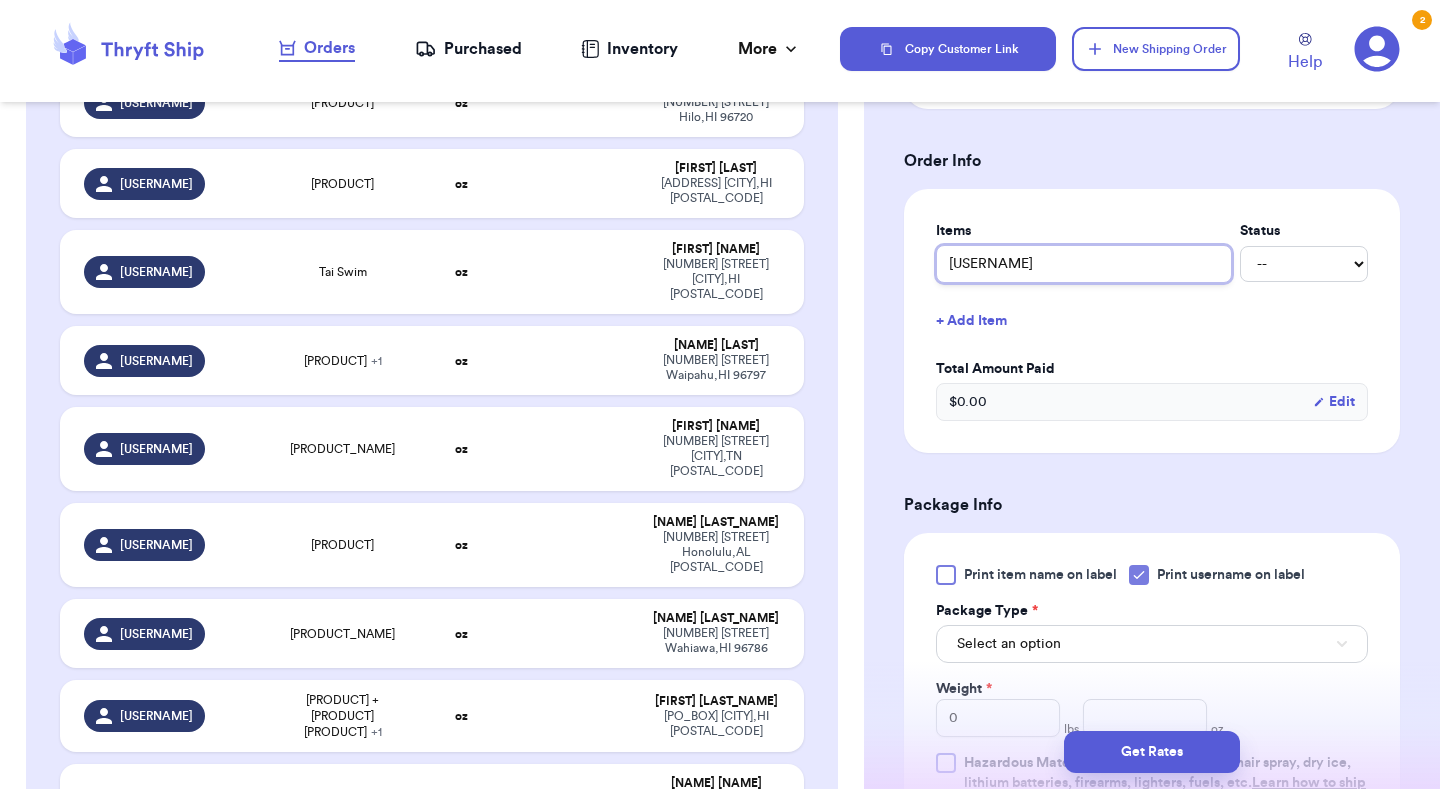 type 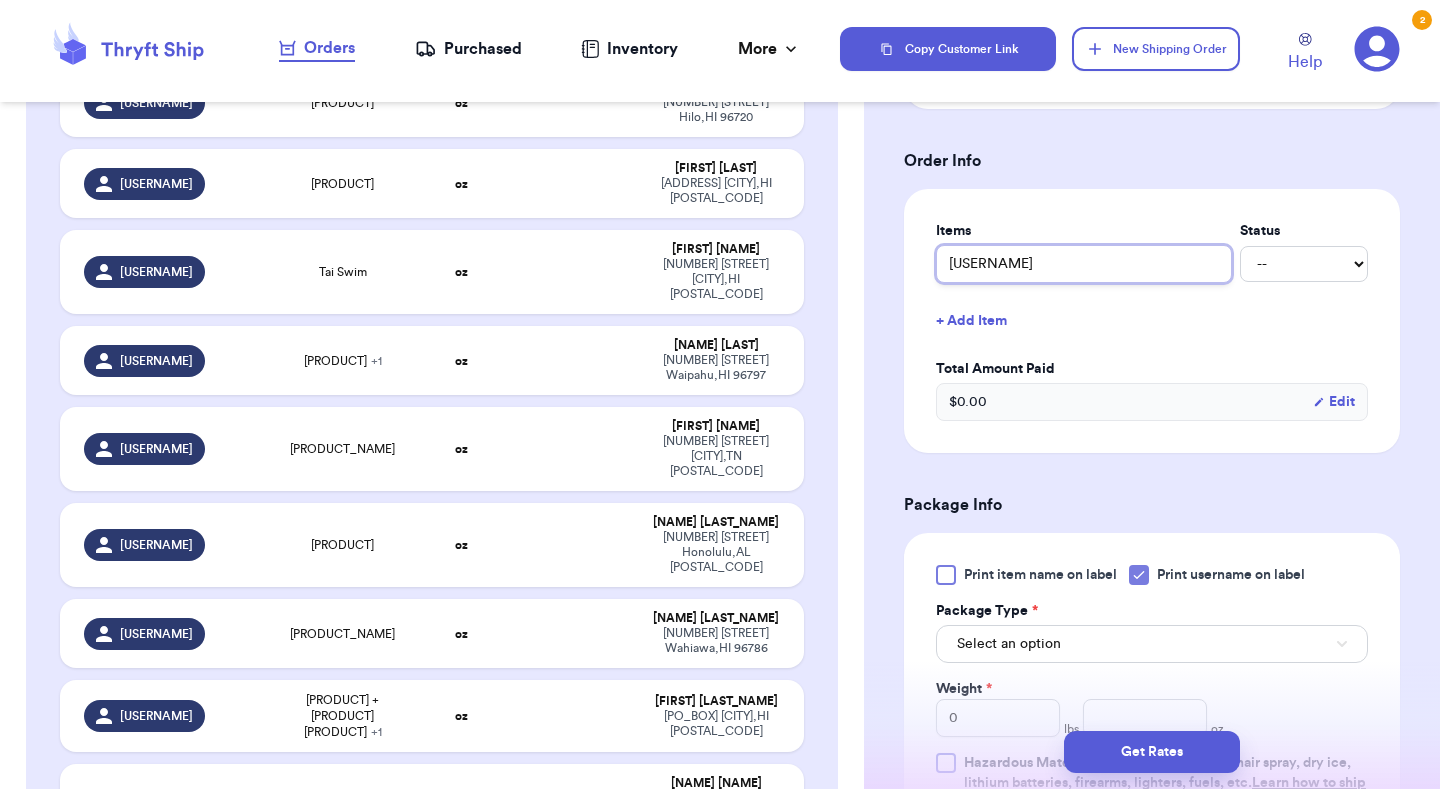 type on "[NAME]" 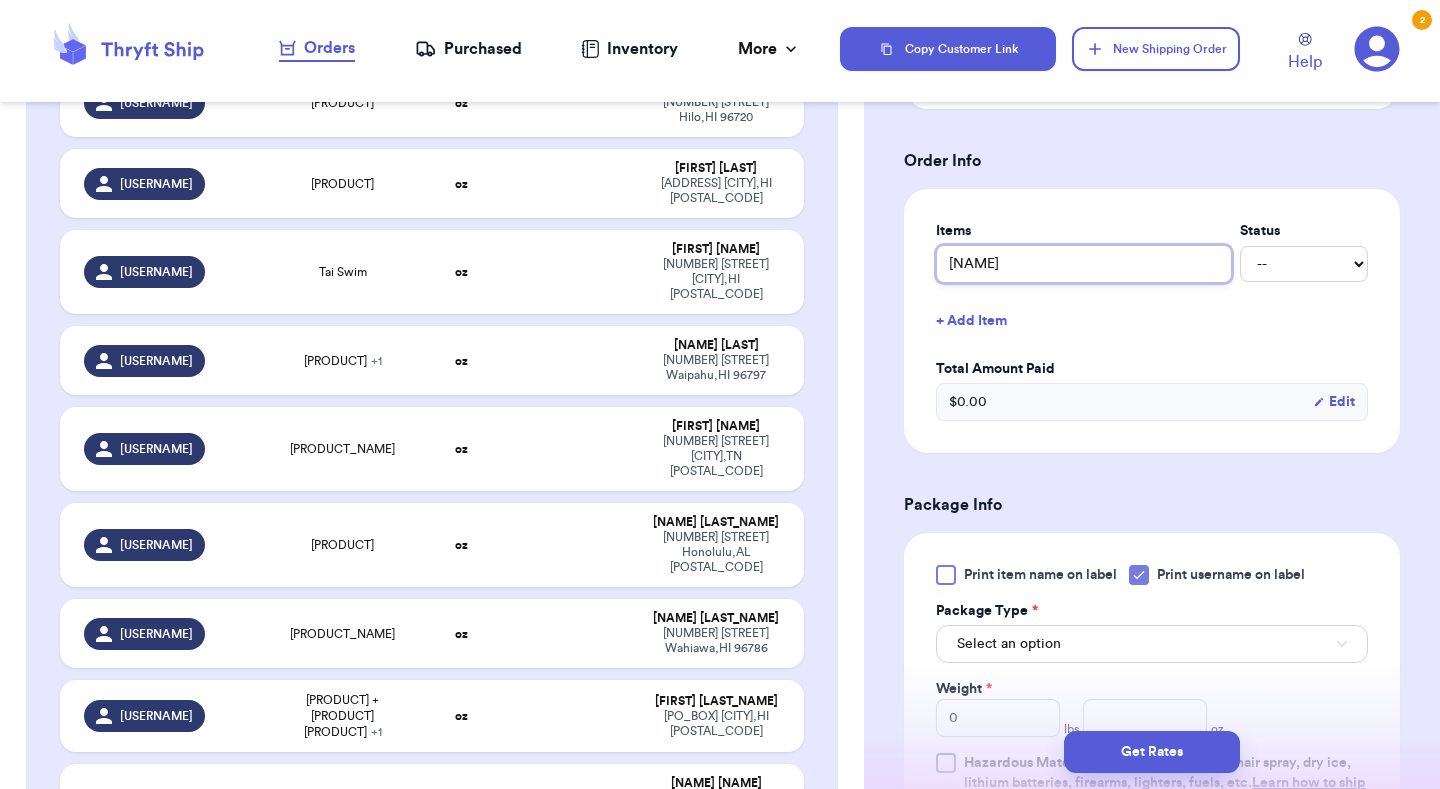 type 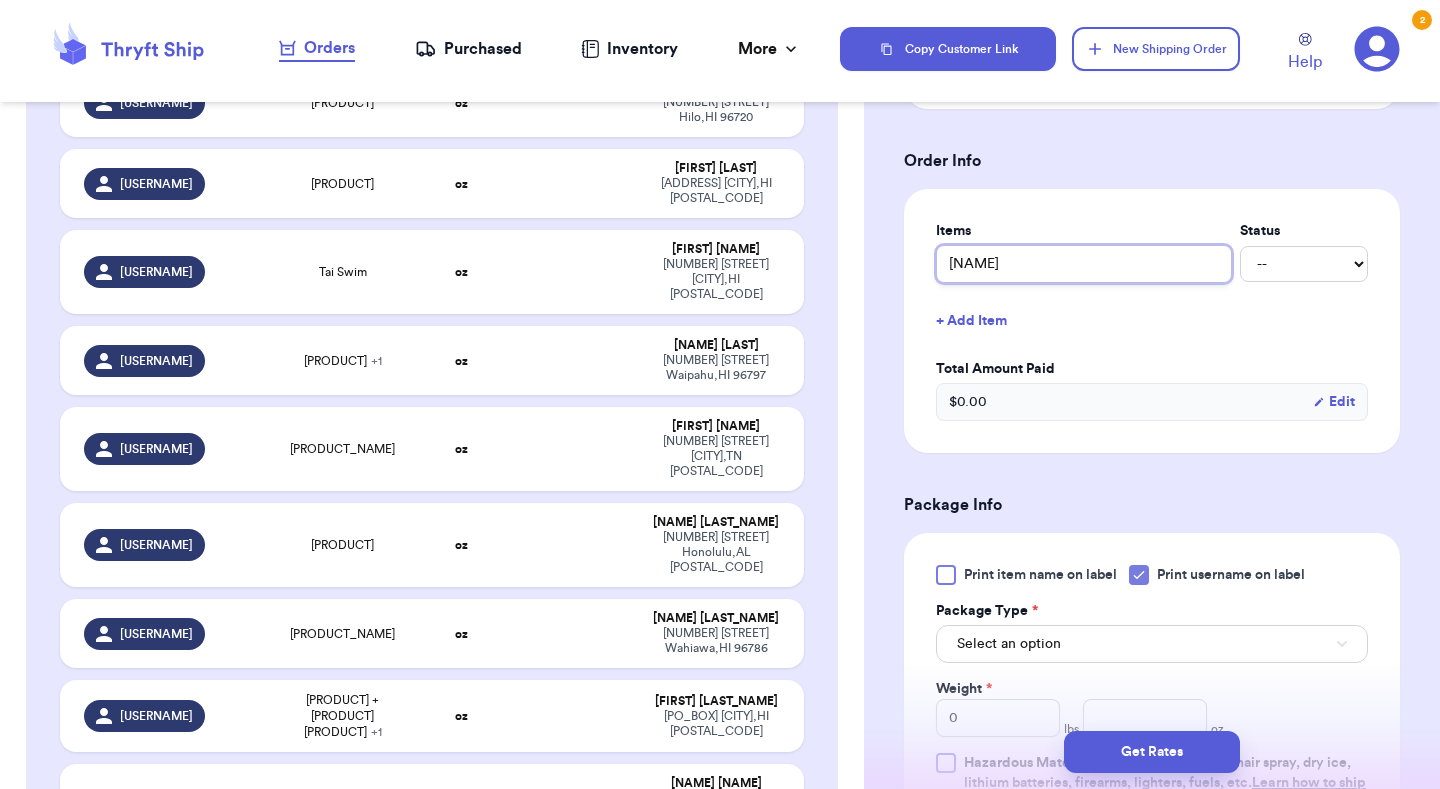 type on "[NAME]" 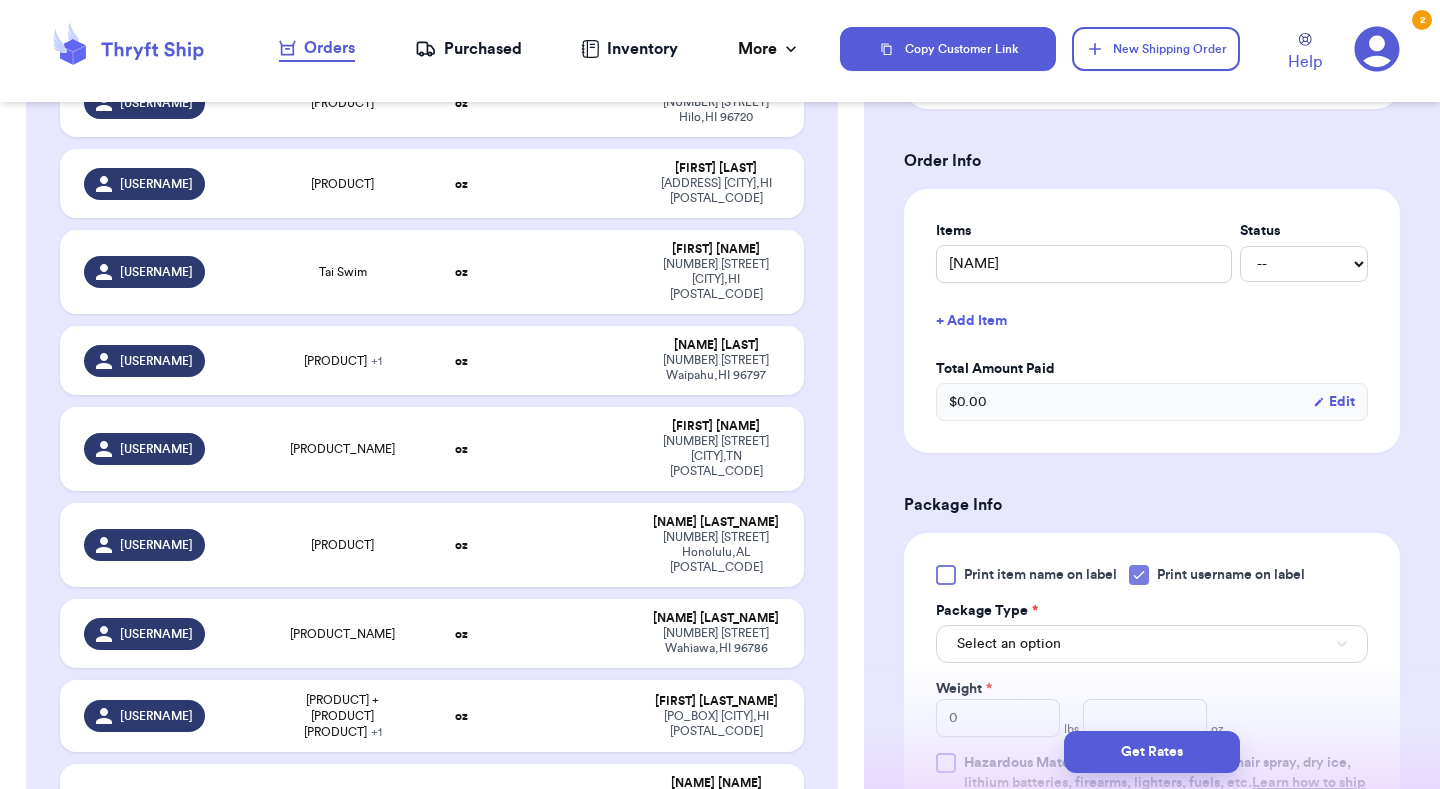 click on "Select an option" at bounding box center (1009, 644) 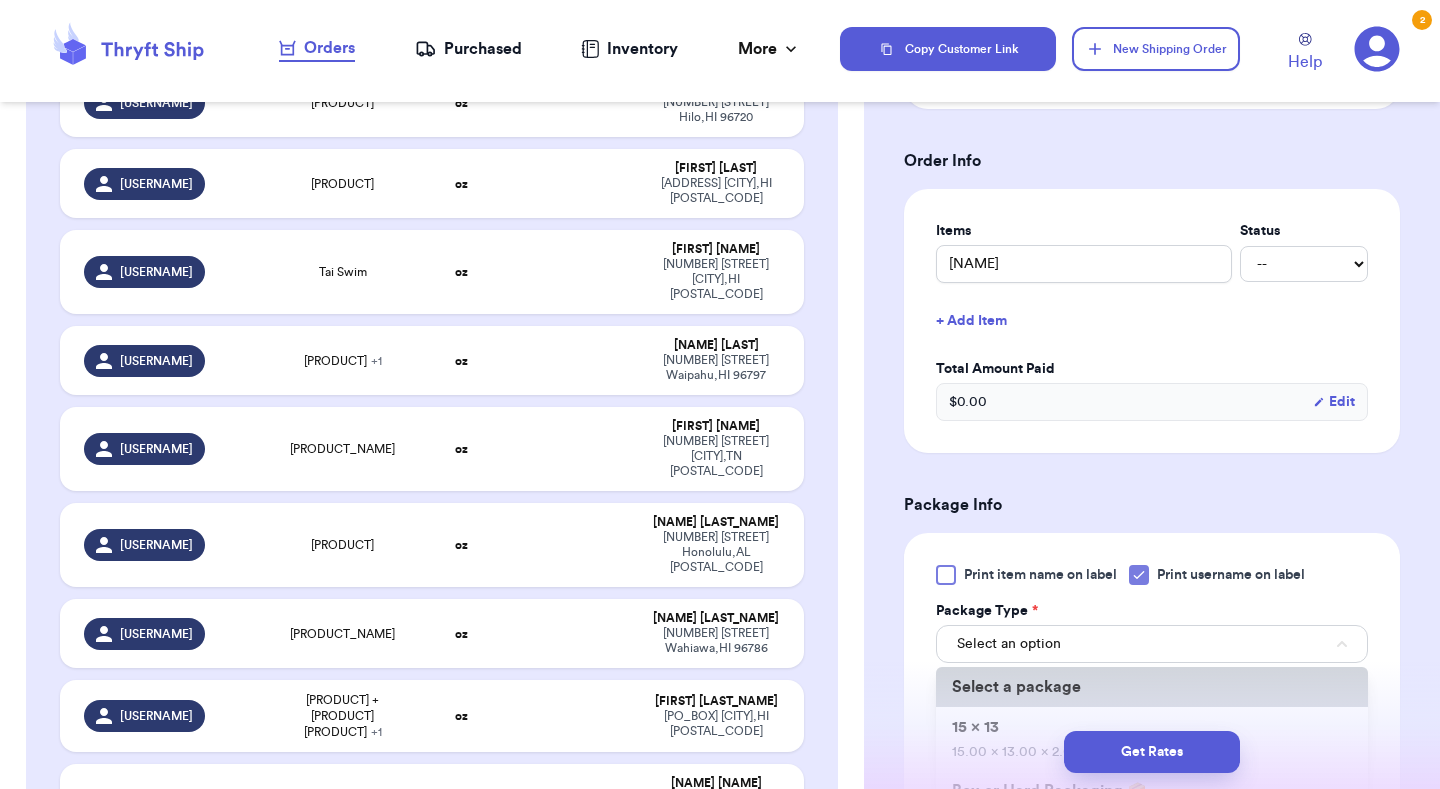 click on "Select a package" at bounding box center (1016, 687) 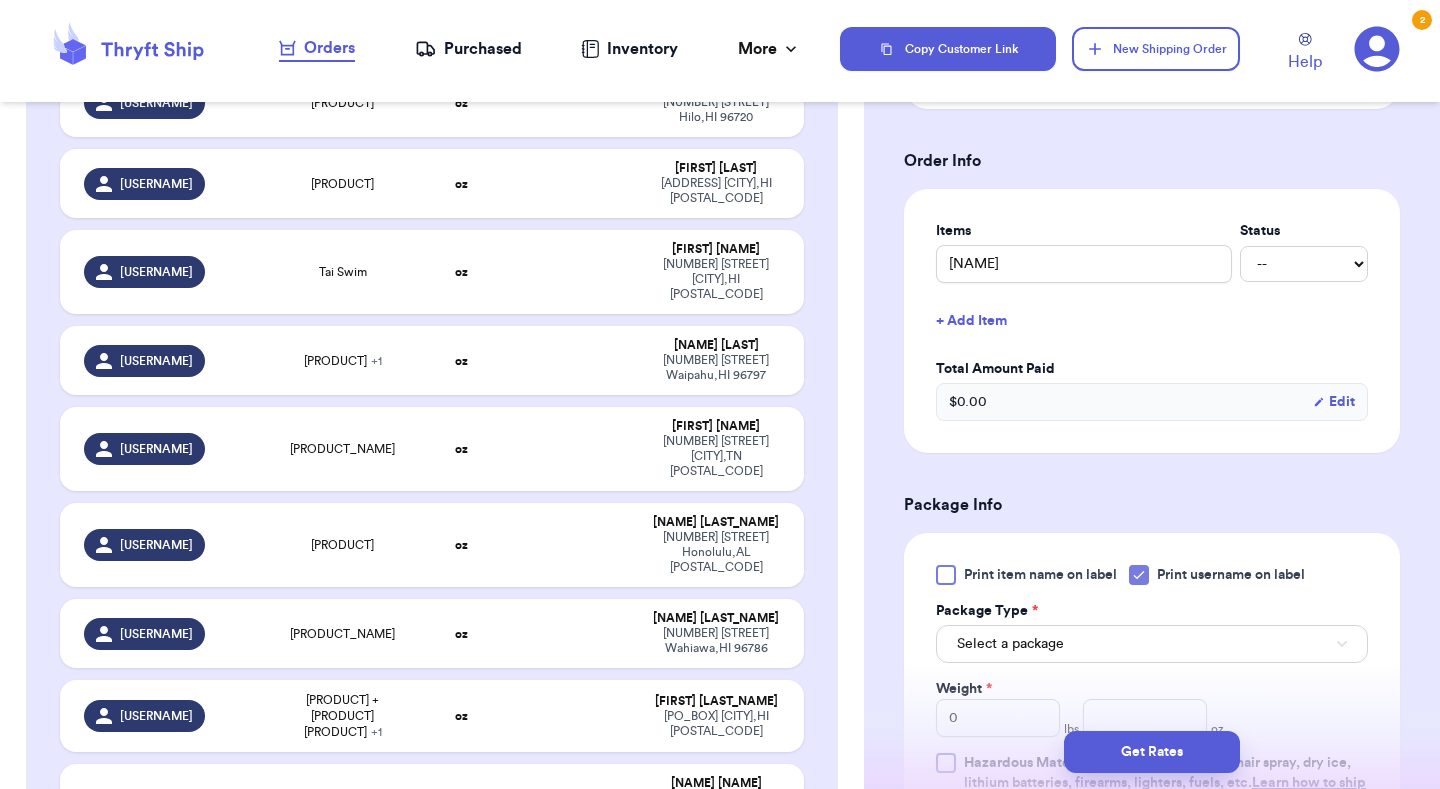 click on "Select a package" at bounding box center [1152, 644] 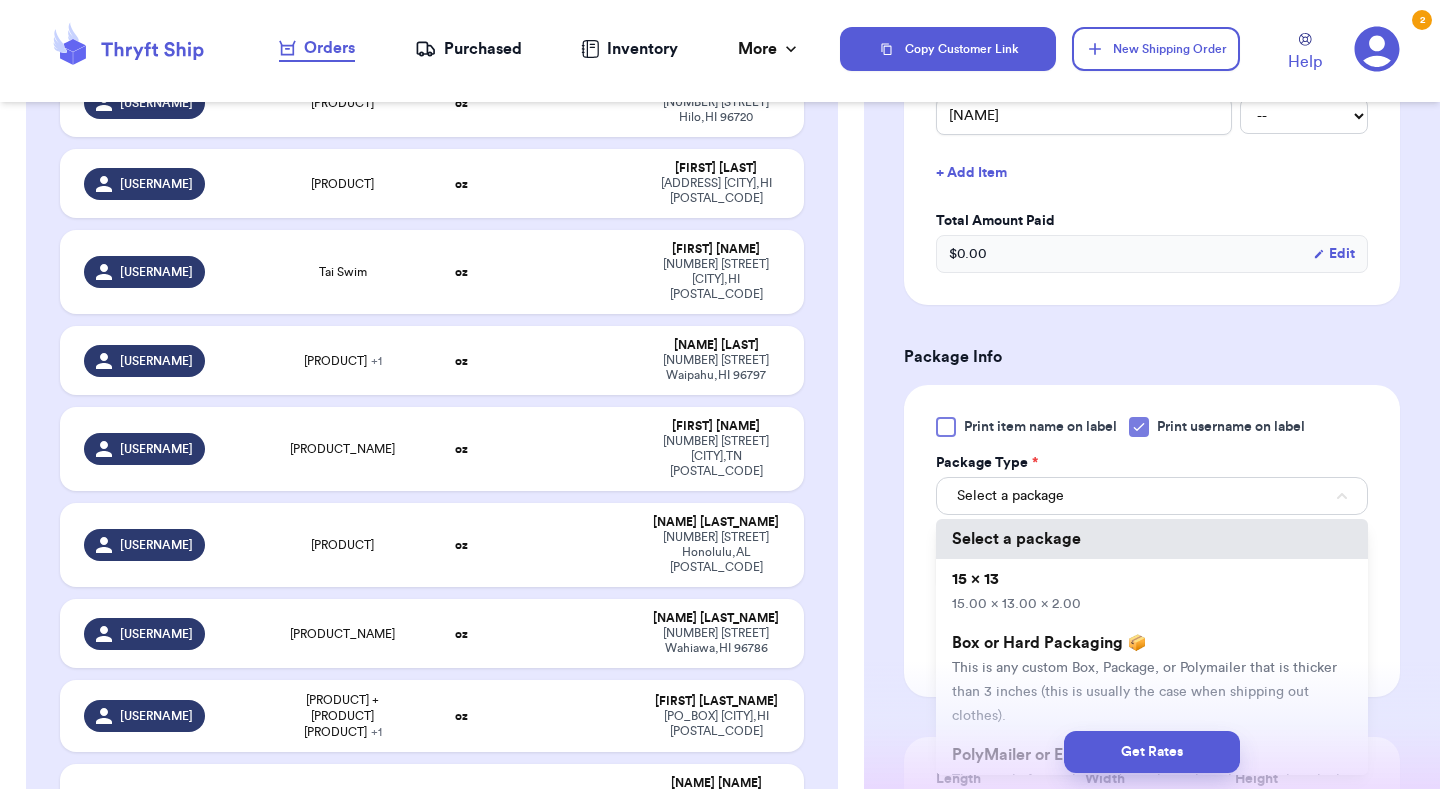 scroll, scrollTop: 868, scrollLeft: 0, axis: vertical 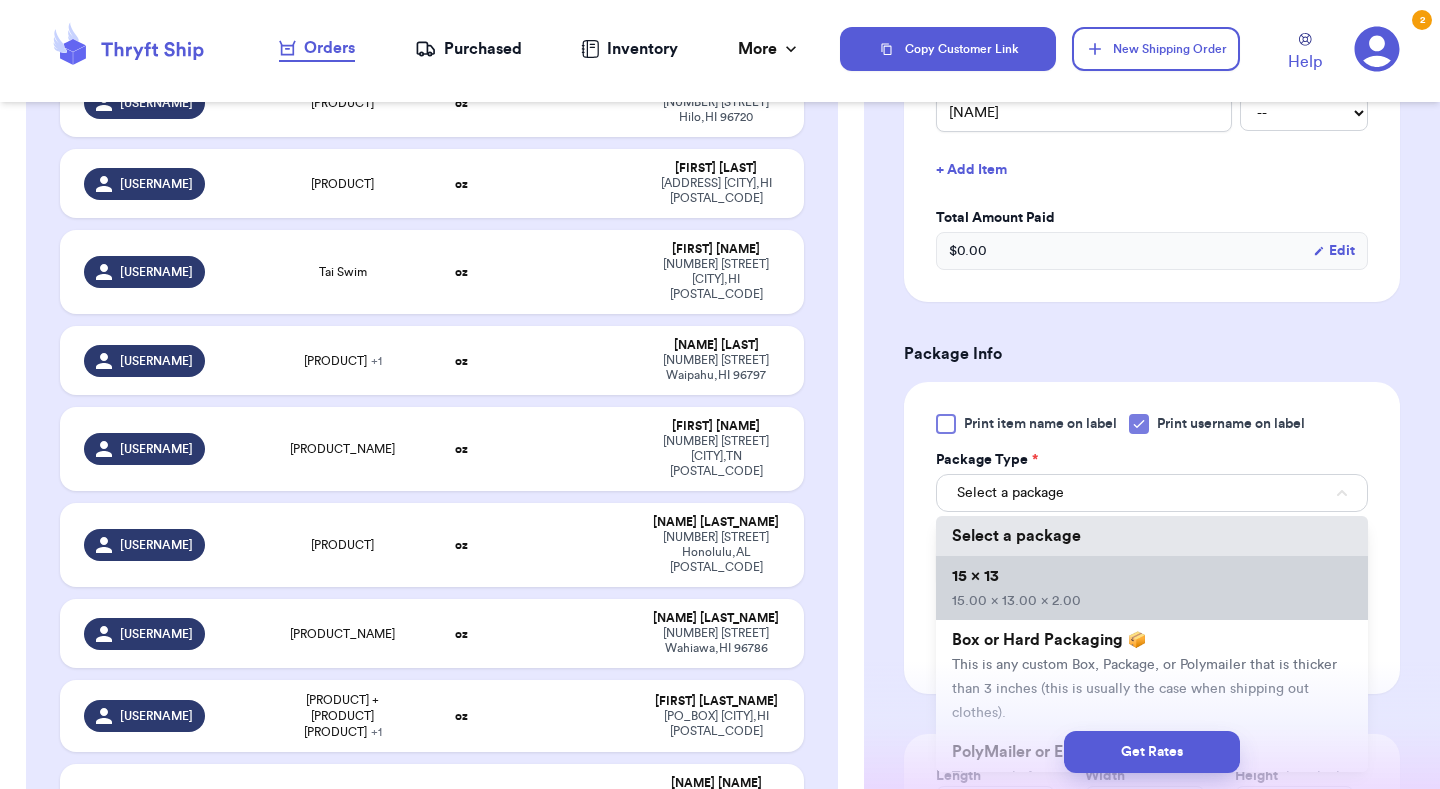 click on "[DIMENSIONS]" at bounding box center (1152, 588) 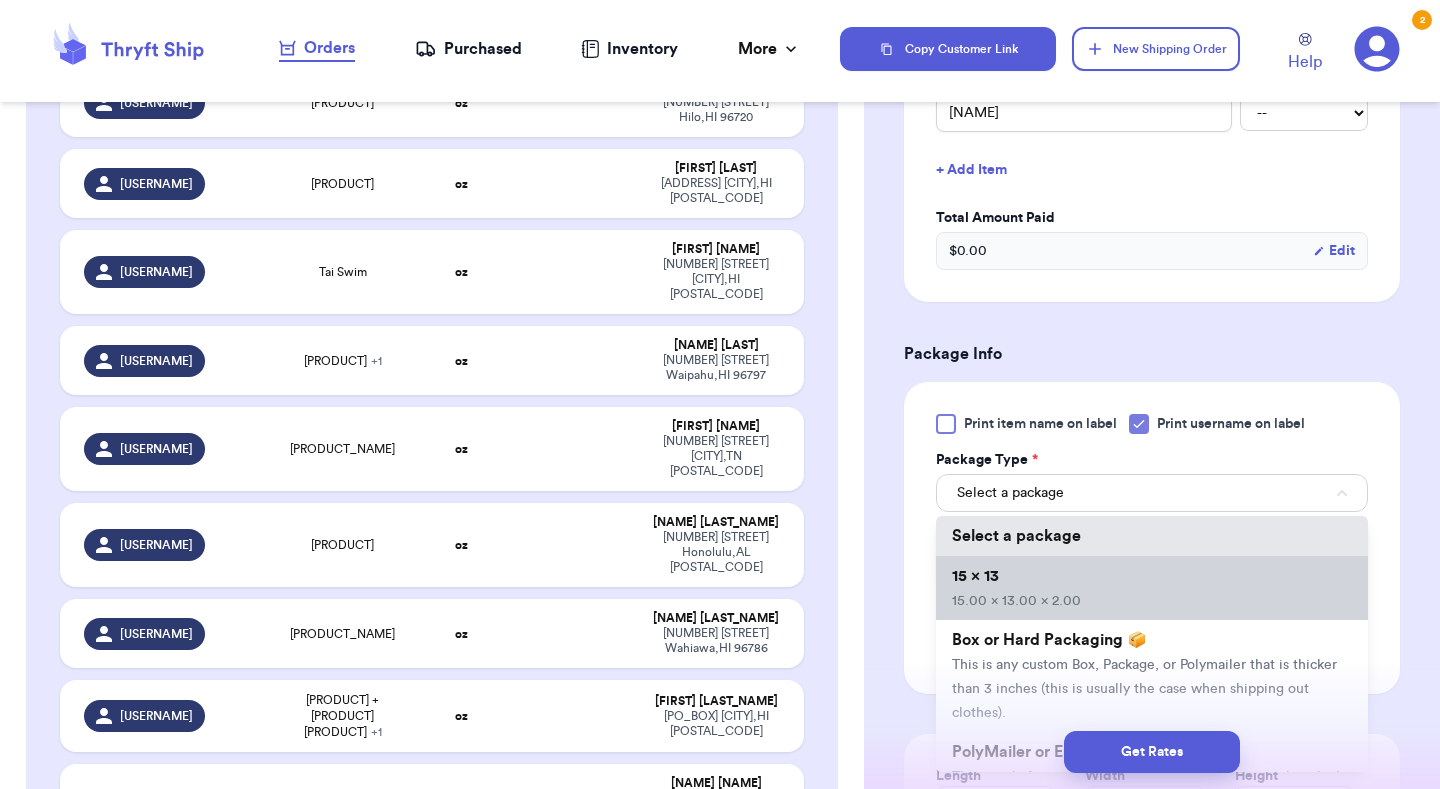 type 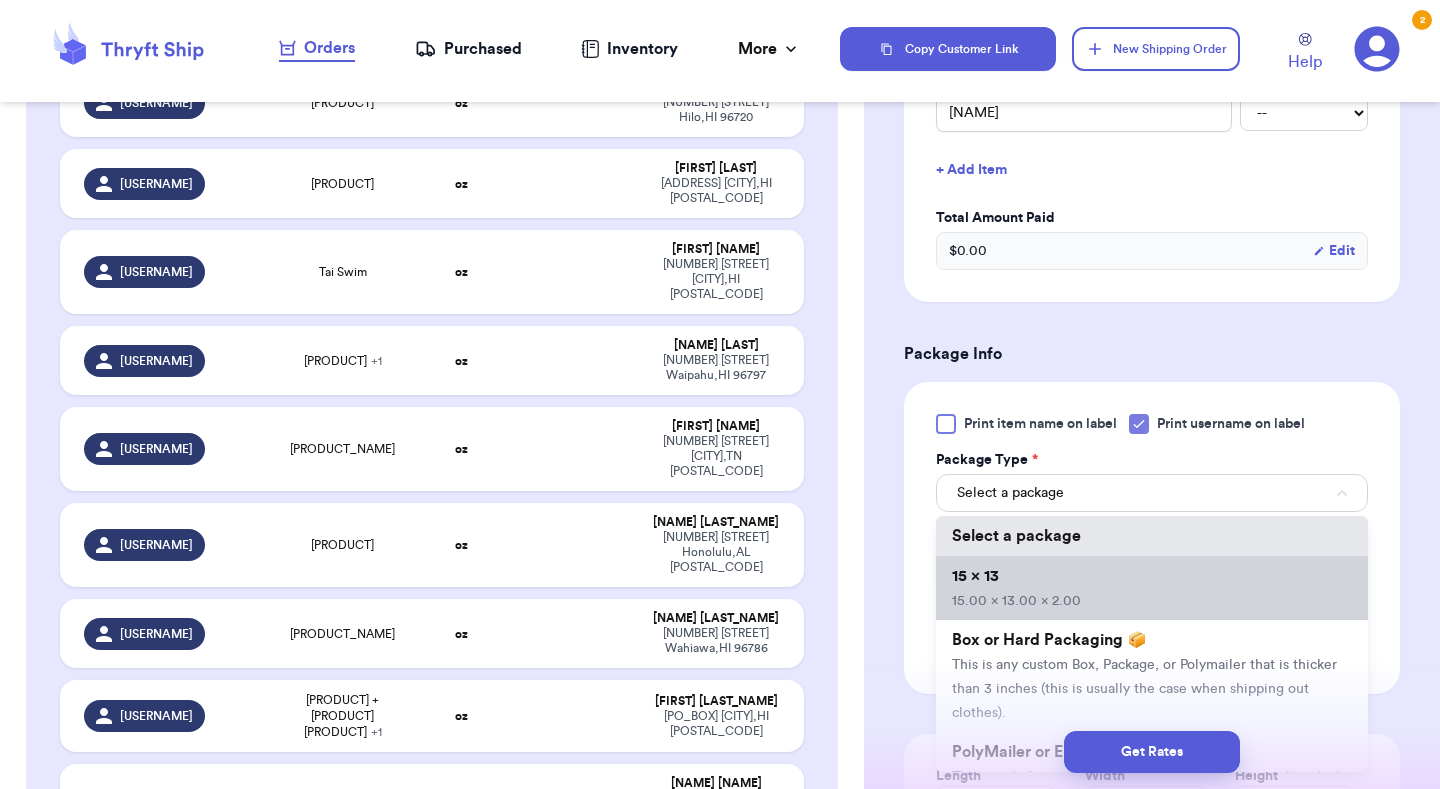 type on "15" 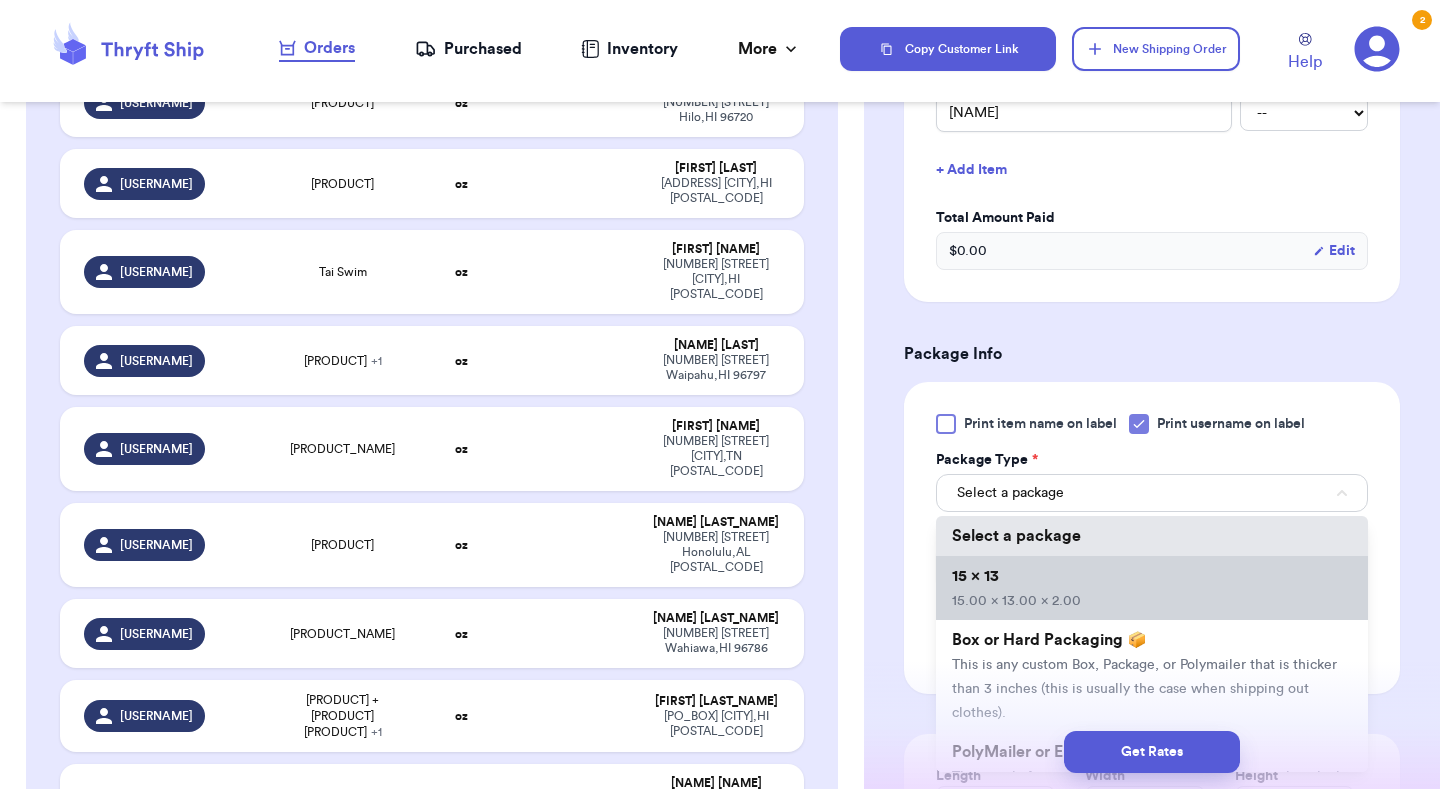 type on "13" 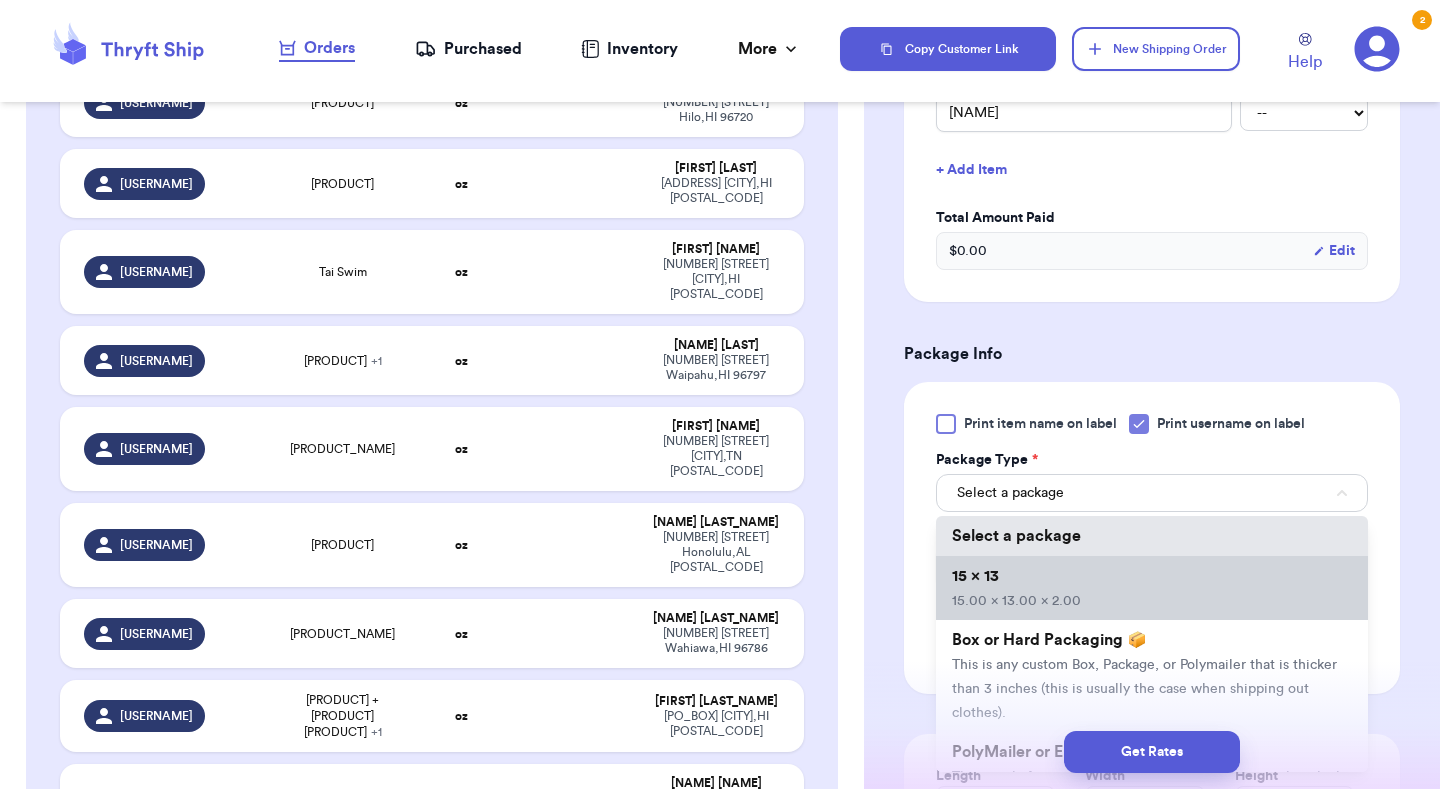 type on "2" 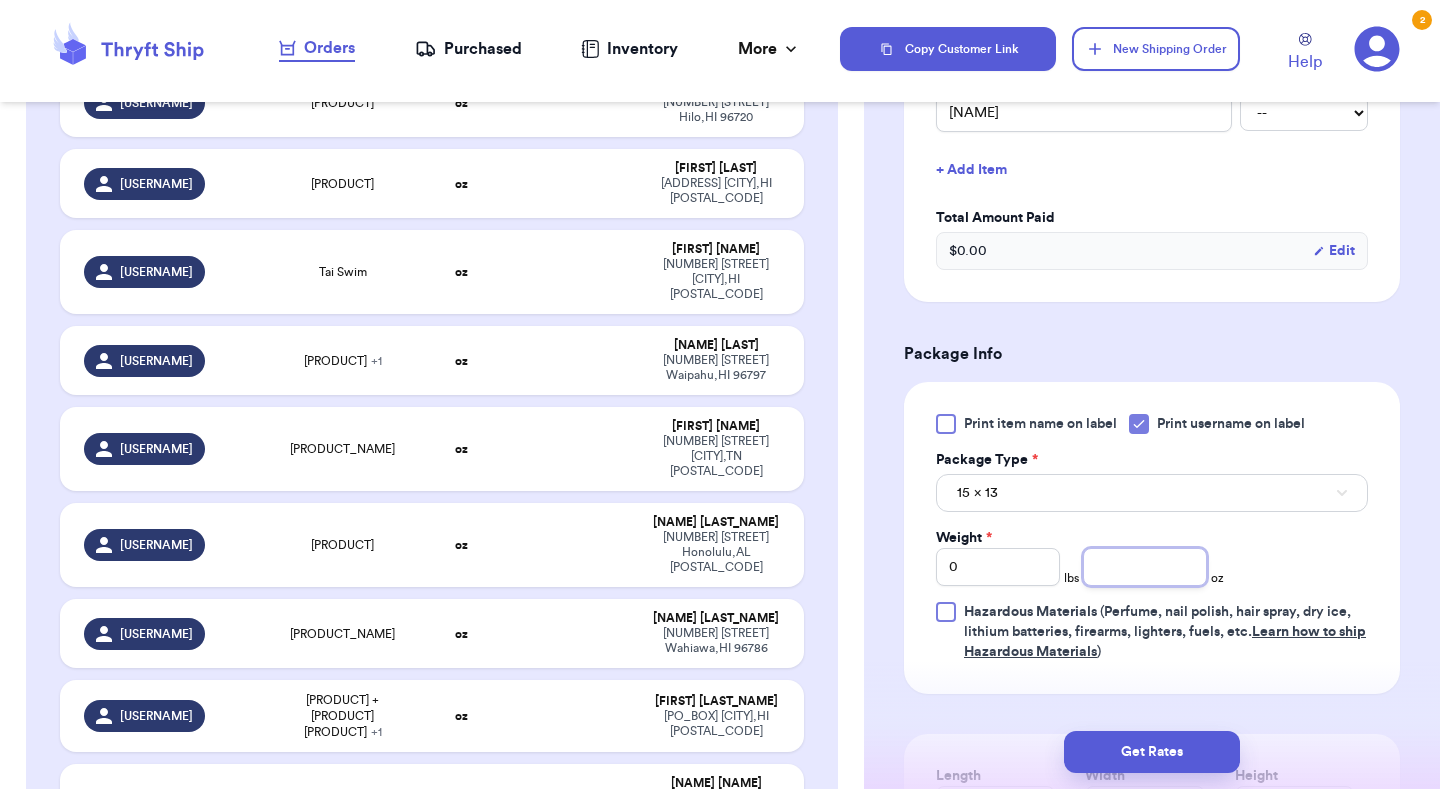click at bounding box center (1145, 567) 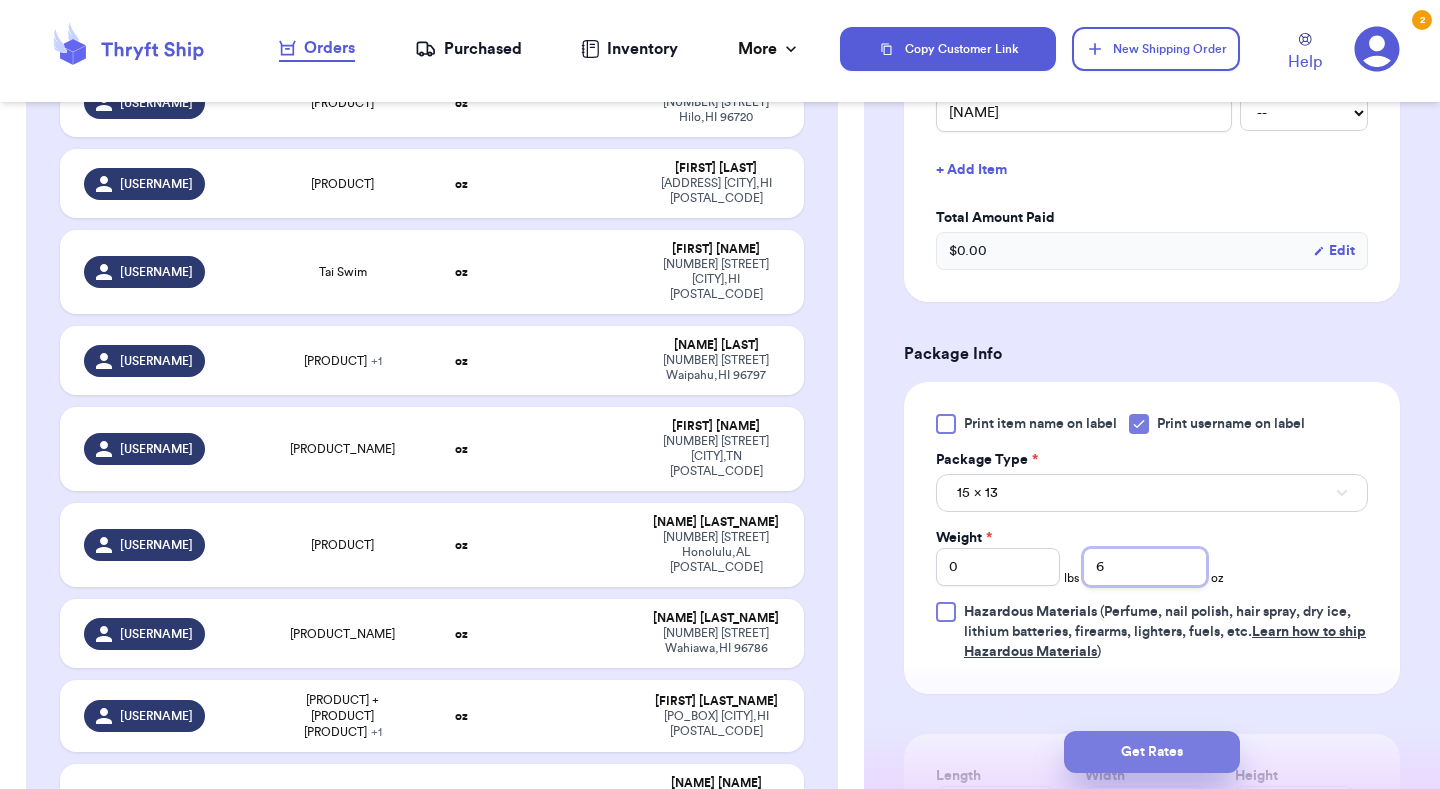 type 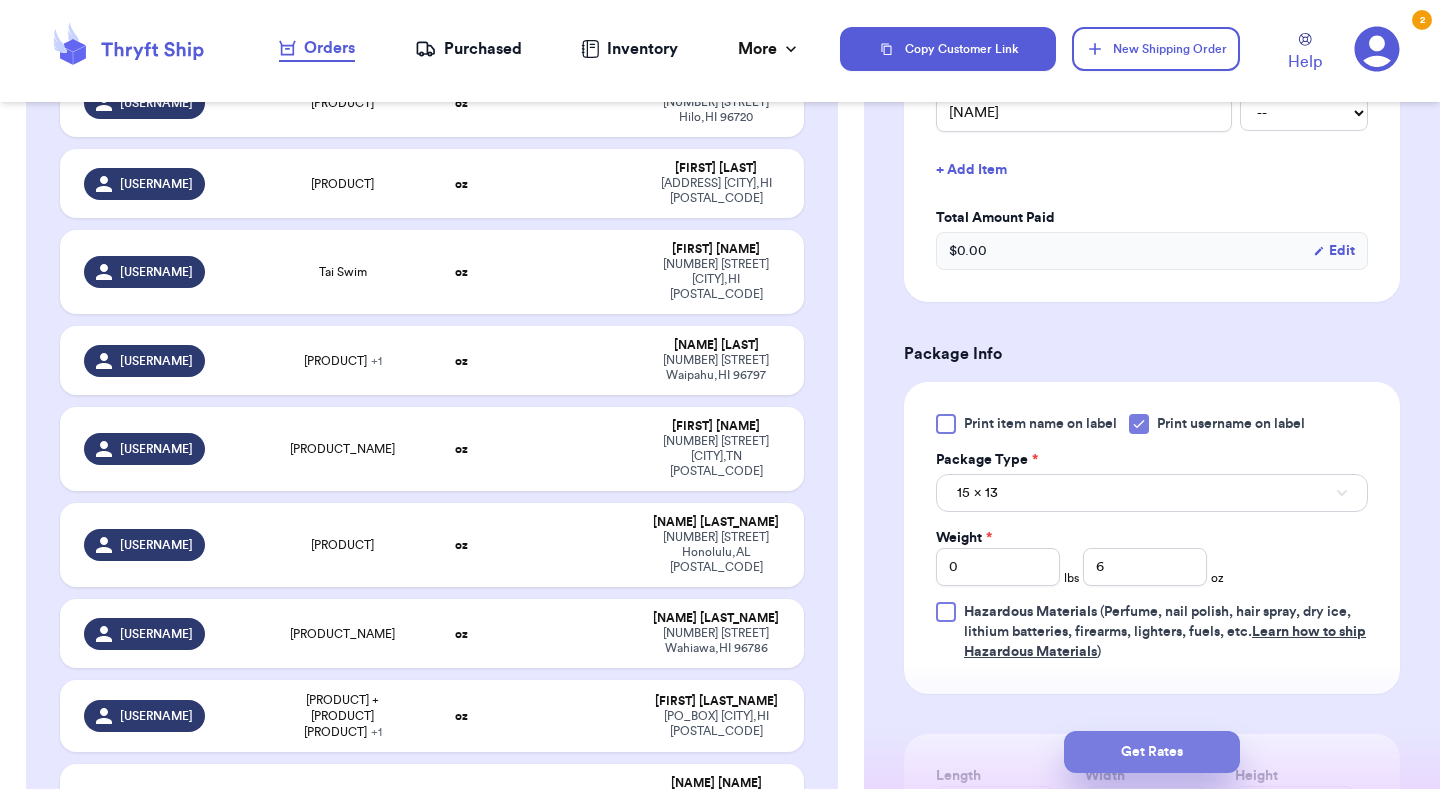 click on "Get Rates" at bounding box center (1152, 752) 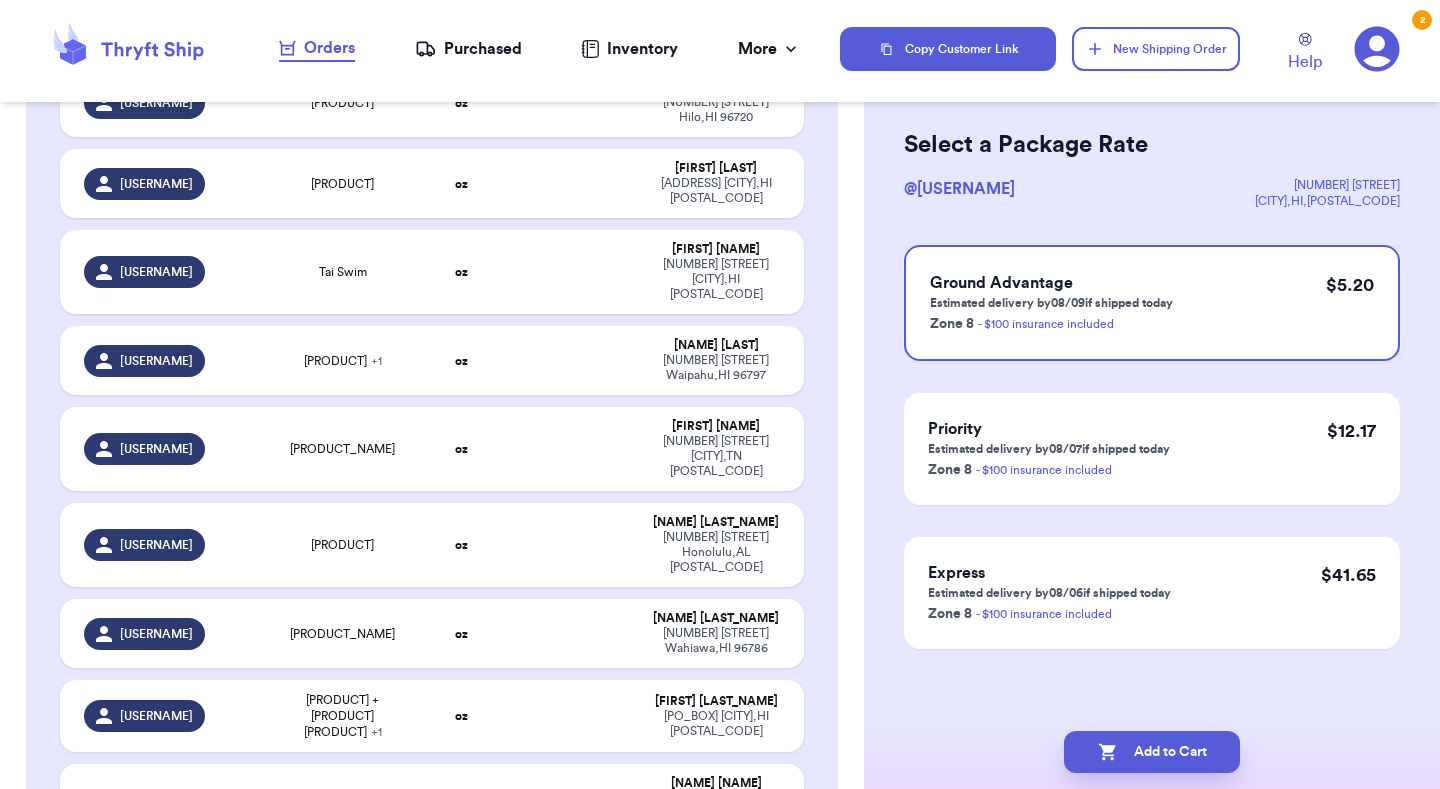 scroll, scrollTop: 0, scrollLeft: 0, axis: both 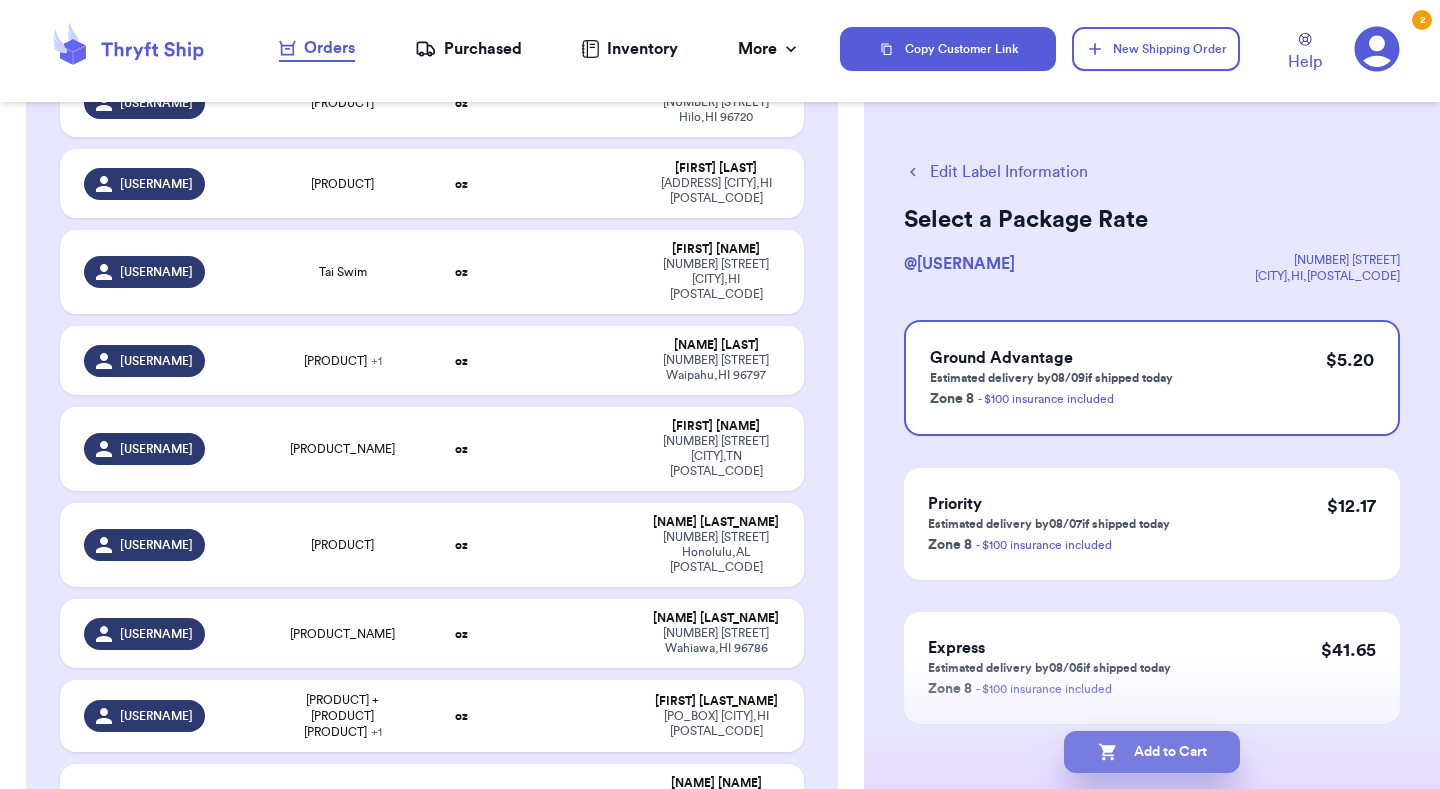 click on "Add to Cart" at bounding box center (1152, 752) 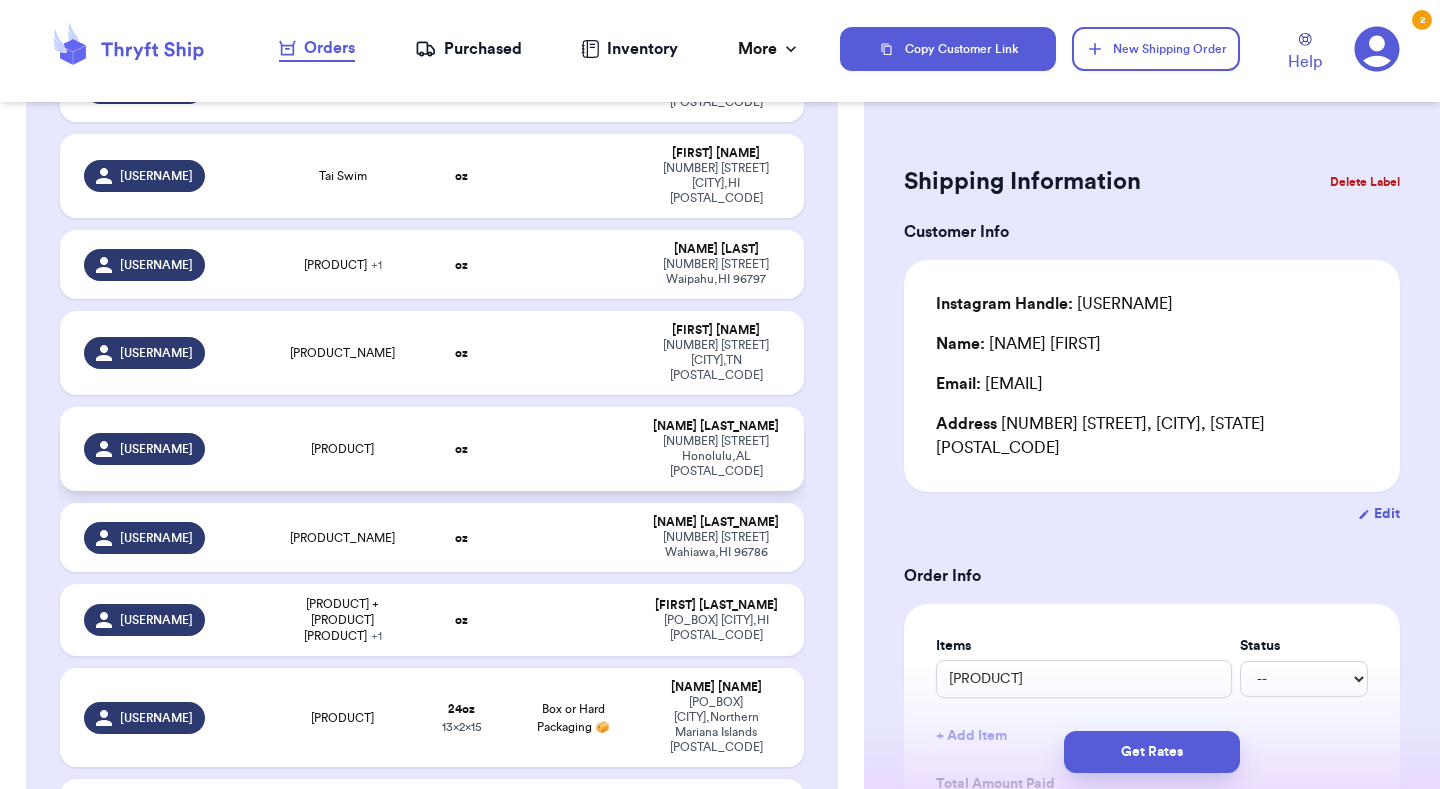 click on "[USERNAME]" at bounding box center [170, 449] 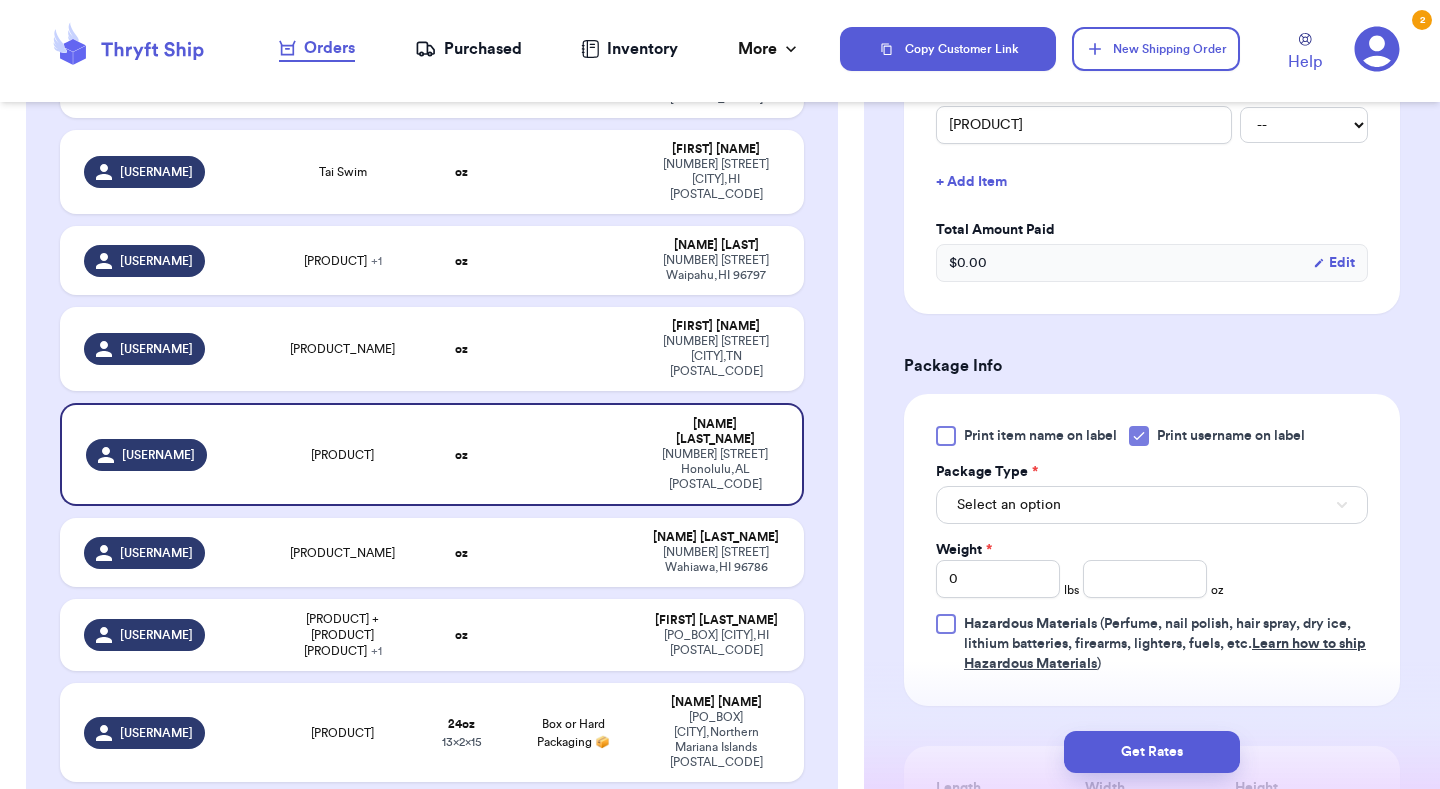 scroll, scrollTop: 555, scrollLeft: 0, axis: vertical 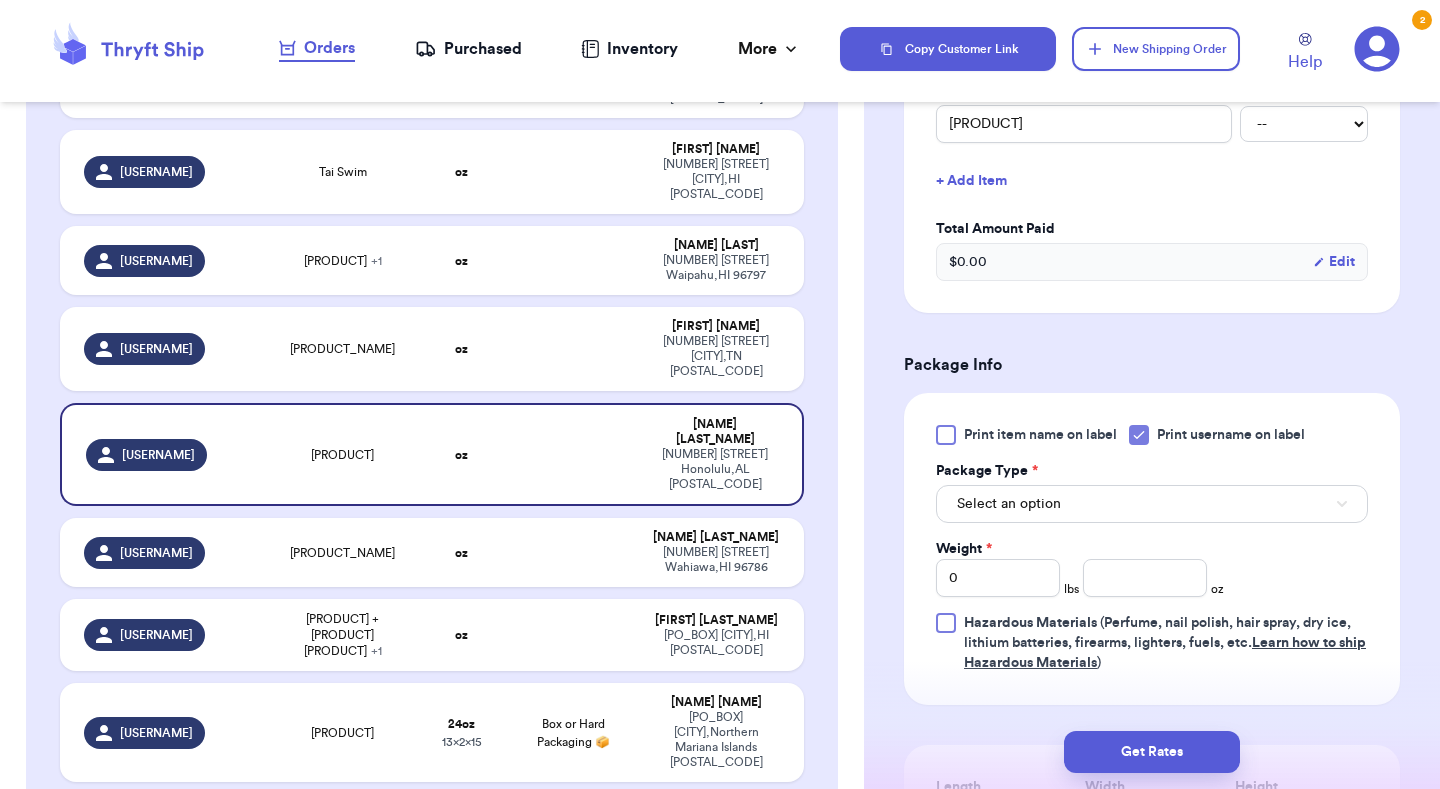 click on "Select an option" at bounding box center (1009, 504) 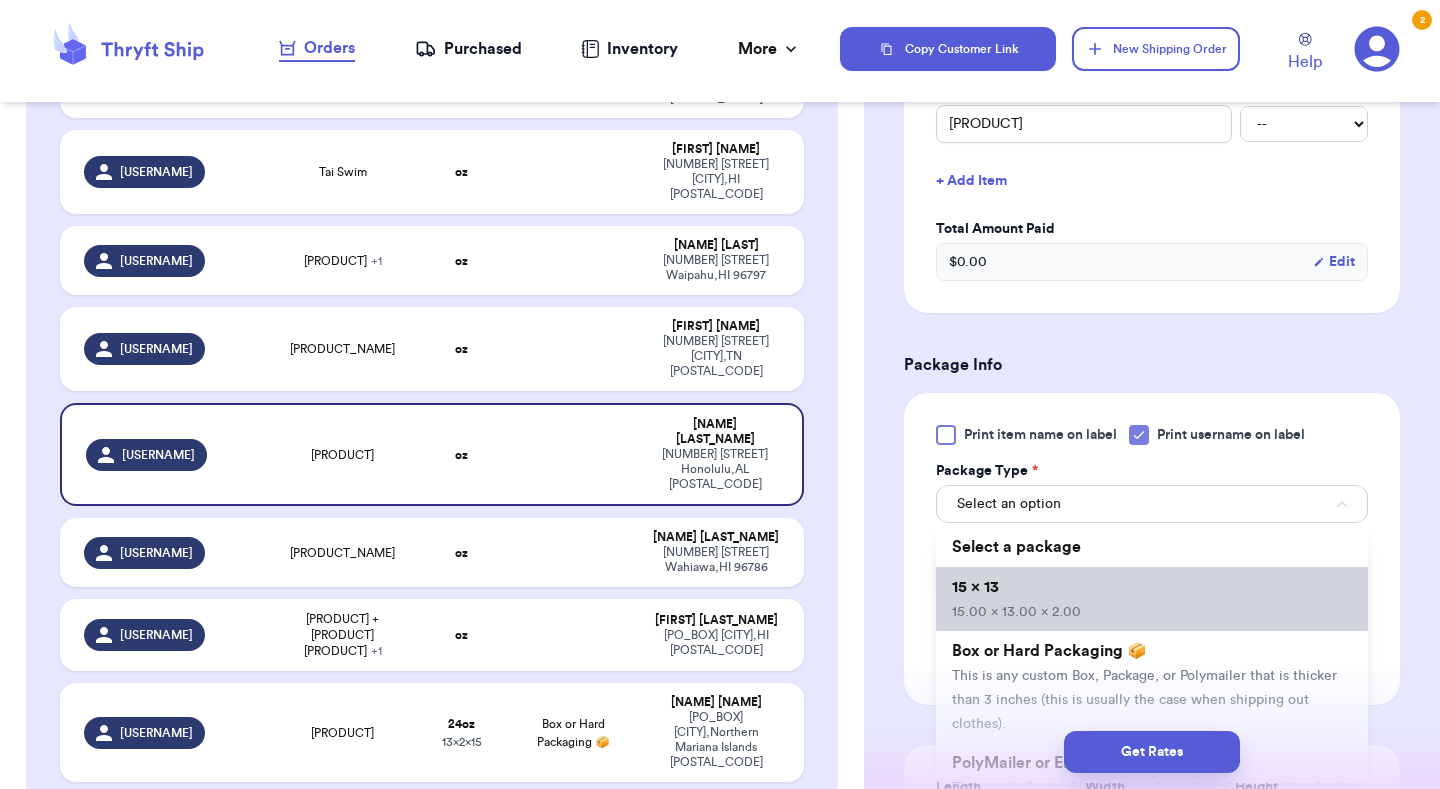 click on "[DIMENSIONS]" at bounding box center [1152, 599] 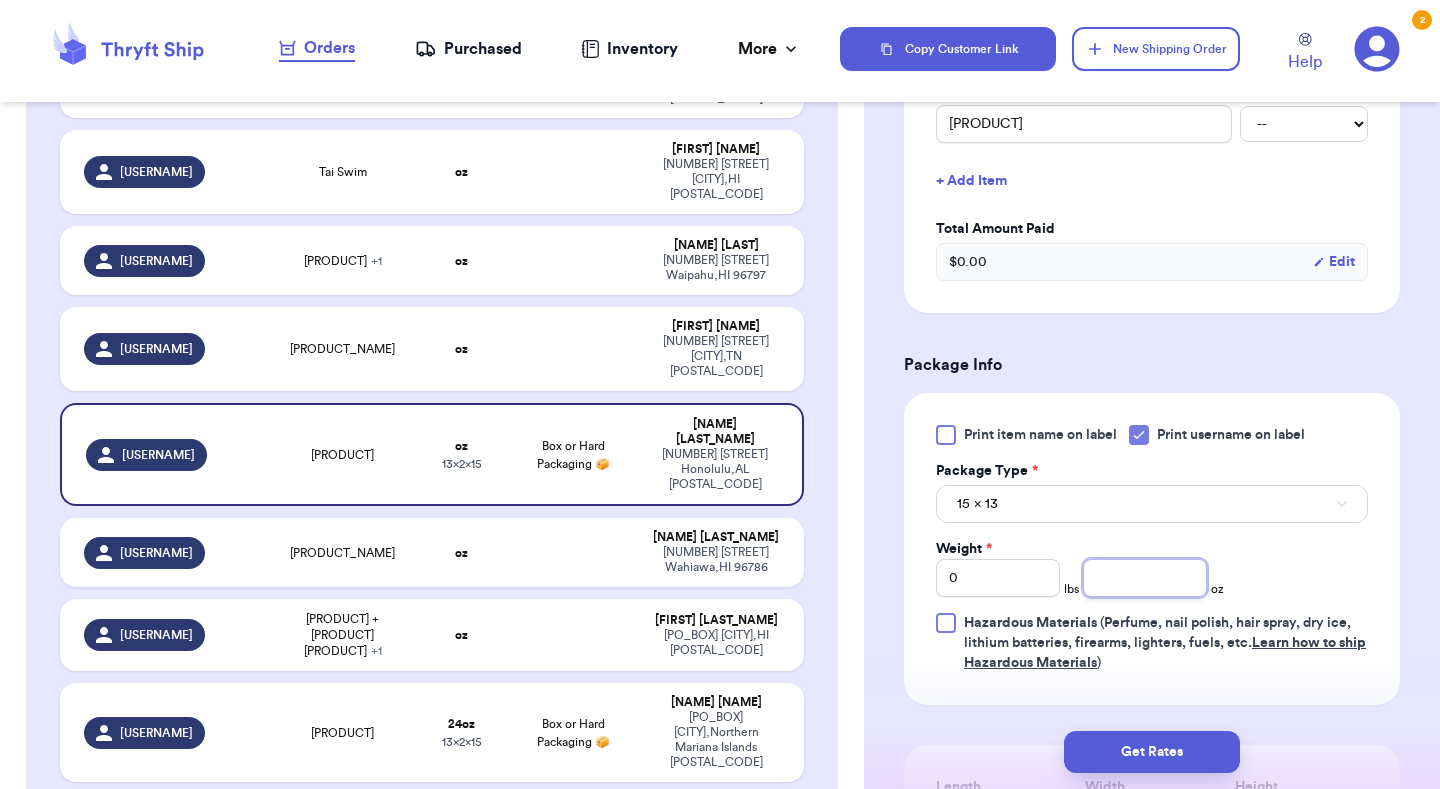 click at bounding box center [1145, 578] 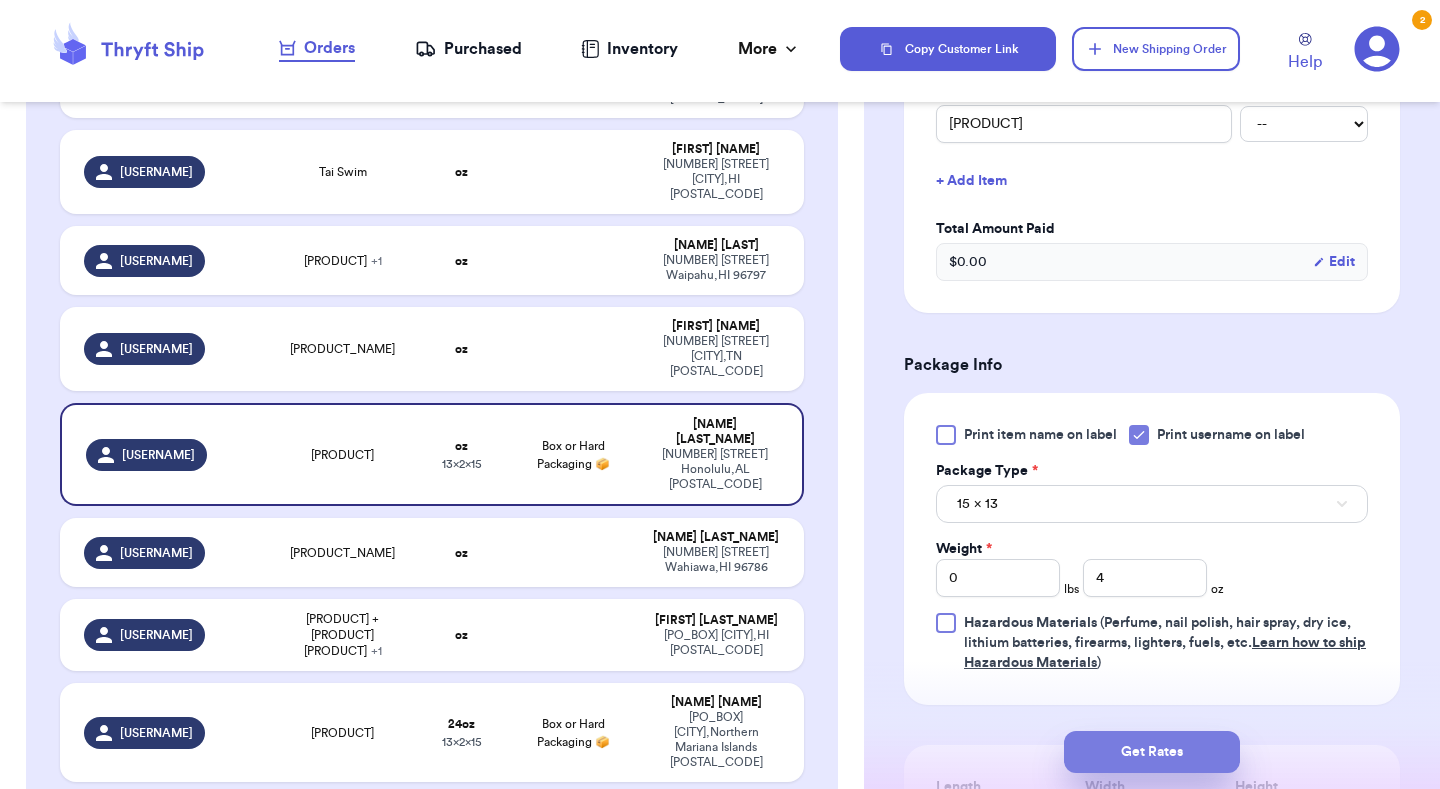 click on "Get Rates" at bounding box center (1152, 752) 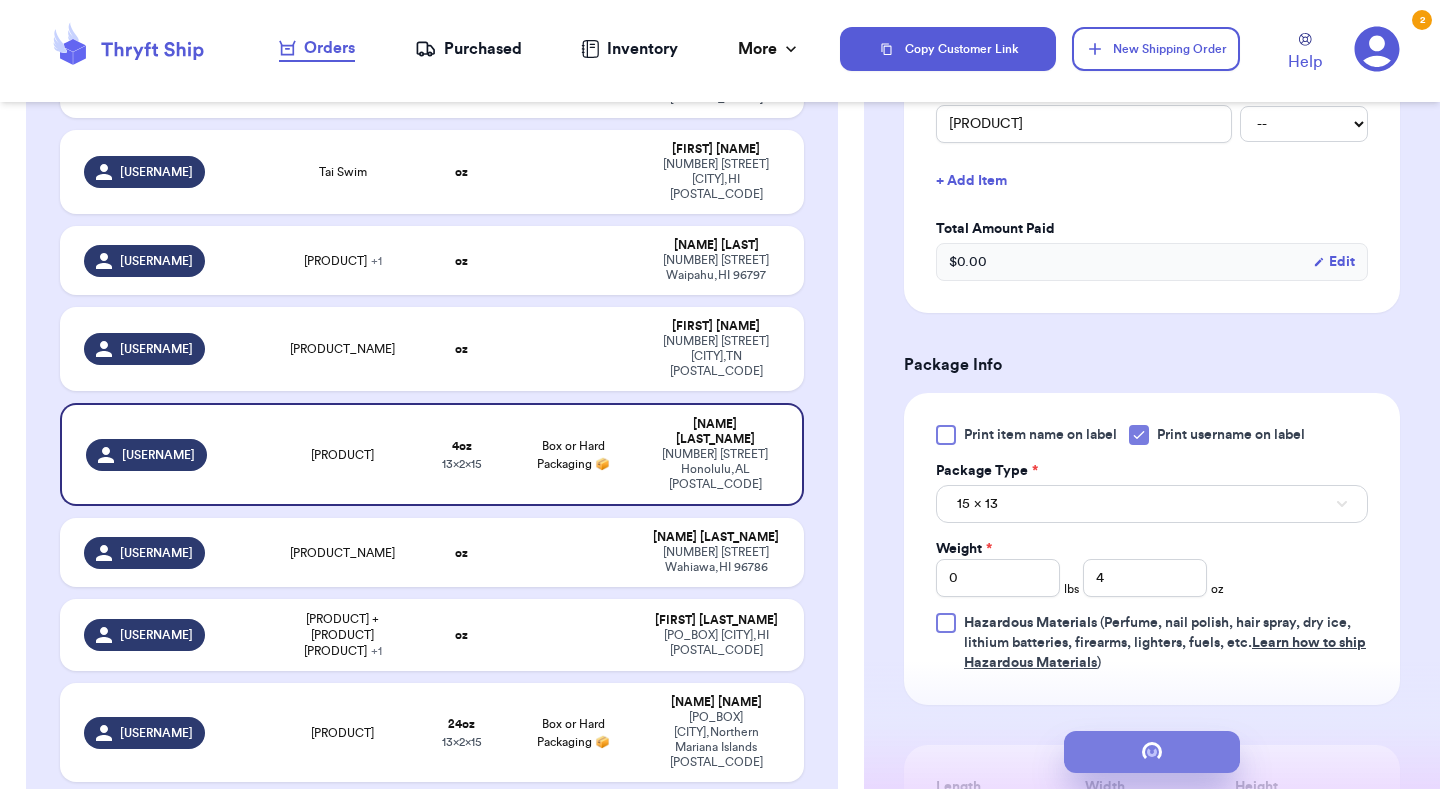 scroll, scrollTop: 0, scrollLeft: 0, axis: both 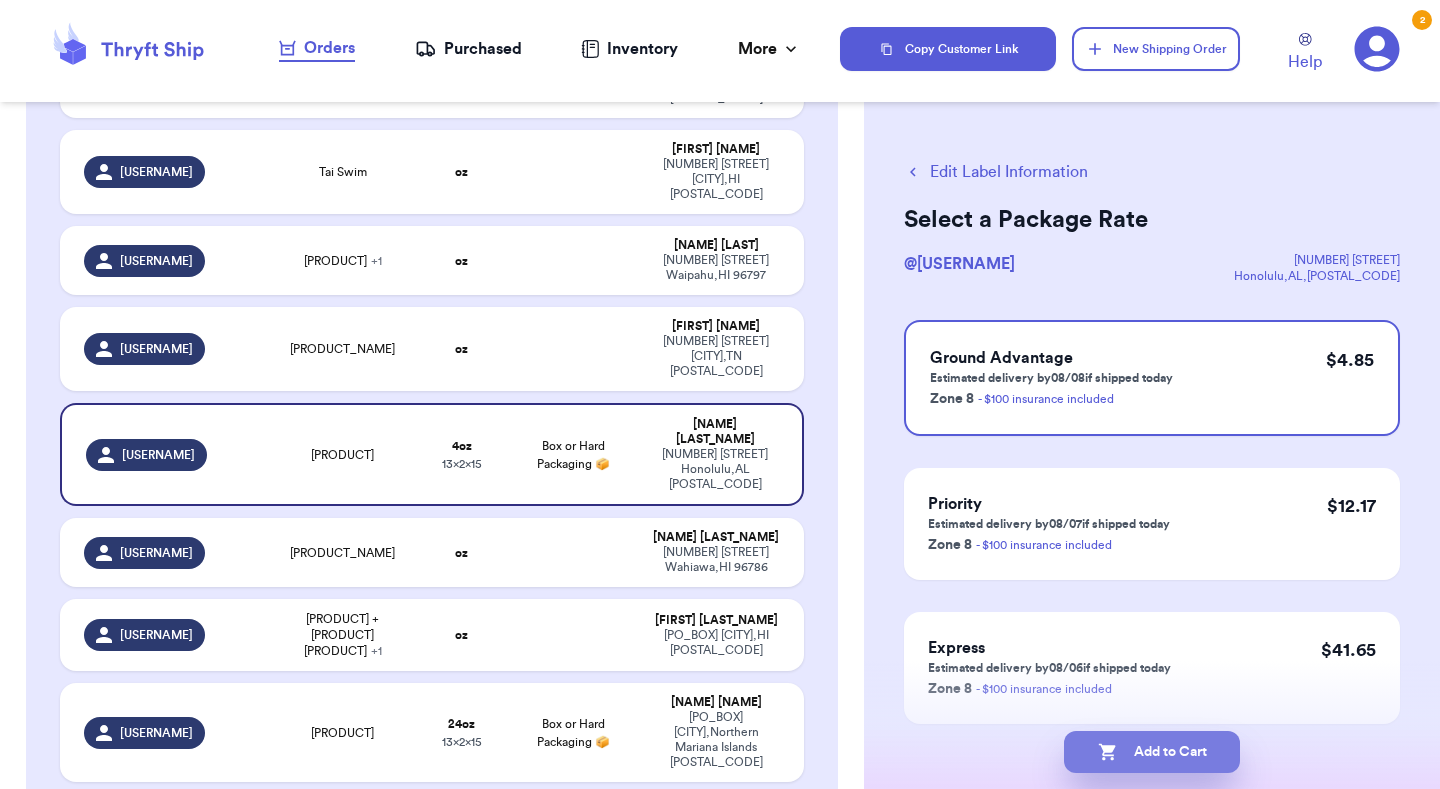 click on "Add to Cart" at bounding box center (1152, 752) 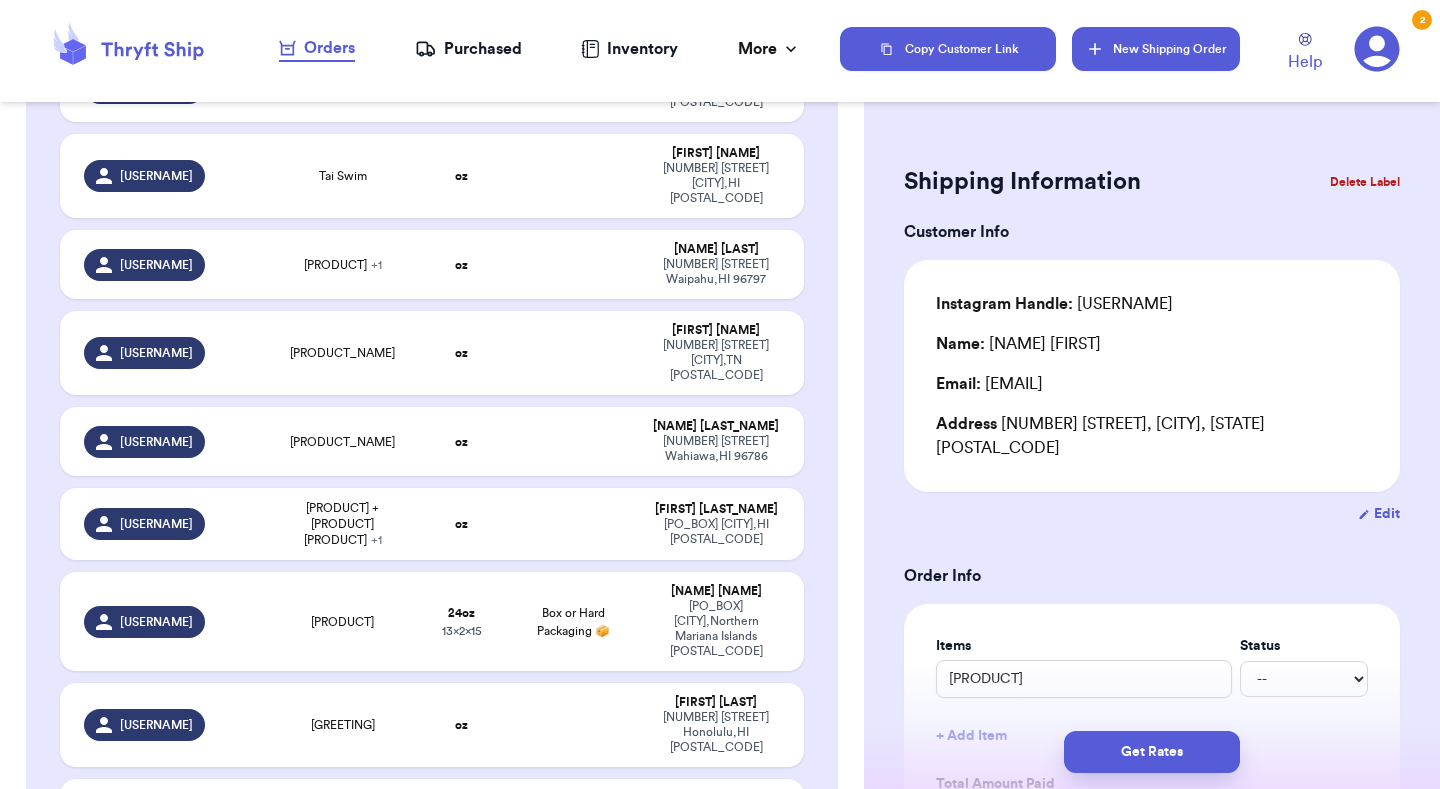 click on "New Shipping Order" at bounding box center (1156, 49) 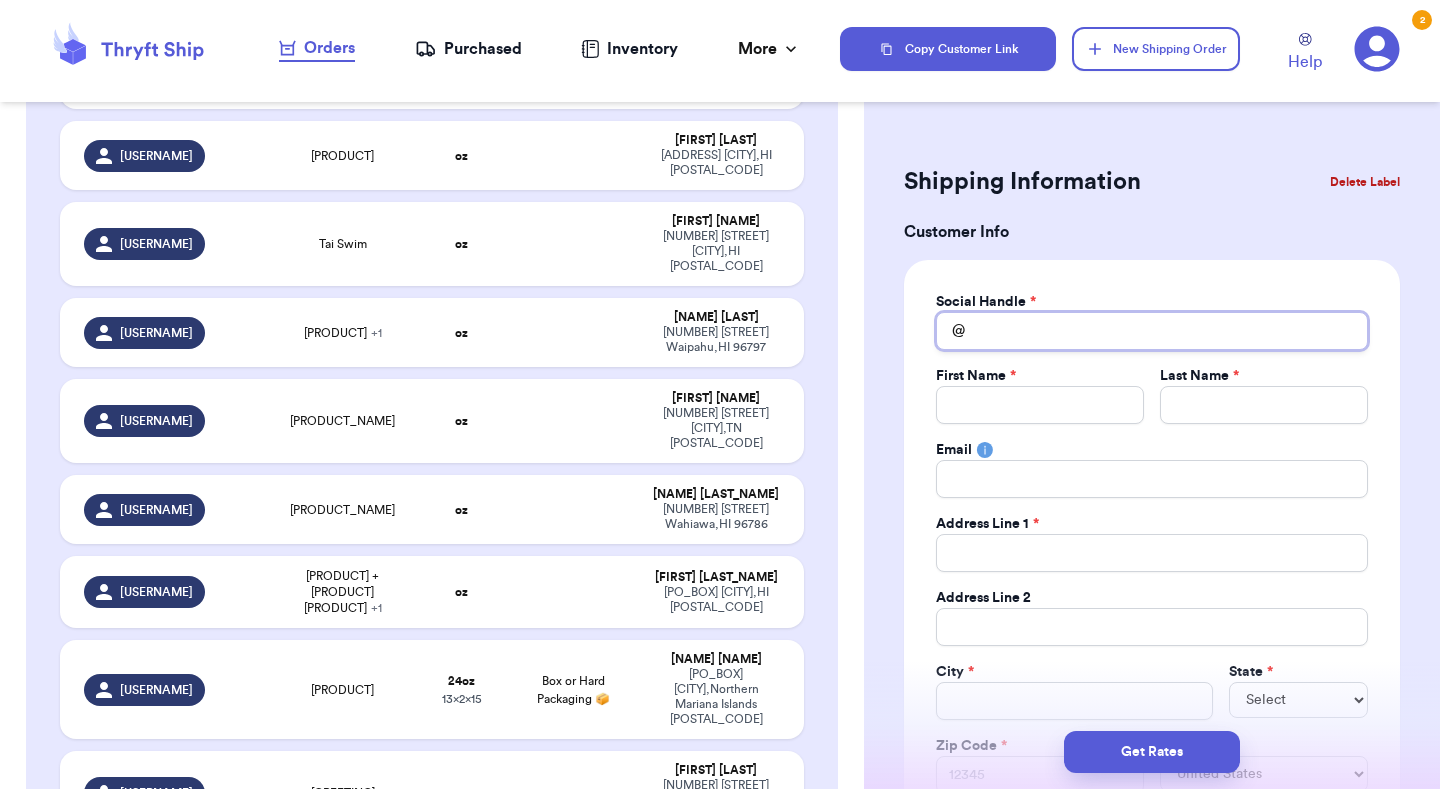 click on "Total Amount Paid" at bounding box center [1152, 331] 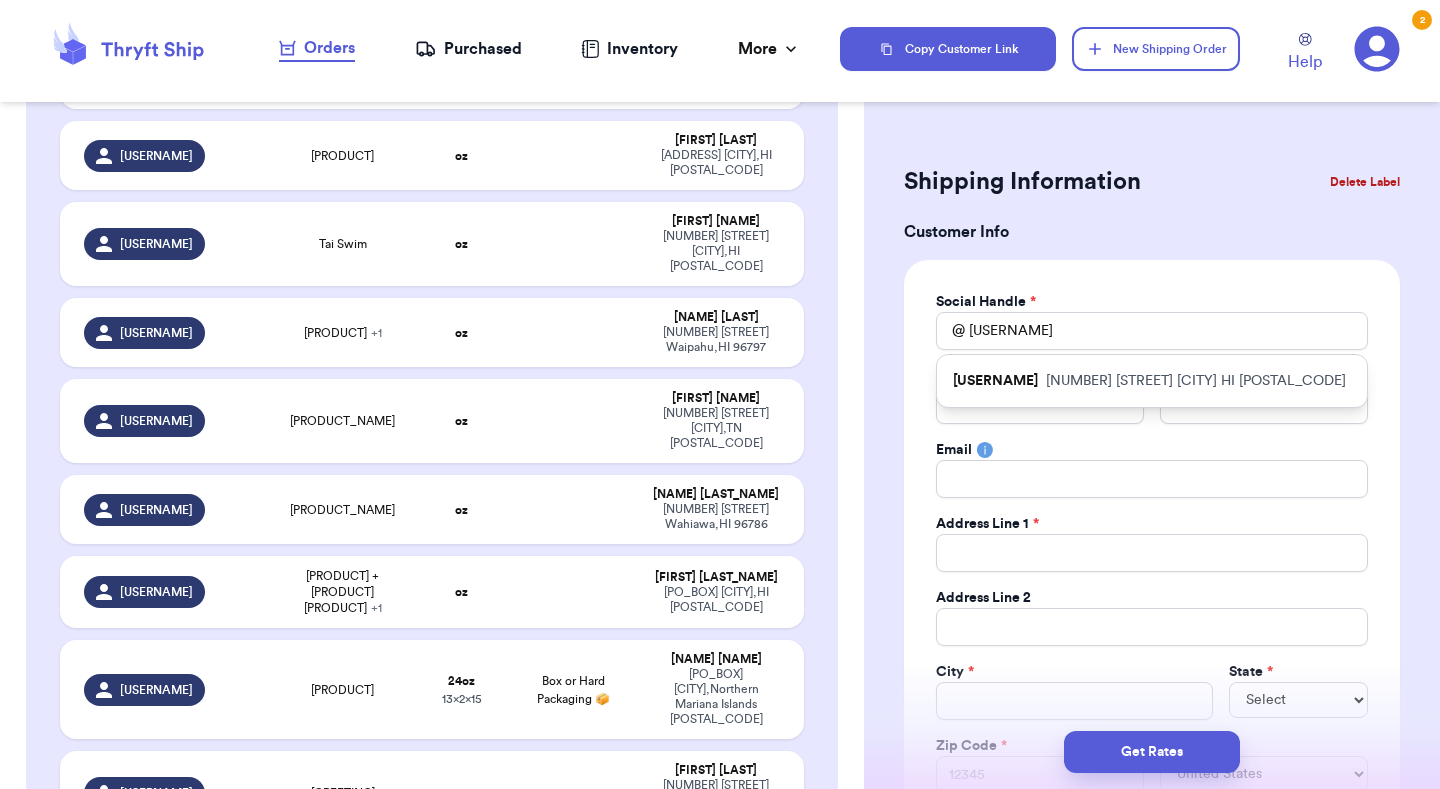 drag, startPoint x: 1008, startPoint y: 344, endPoint x: 1033, endPoint y: 375, distance: 39.824615 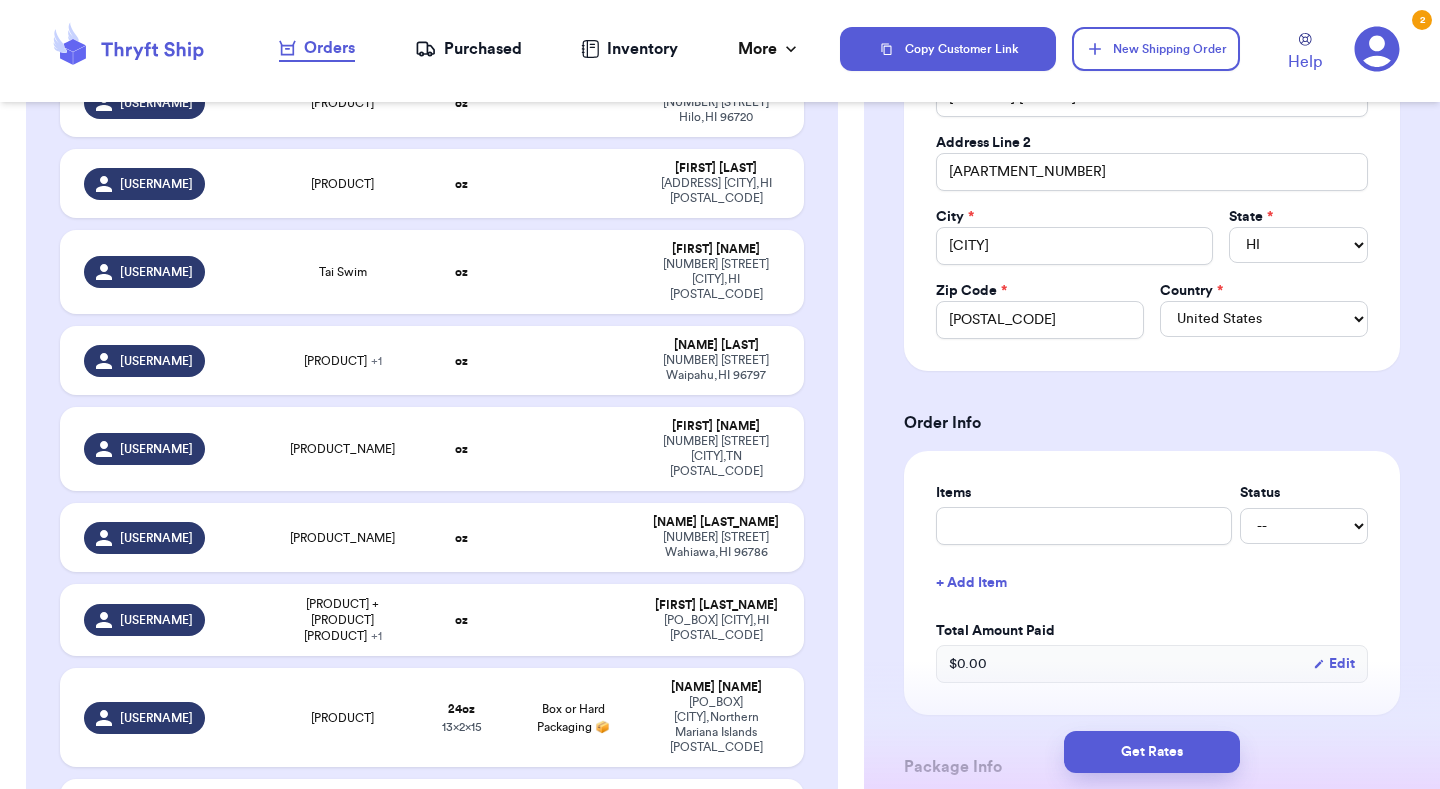 scroll, scrollTop: 656, scrollLeft: 0, axis: vertical 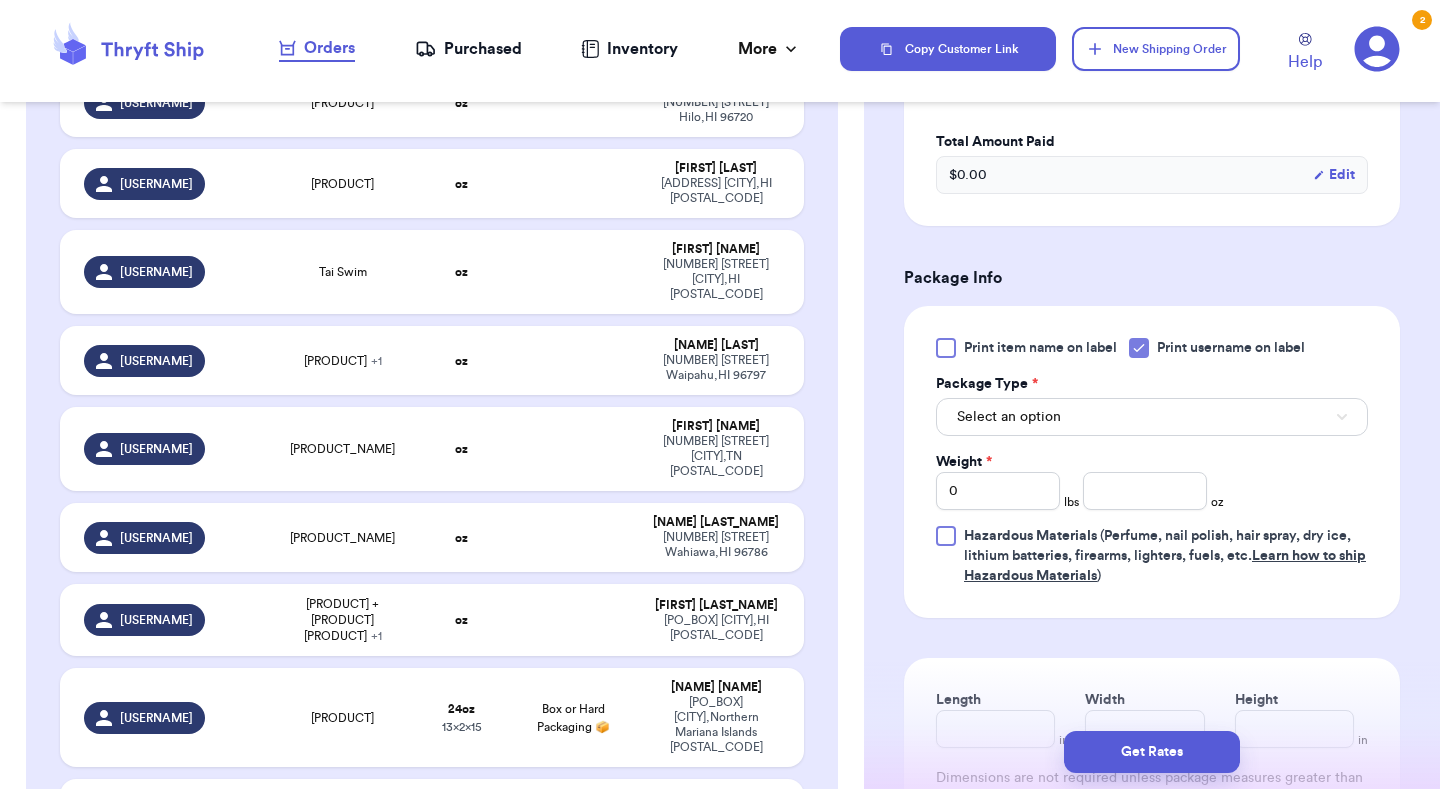click on "Select an option" at bounding box center (1152, 417) 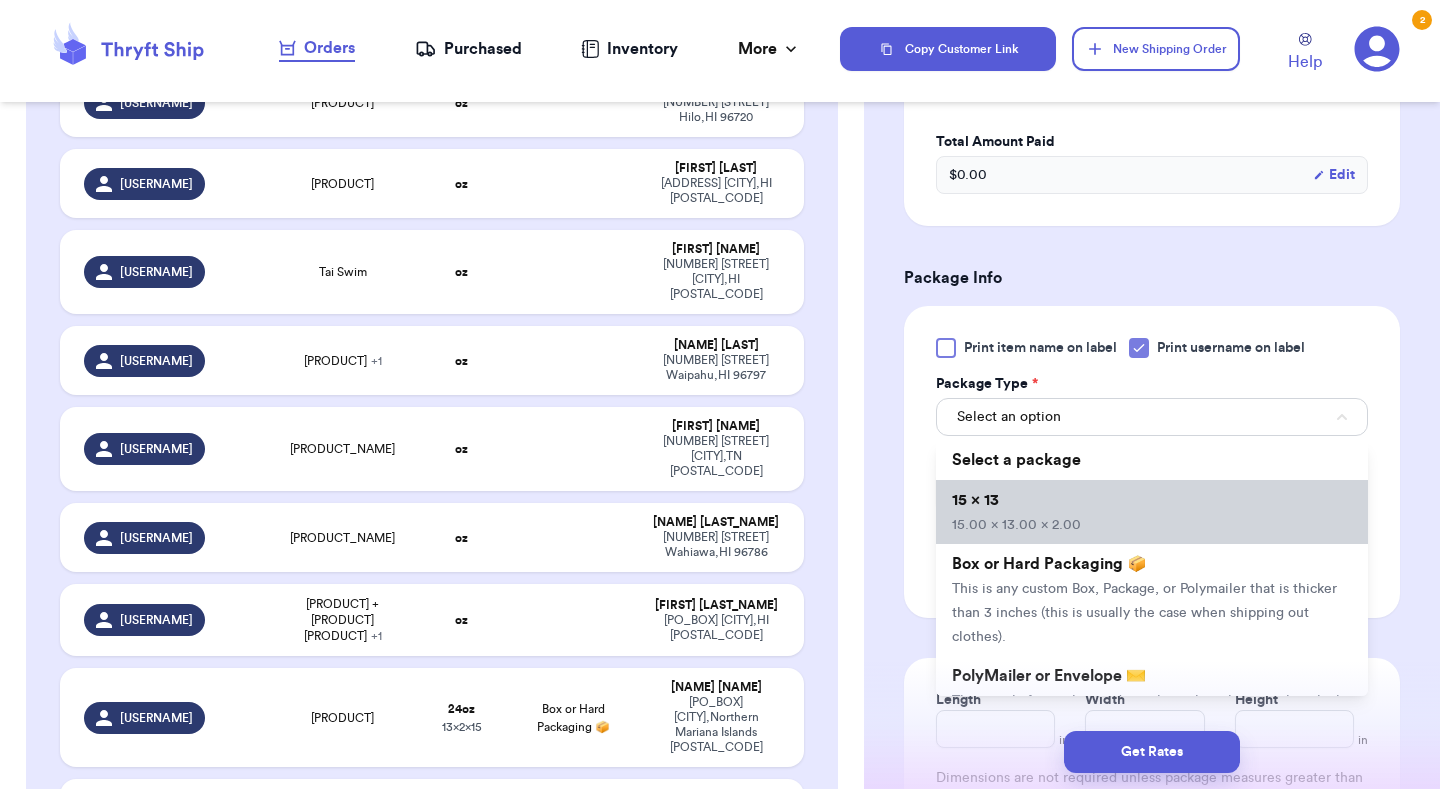 click on "[DIMENSIONS]" at bounding box center [1152, 512] 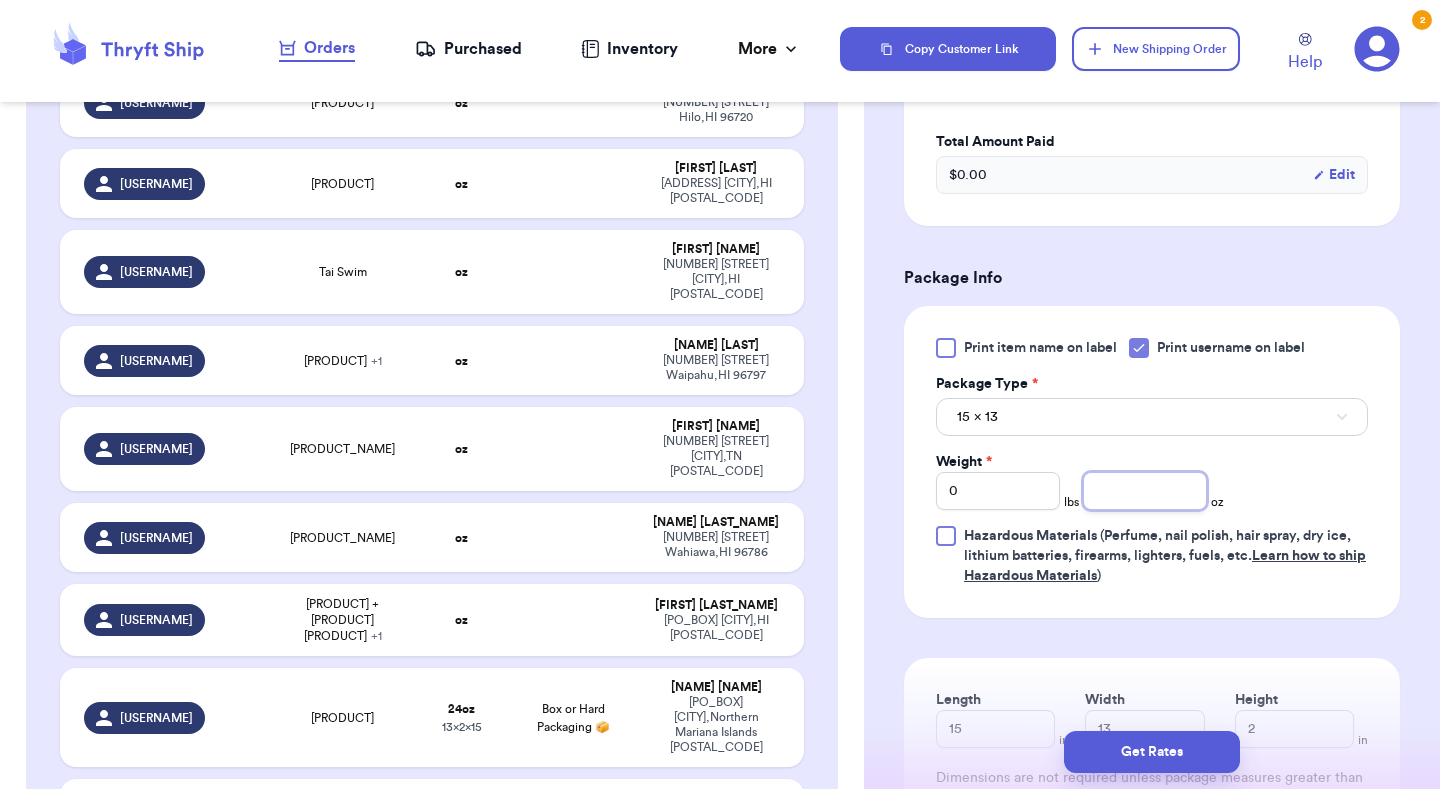 click at bounding box center (1145, 491) 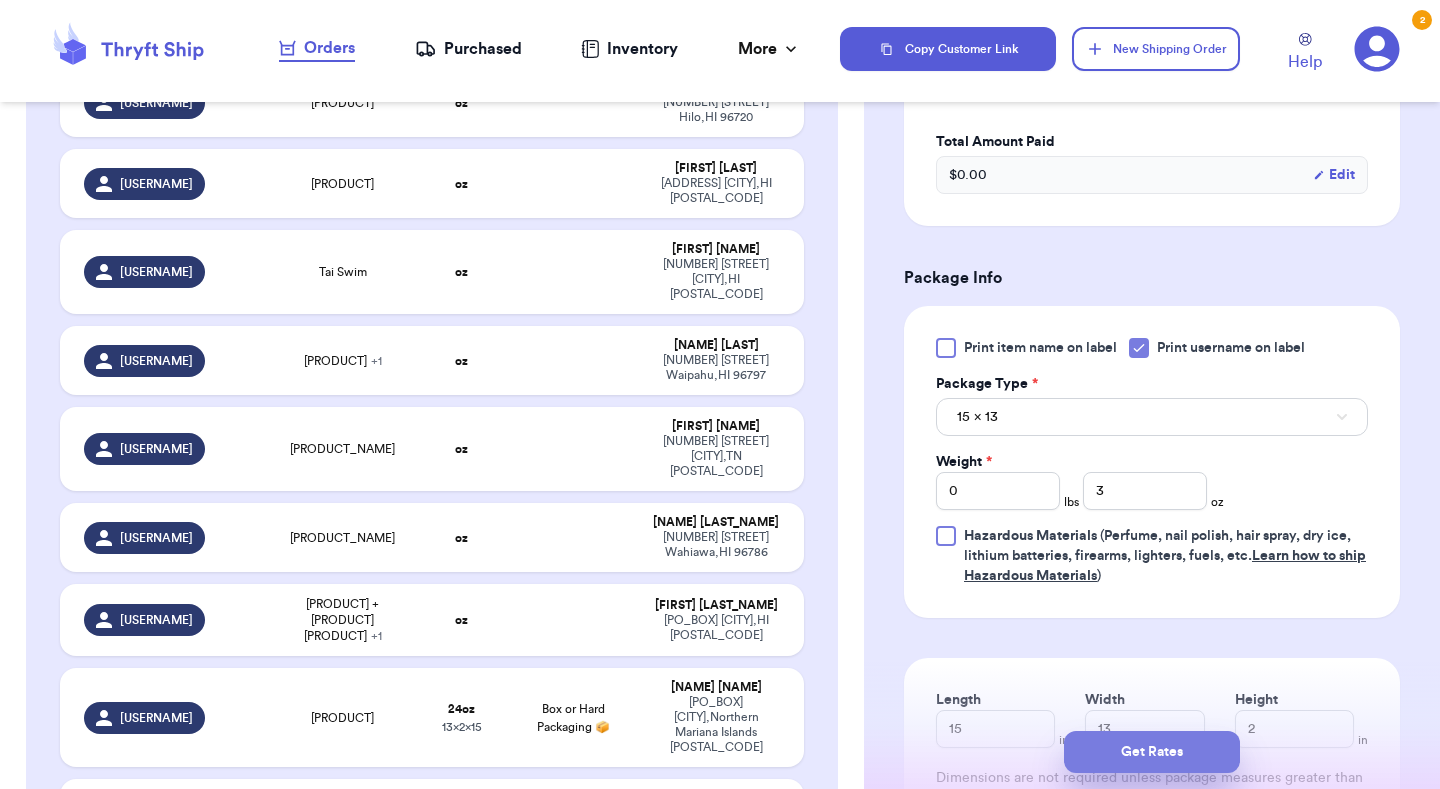 click on "Get Rates" at bounding box center (1152, 752) 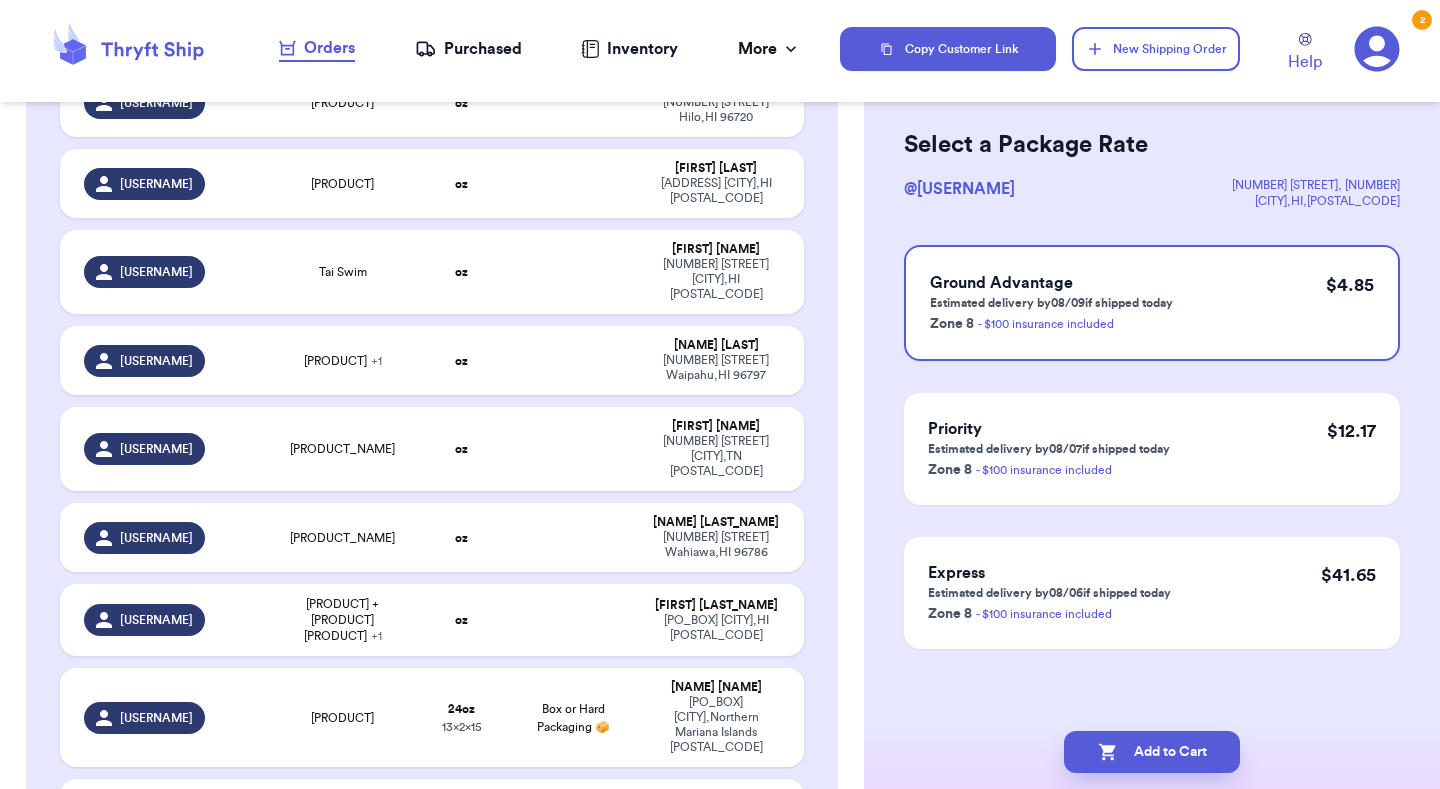 scroll, scrollTop: 0, scrollLeft: 0, axis: both 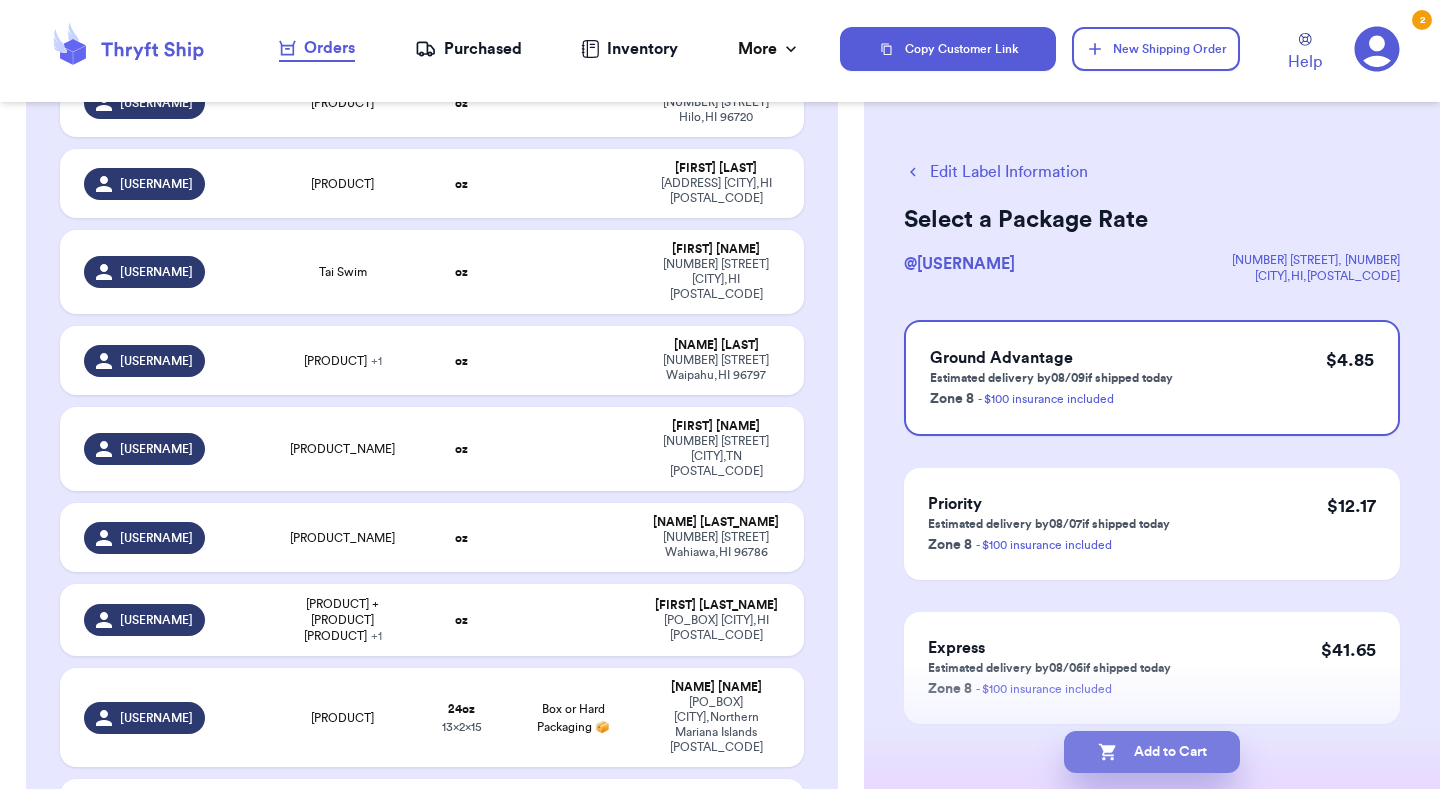 click on "Add to Cart" at bounding box center [1152, 752] 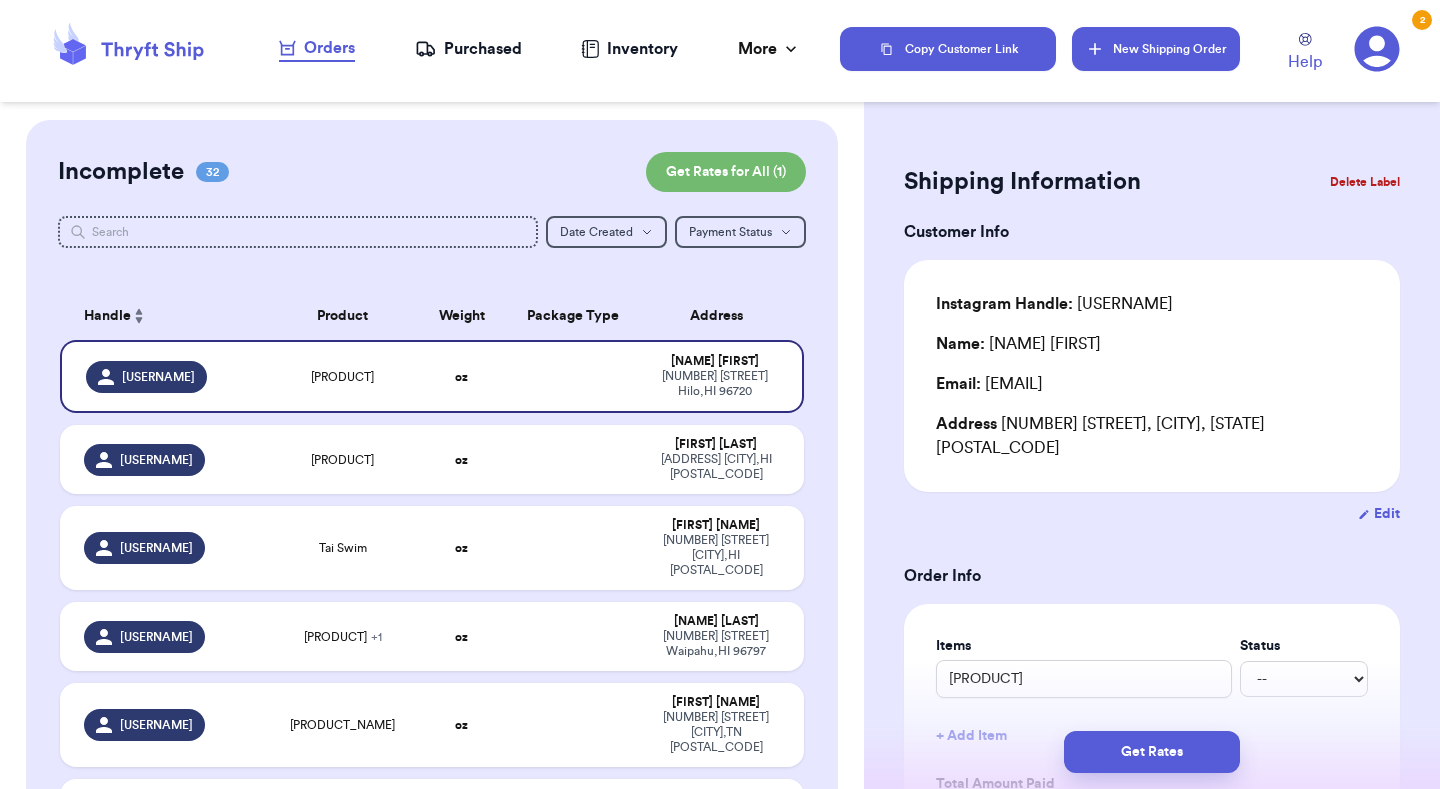 scroll, scrollTop: 0, scrollLeft: 0, axis: both 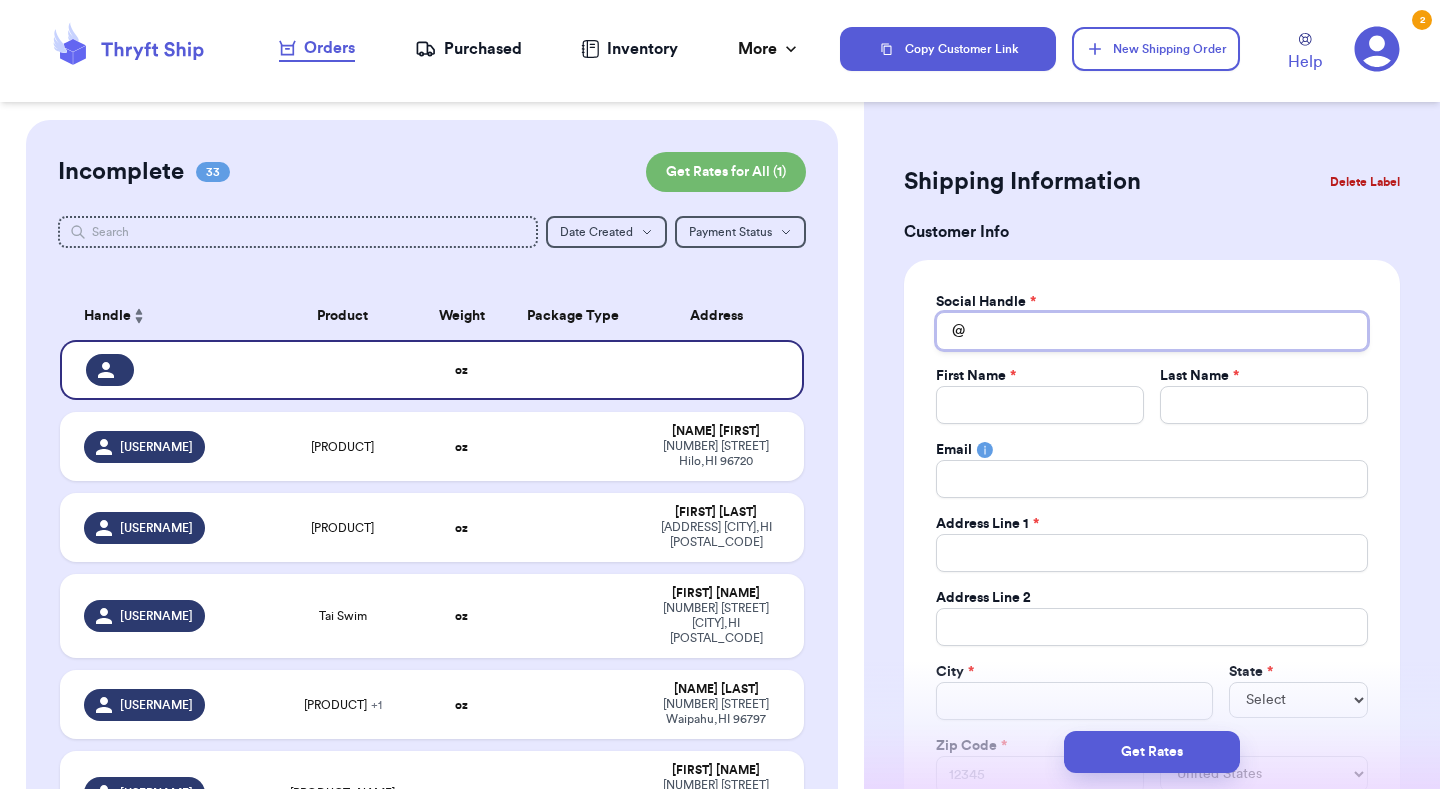 click on "Total Amount Paid" at bounding box center [1152, 331] 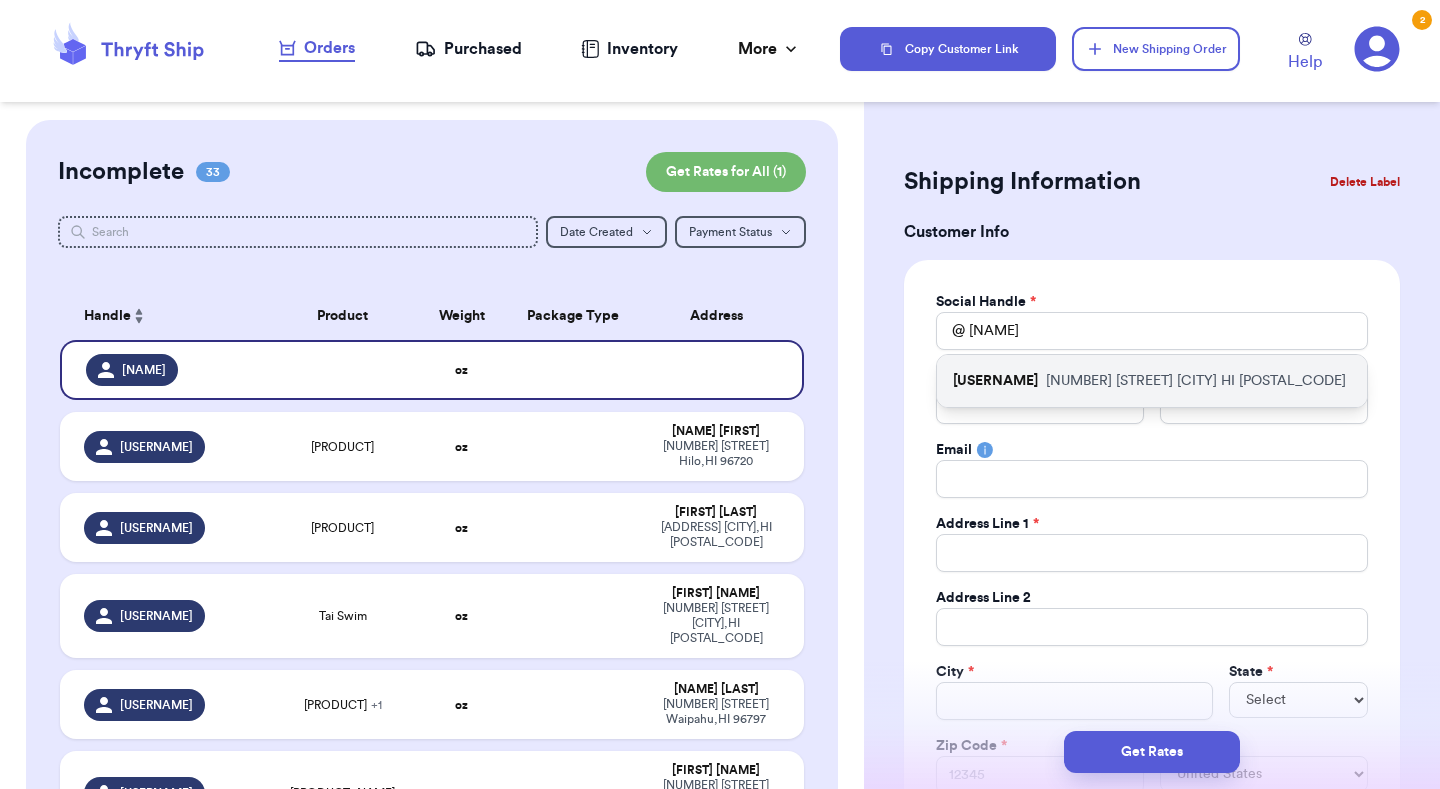 click on "[NUMBER] [STREET] [CITY] [STATE] [POSTAL_CODE]" at bounding box center (1196, 381) 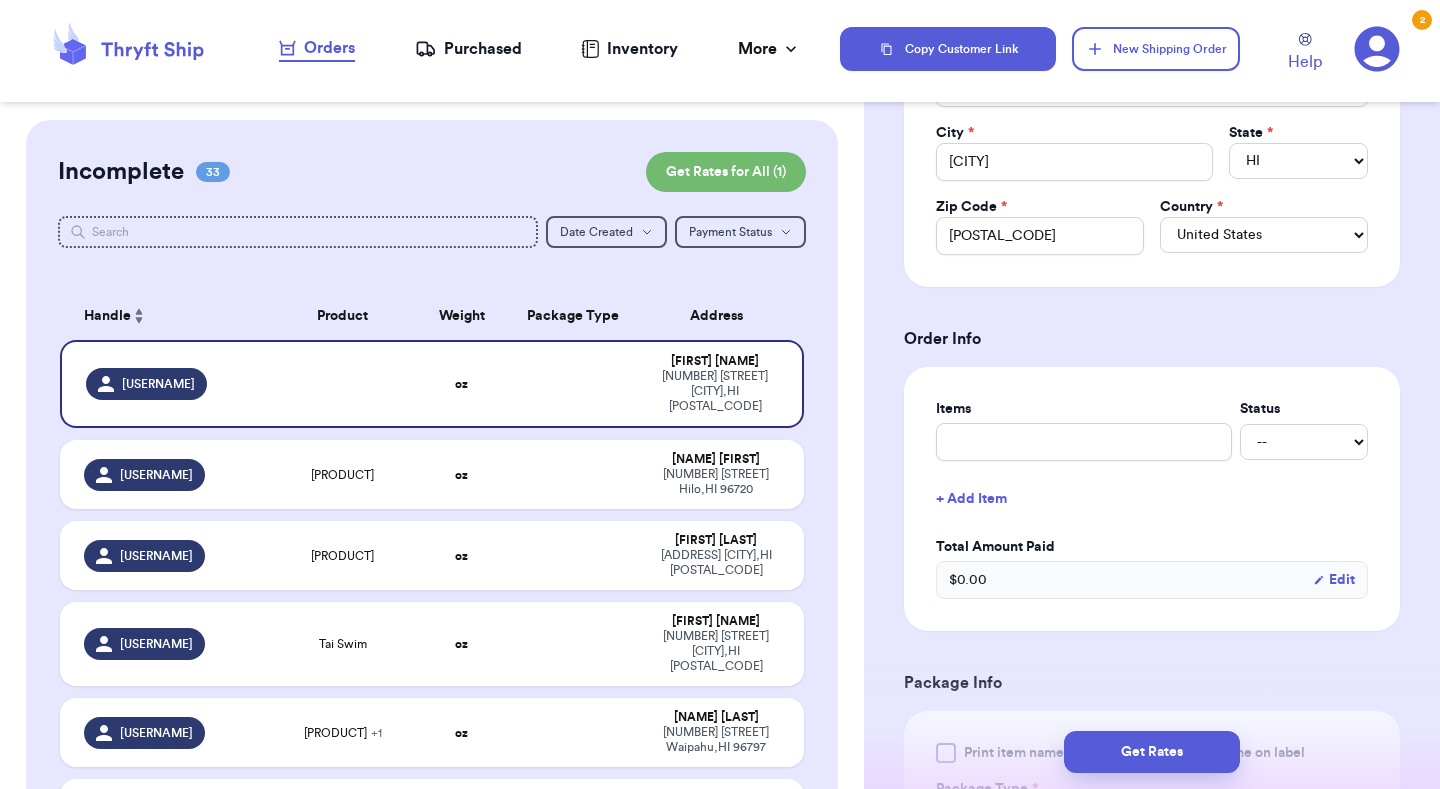 scroll, scrollTop: 576, scrollLeft: 0, axis: vertical 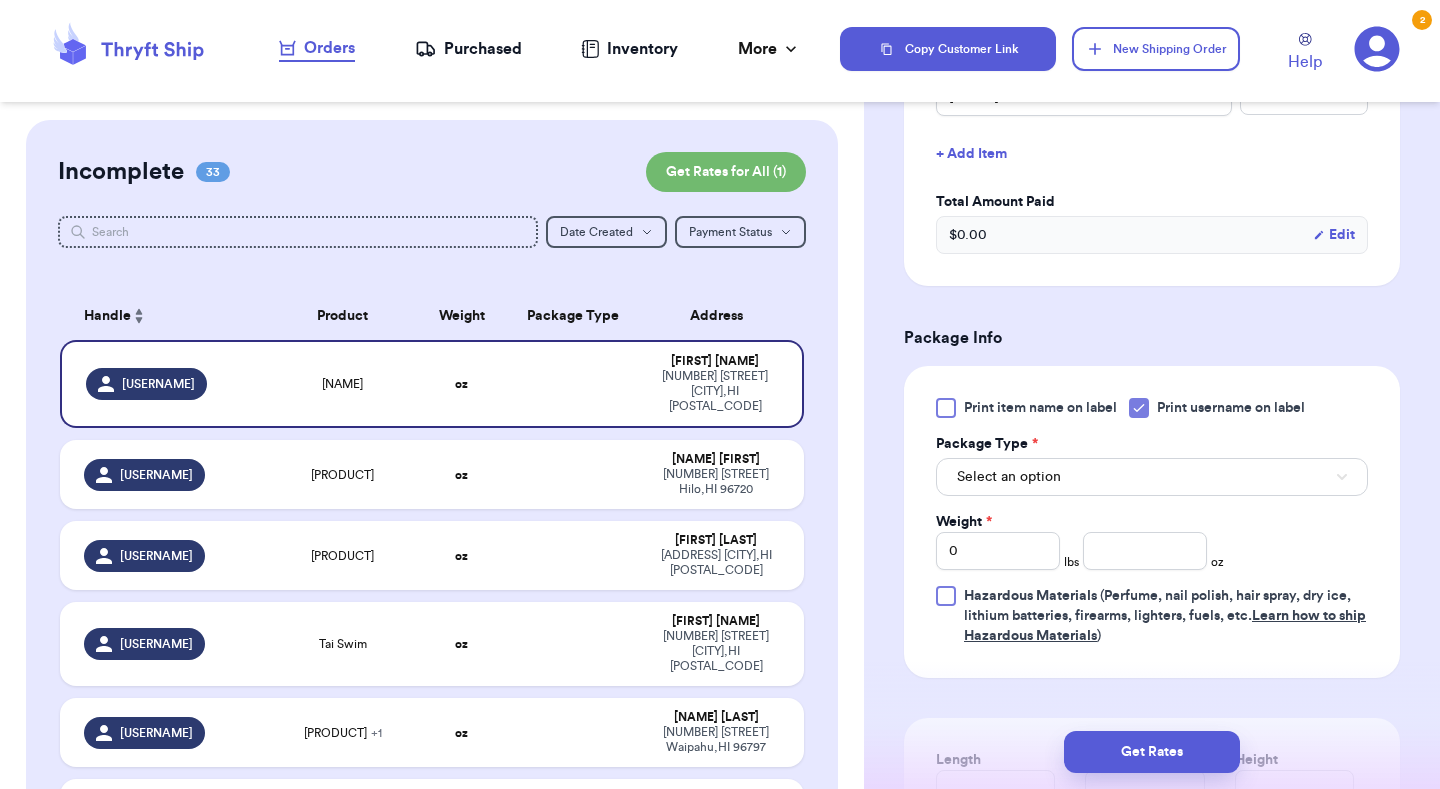 click on "Select an option" at bounding box center (1152, 477) 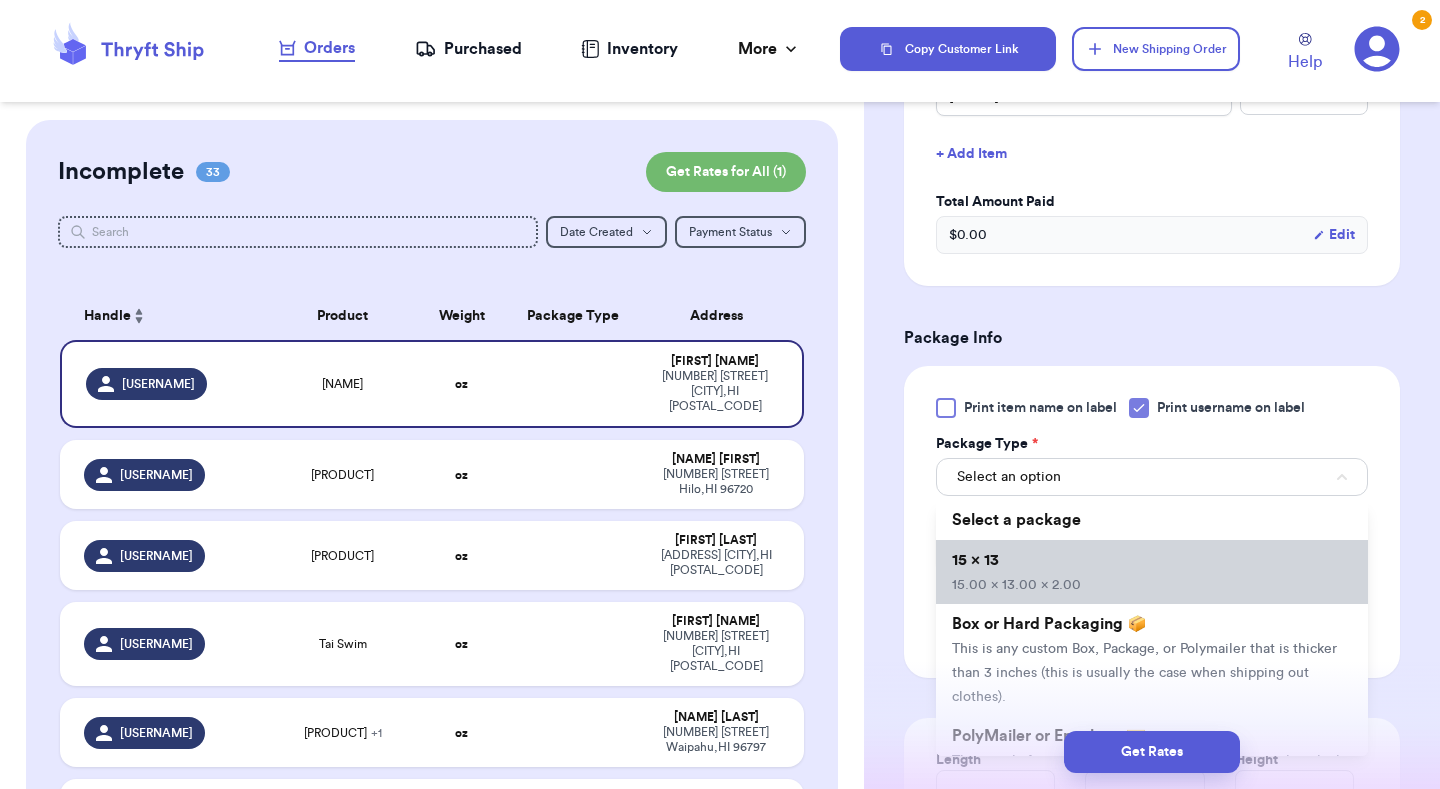 click on "15.00 x 13.00 x 2.00" at bounding box center [1016, 585] 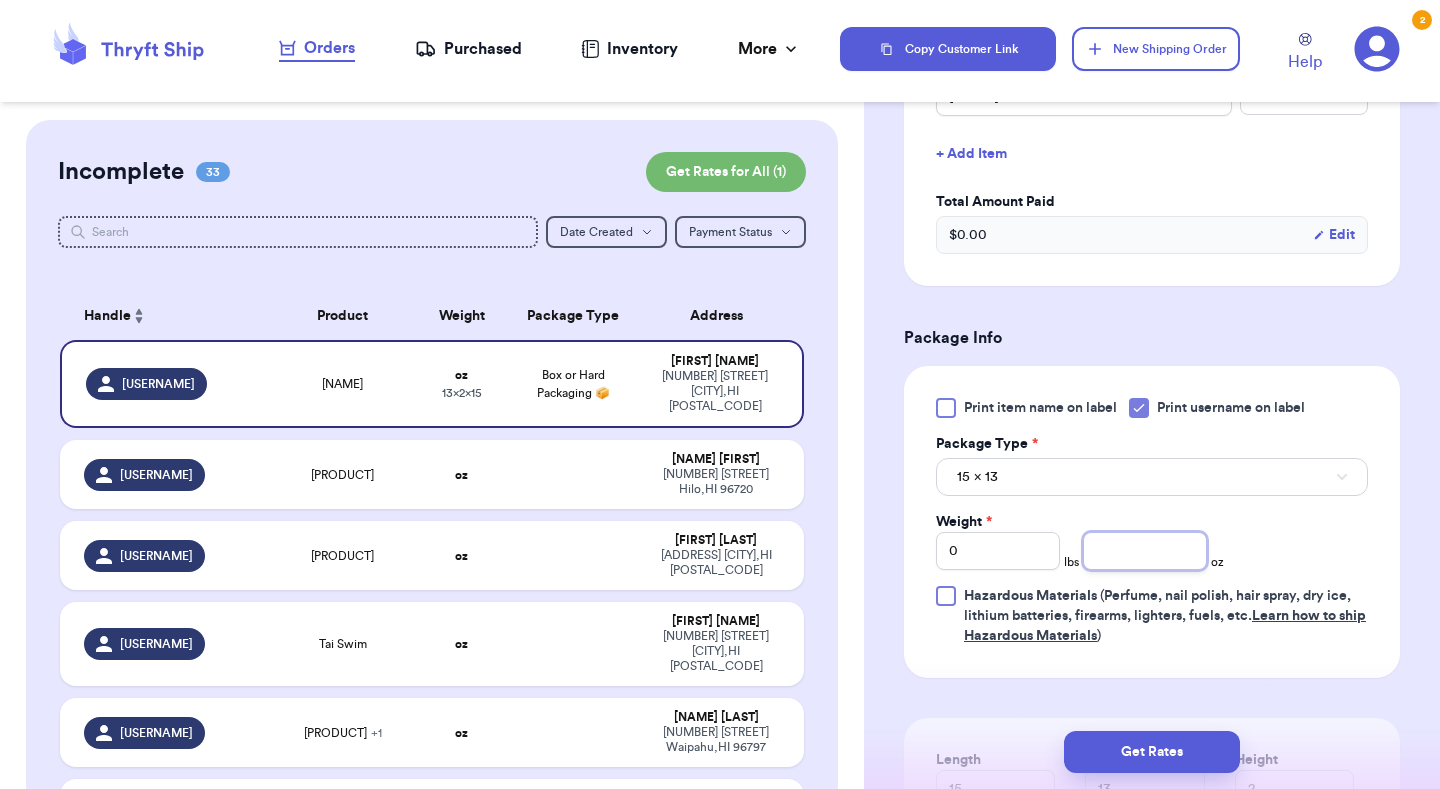 click at bounding box center [1145, 551] 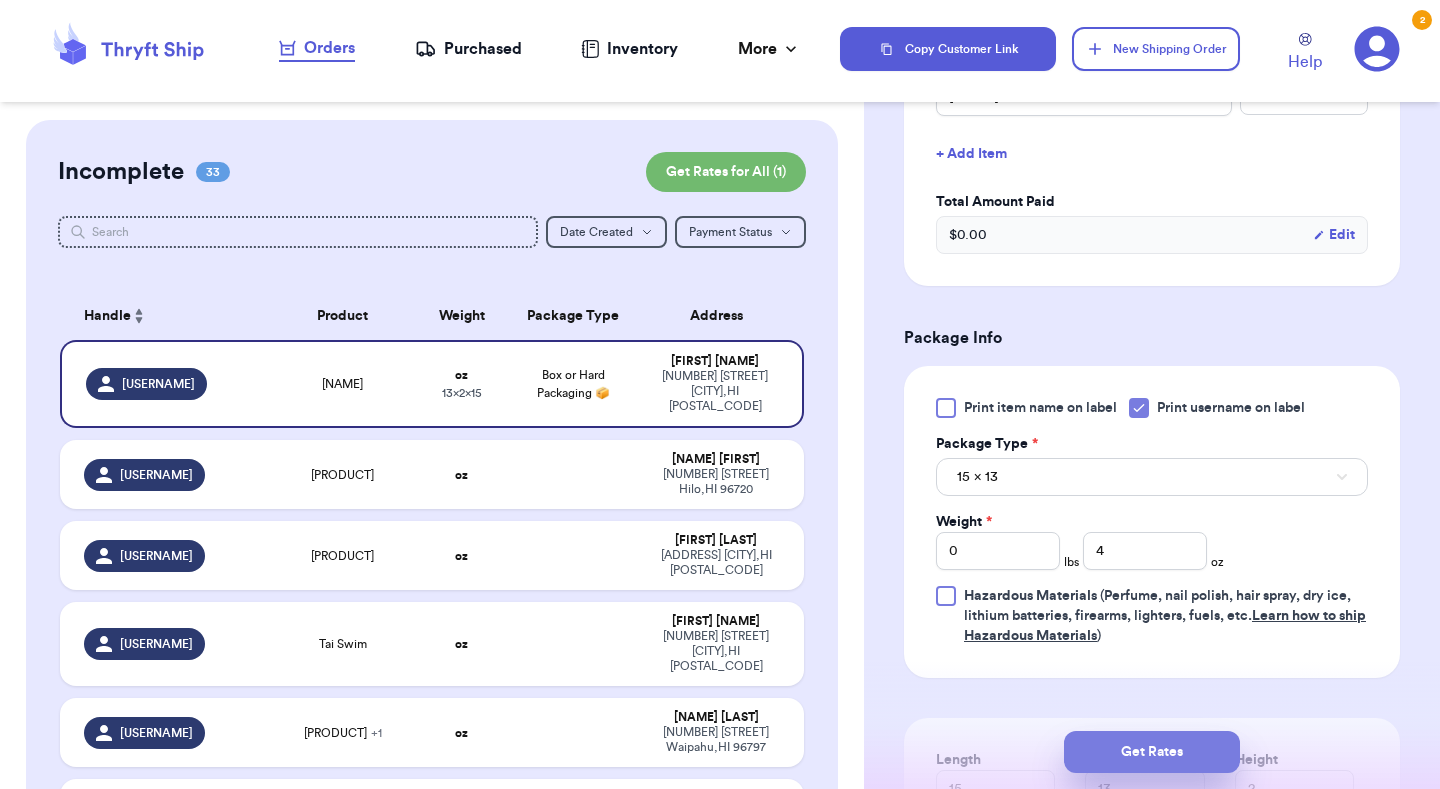 click on "Get Rates" at bounding box center [1152, 752] 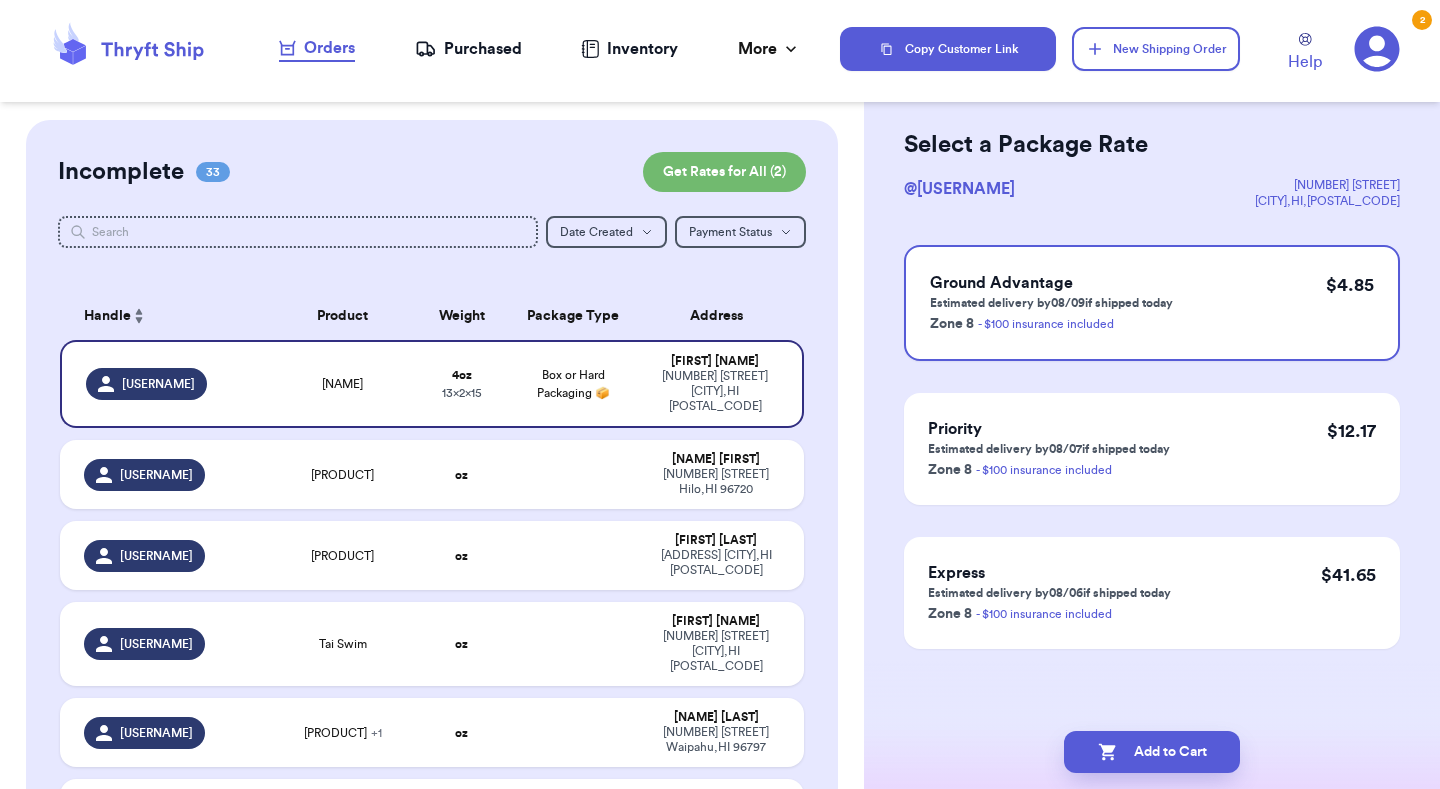 scroll, scrollTop: 0, scrollLeft: 0, axis: both 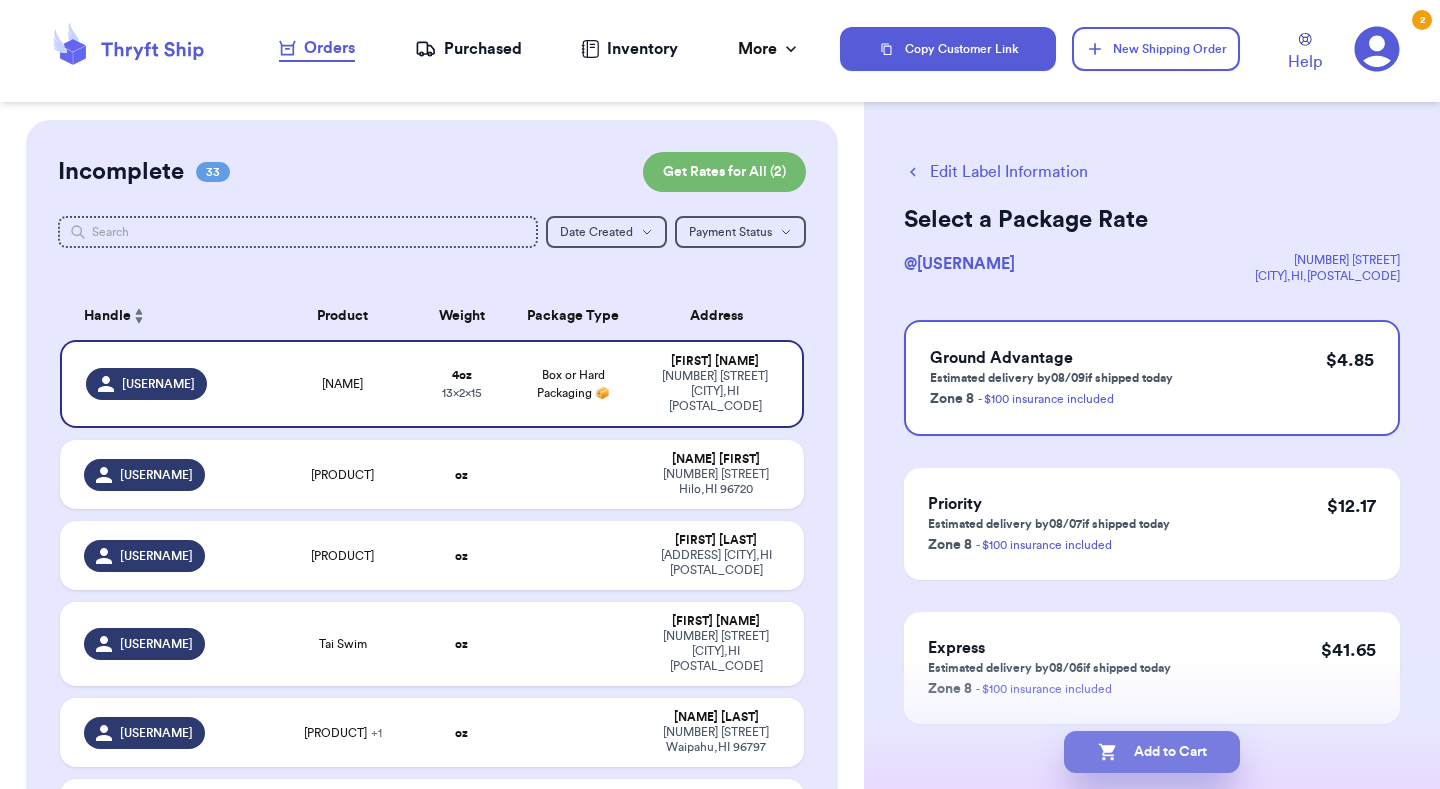 click on "Add to Cart" at bounding box center [1152, 752] 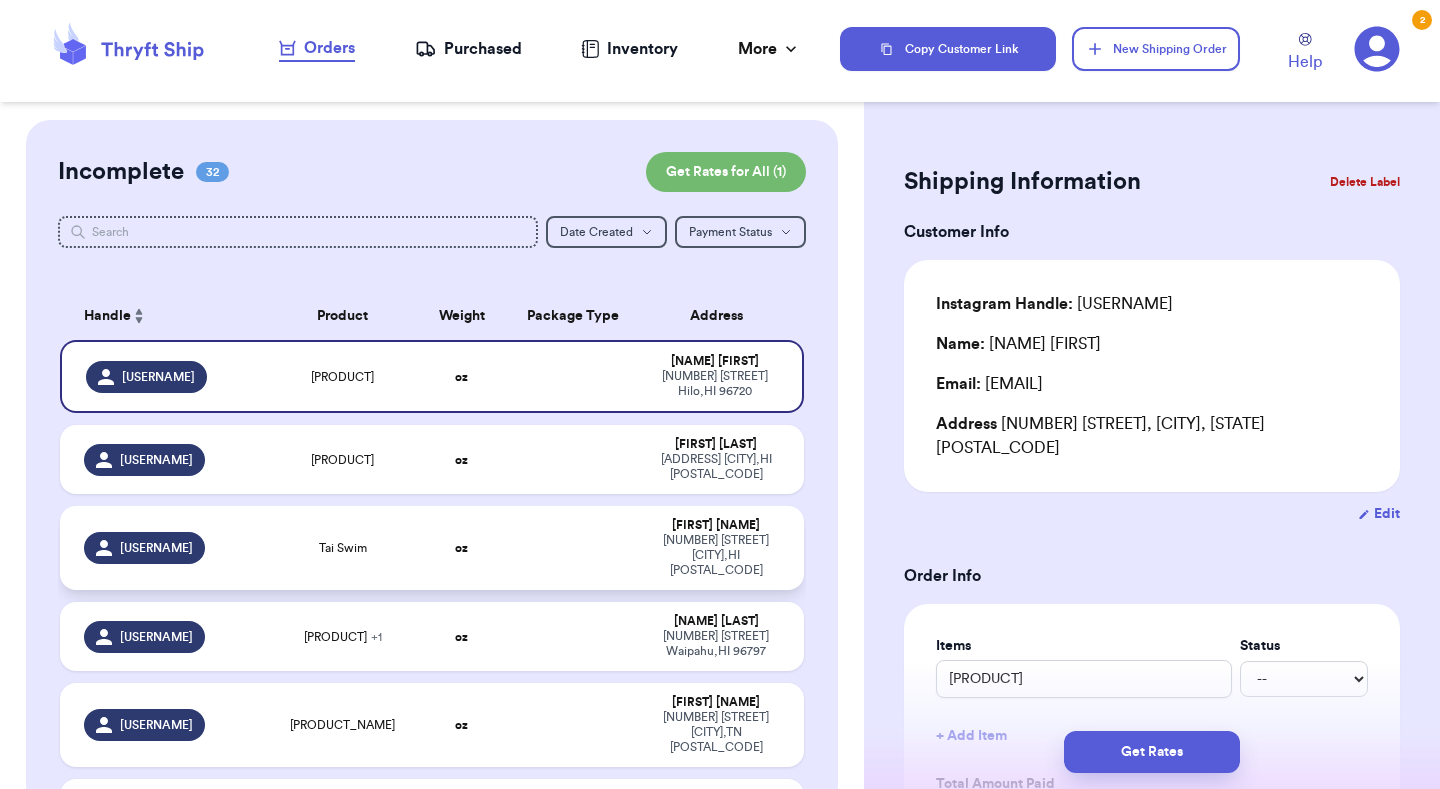 scroll, scrollTop: 124, scrollLeft: 0, axis: vertical 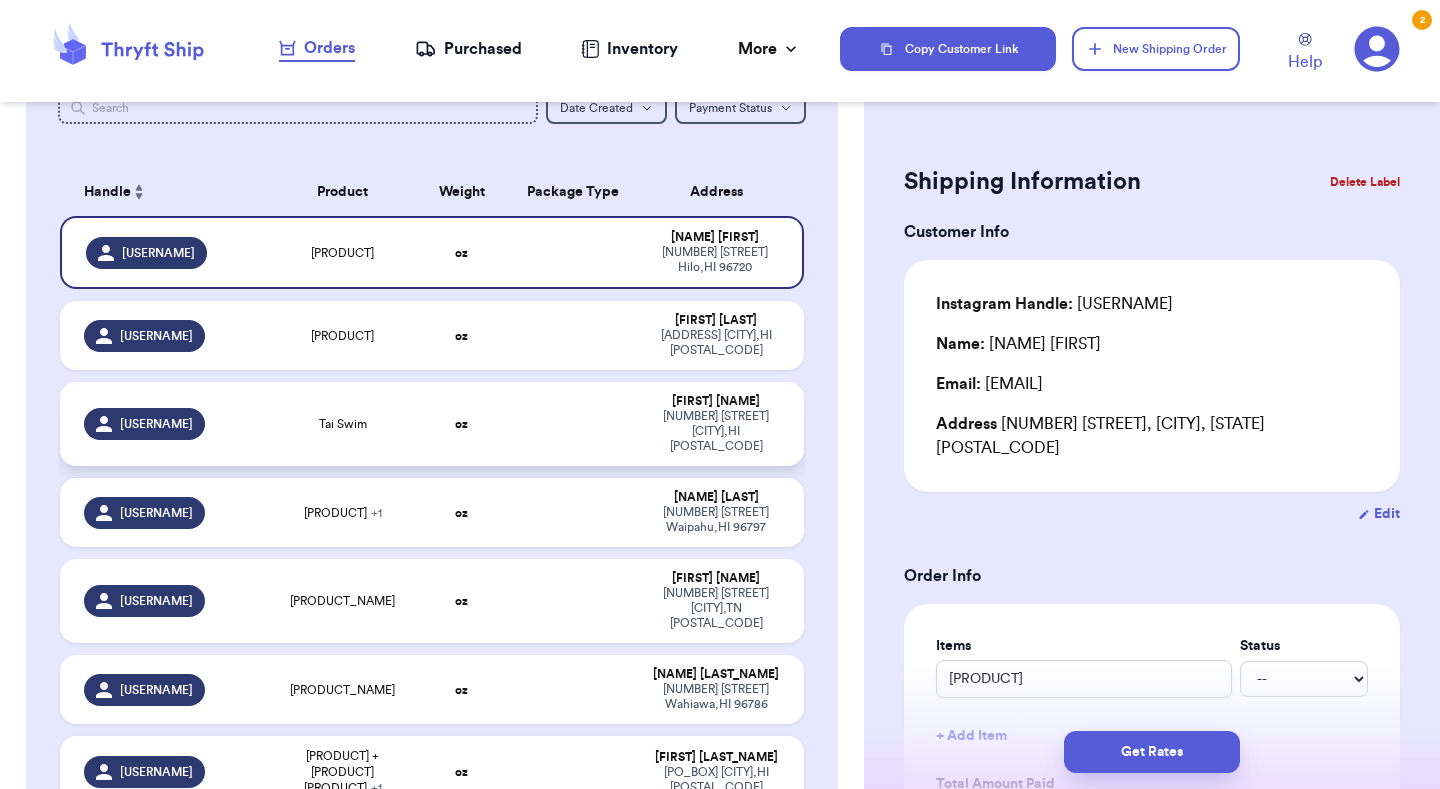 click on "Tai Swim" at bounding box center (342, 424) 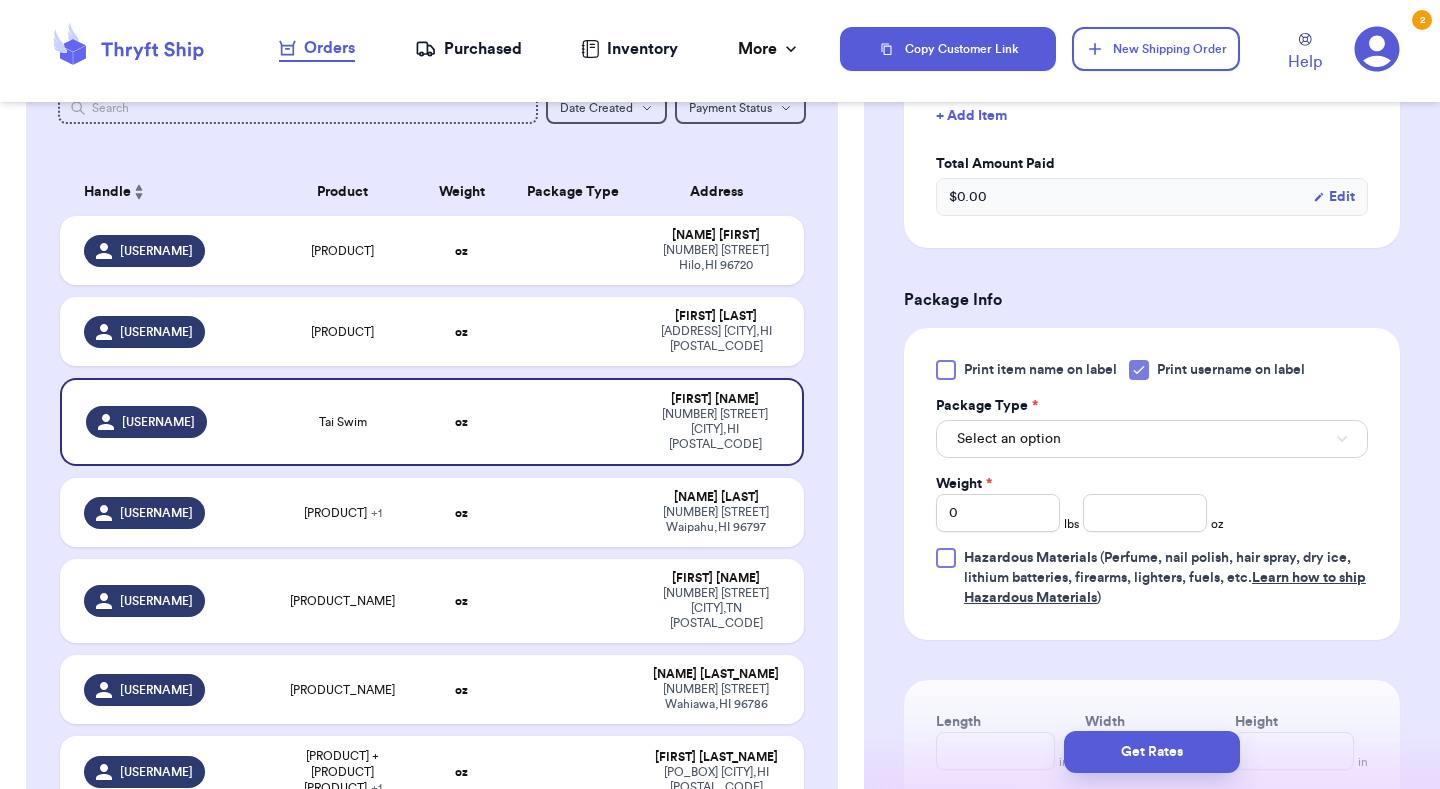 scroll, scrollTop: 621, scrollLeft: 0, axis: vertical 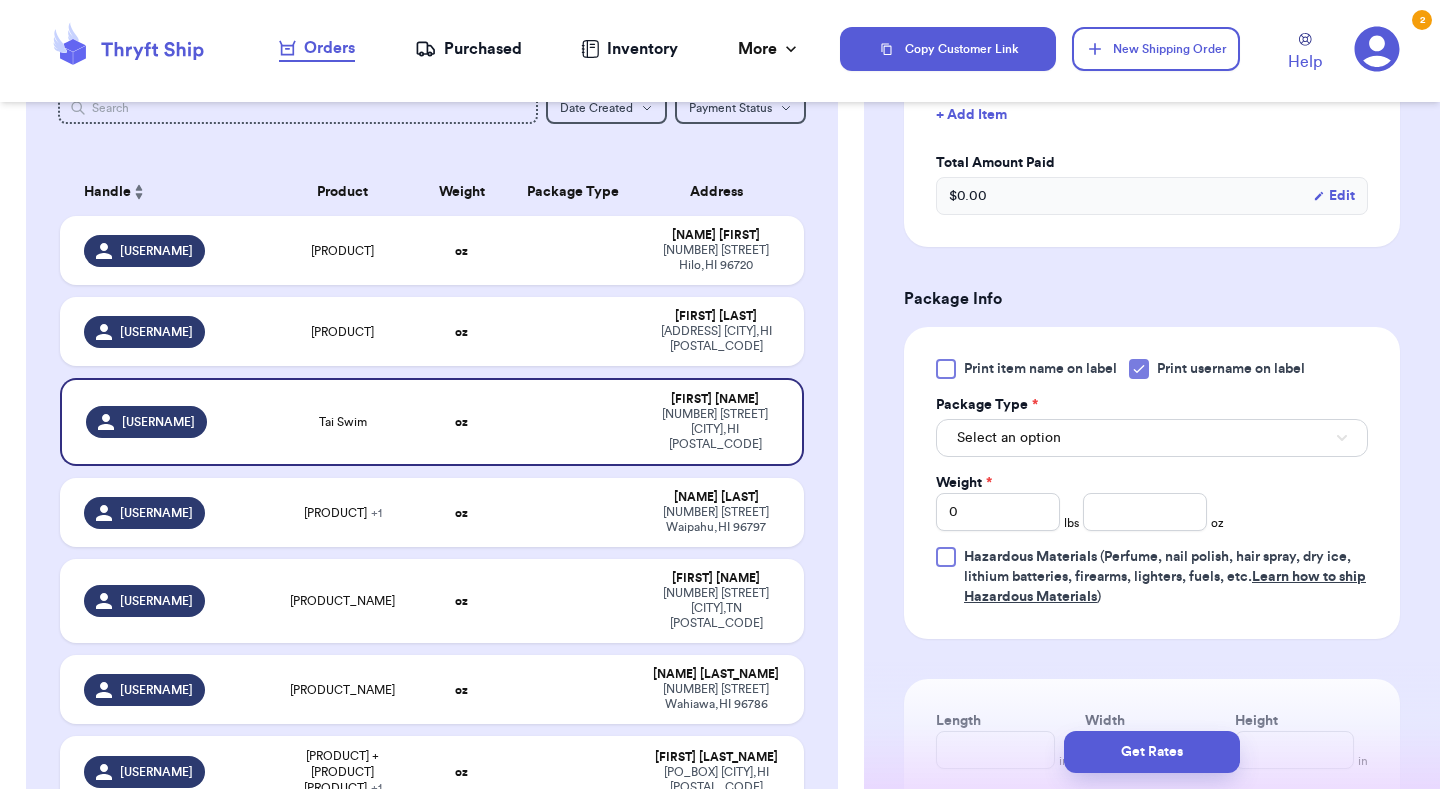 click on "Select an option" at bounding box center [1152, 438] 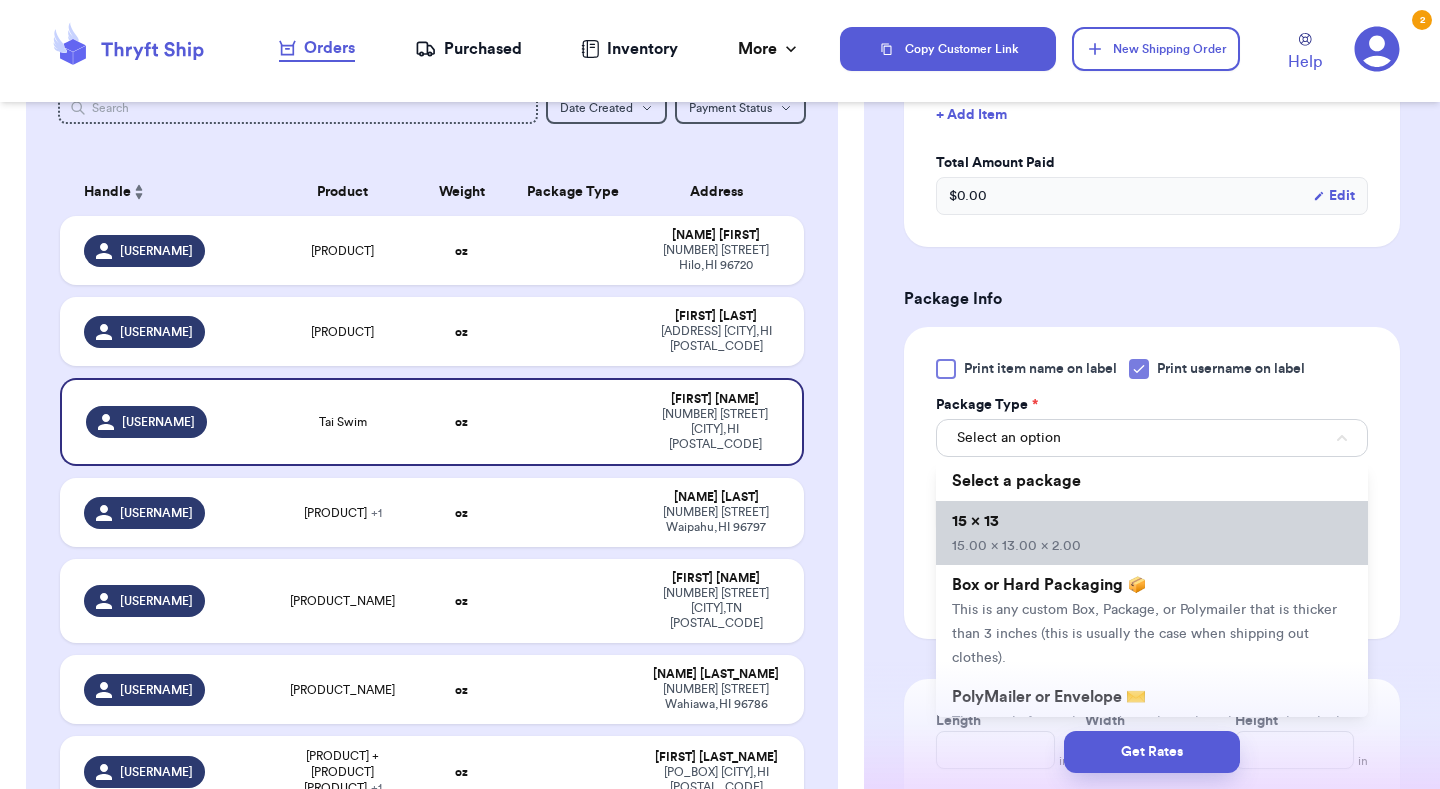 click on "[DIMENSIONS]" at bounding box center [1152, 533] 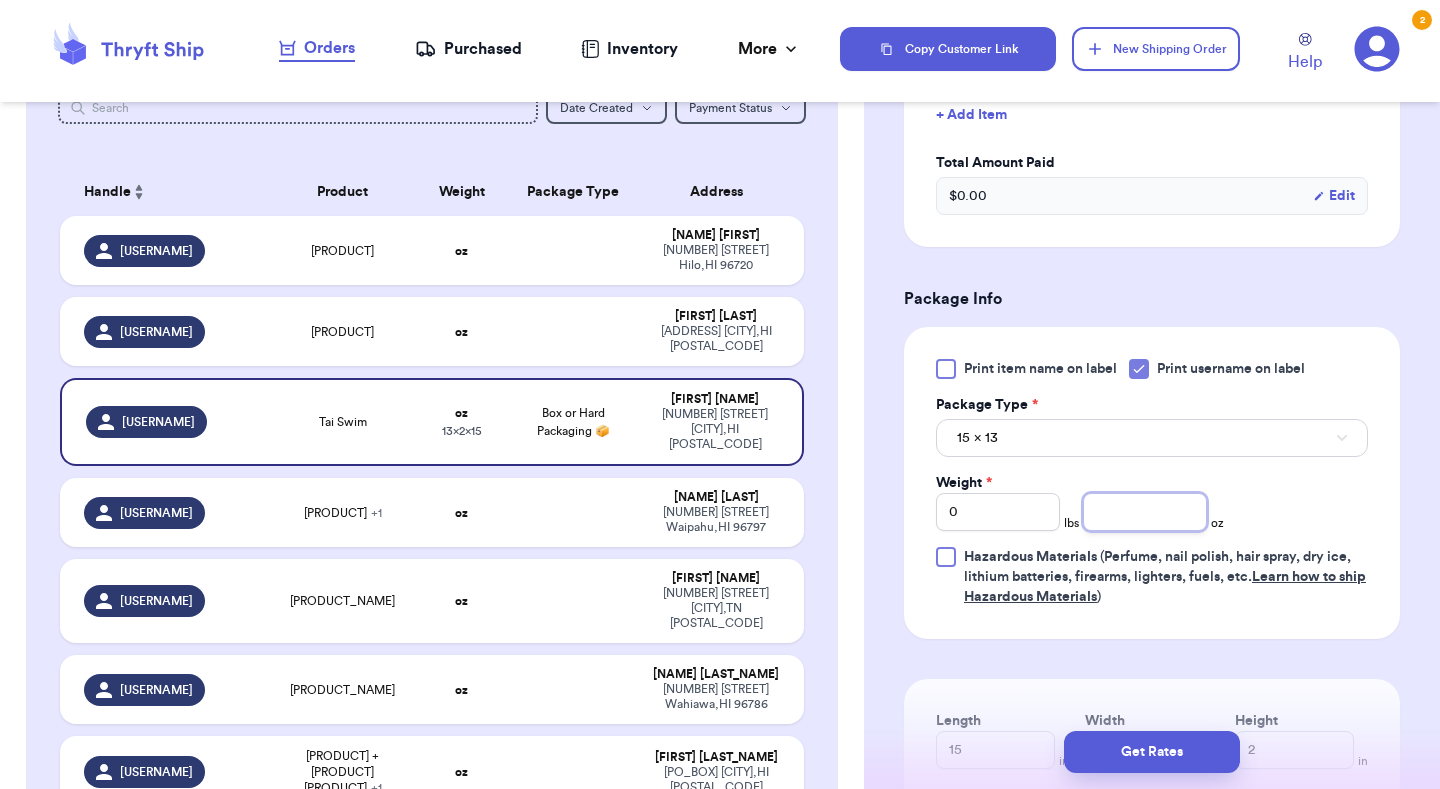 click at bounding box center (1145, 512) 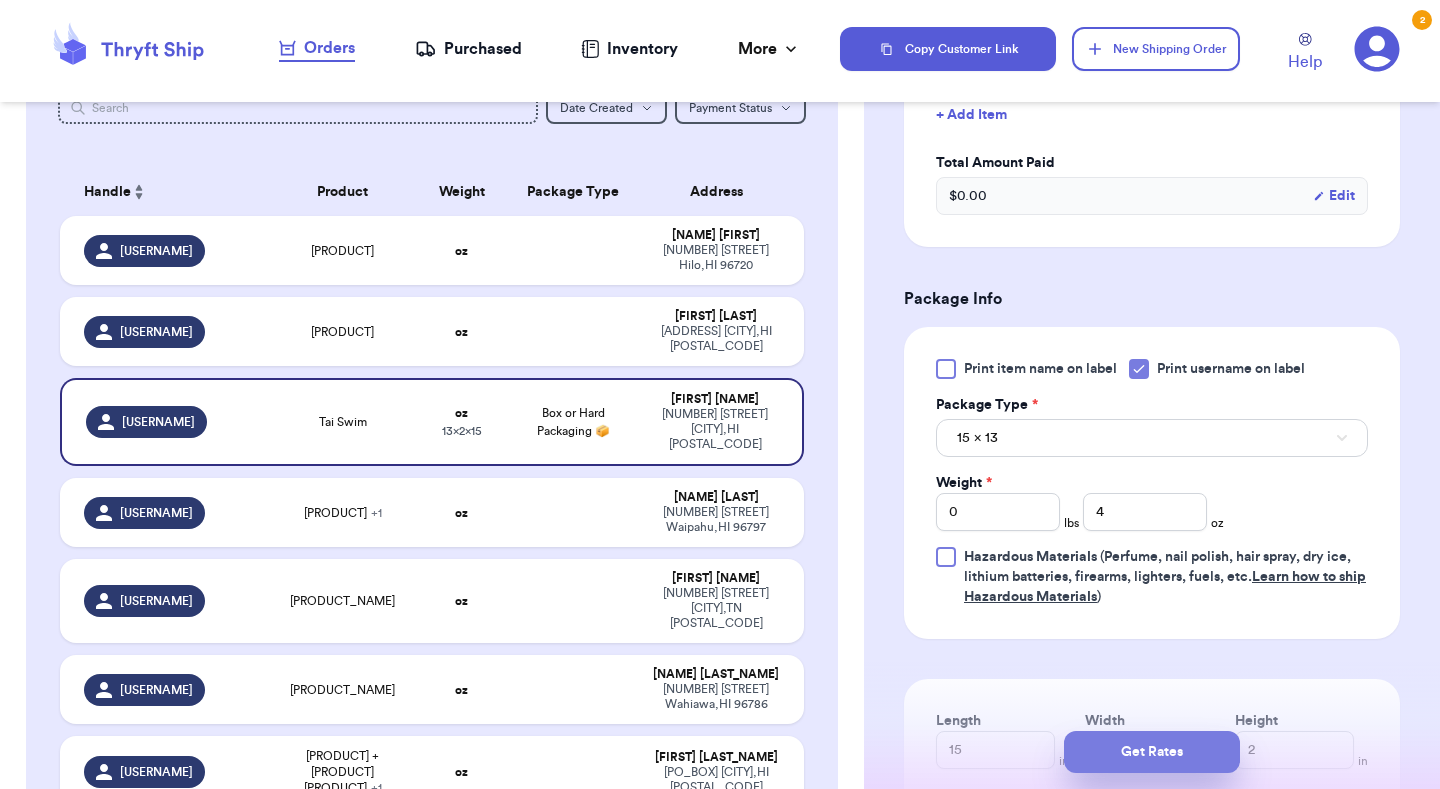 click on "Get Rates" at bounding box center [1152, 752] 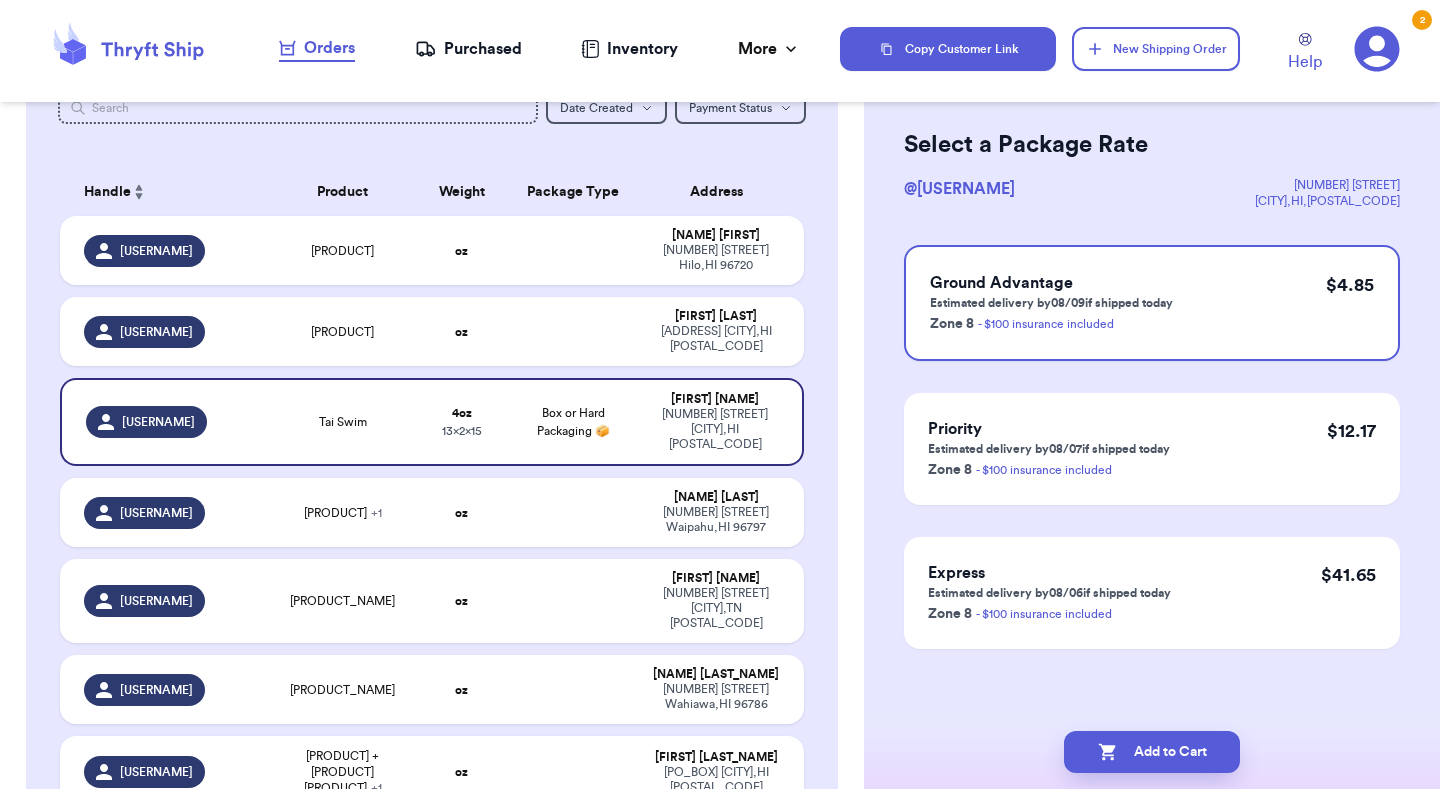 scroll, scrollTop: 0, scrollLeft: 0, axis: both 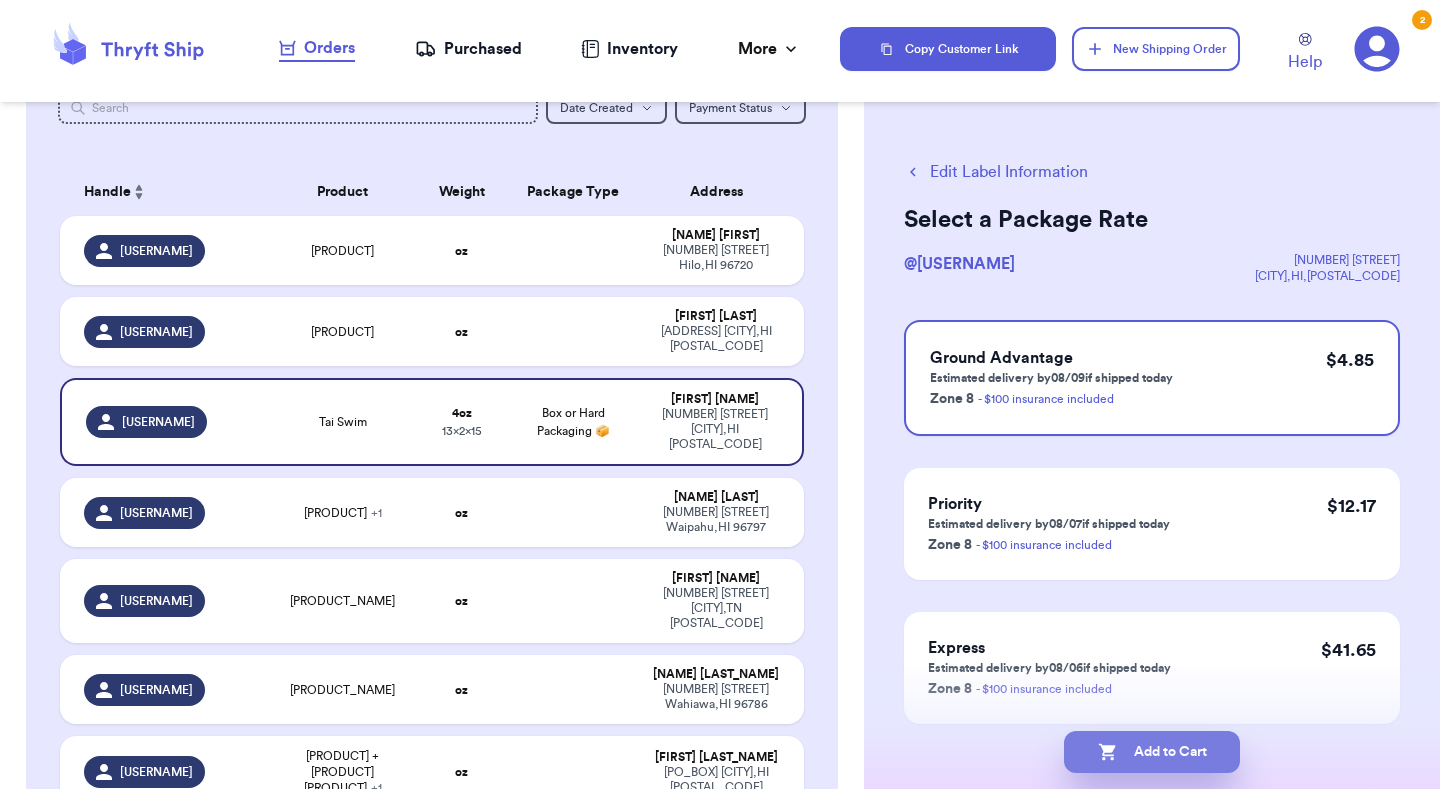 click on "Add to Cart" at bounding box center [1152, 752] 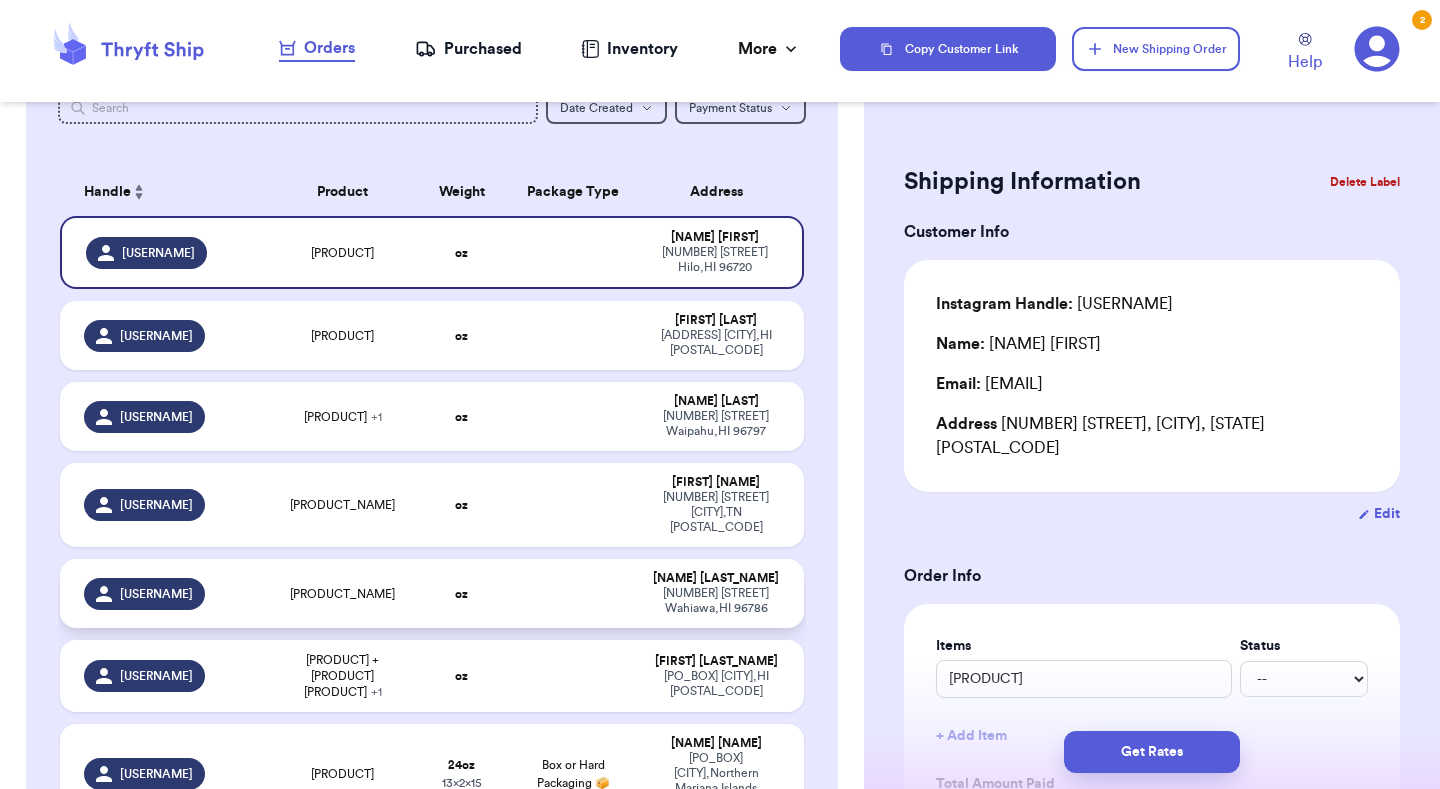 click on "oz" at bounding box center (461, 593) 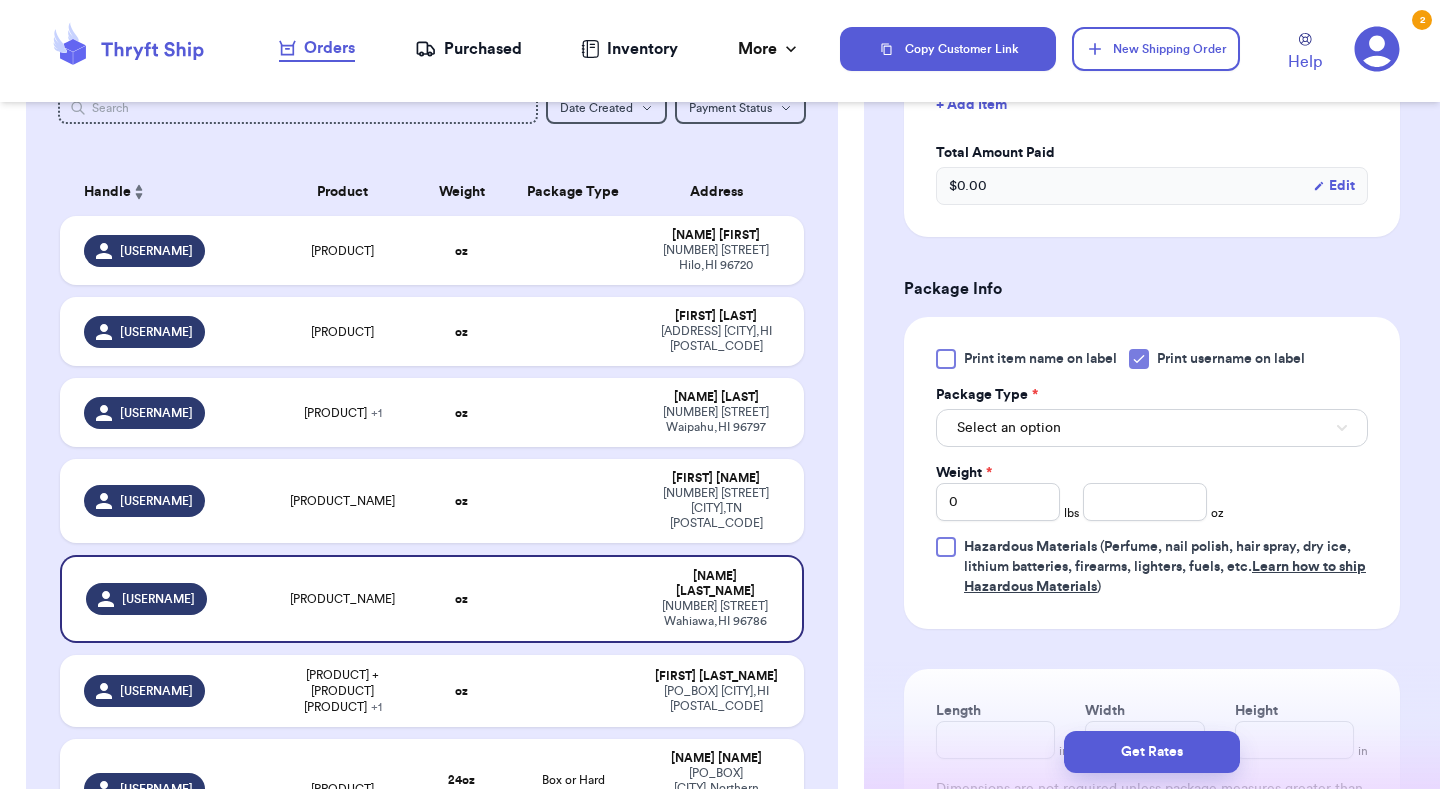 scroll, scrollTop: 633, scrollLeft: 0, axis: vertical 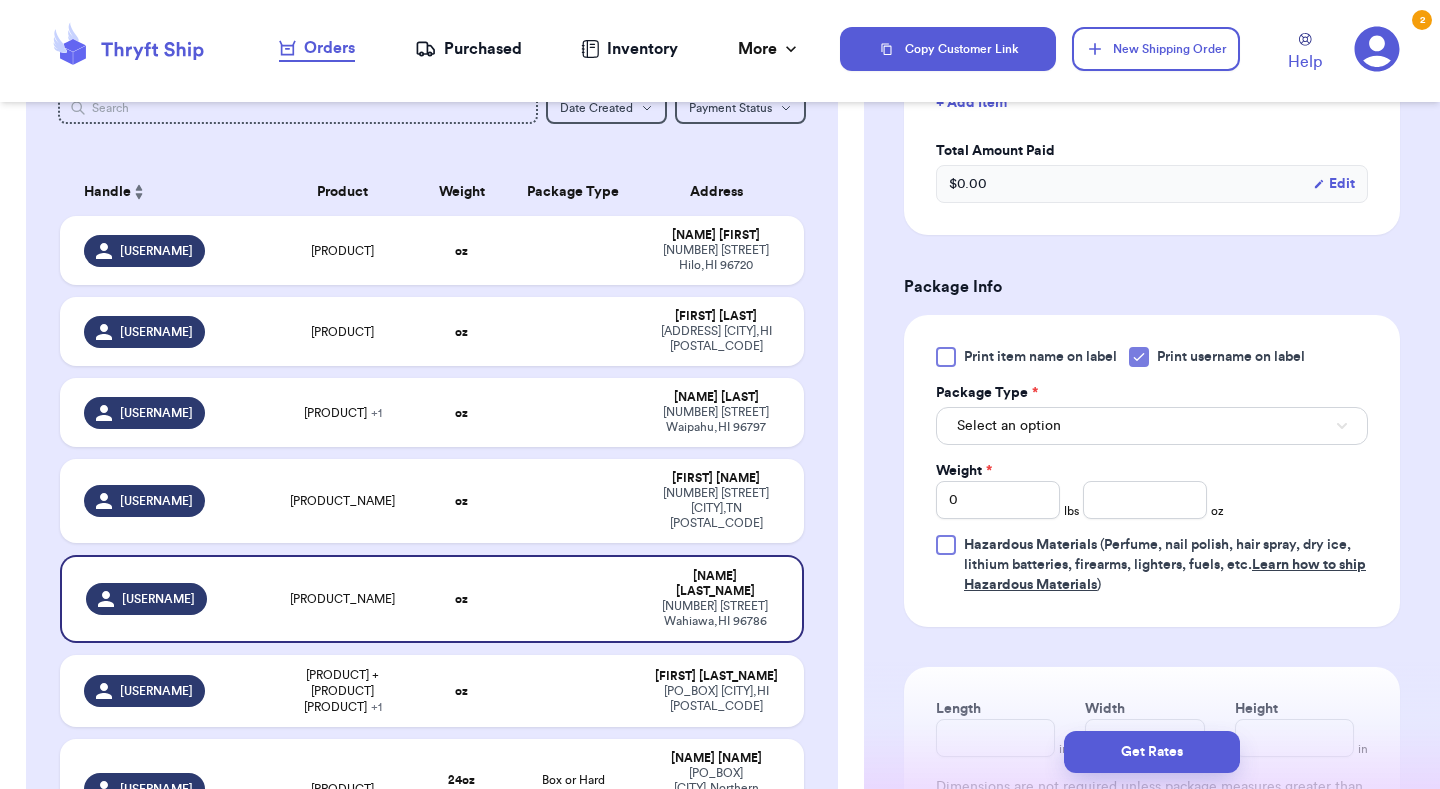 click on "Select an option" at bounding box center [1152, 426] 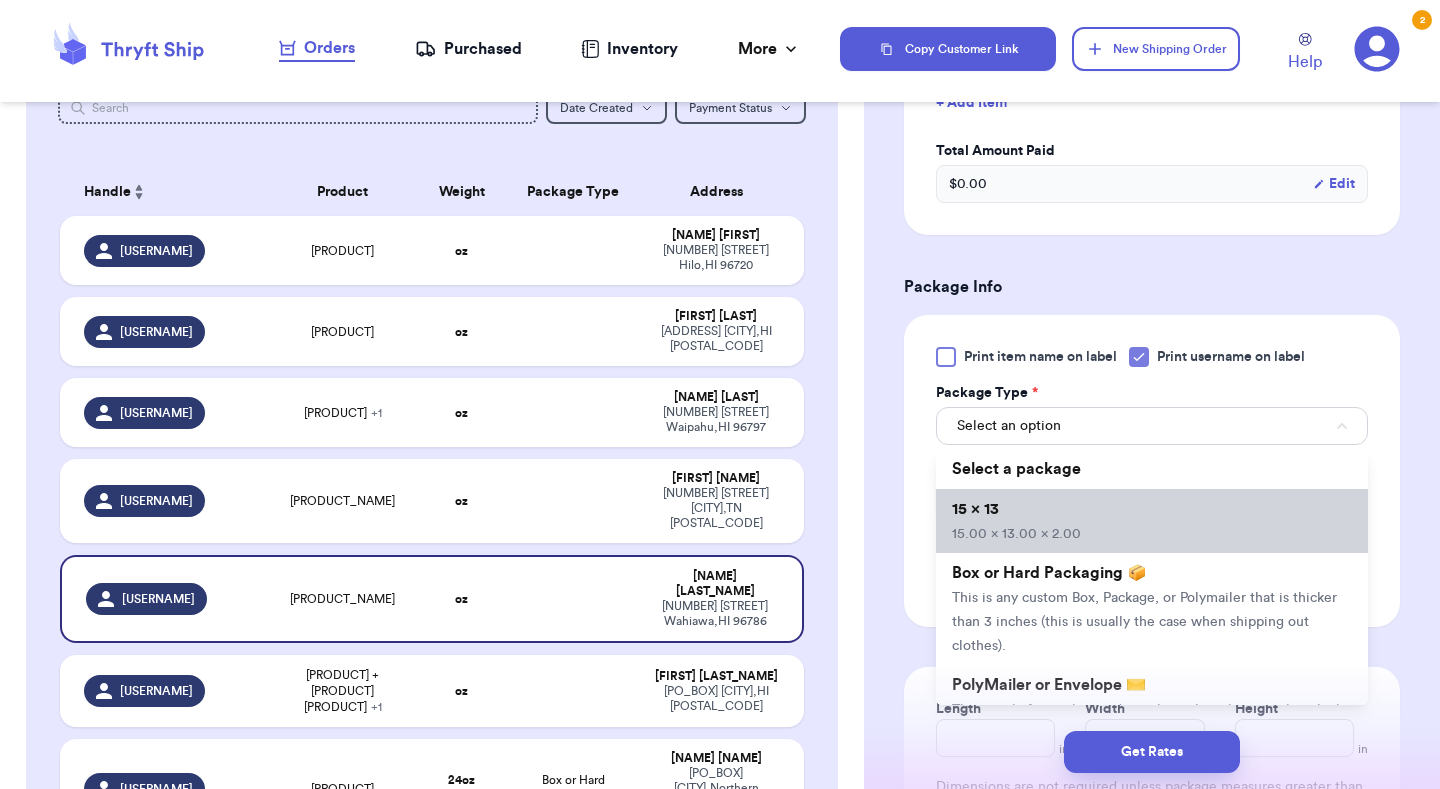 click on "[DIMENSIONS]" at bounding box center [1152, 521] 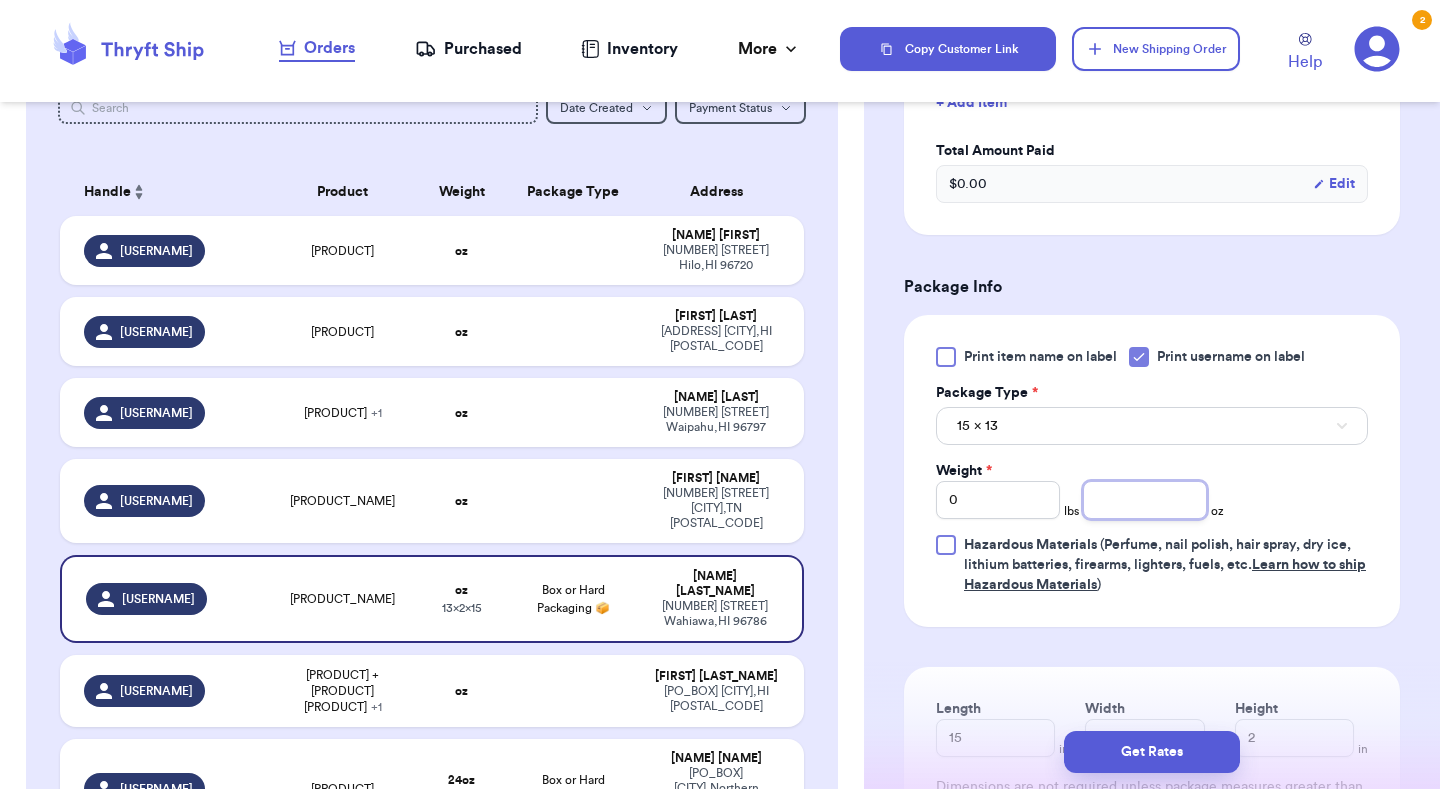 click at bounding box center [1145, 500] 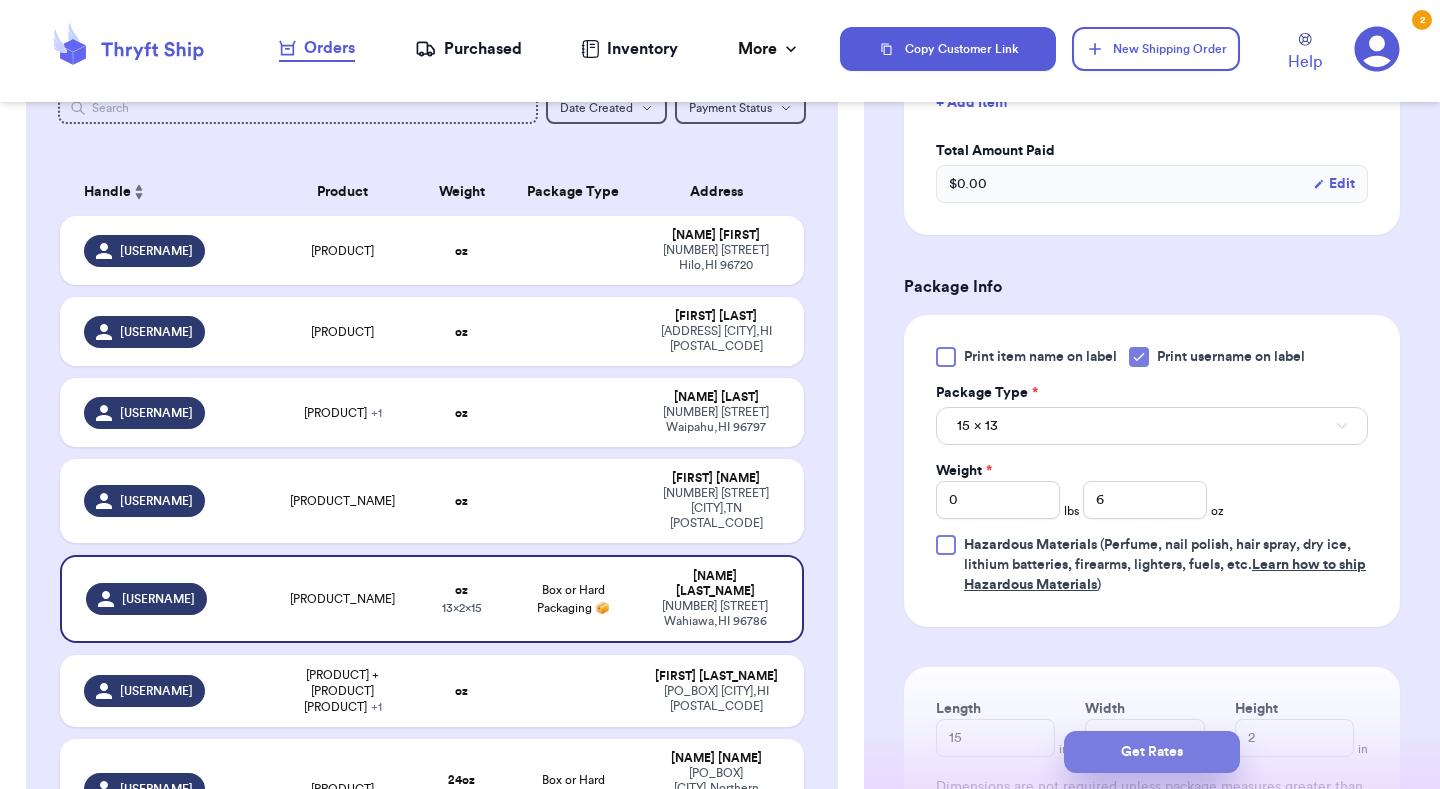 click on "Get Rates" at bounding box center [1152, 752] 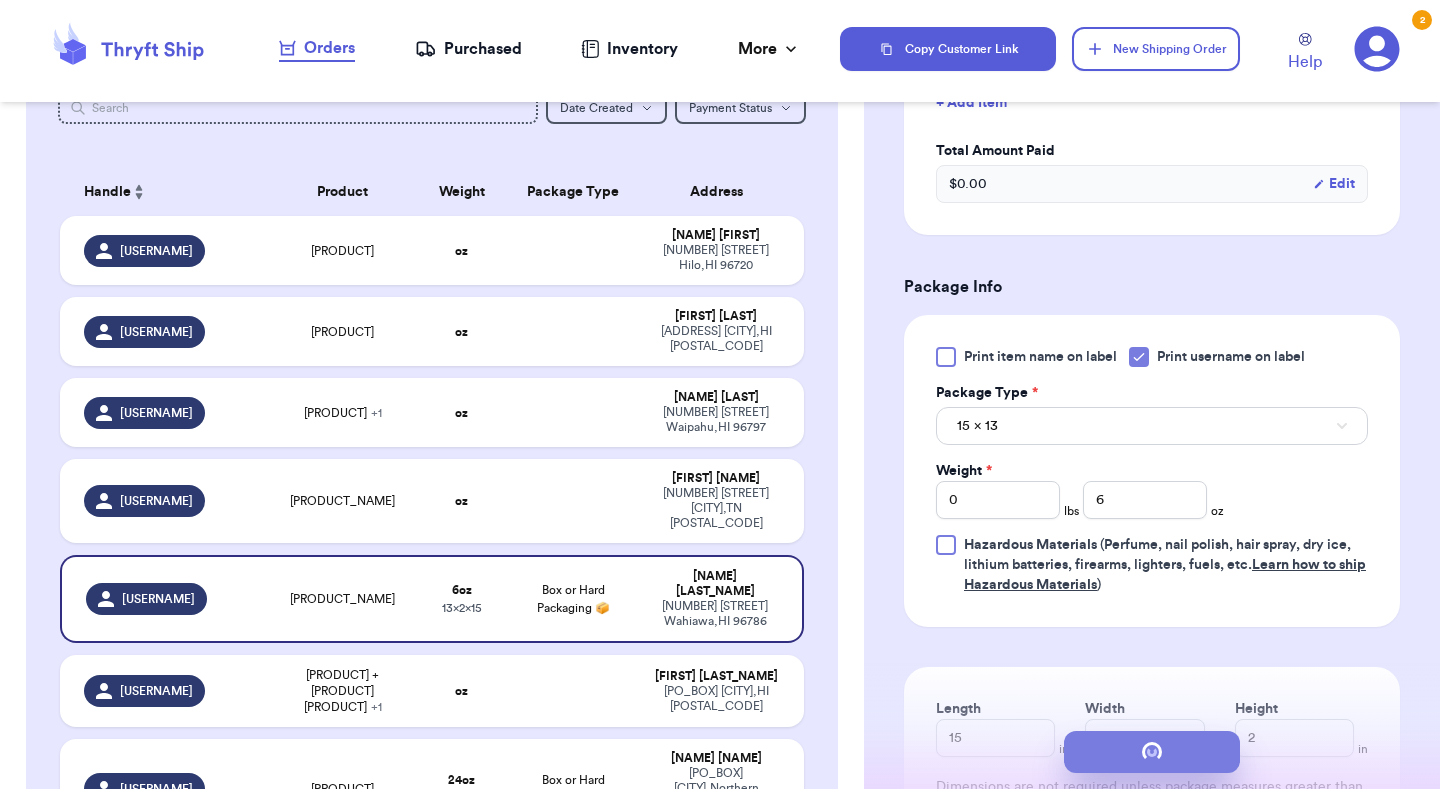 scroll, scrollTop: 0, scrollLeft: 0, axis: both 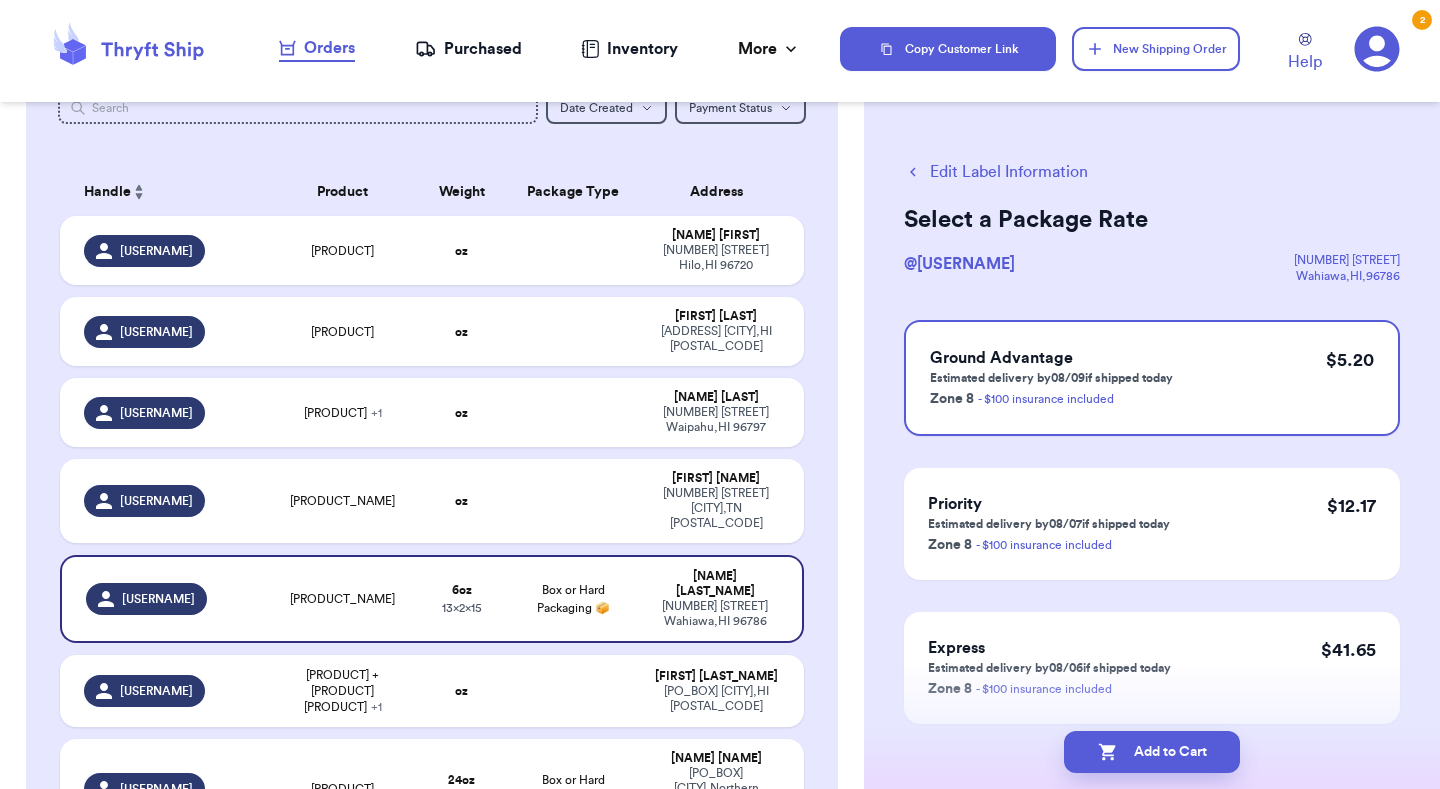 click on "Edit Label Information" at bounding box center [996, 172] 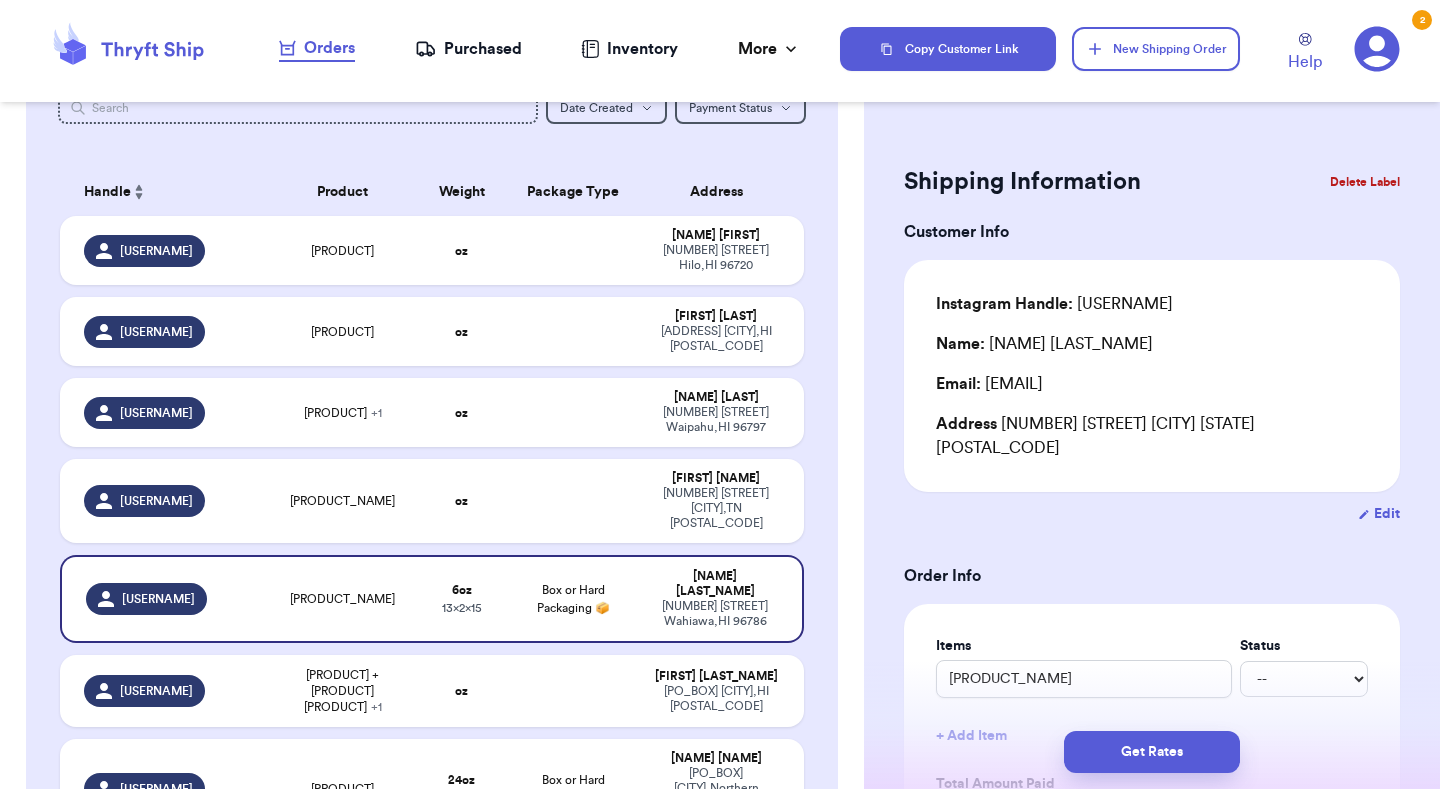 scroll, scrollTop: 107, scrollLeft: 0, axis: vertical 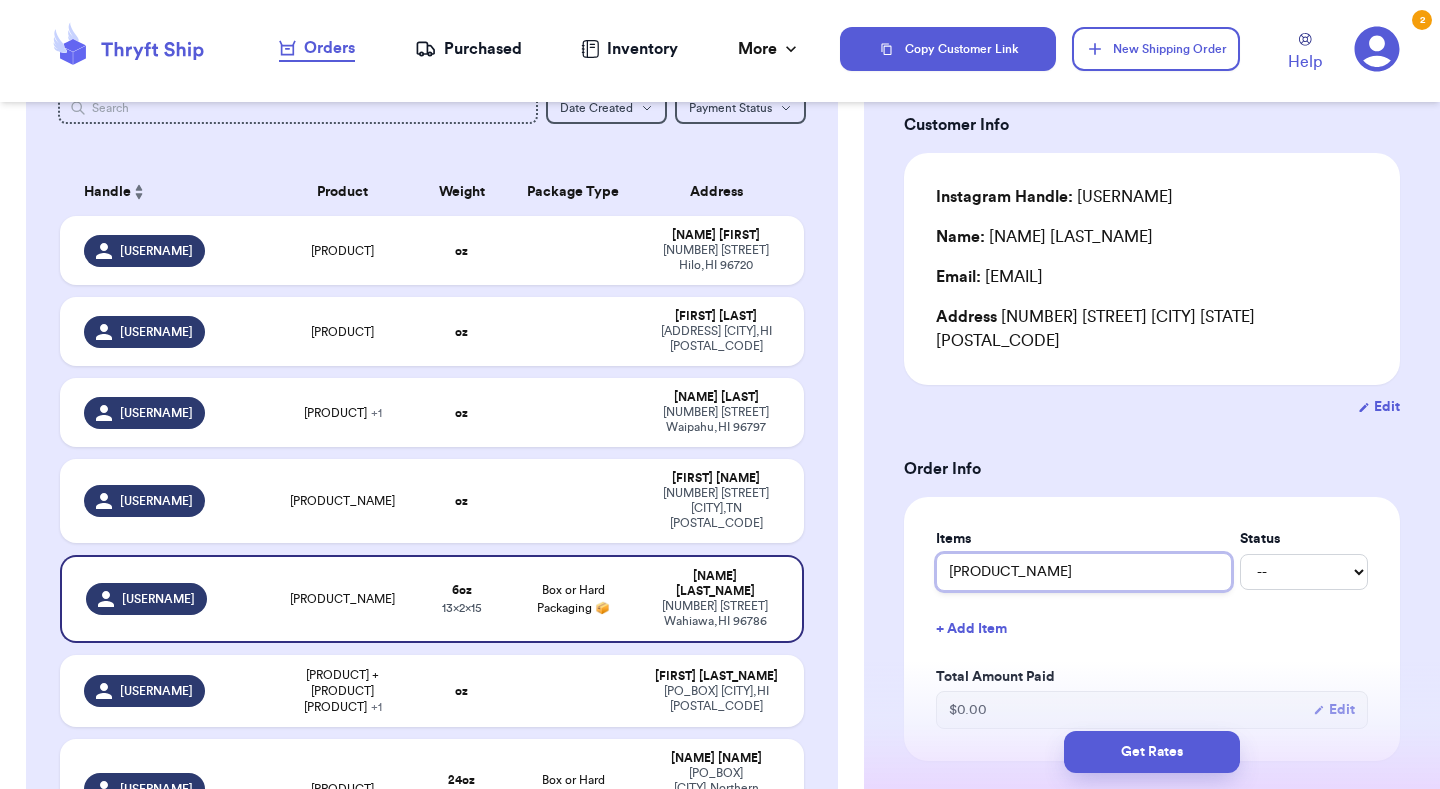 click on "[PRODUCT_NAME]" at bounding box center [1084, 572] 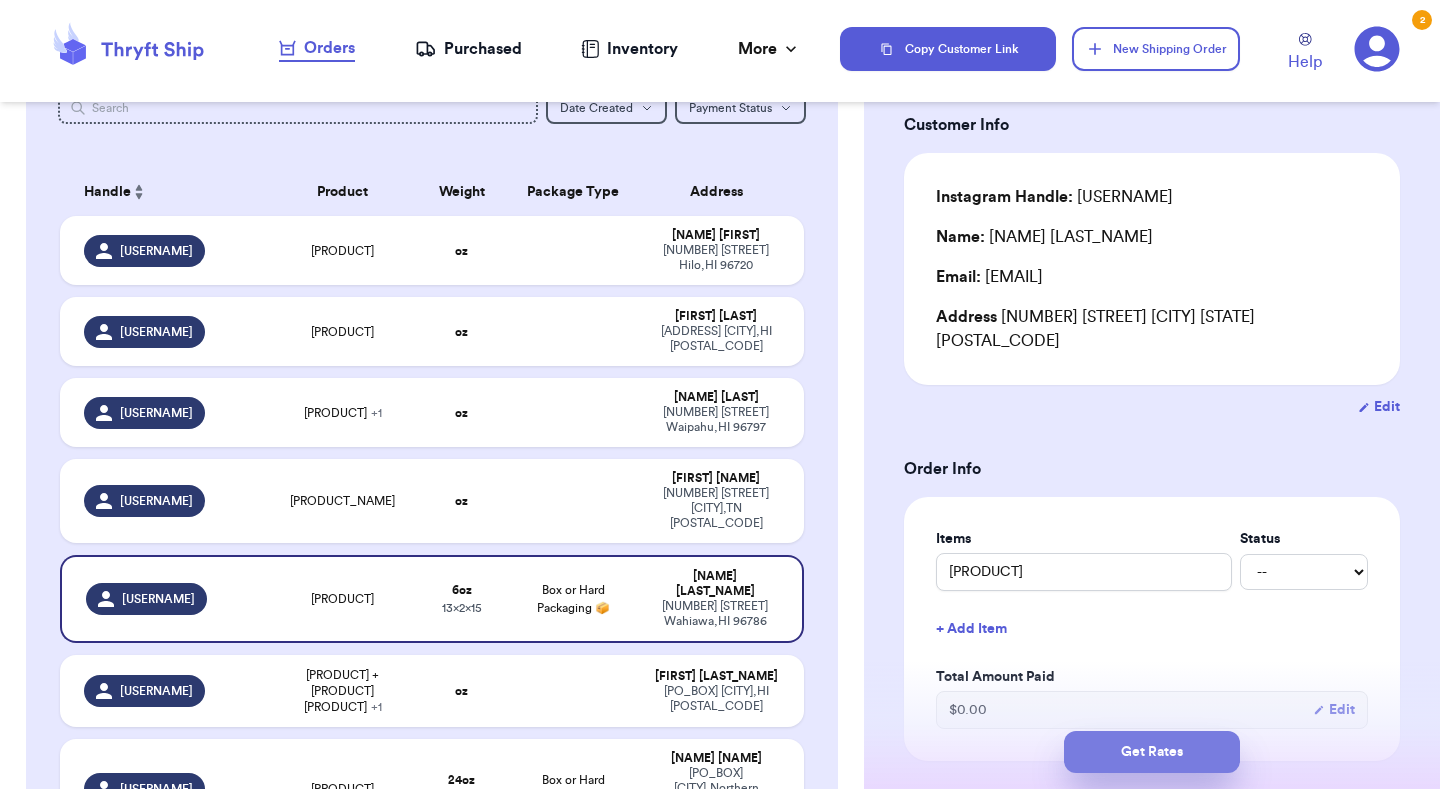 click on "Get Rates" at bounding box center (1152, 752) 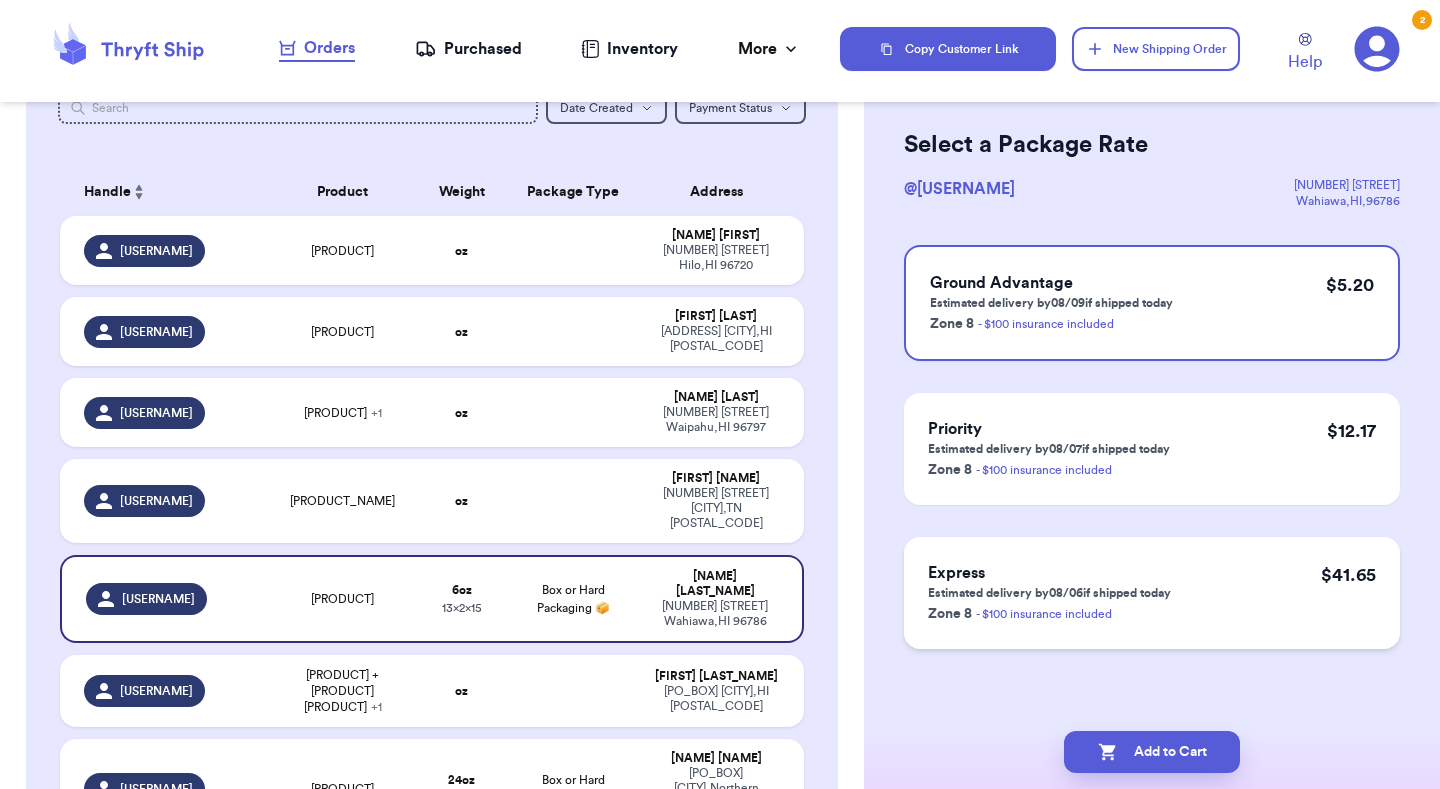 scroll, scrollTop: 0, scrollLeft: 0, axis: both 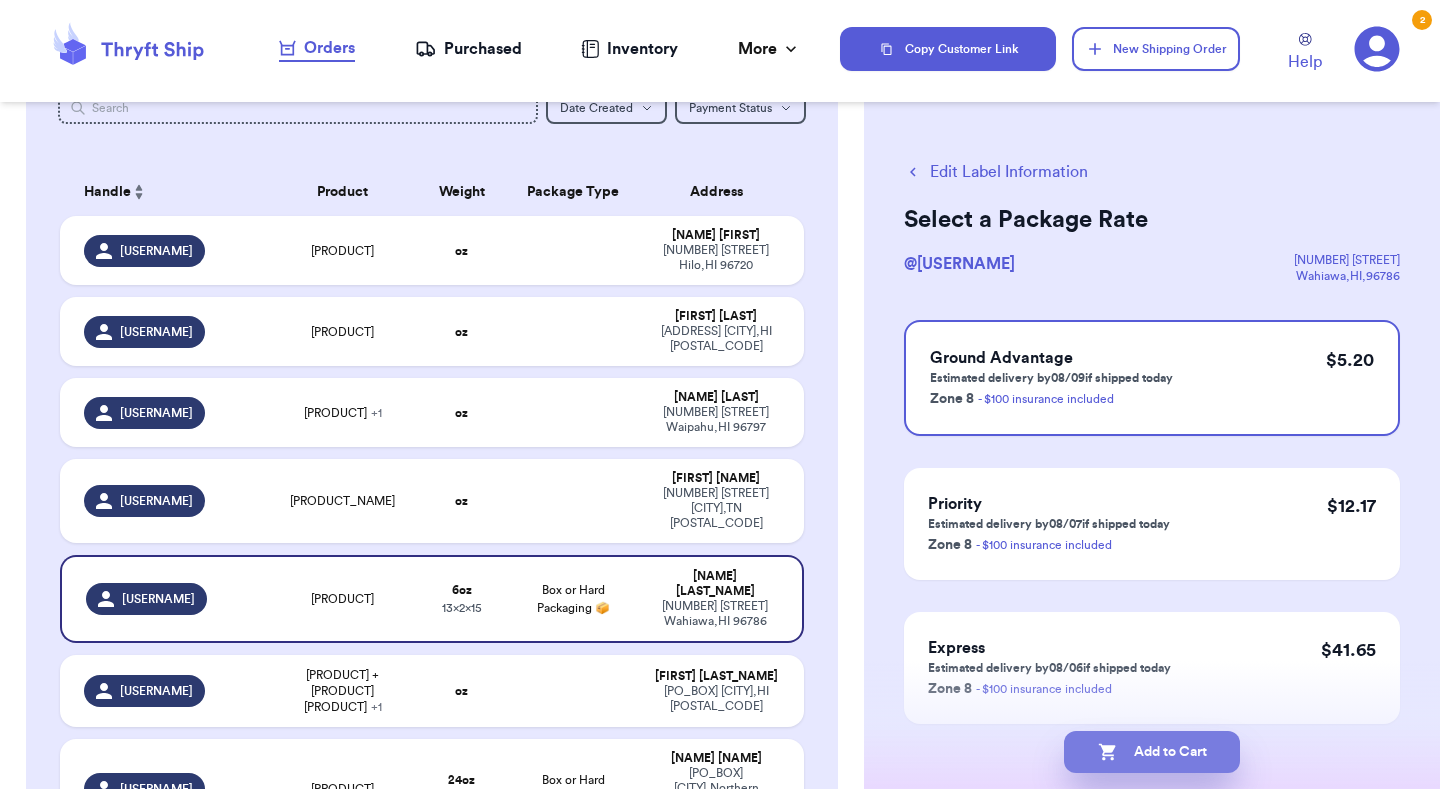click on "Add to Cart" at bounding box center (1152, 752) 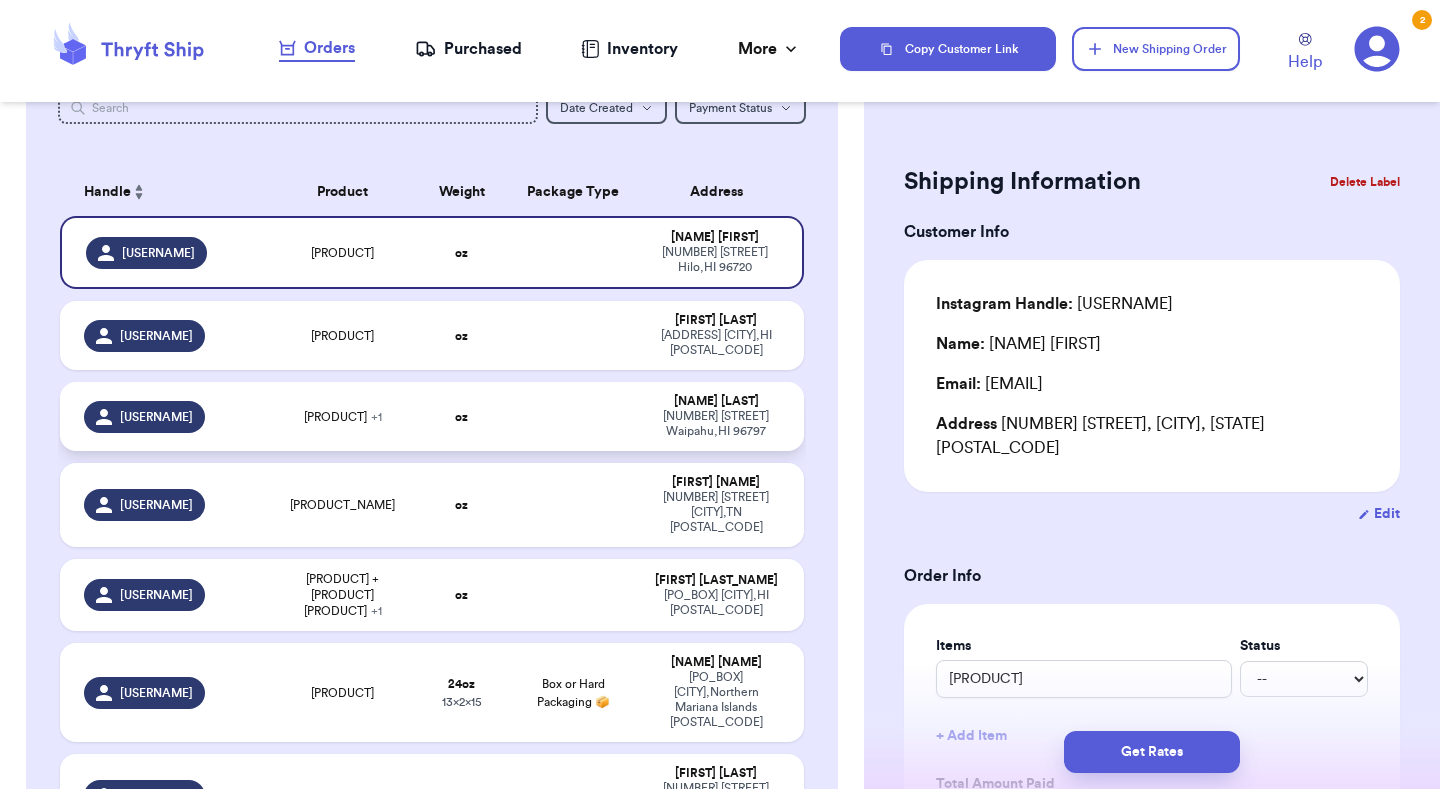 click at bounding box center (573, 416) 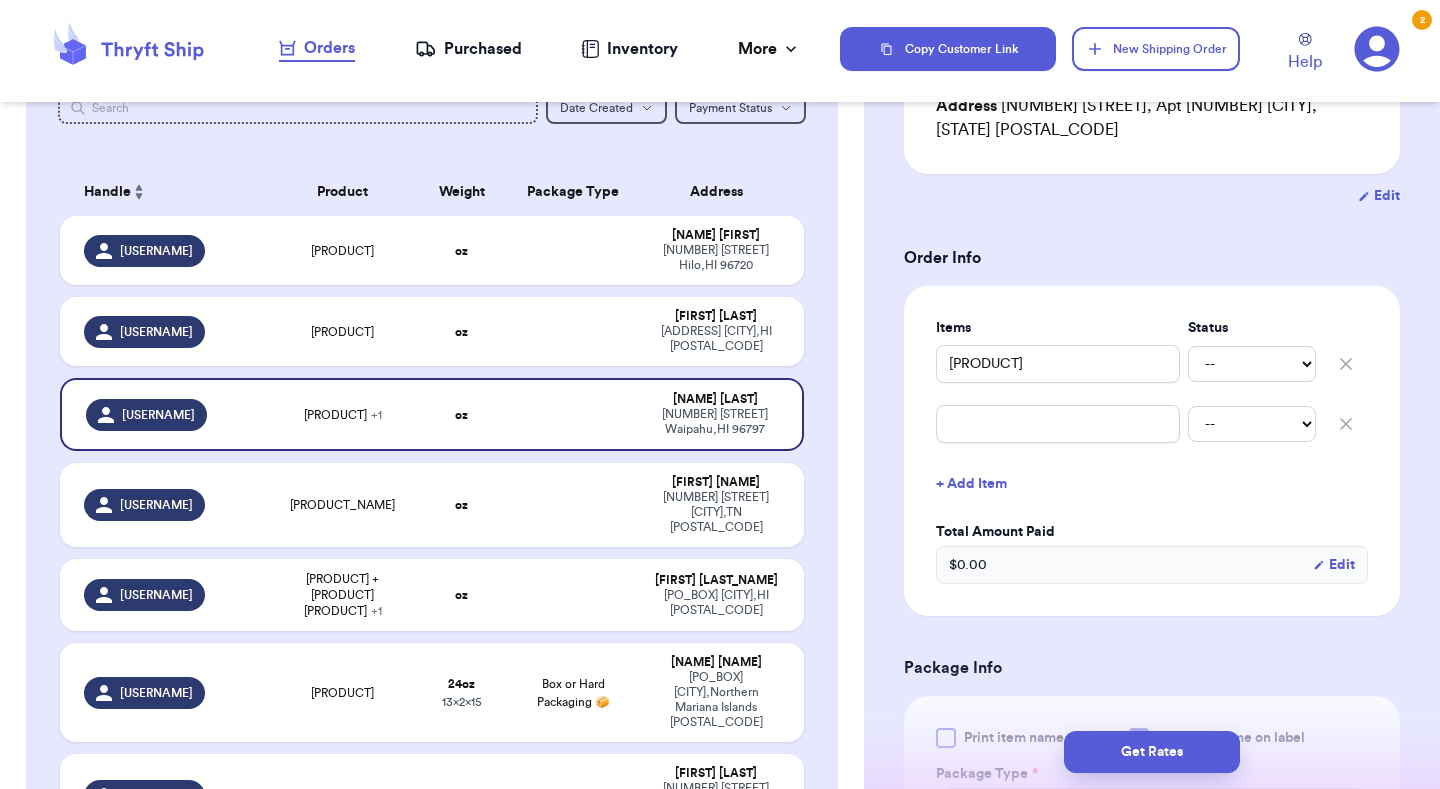 scroll, scrollTop: 325, scrollLeft: 0, axis: vertical 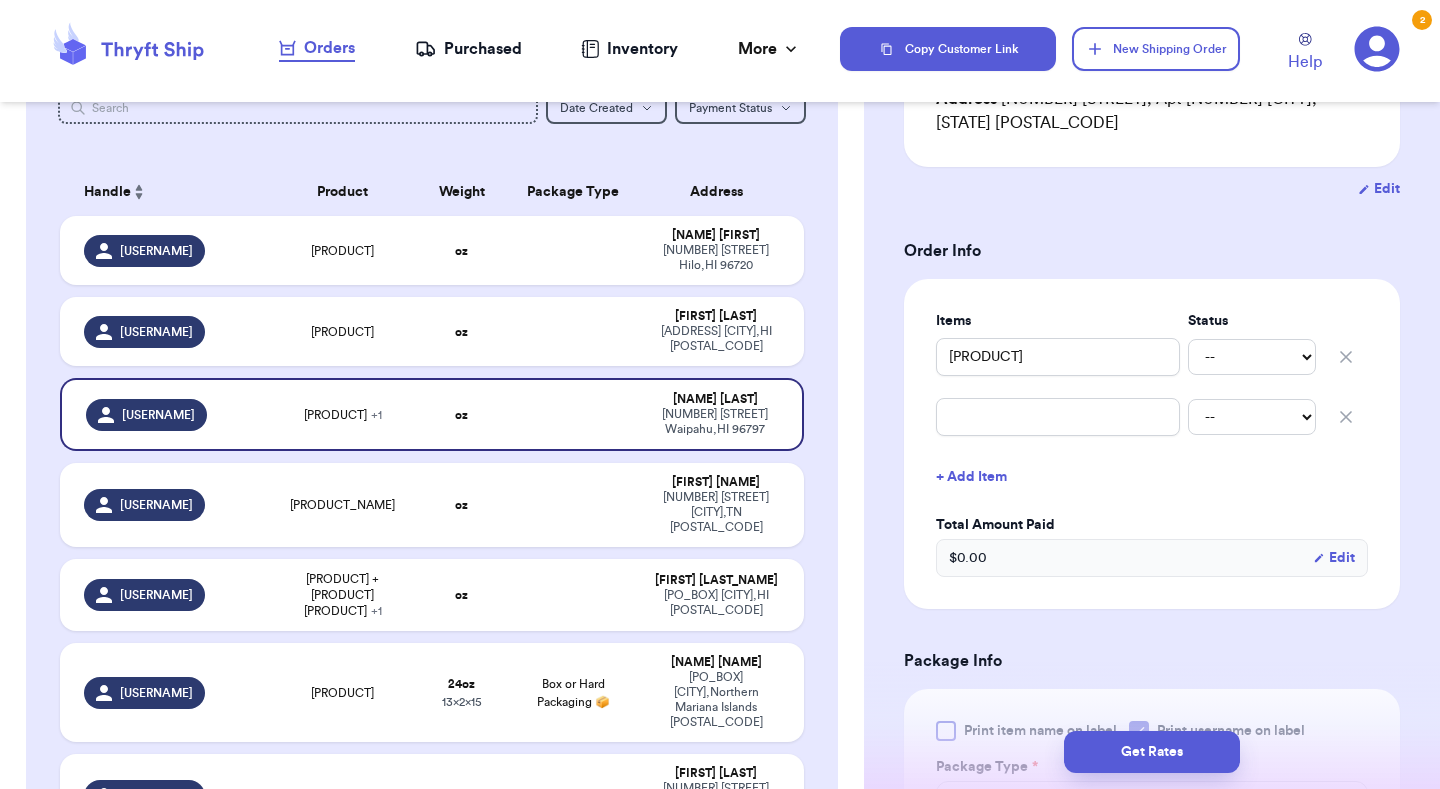 click 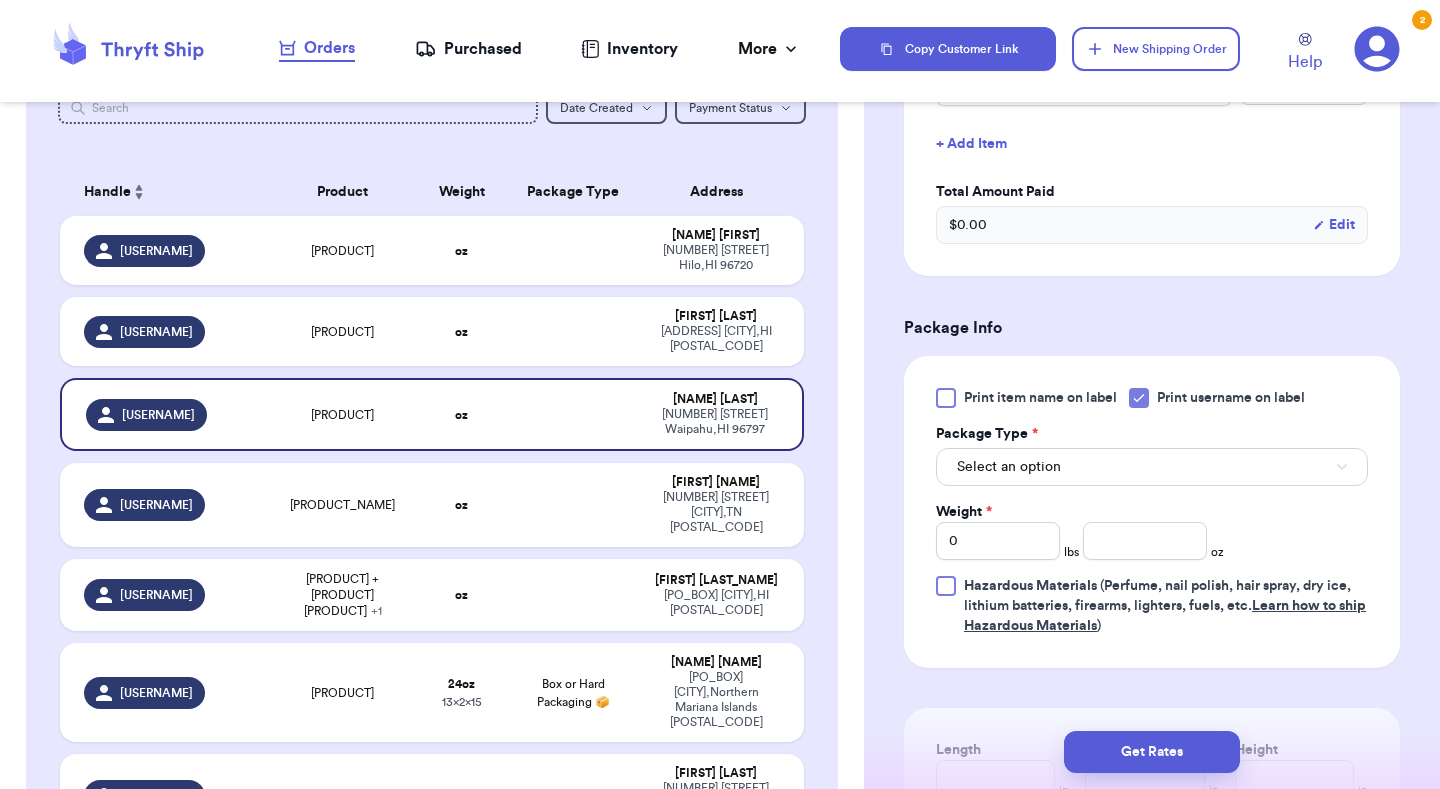 scroll, scrollTop: 612, scrollLeft: 0, axis: vertical 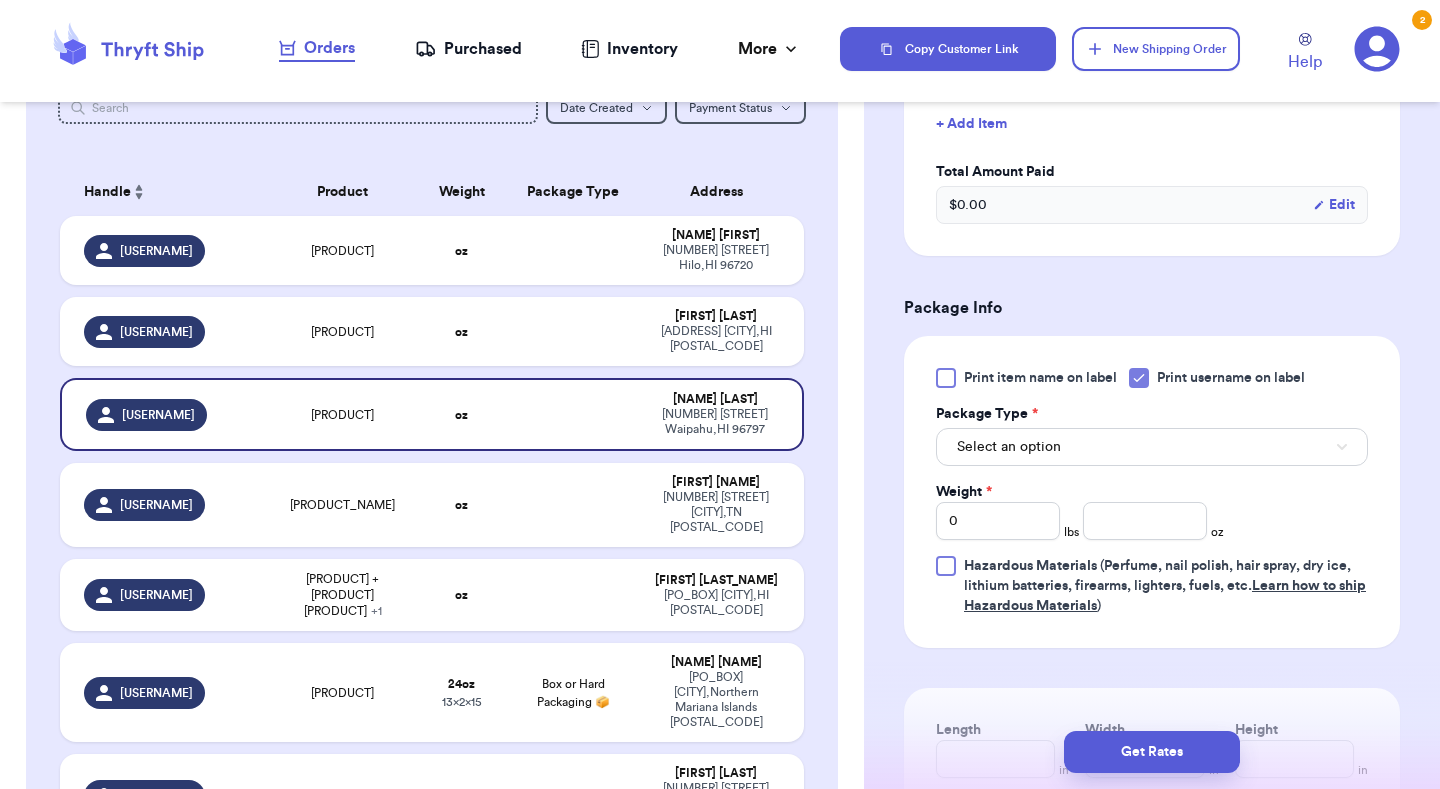 click on "Select an option" at bounding box center (1152, 447) 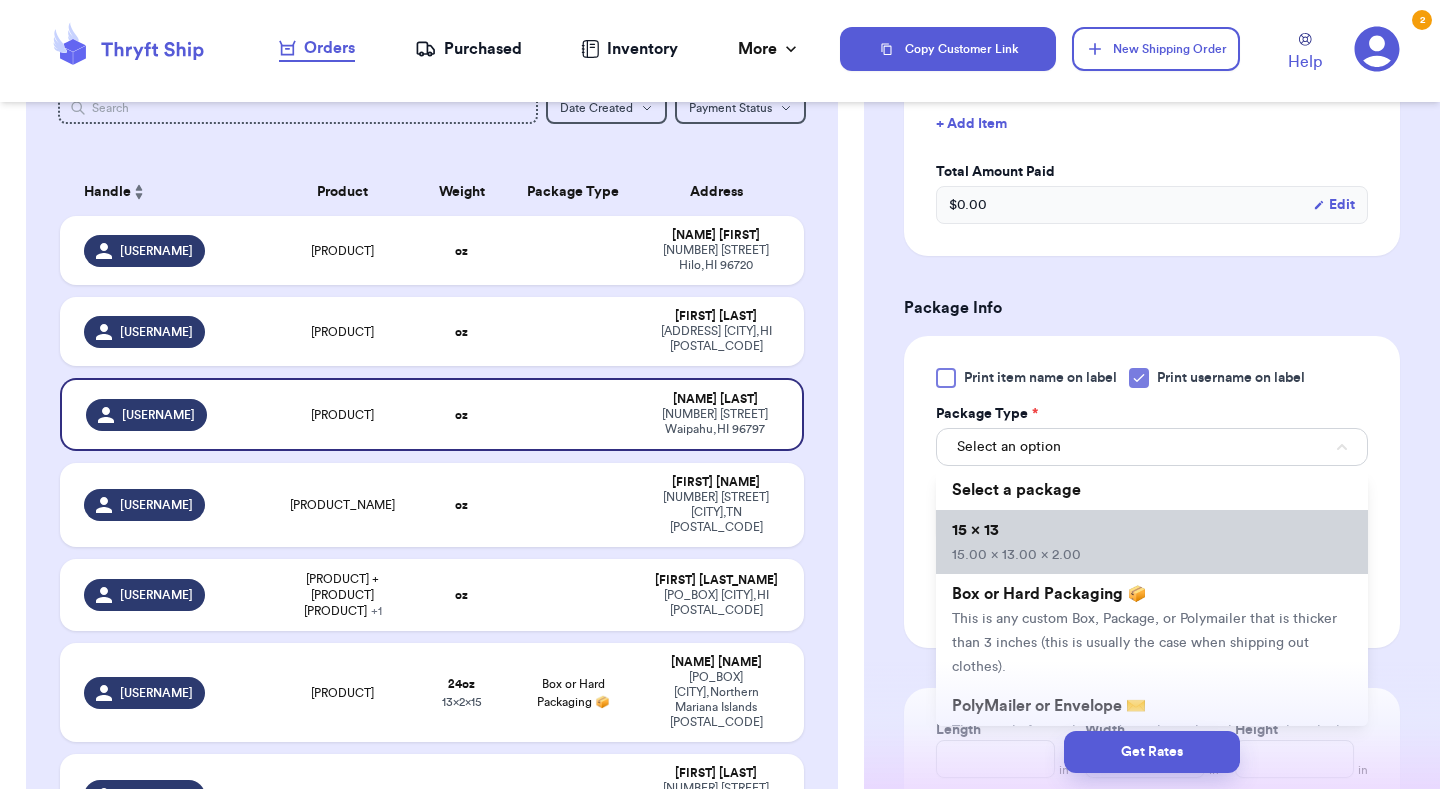 click on "[DIMENSIONS]" at bounding box center [1152, 542] 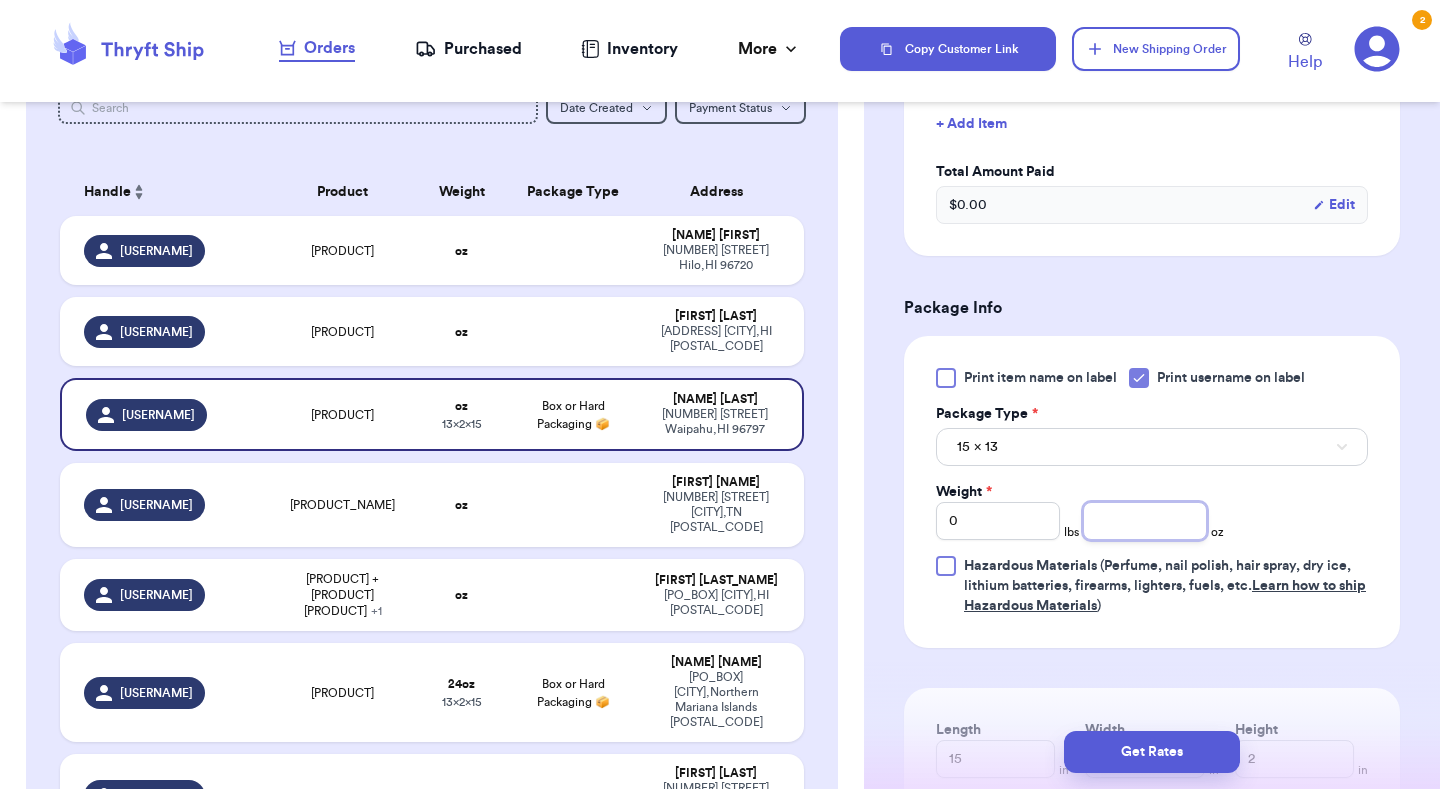 click at bounding box center (1145, 521) 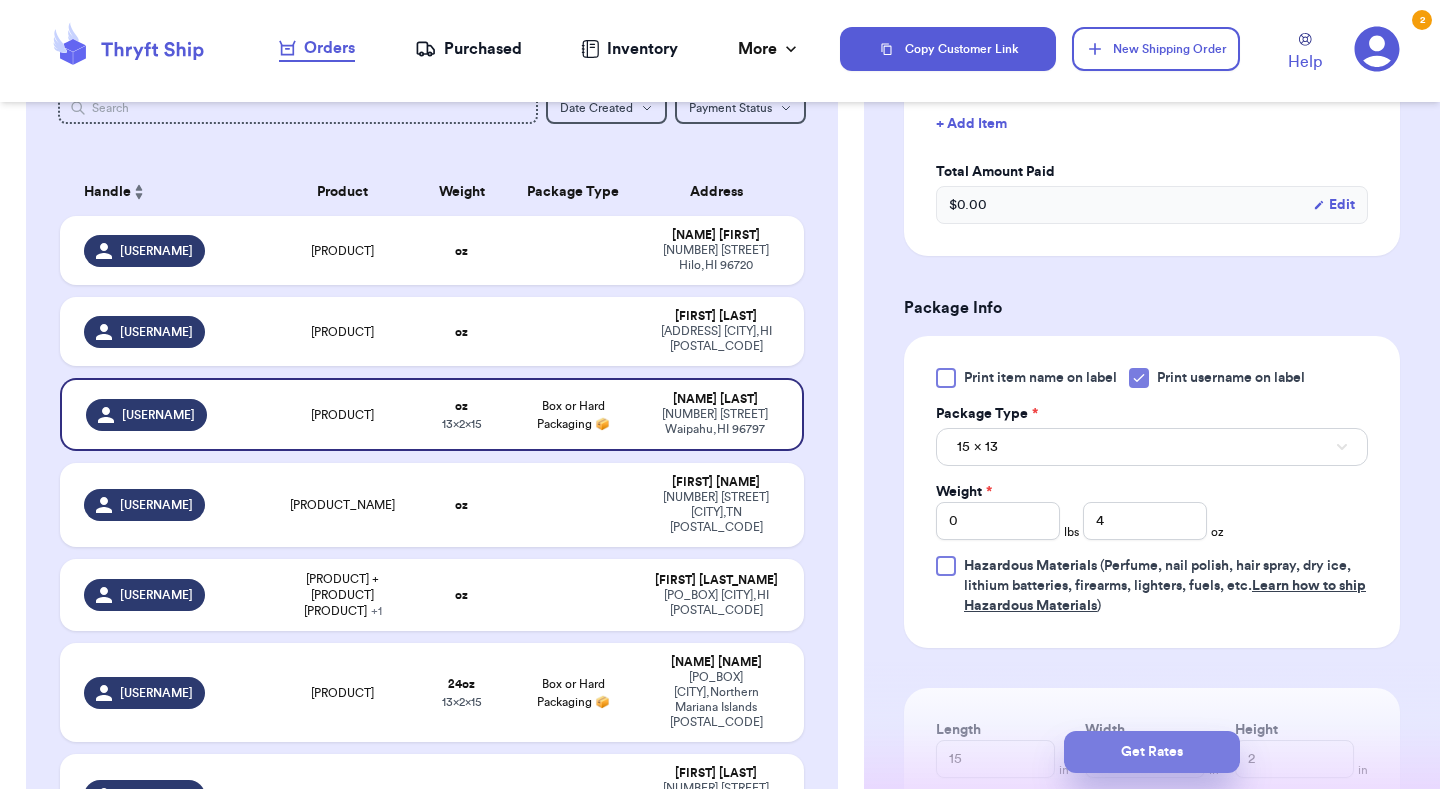 click on "Get Rates" at bounding box center (1152, 752) 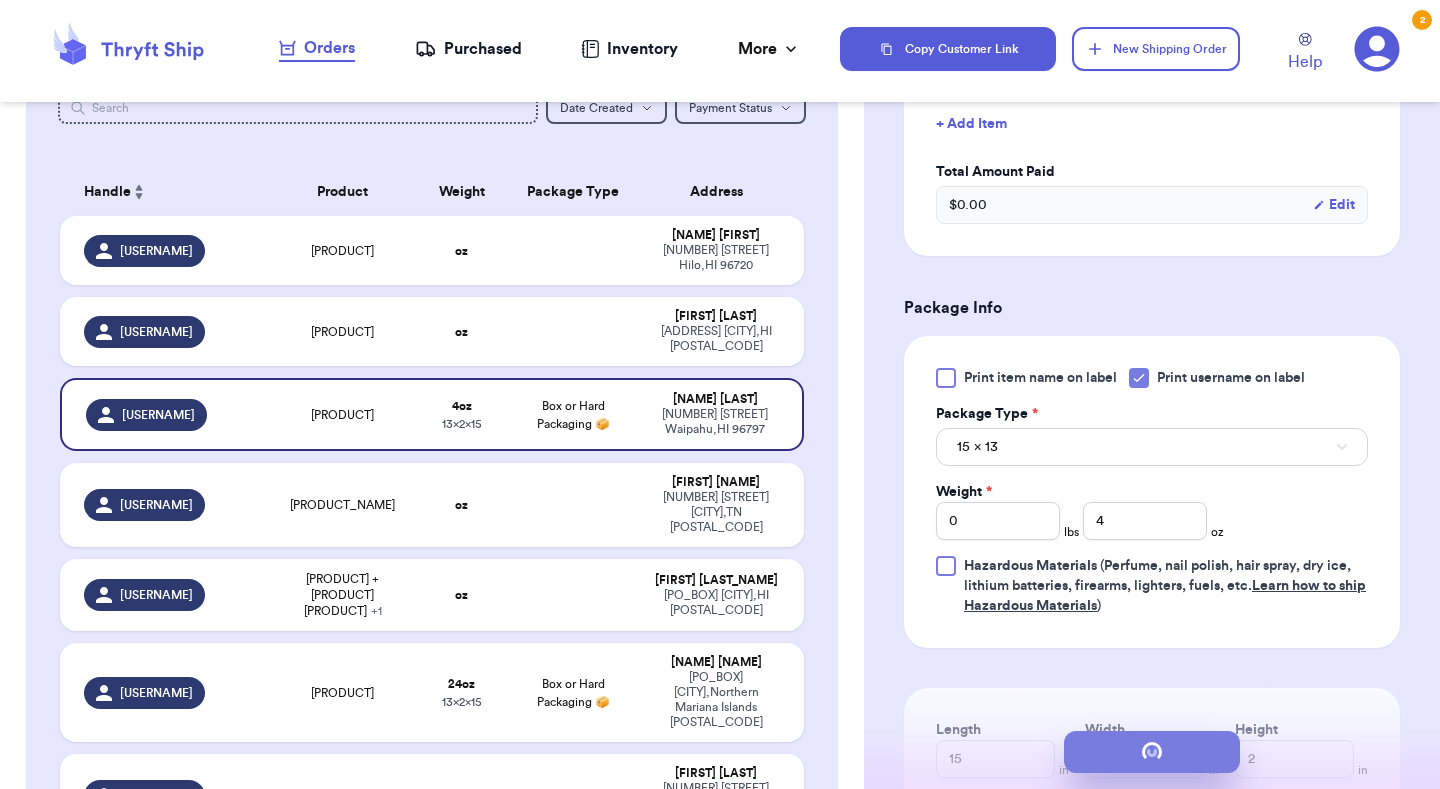 scroll, scrollTop: 0, scrollLeft: 0, axis: both 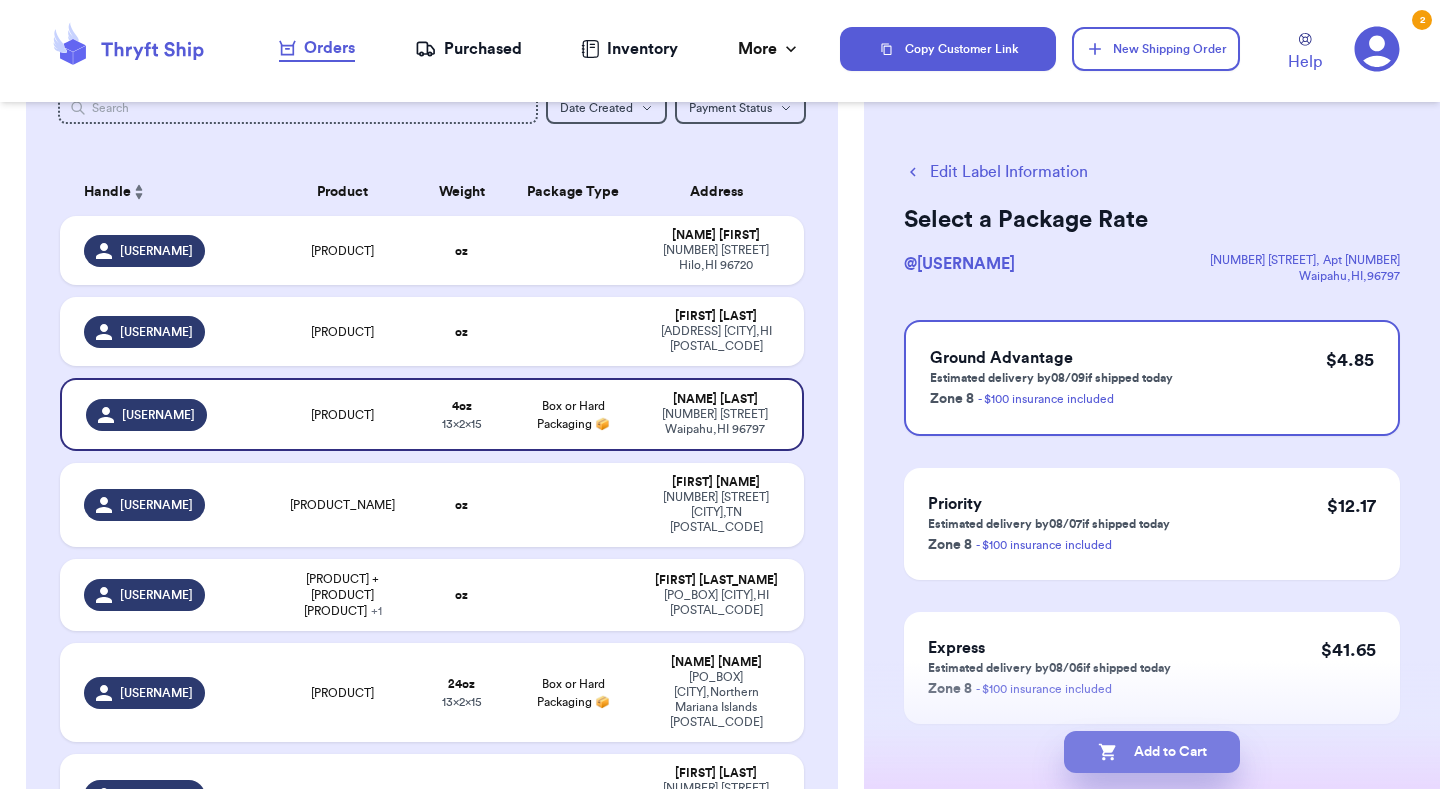 click on "Add to Cart" at bounding box center [1152, 752] 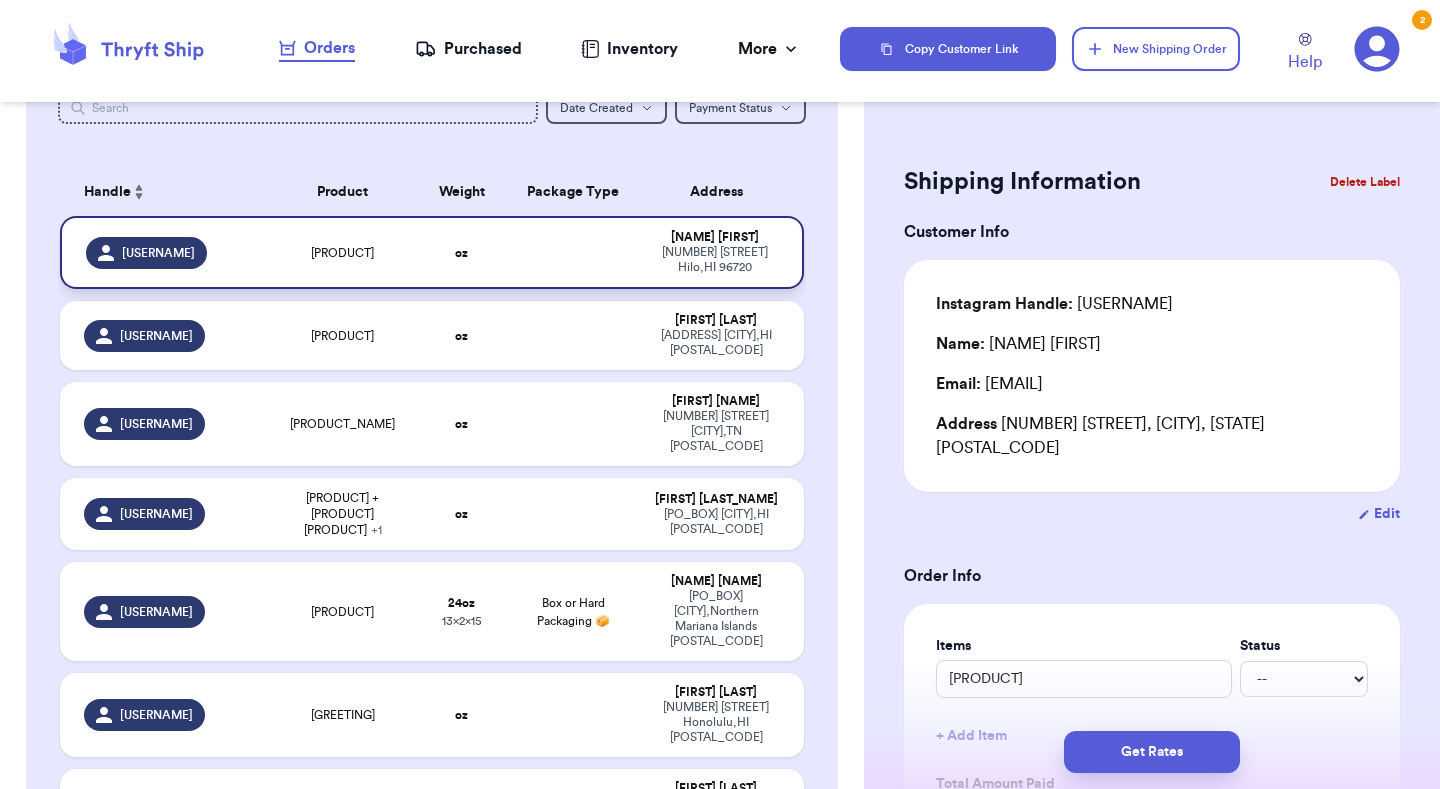 click at bounding box center (573, 252) 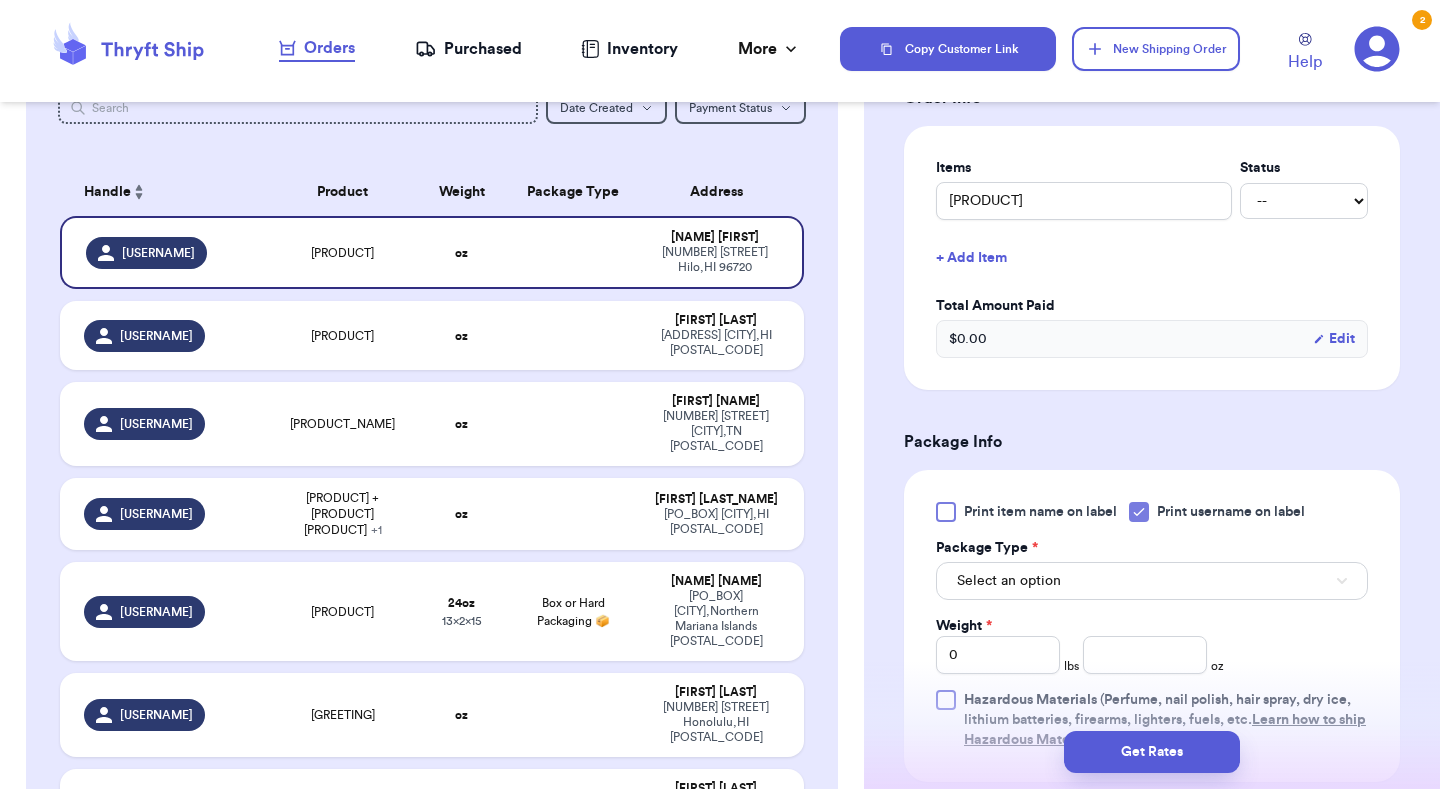 scroll, scrollTop: 486, scrollLeft: 0, axis: vertical 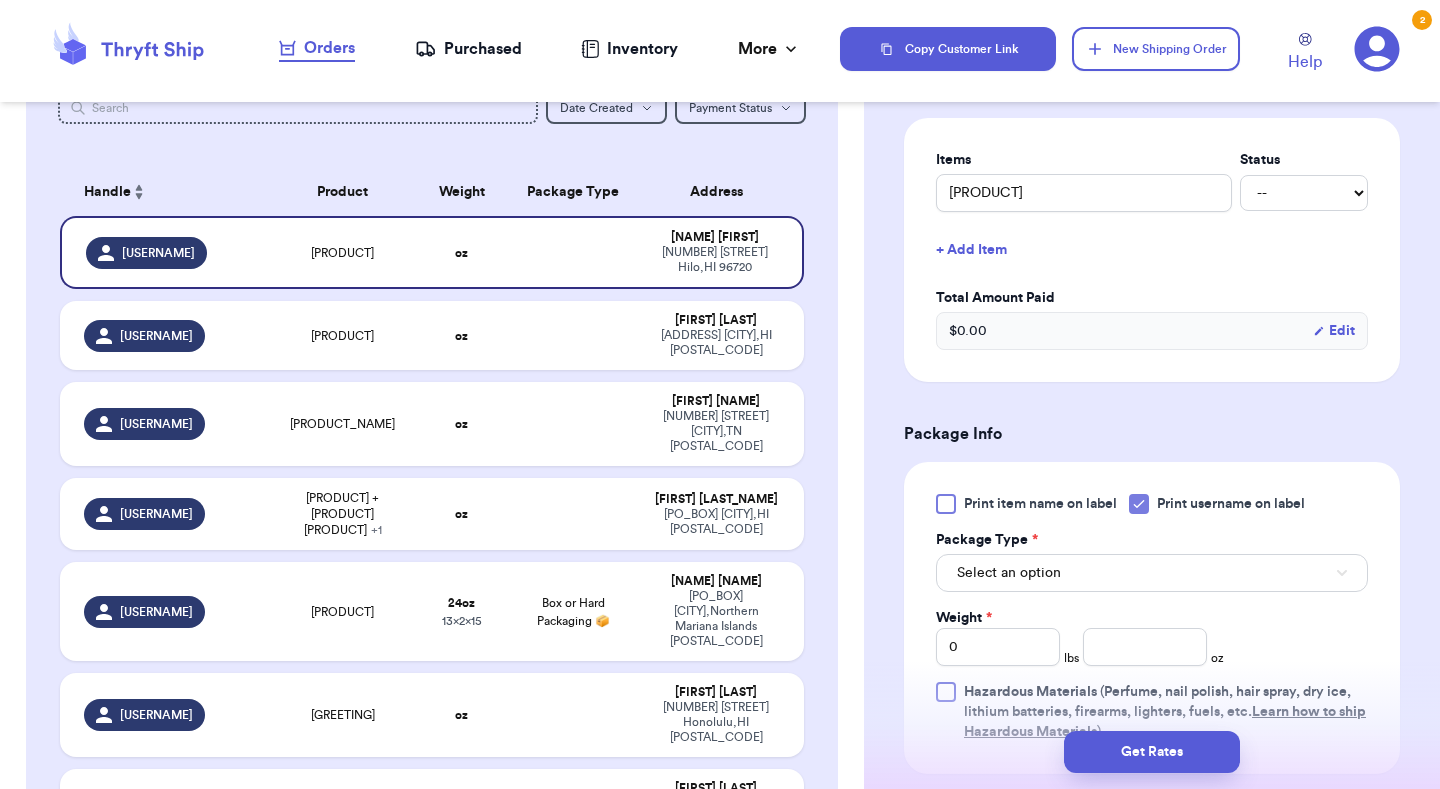 click on "Select an option" at bounding box center (1009, 573) 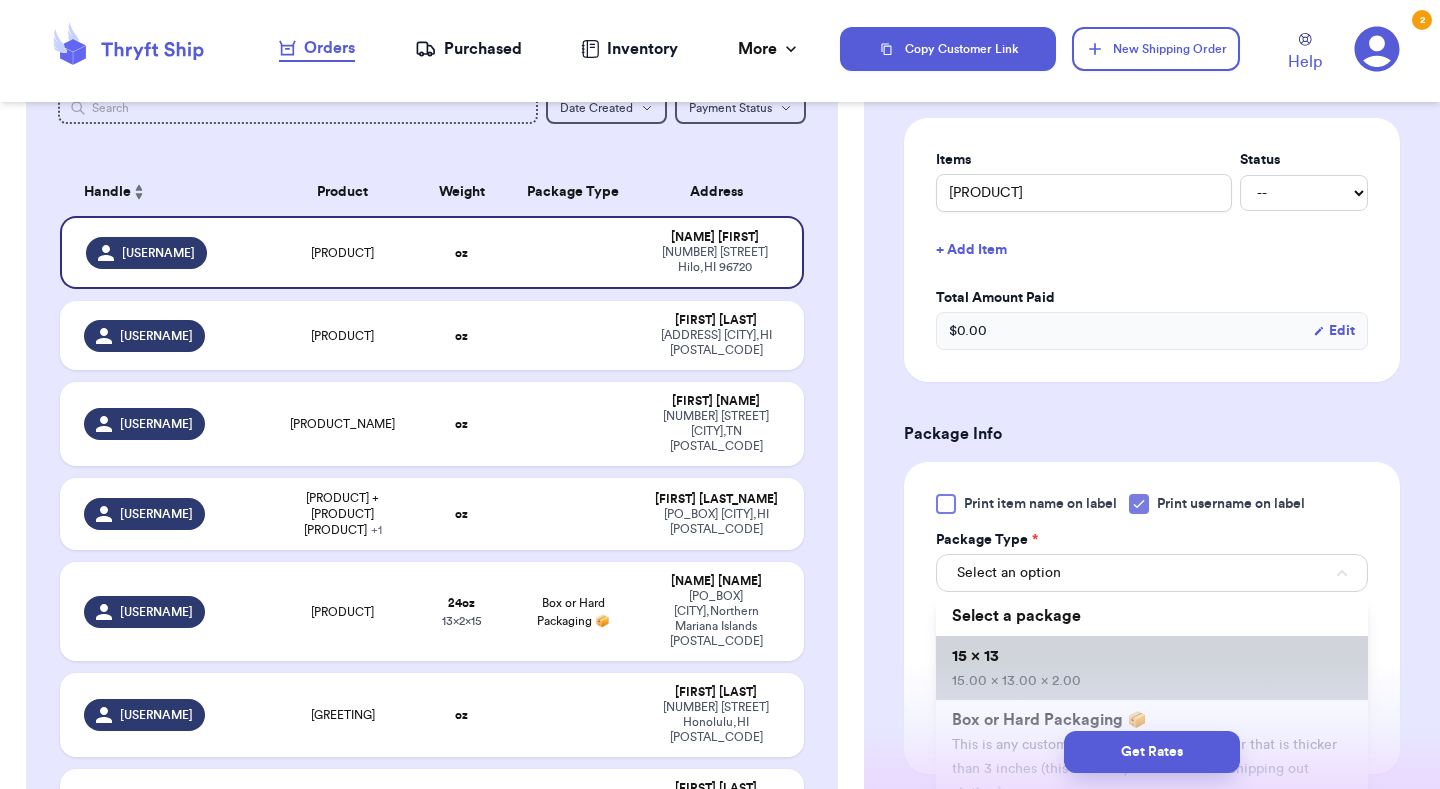 click on "[DIMENSIONS]" at bounding box center [1152, 668] 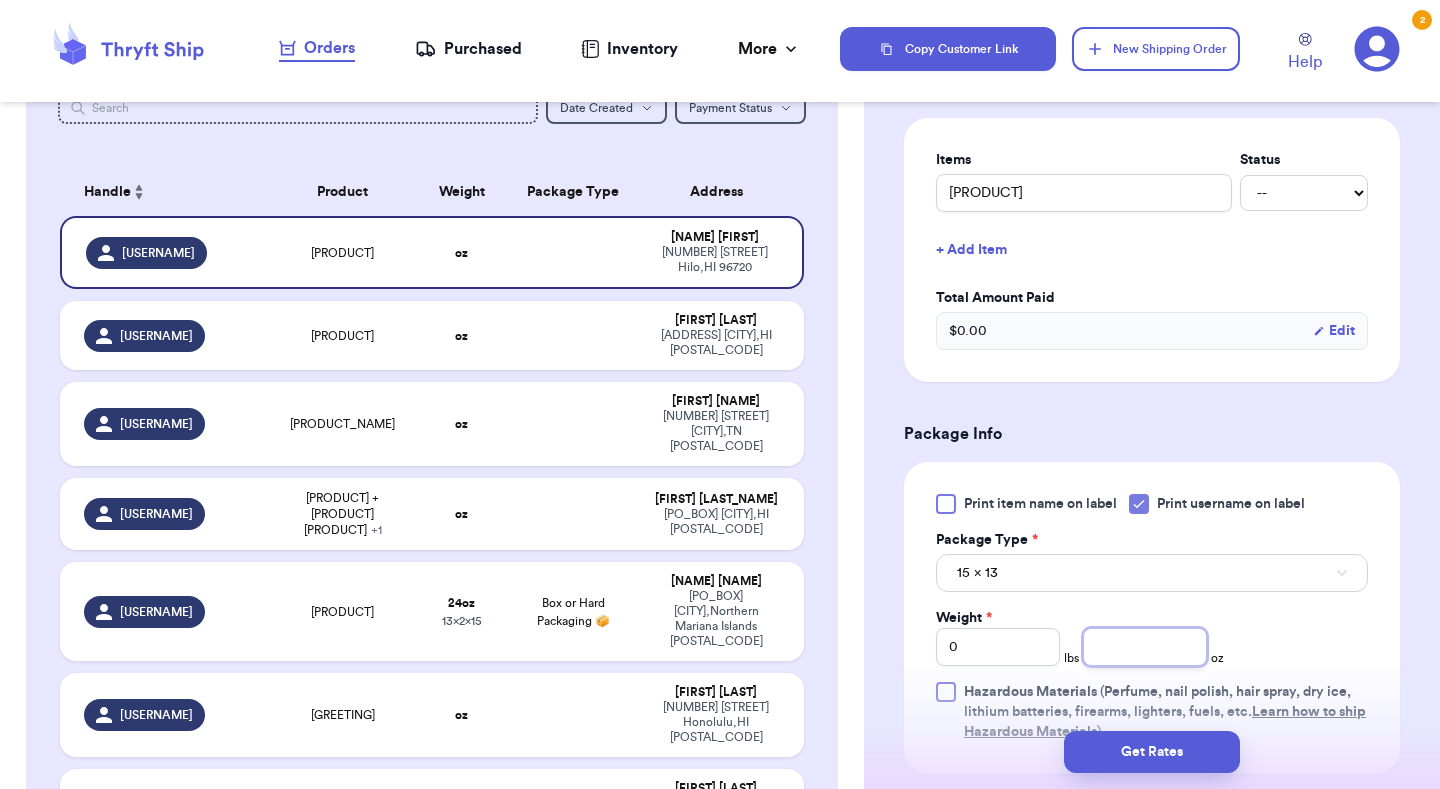 click at bounding box center [1145, 647] 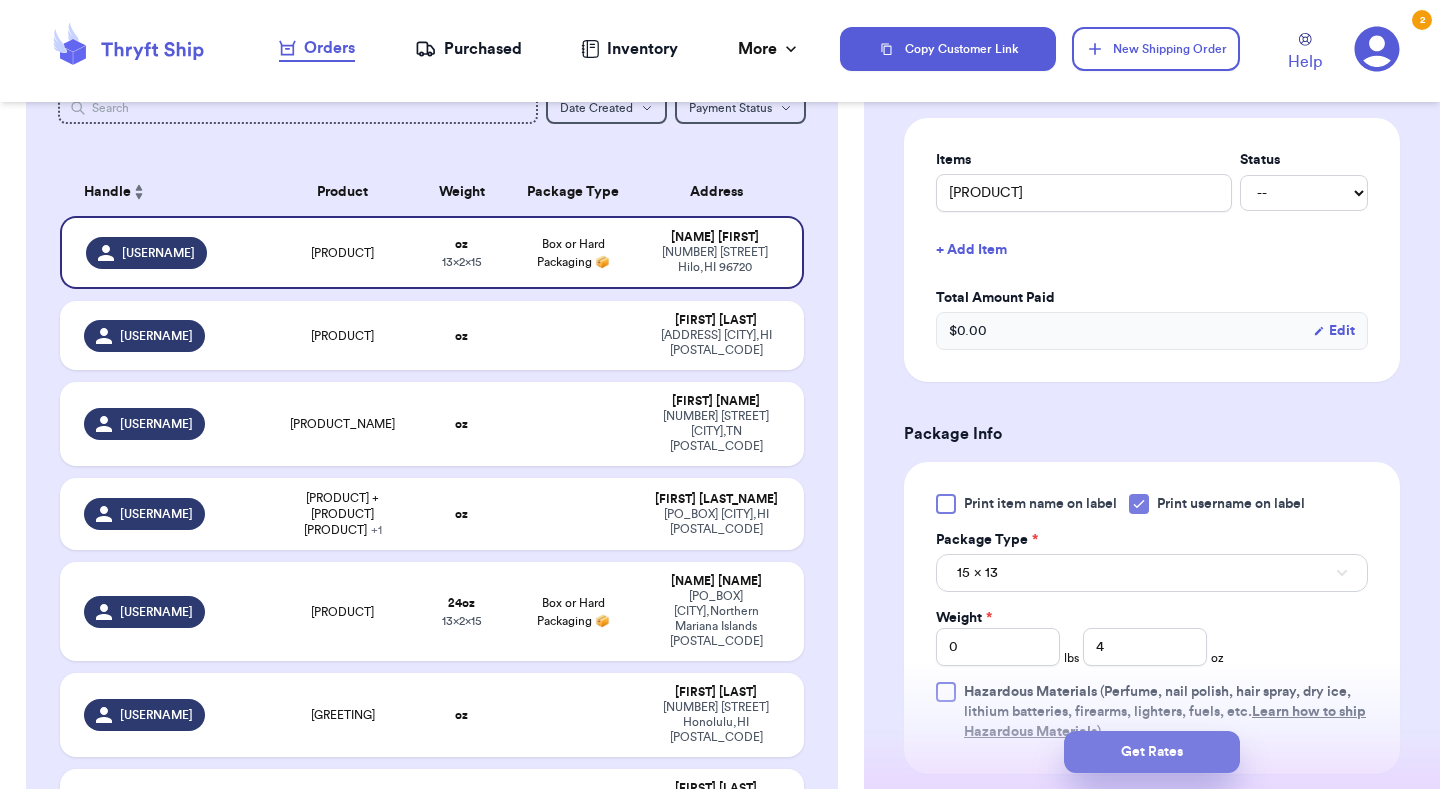 click on "Get Rates" at bounding box center (1152, 752) 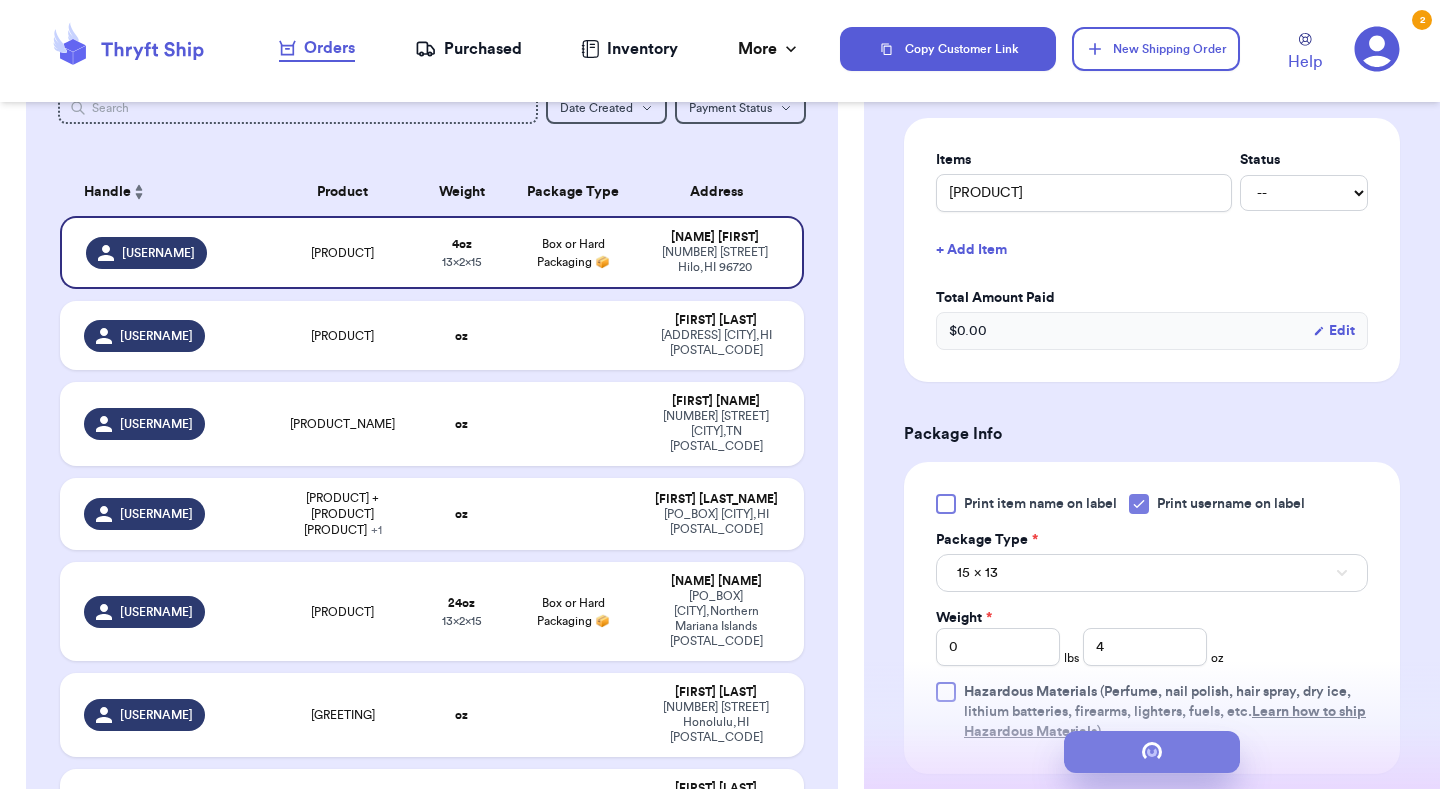 scroll, scrollTop: 0, scrollLeft: 0, axis: both 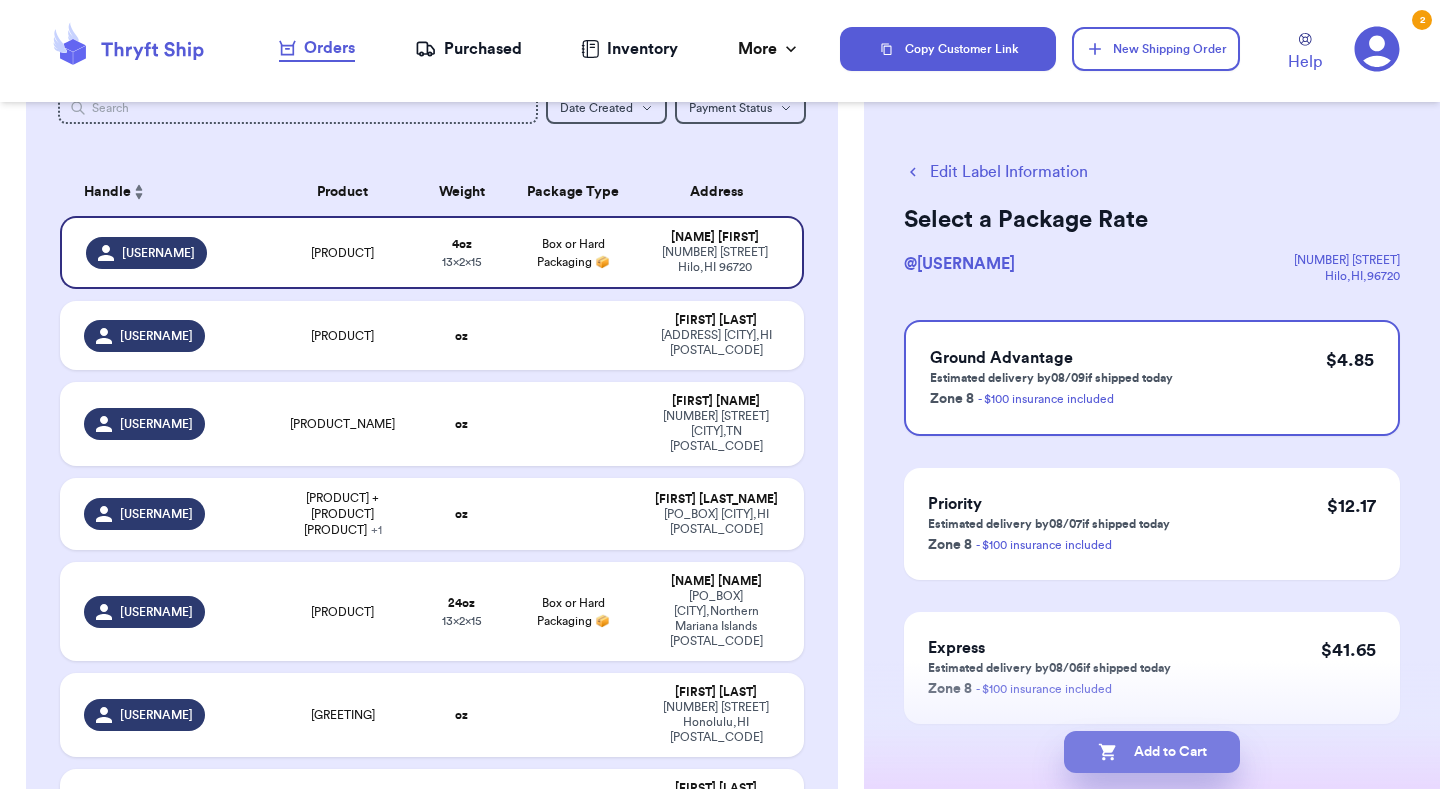 click on "Add to Cart" at bounding box center [1152, 752] 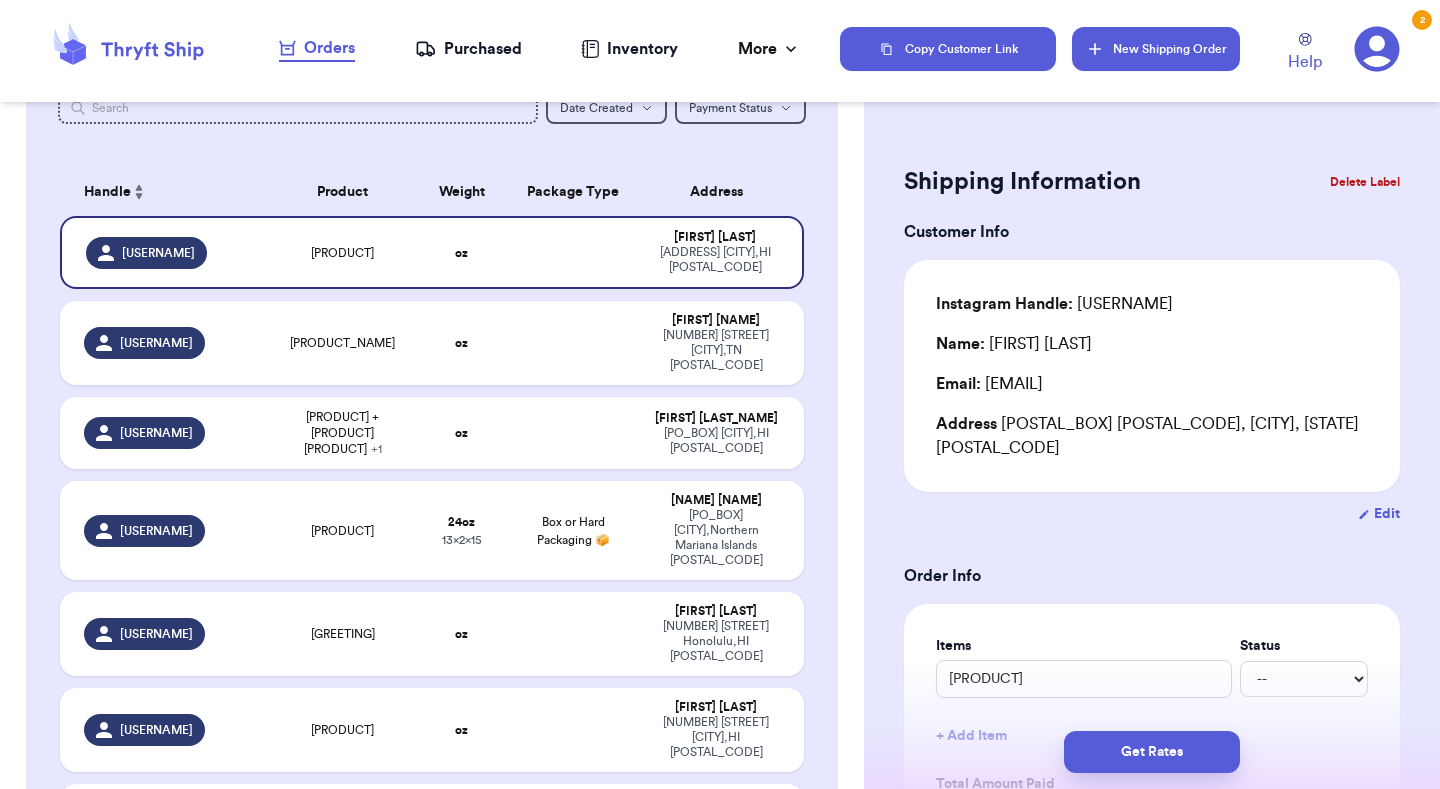 click on "New Shipping Order" at bounding box center (1156, 49) 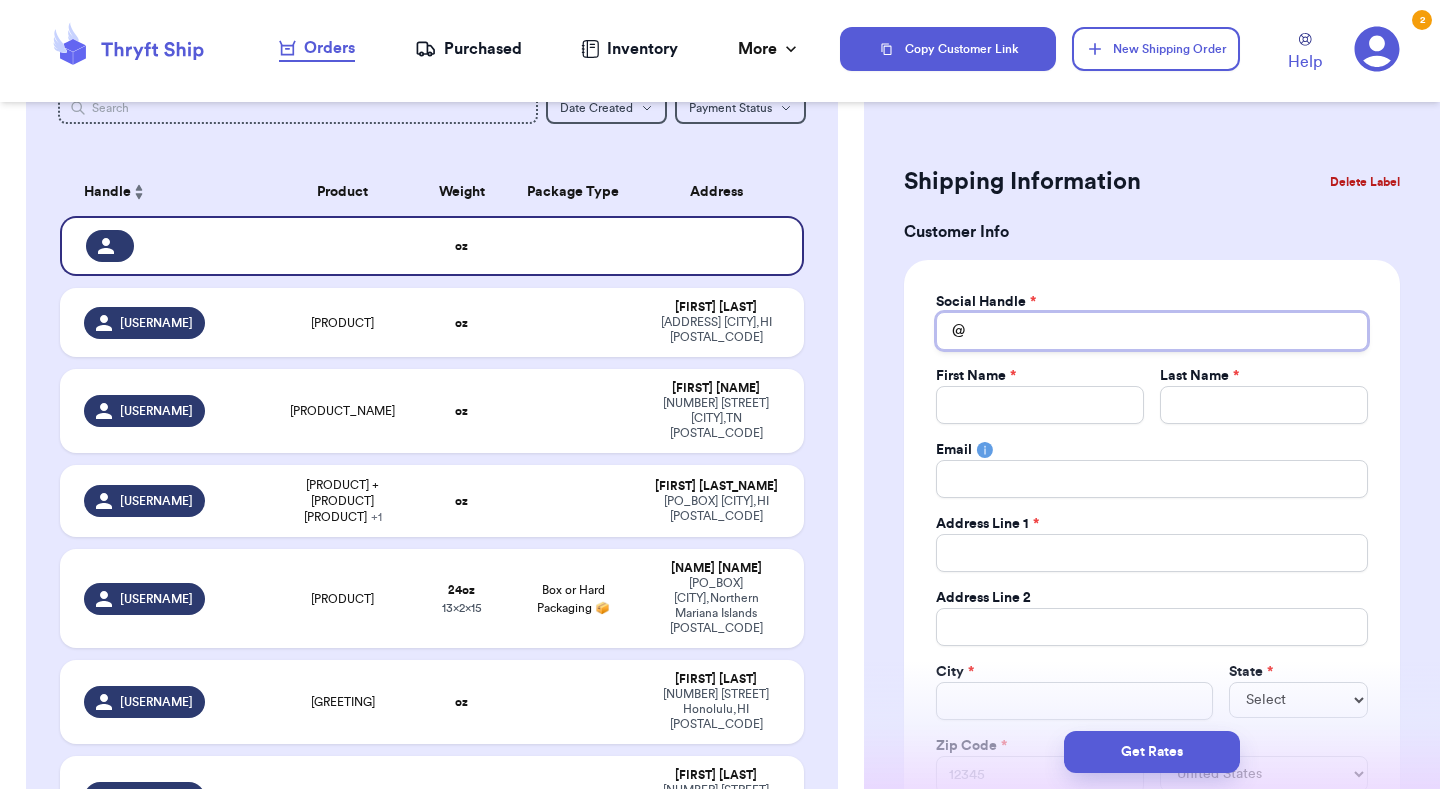 click on "Total Amount Paid" at bounding box center (1152, 331) 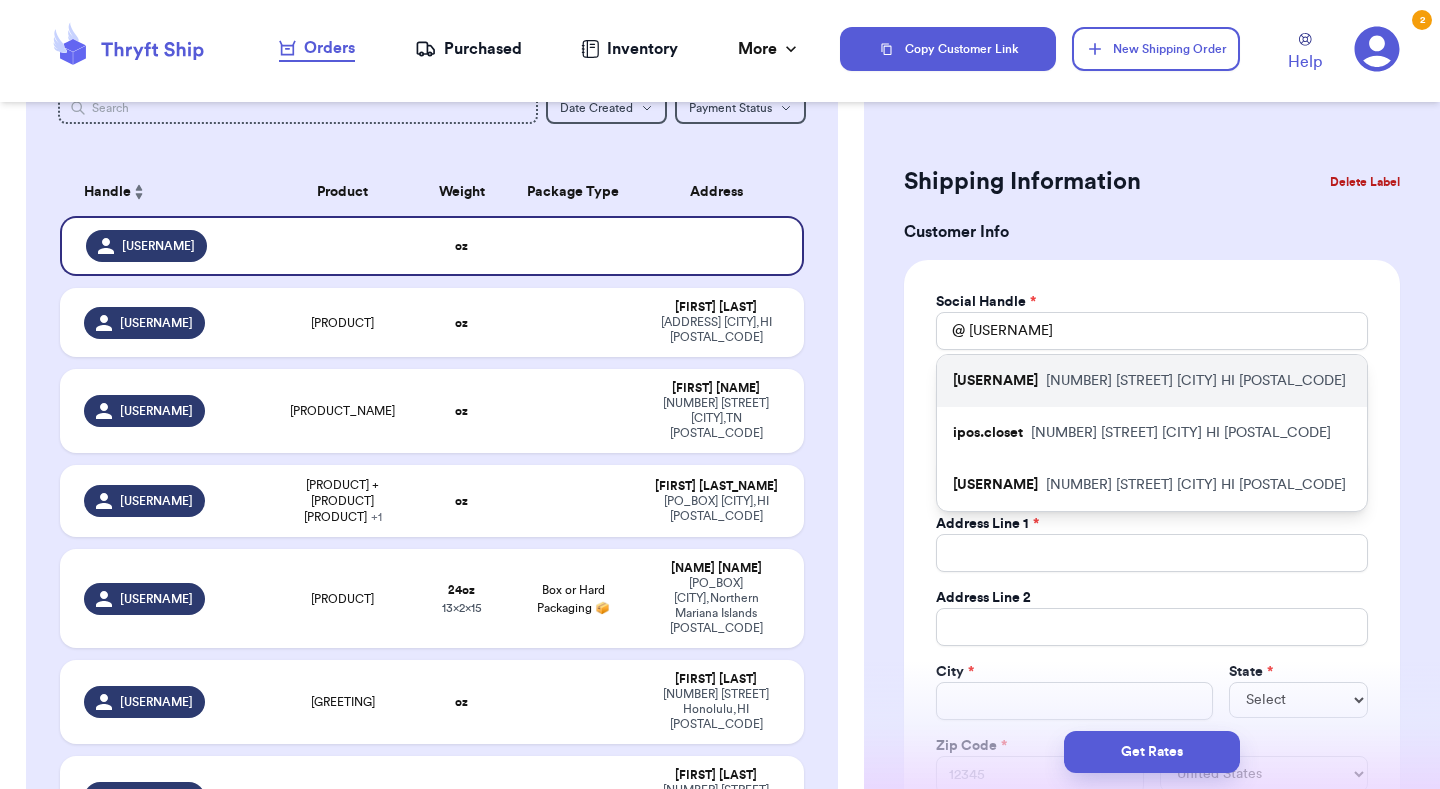 click on "[NUMBER] [STREET] [CITY] [STATE] [POSTAL_CODE]" at bounding box center (1196, 381) 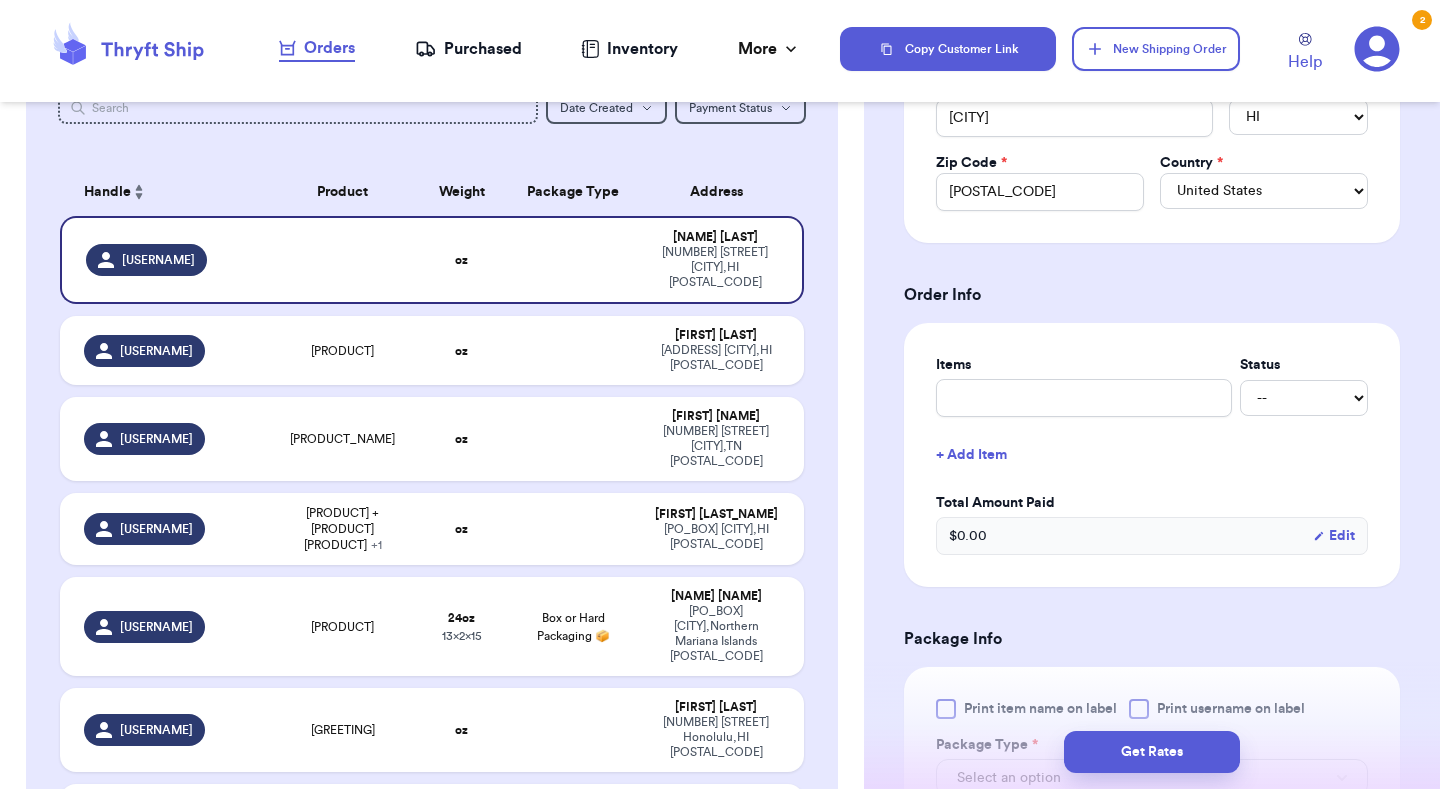 scroll, scrollTop: 632, scrollLeft: 0, axis: vertical 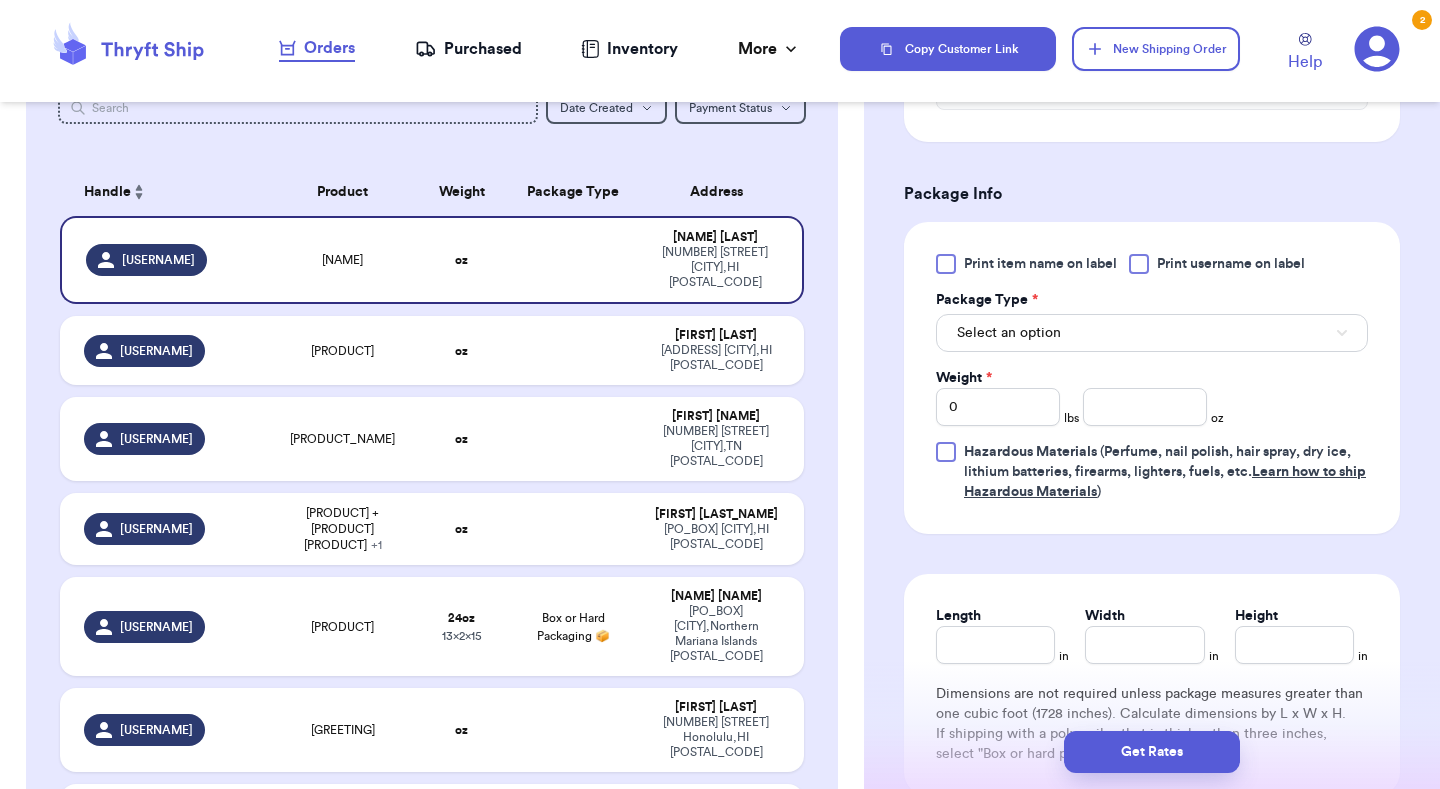 click on "Print username on label" at bounding box center (1217, 264) 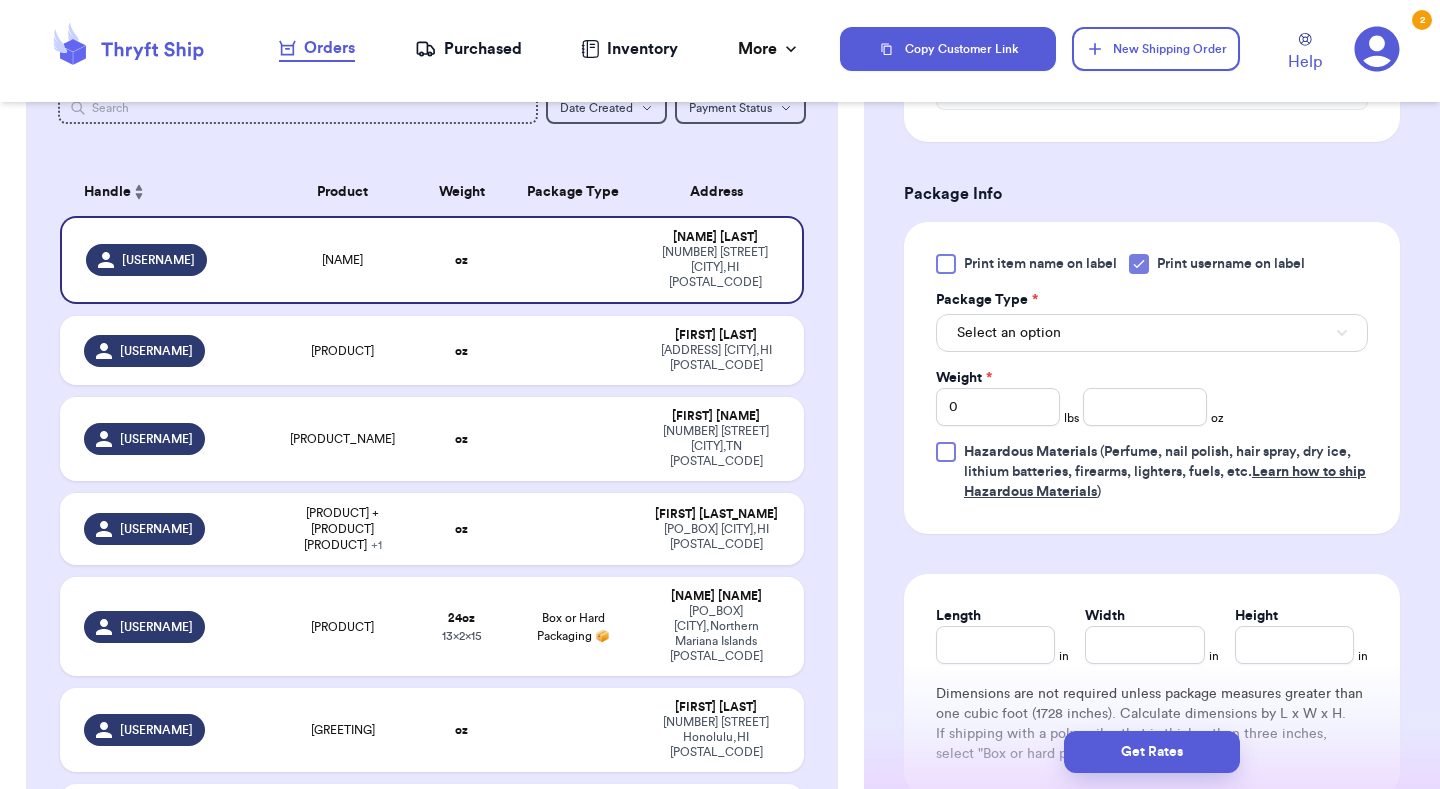 click on "Select an option" at bounding box center [1152, 333] 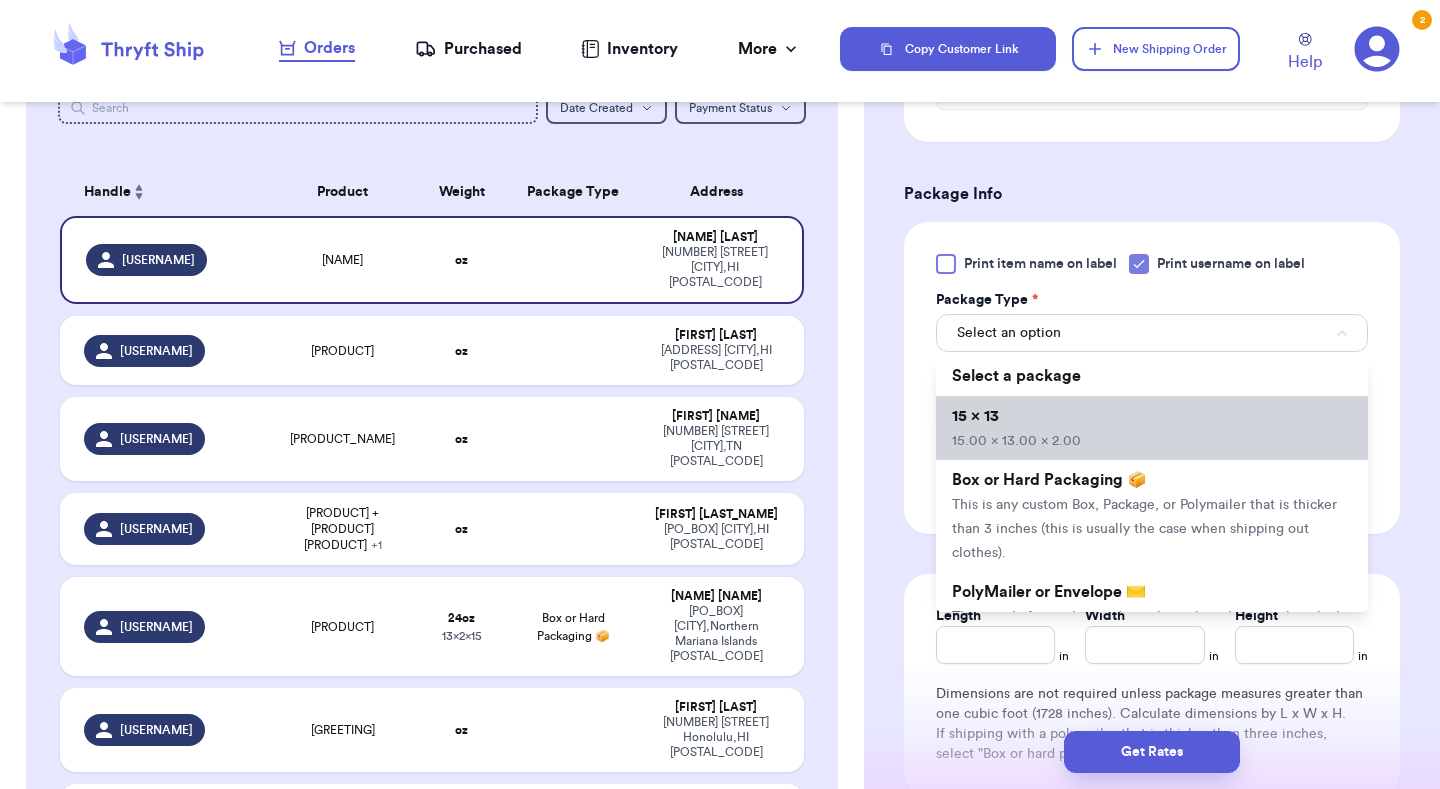 click on "[DIMENSIONS]" at bounding box center [1152, 428] 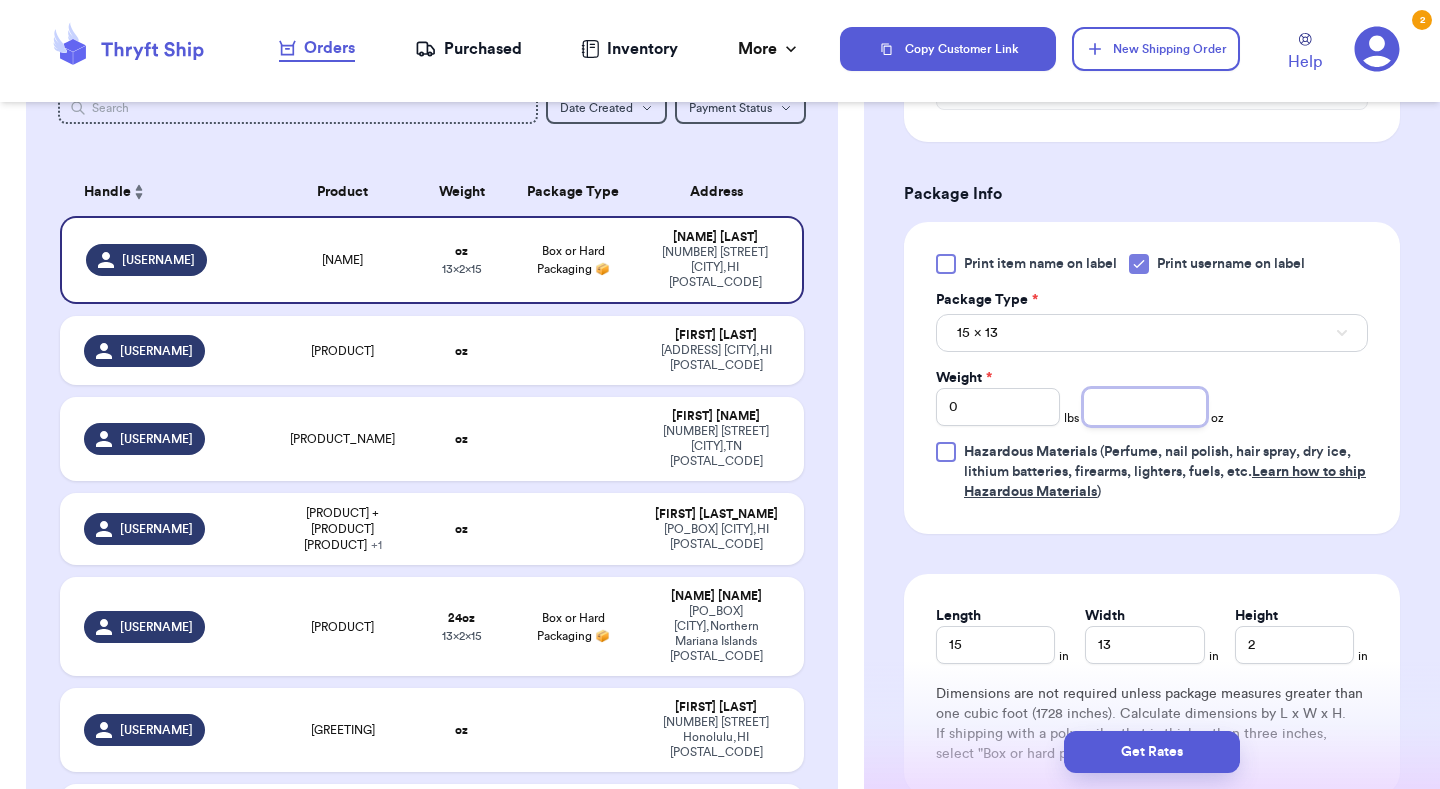 click at bounding box center (1145, 407) 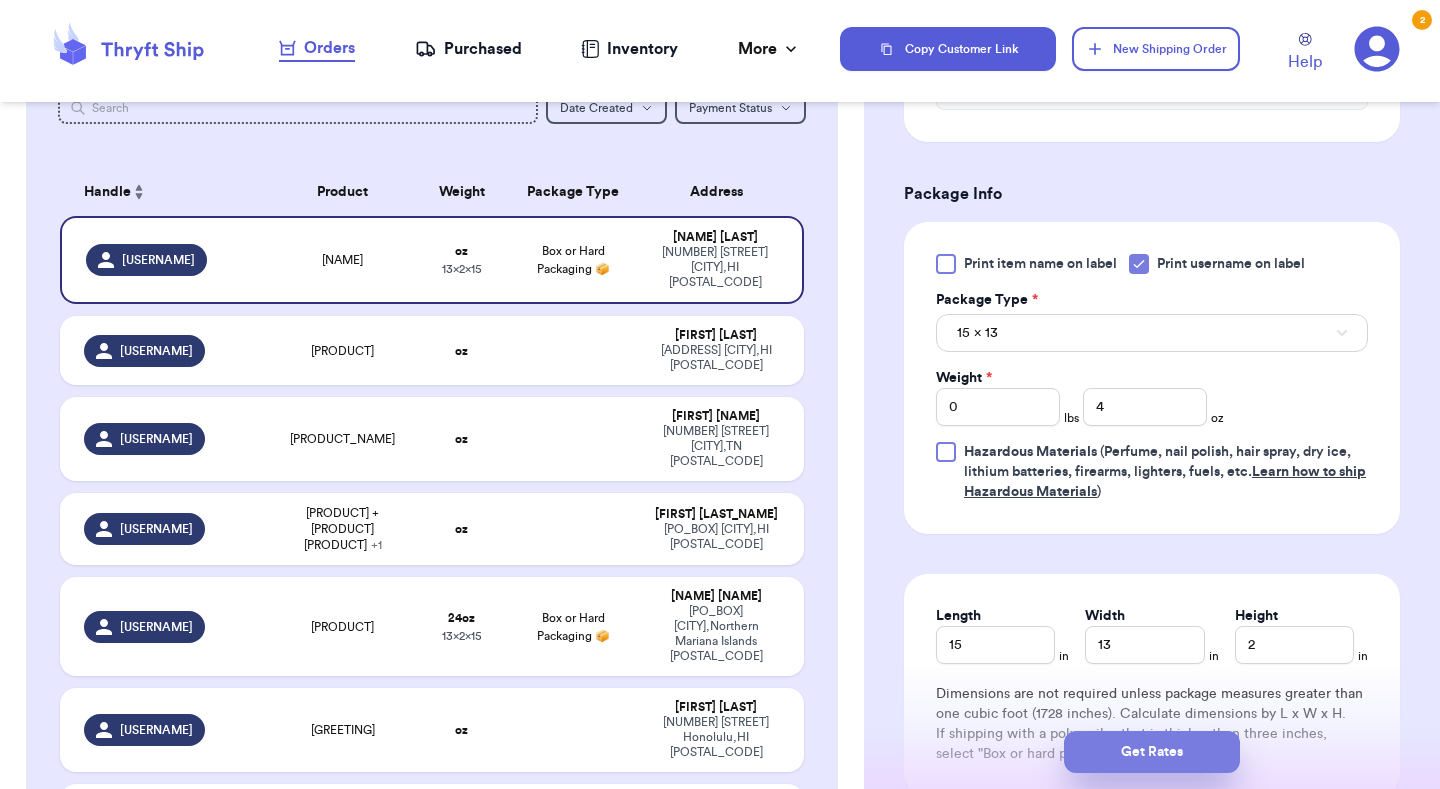 click on "Get Rates" at bounding box center (1152, 752) 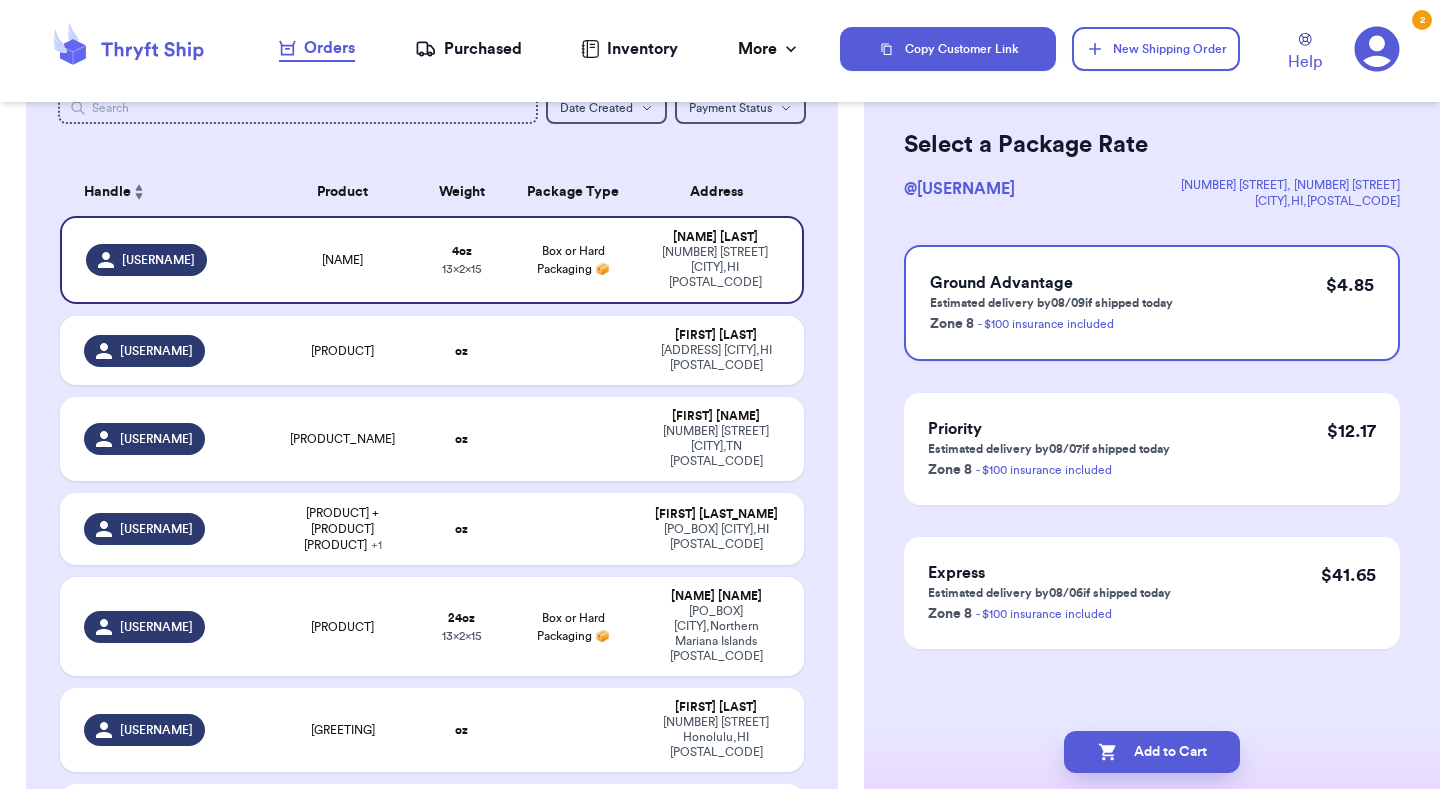 scroll, scrollTop: 0, scrollLeft: 0, axis: both 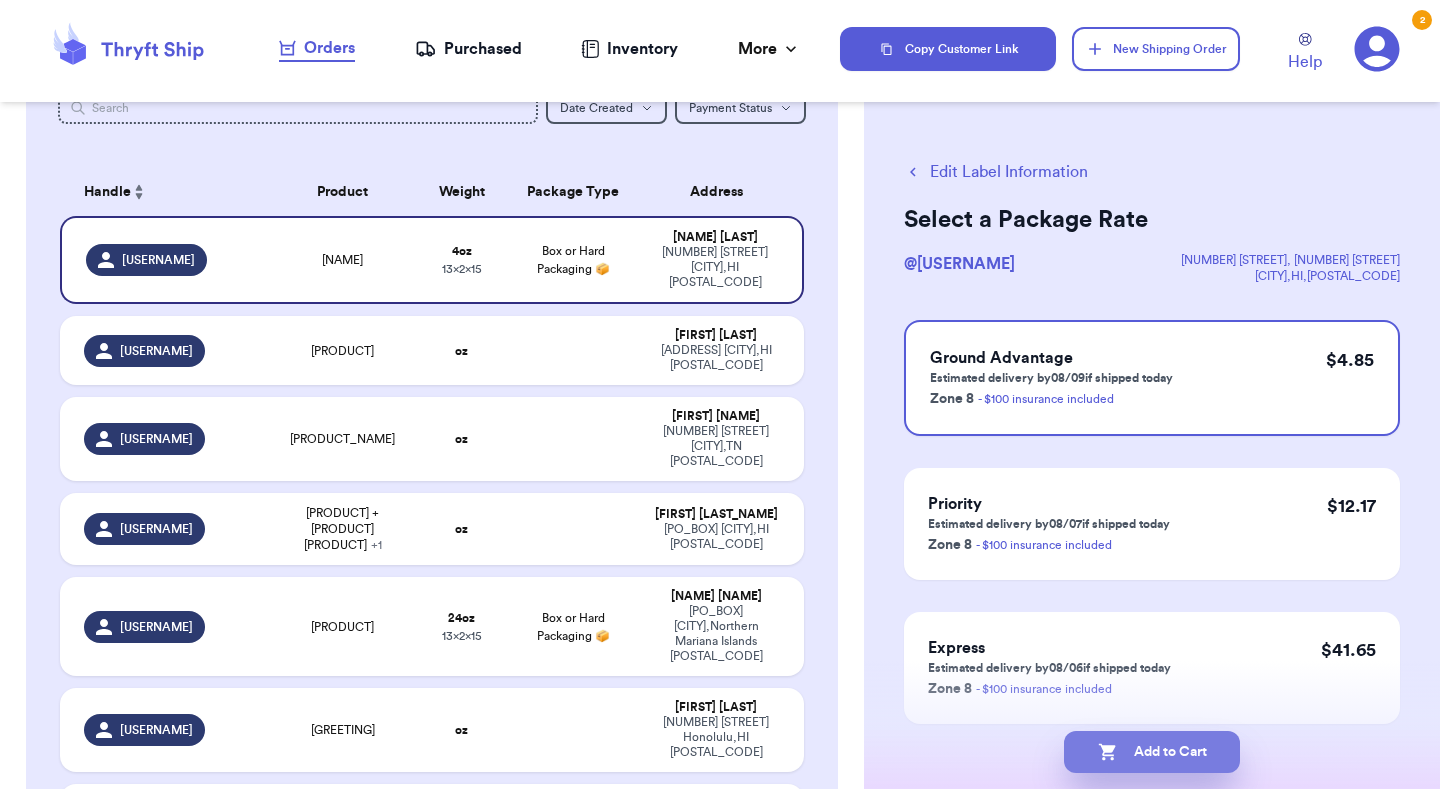 click on "Add to Cart" at bounding box center [1152, 752] 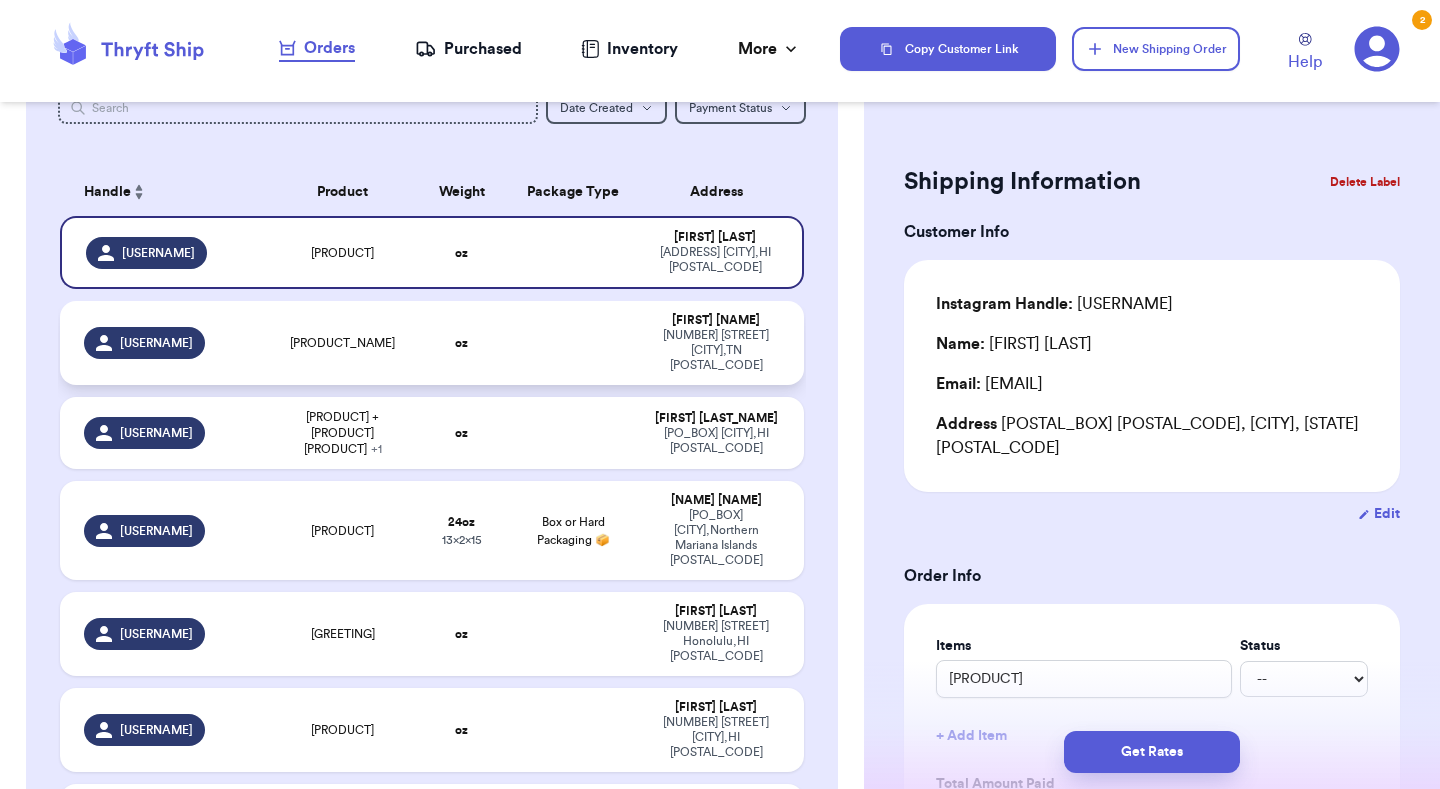 click at bounding box center (573, 343) 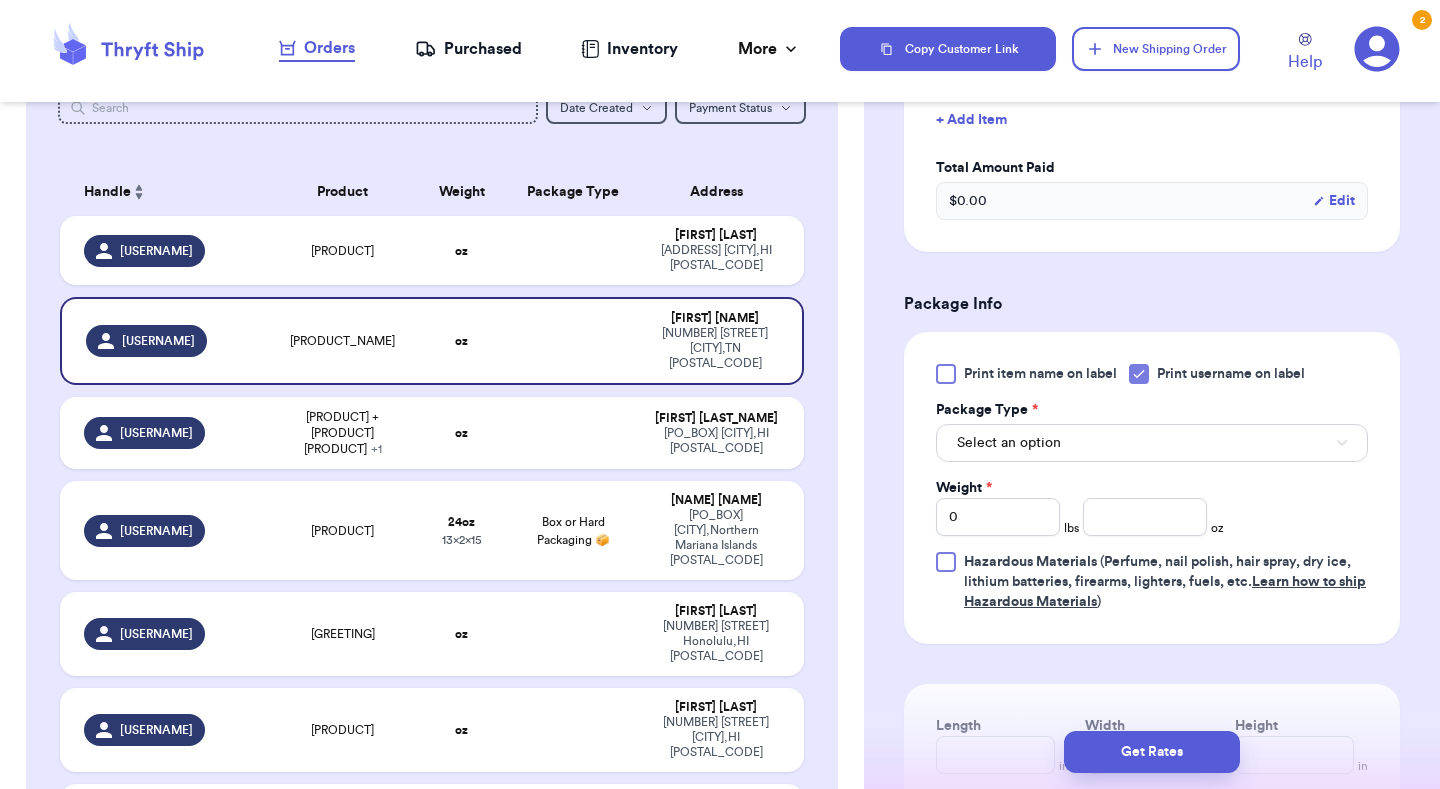 scroll, scrollTop: 628, scrollLeft: 0, axis: vertical 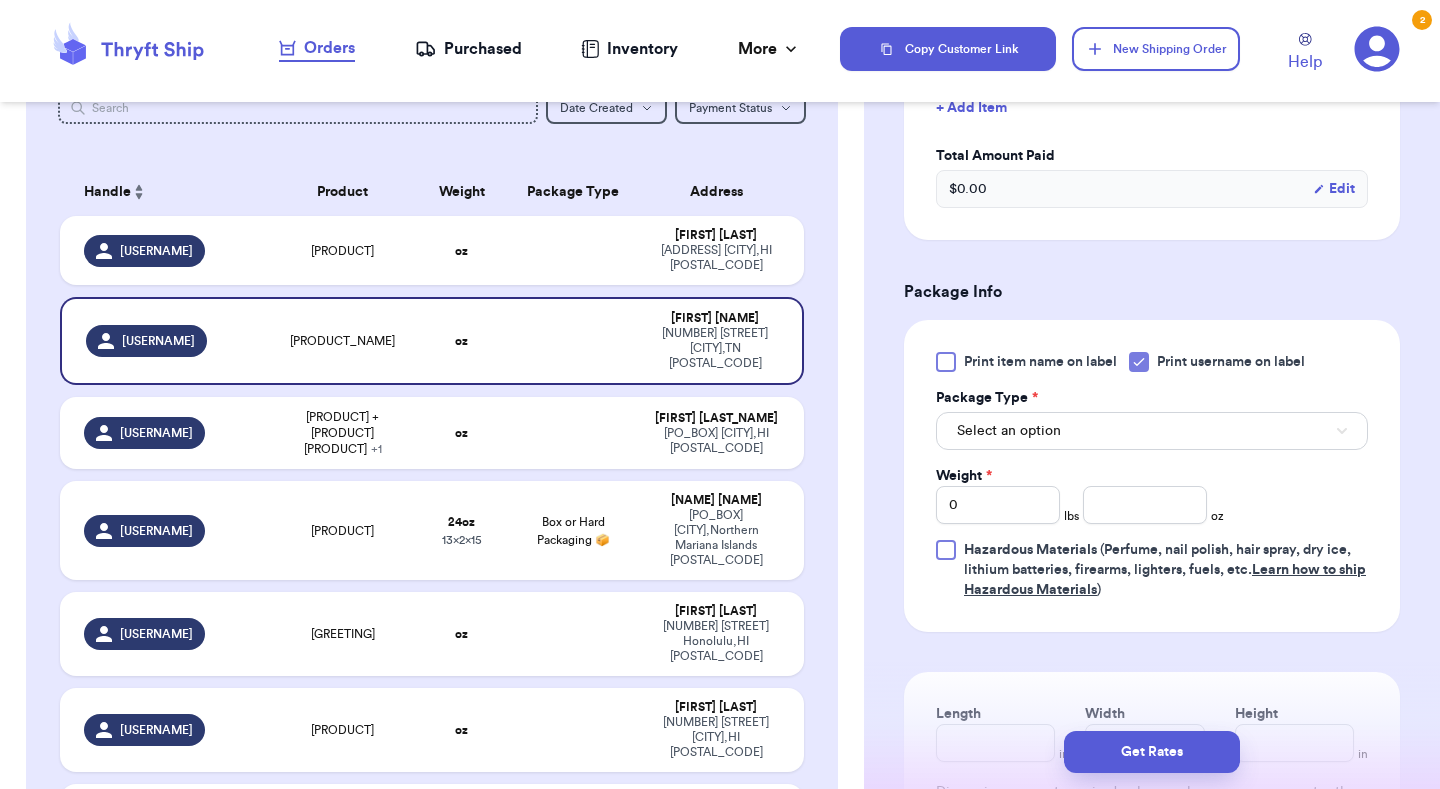 click on "Select an option" at bounding box center [1152, 431] 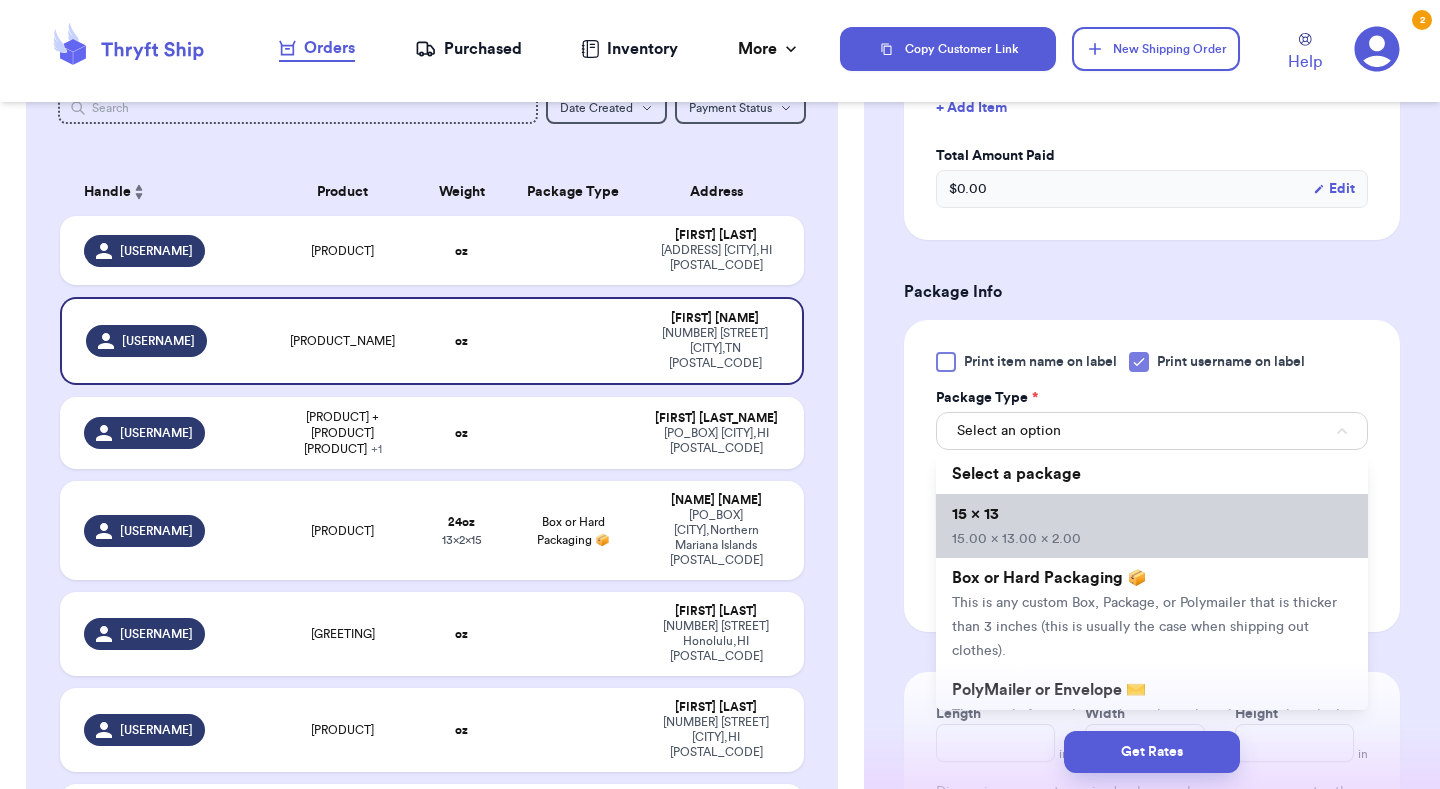 click on "[DIMENSIONS]" at bounding box center (1152, 526) 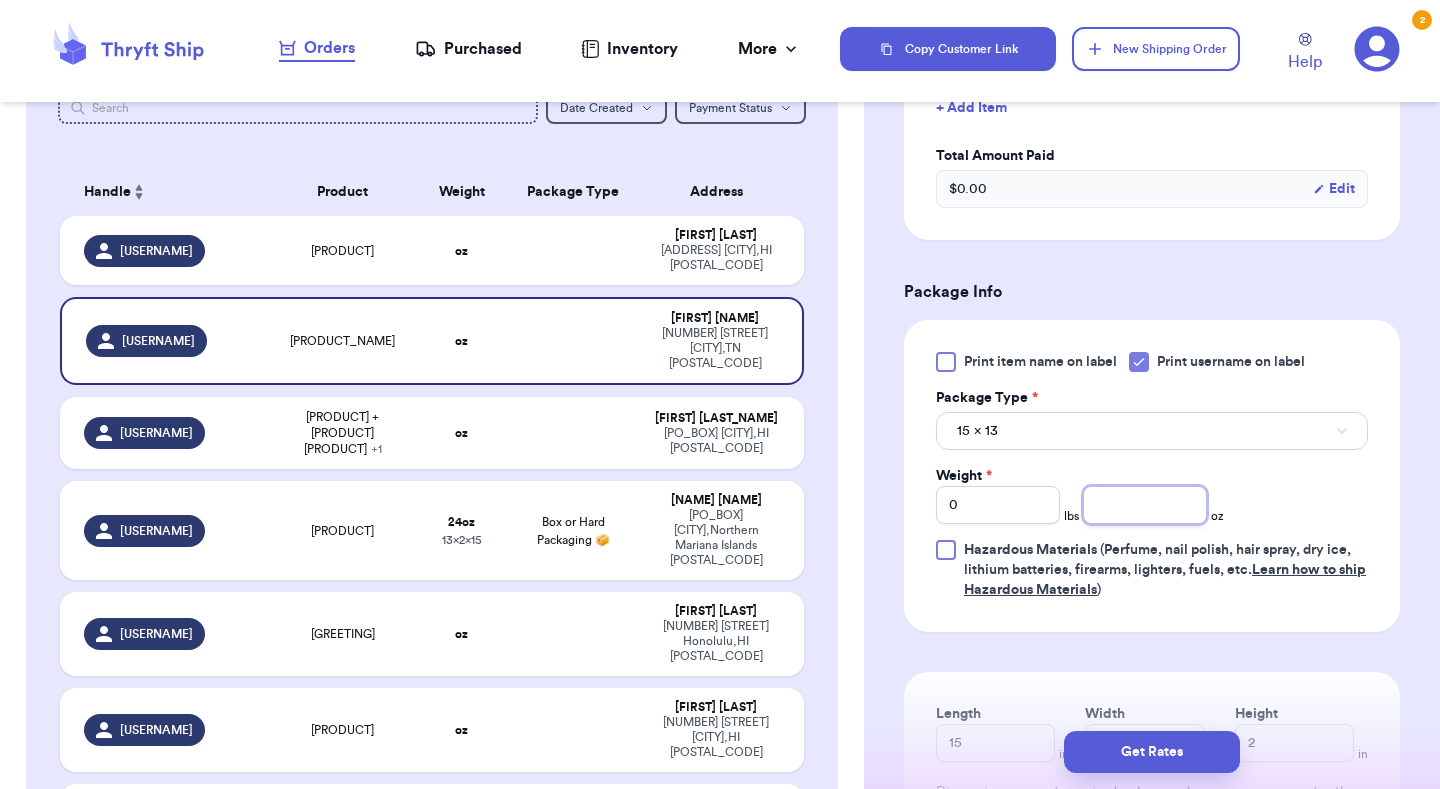 click at bounding box center [1145, 505] 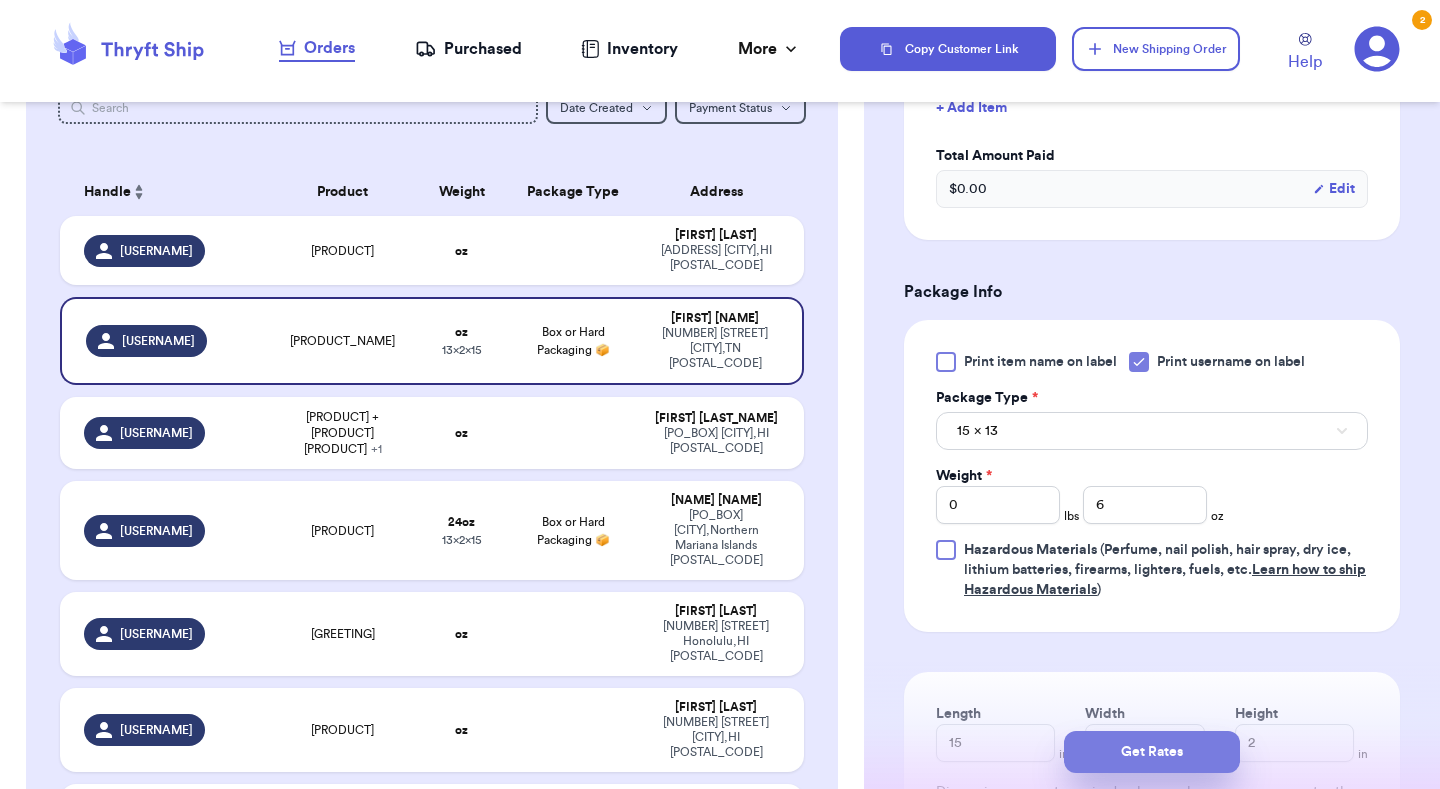 click on "Get Rates" at bounding box center [1152, 752] 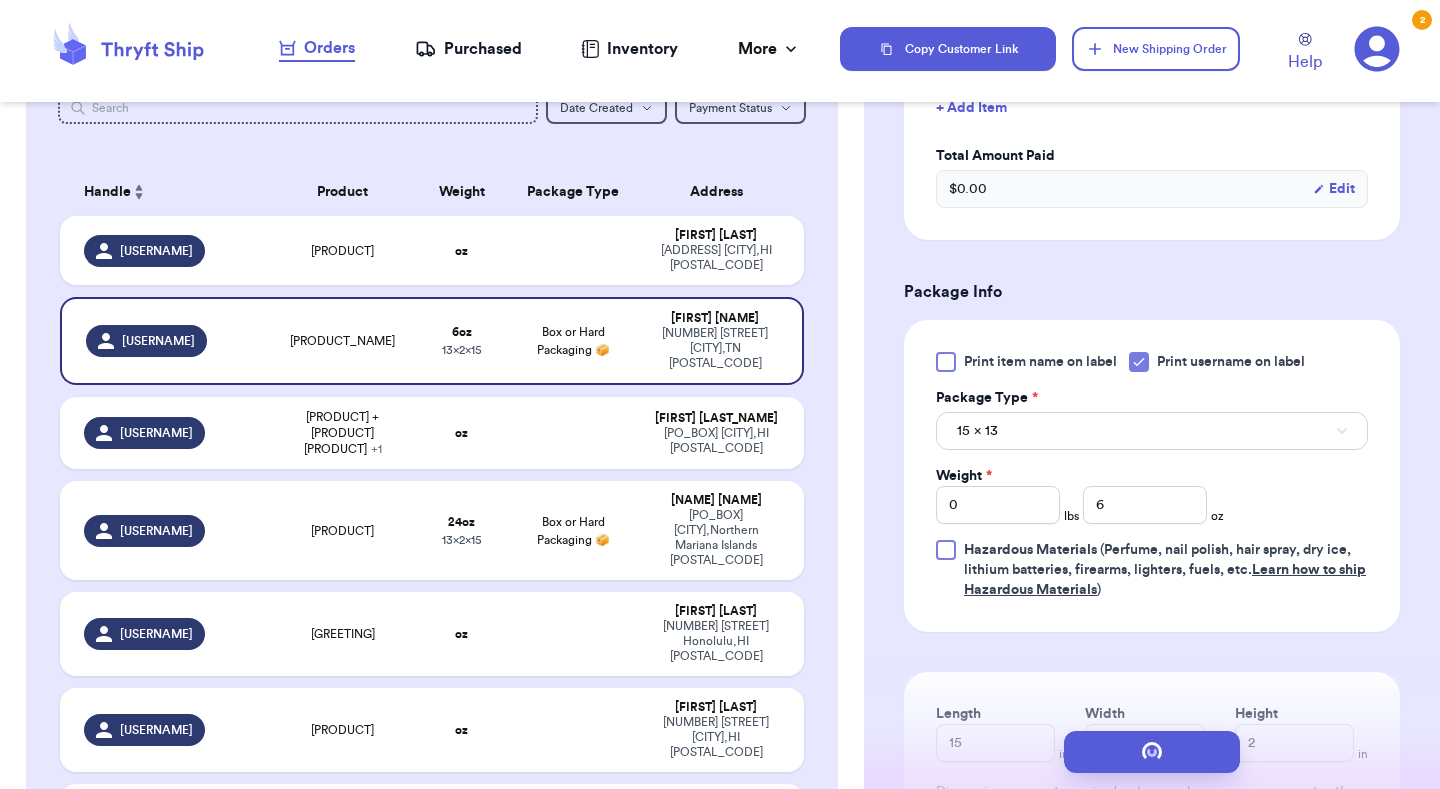 scroll, scrollTop: 0, scrollLeft: 0, axis: both 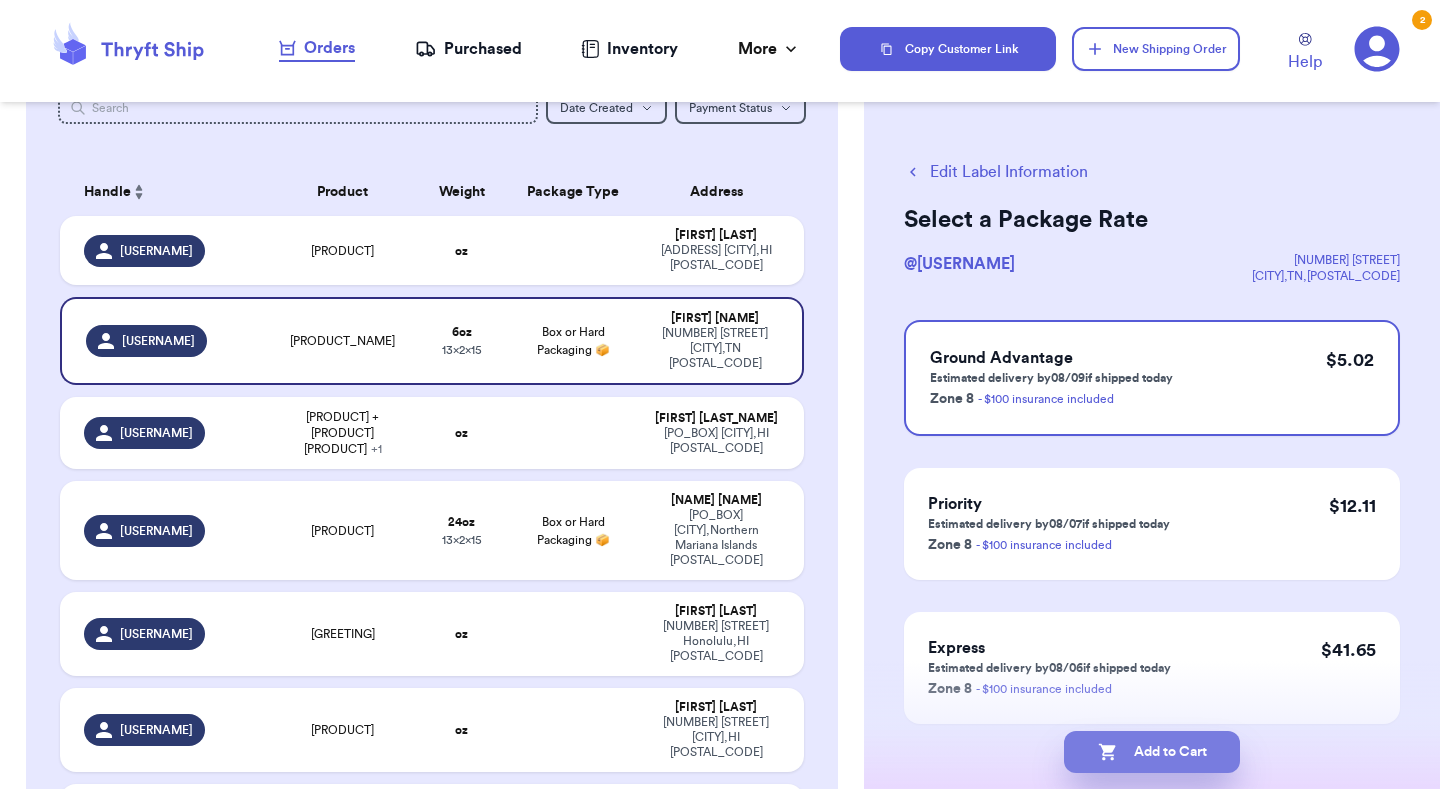 click on "Add to Cart" at bounding box center [1152, 752] 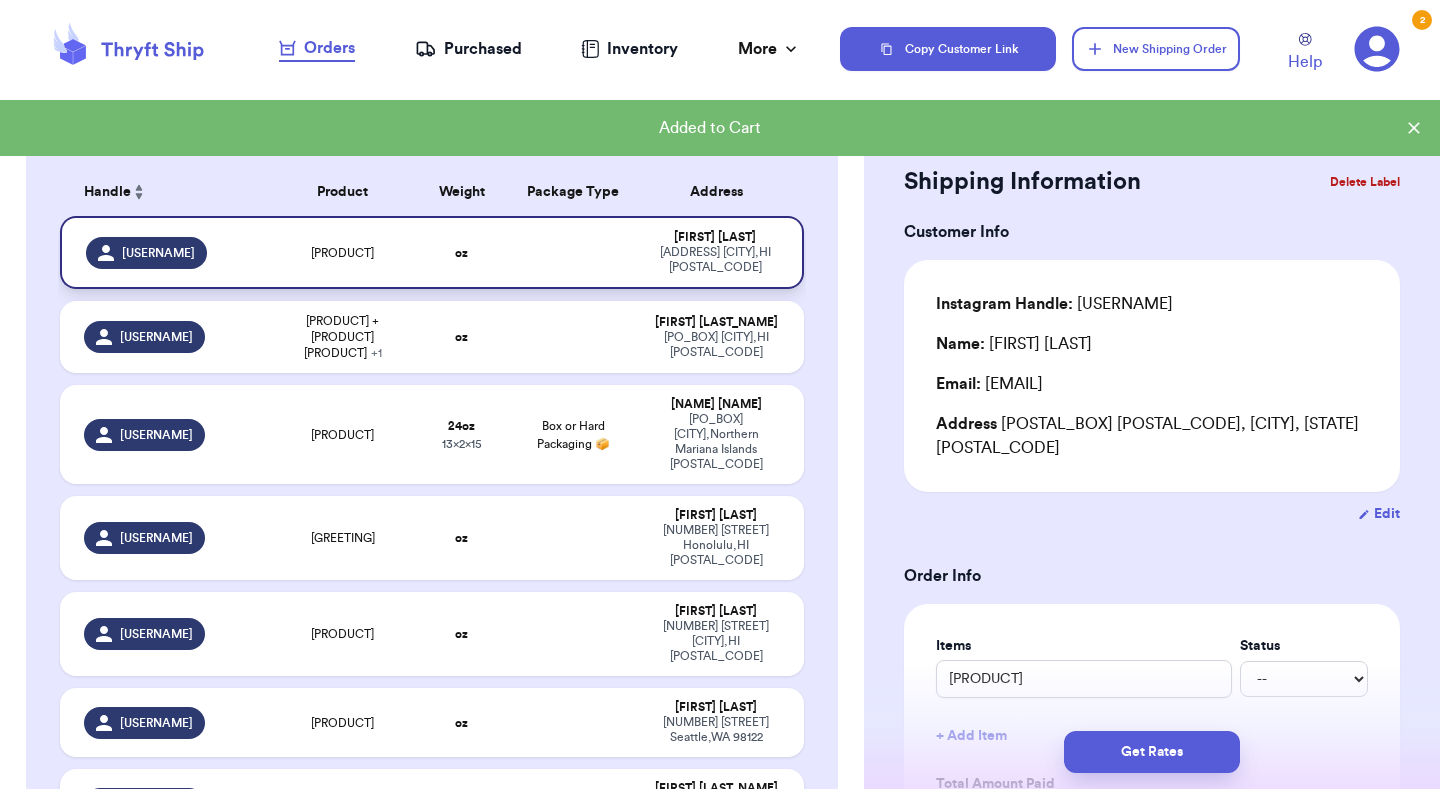 click at bounding box center (573, 252) 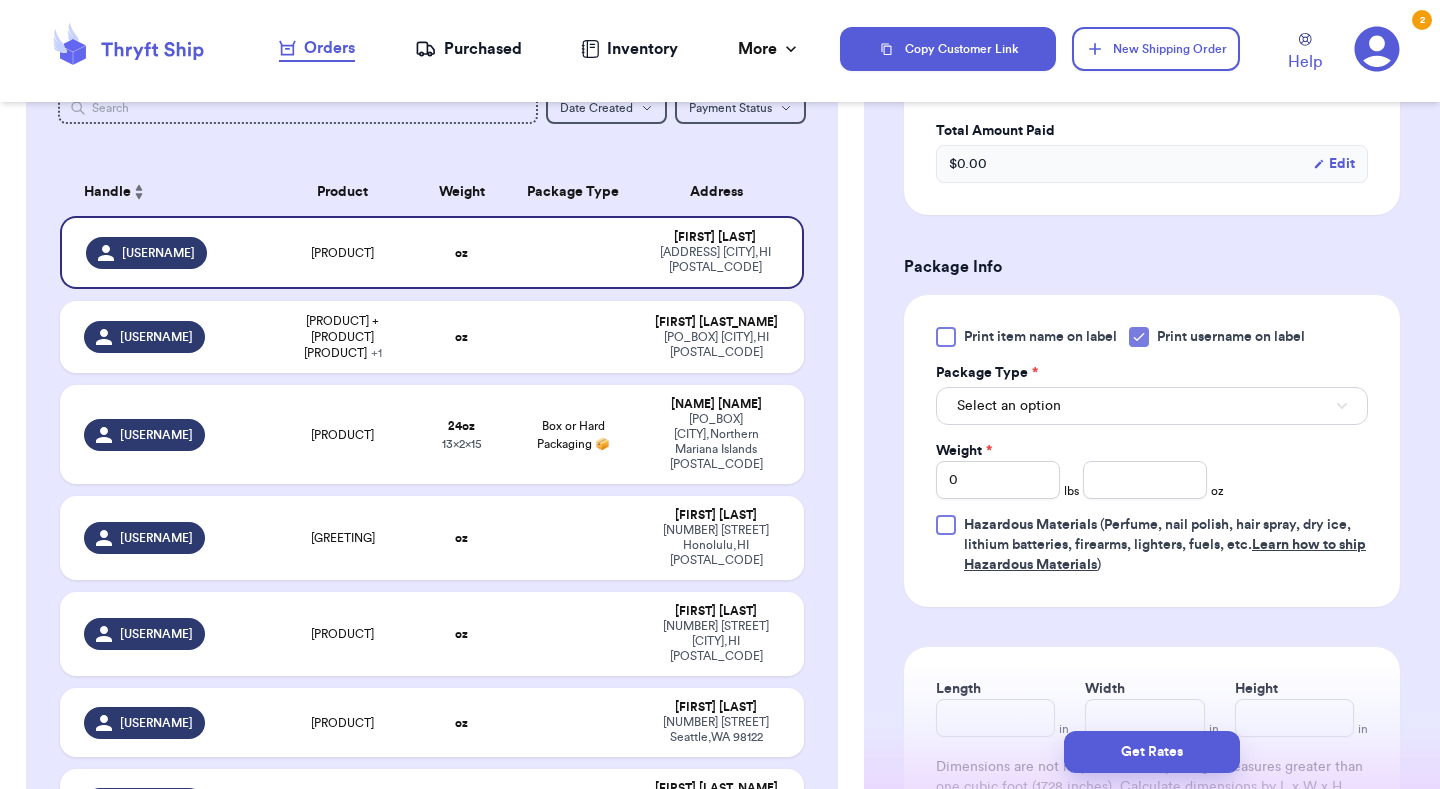 scroll, scrollTop: 700, scrollLeft: 0, axis: vertical 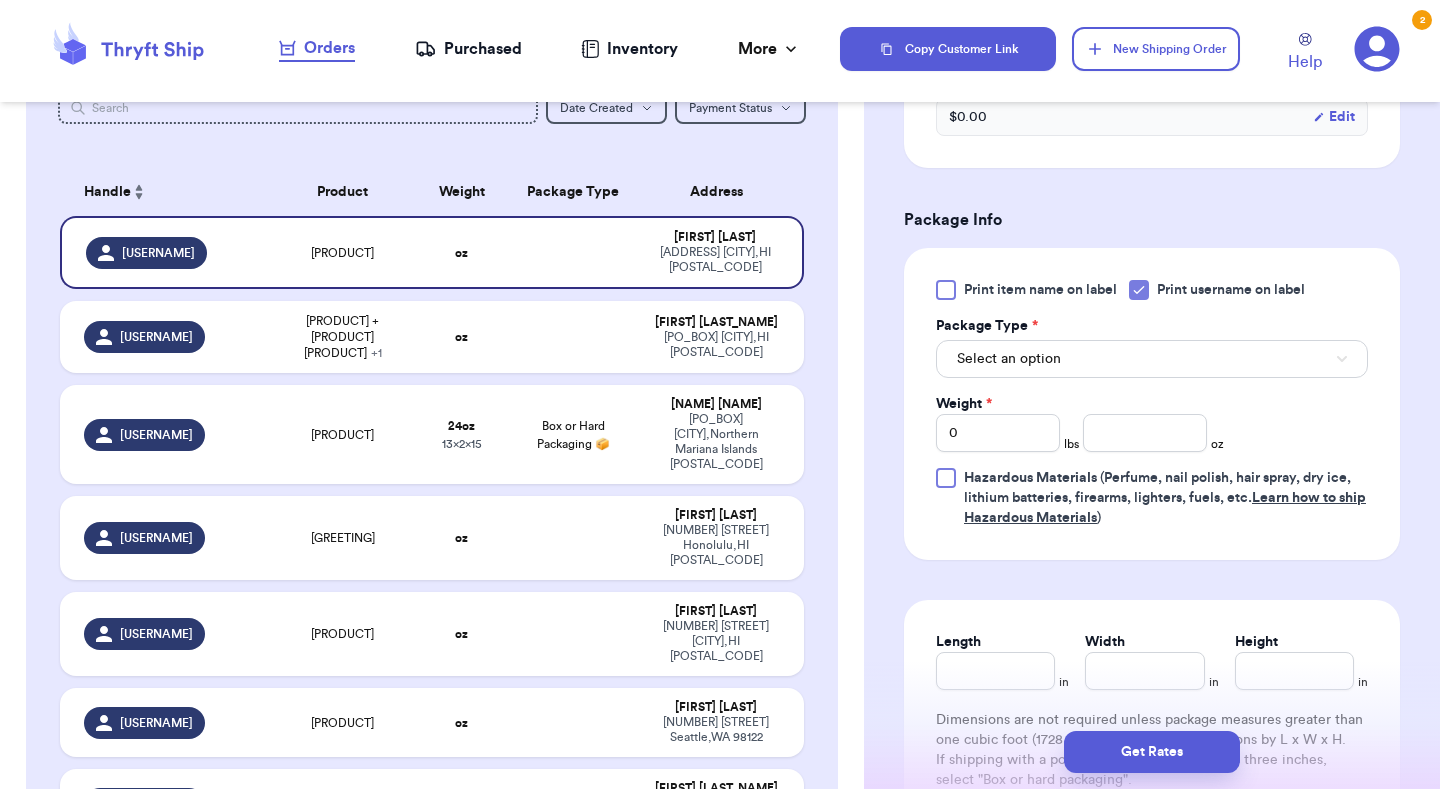 click on "Select an option" at bounding box center [1152, 359] 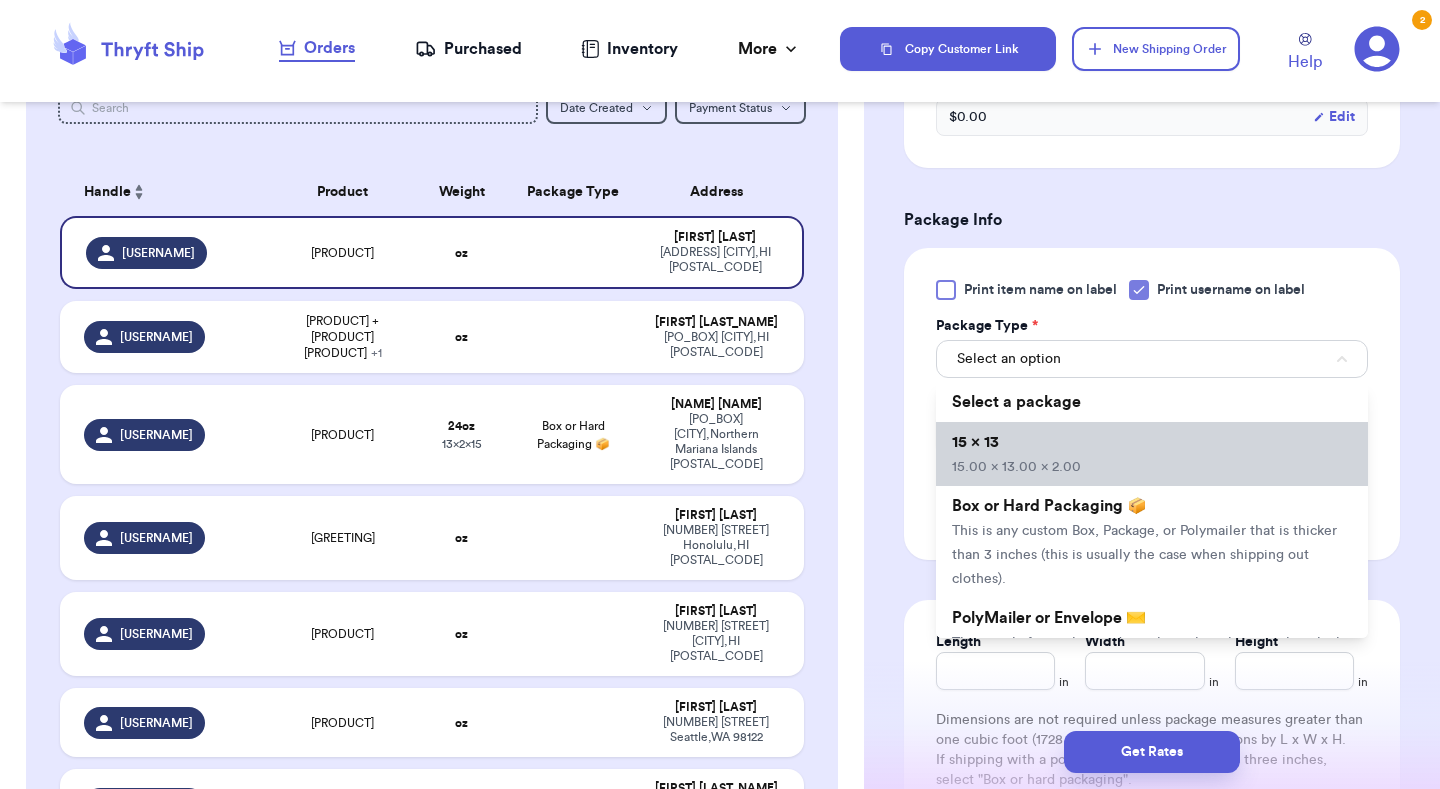 click on "[DIMENSIONS]" at bounding box center (1152, 454) 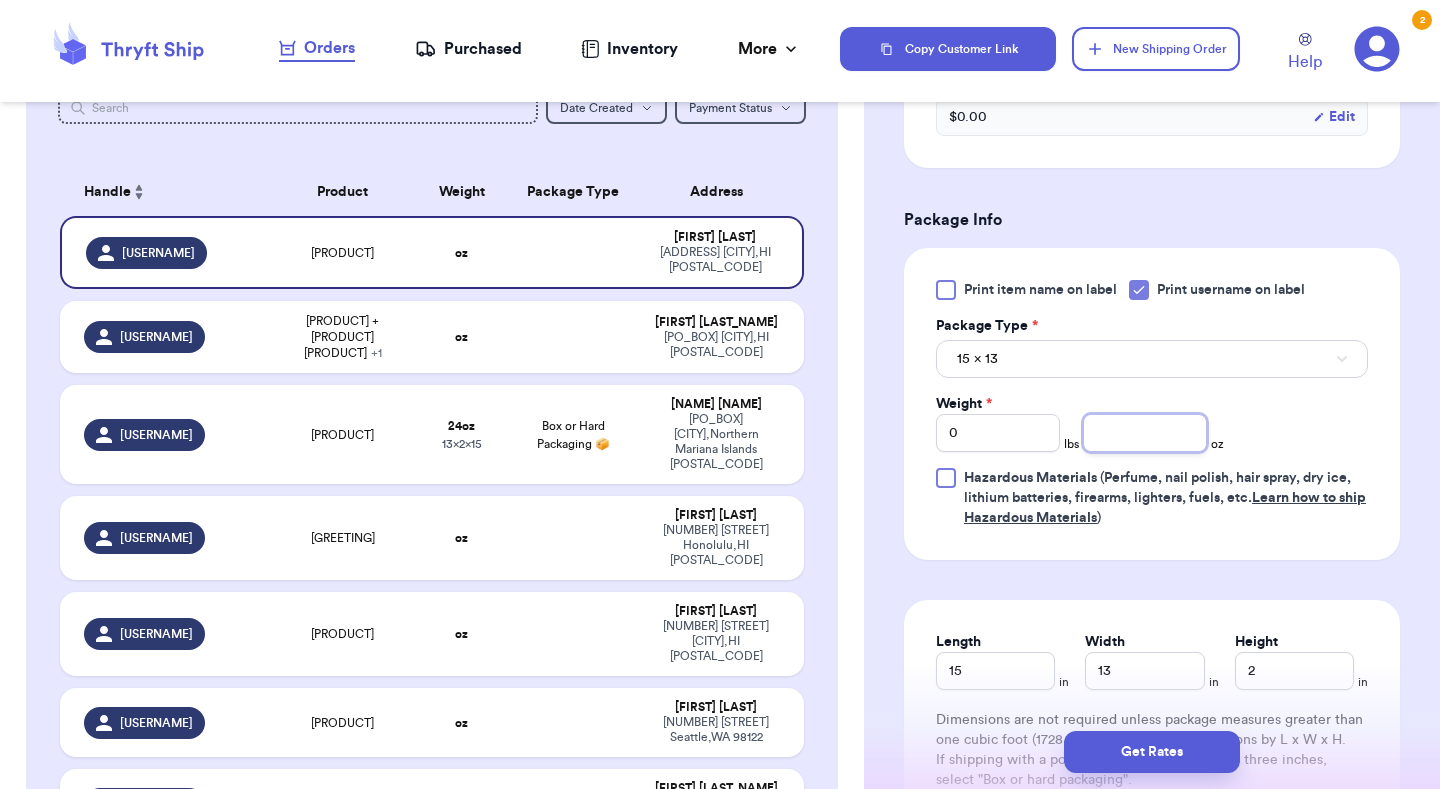 click at bounding box center (1145, 433) 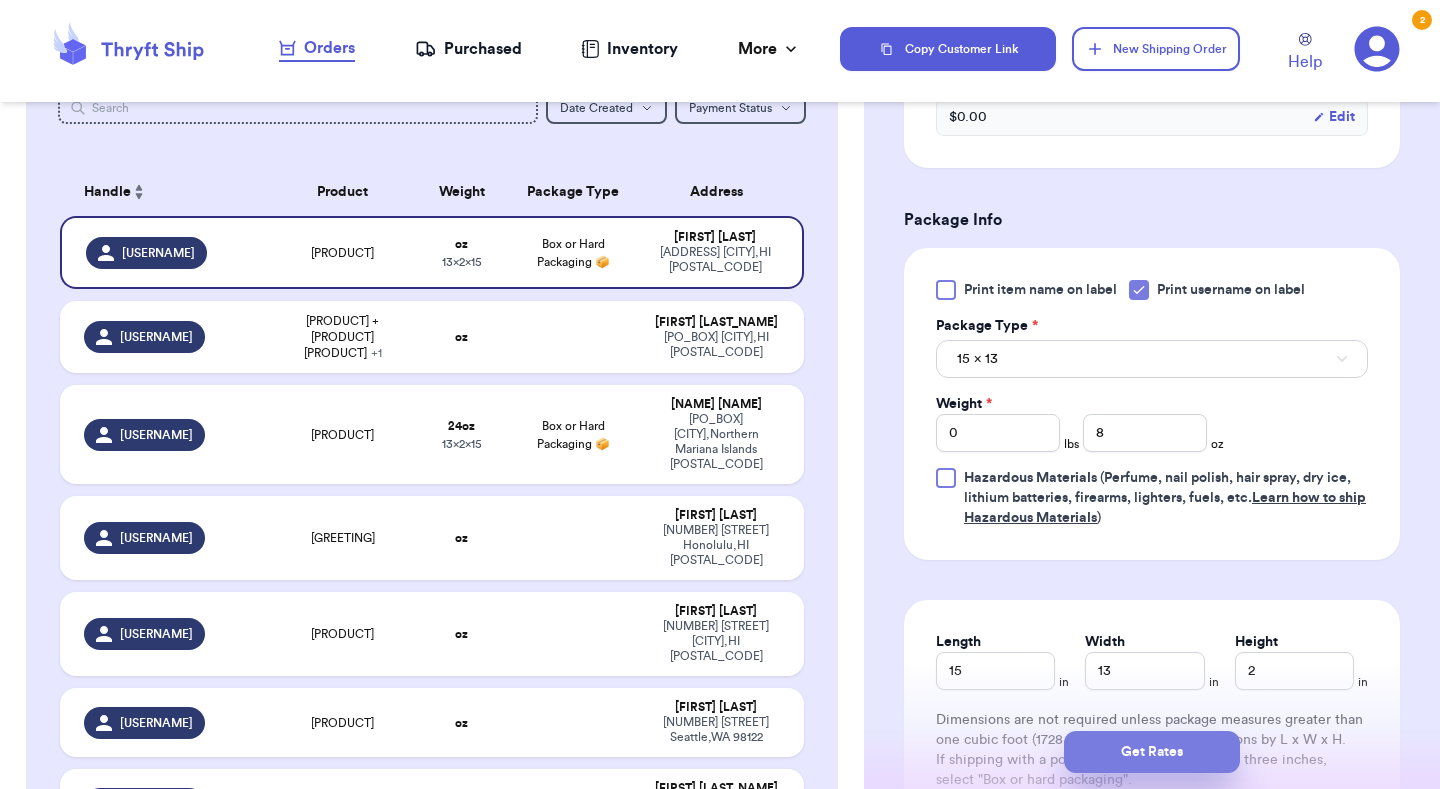 click on "Get Rates" at bounding box center [1152, 752] 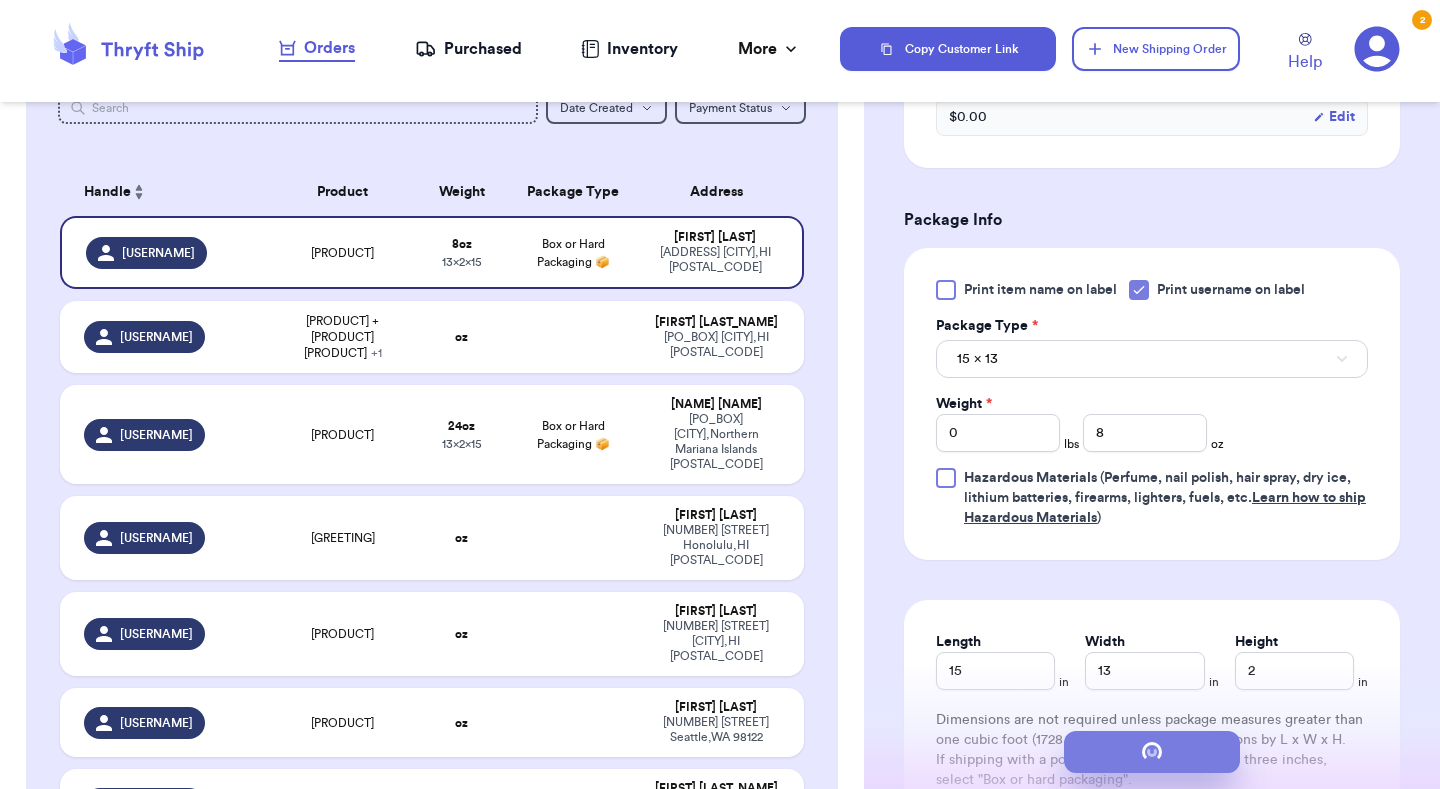 scroll, scrollTop: 0, scrollLeft: 0, axis: both 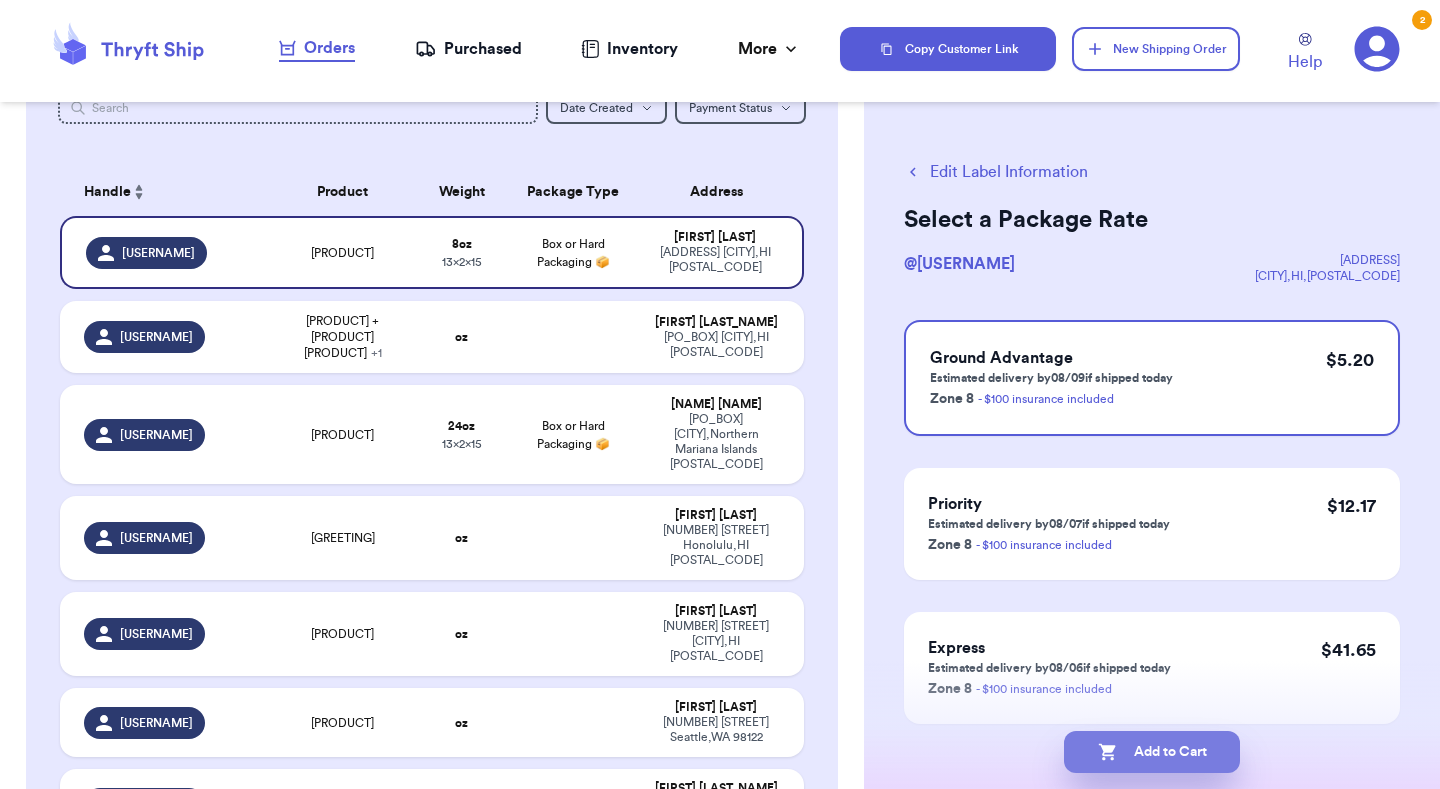 click on "Add to Cart" at bounding box center (1152, 752) 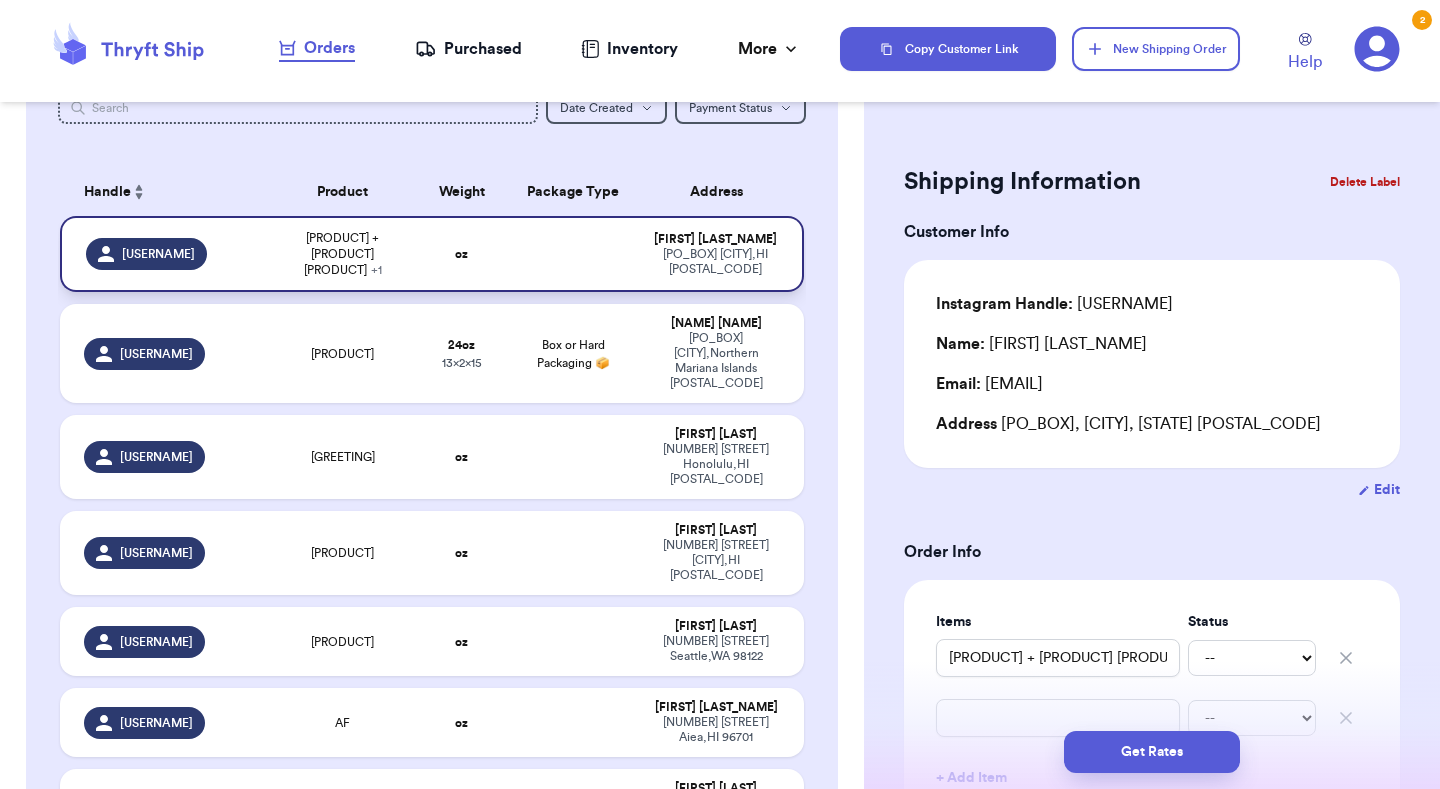 click at bounding box center [573, 254] 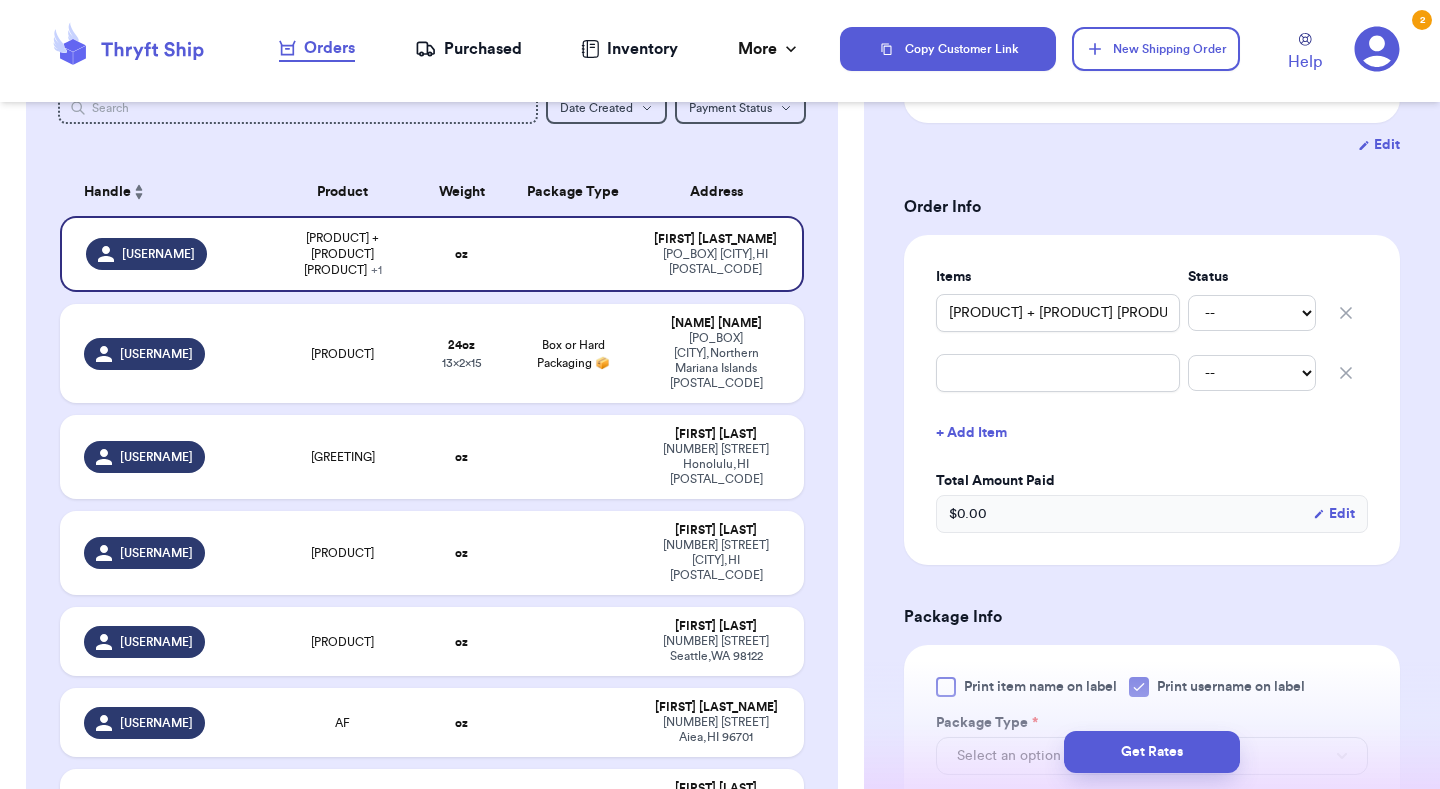 scroll, scrollTop: 358, scrollLeft: 0, axis: vertical 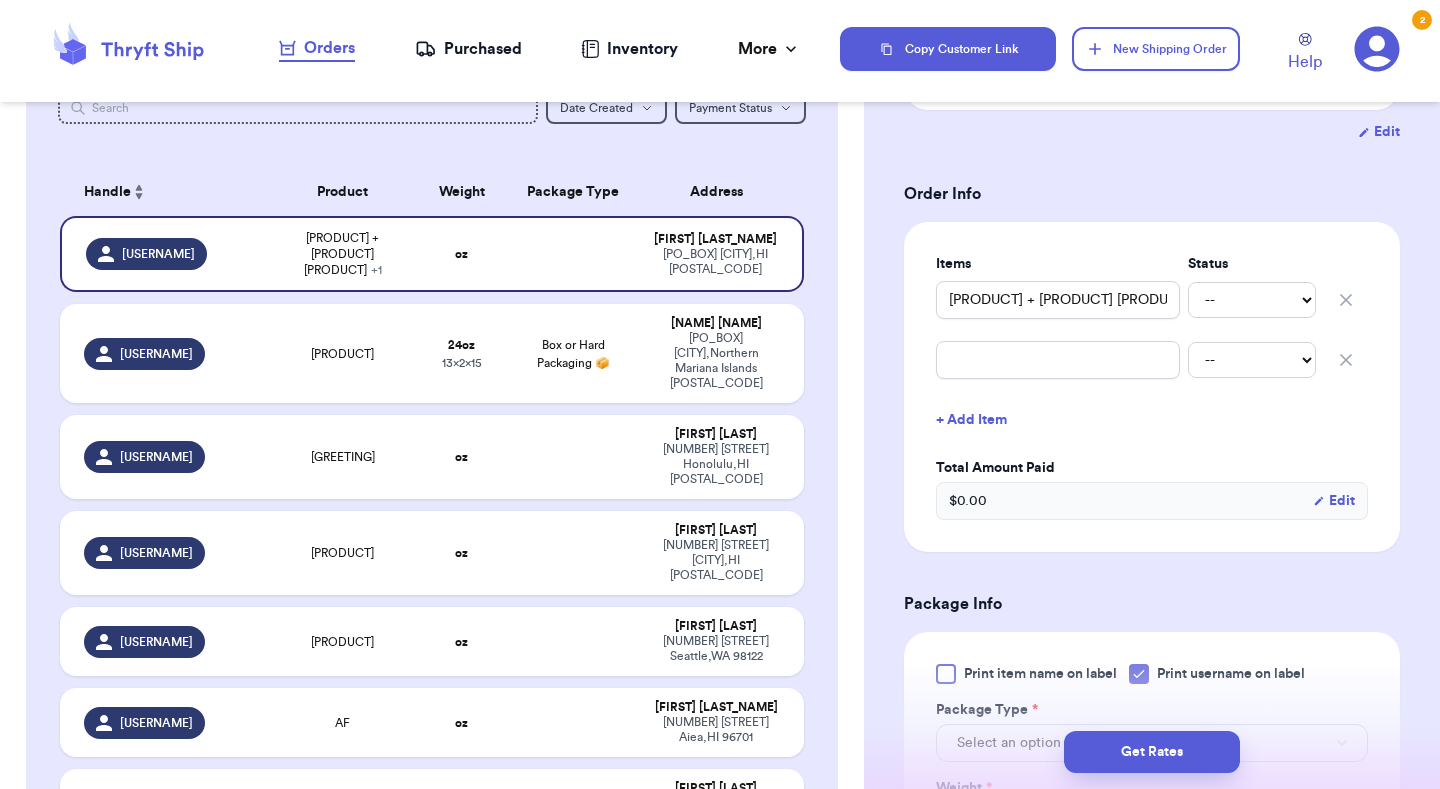 click 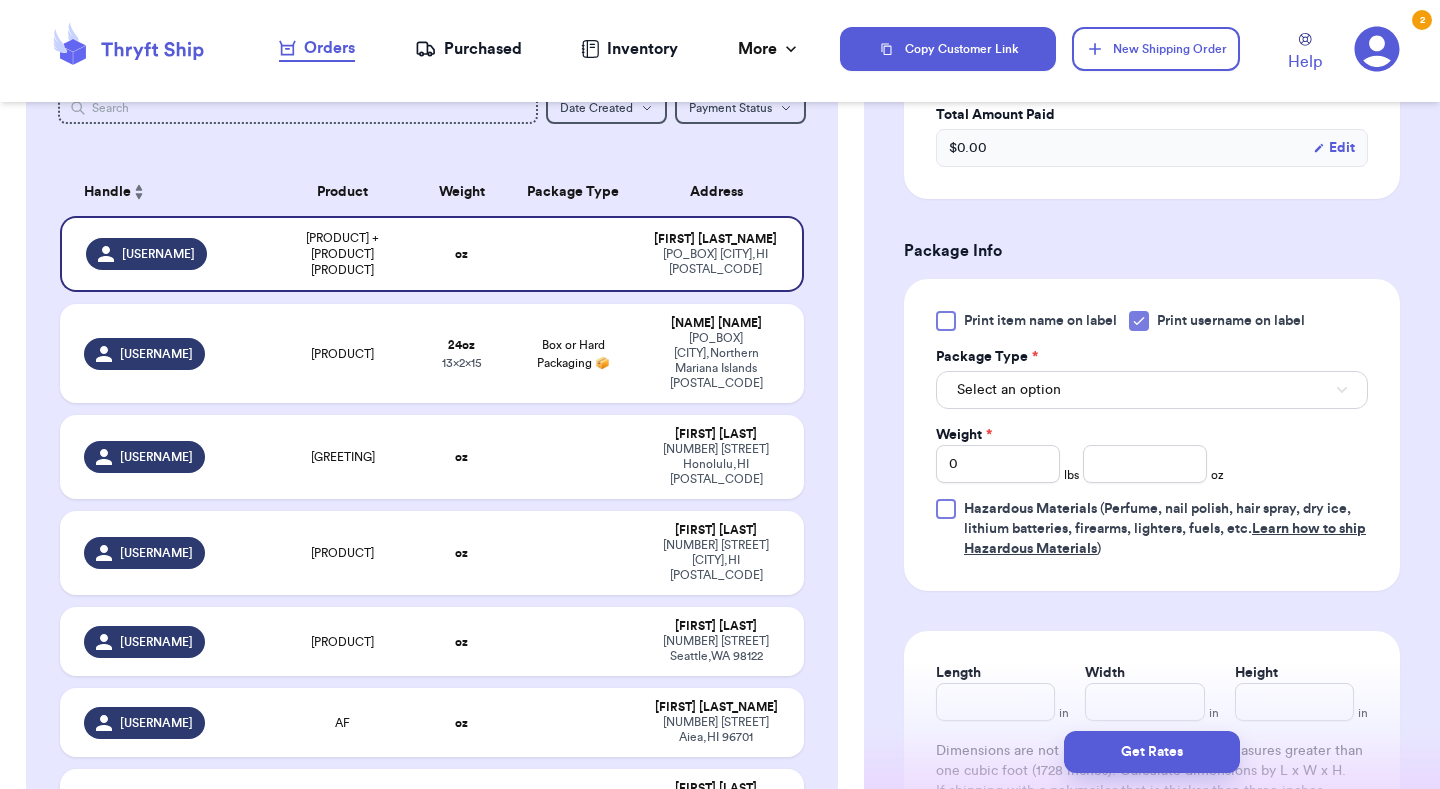 scroll, scrollTop: 646, scrollLeft: 0, axis: vertical 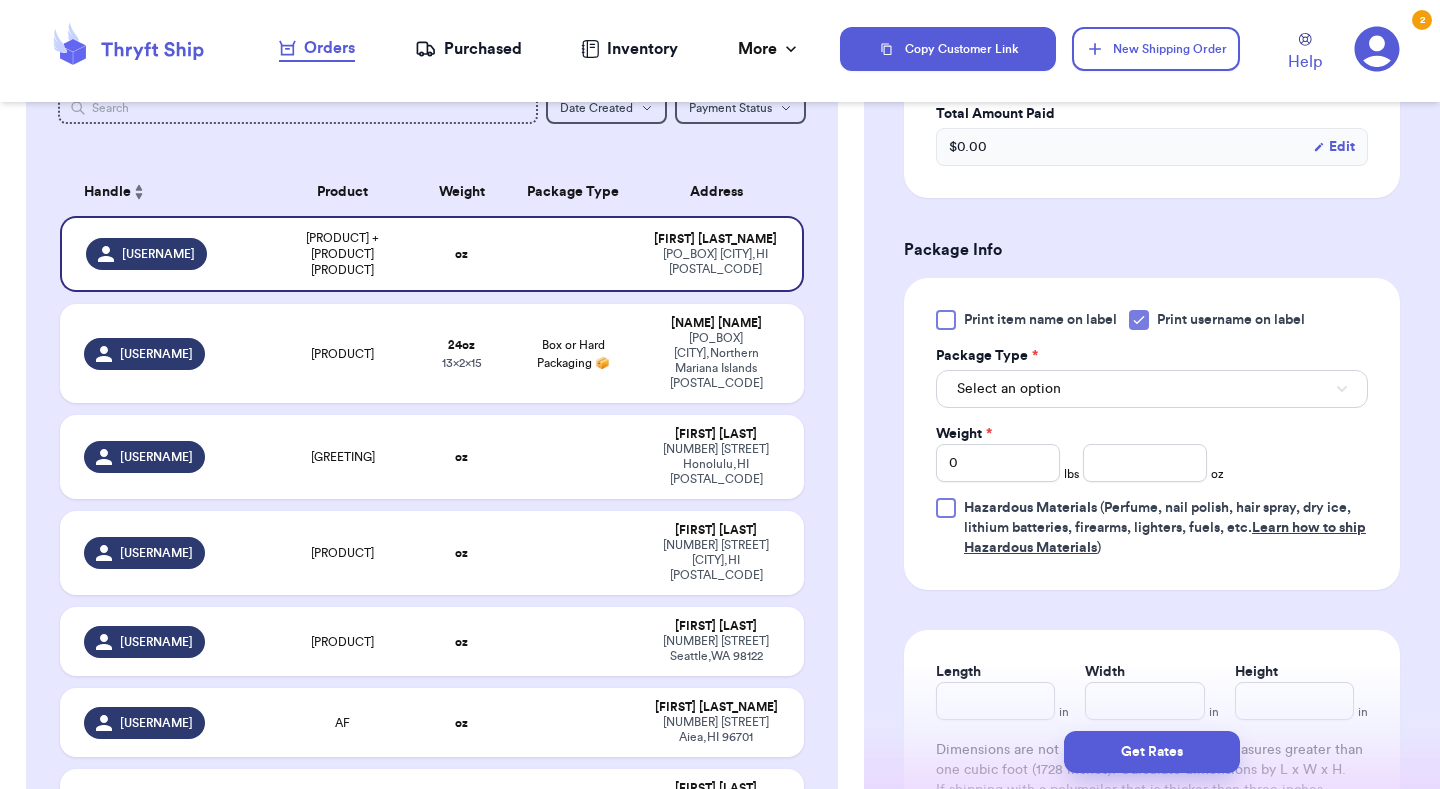 click on "Select an option" at bounding box center (1152, 389) 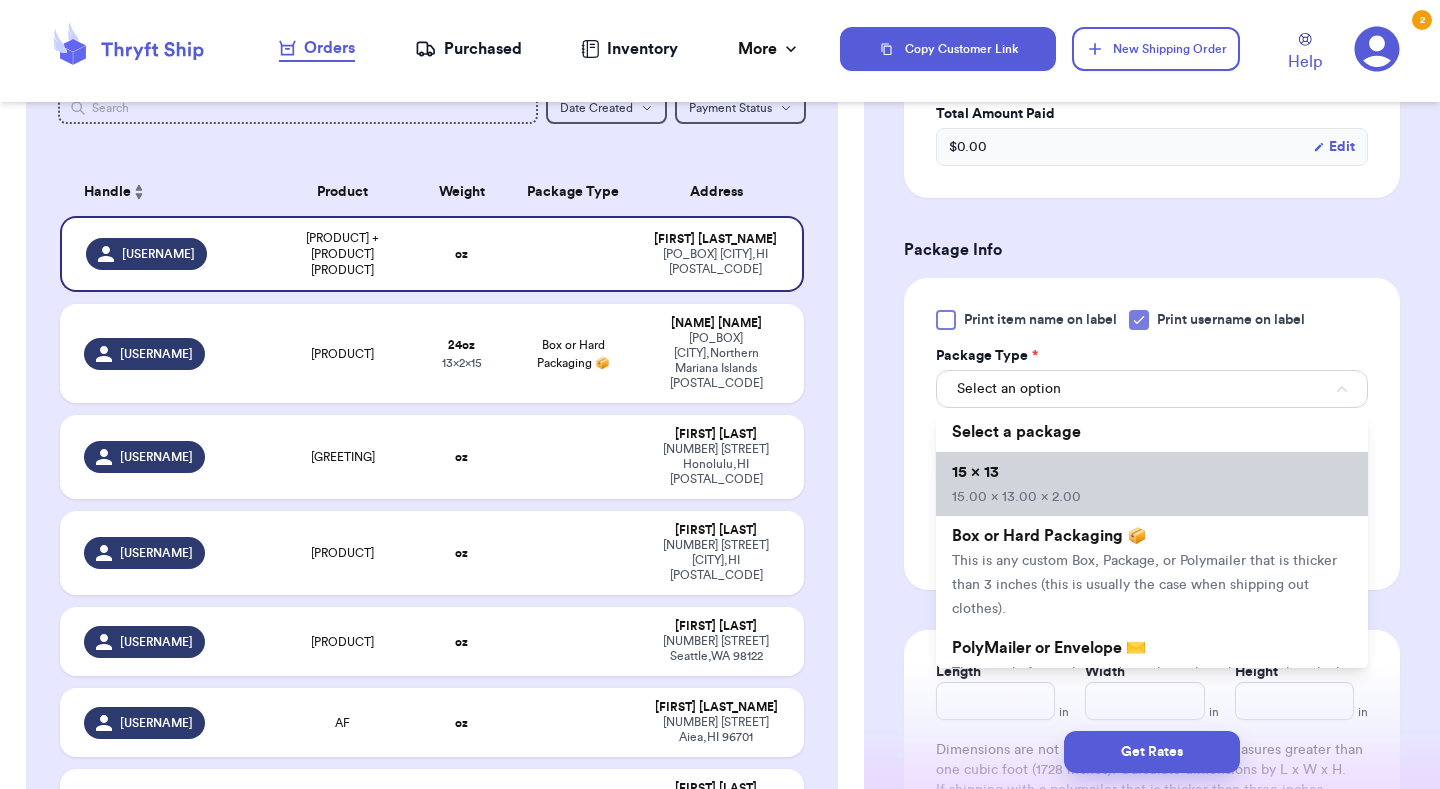 click on "[DIMENSIONS]" at bounding box center [1152, 484] 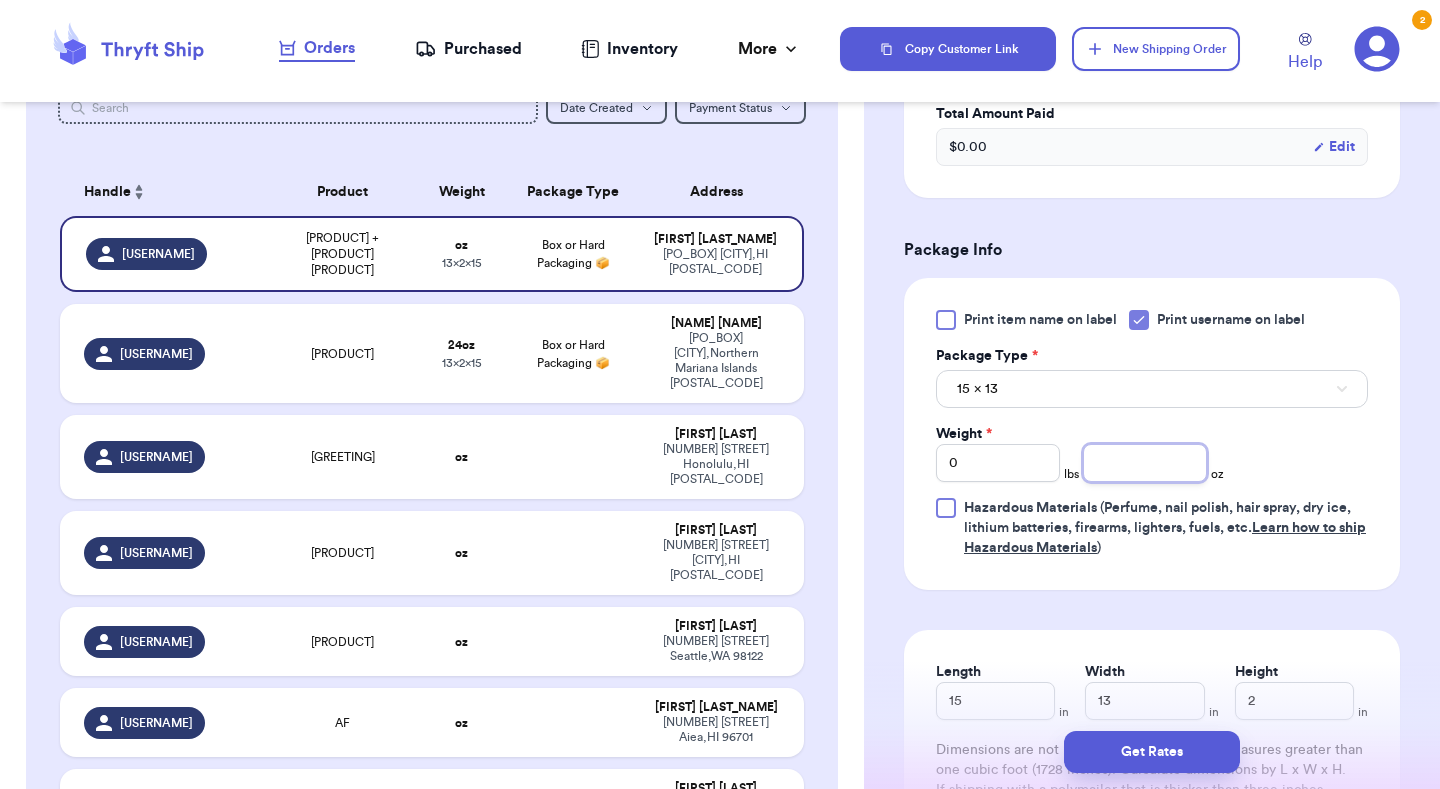 click at bounding box center [1145, 463] 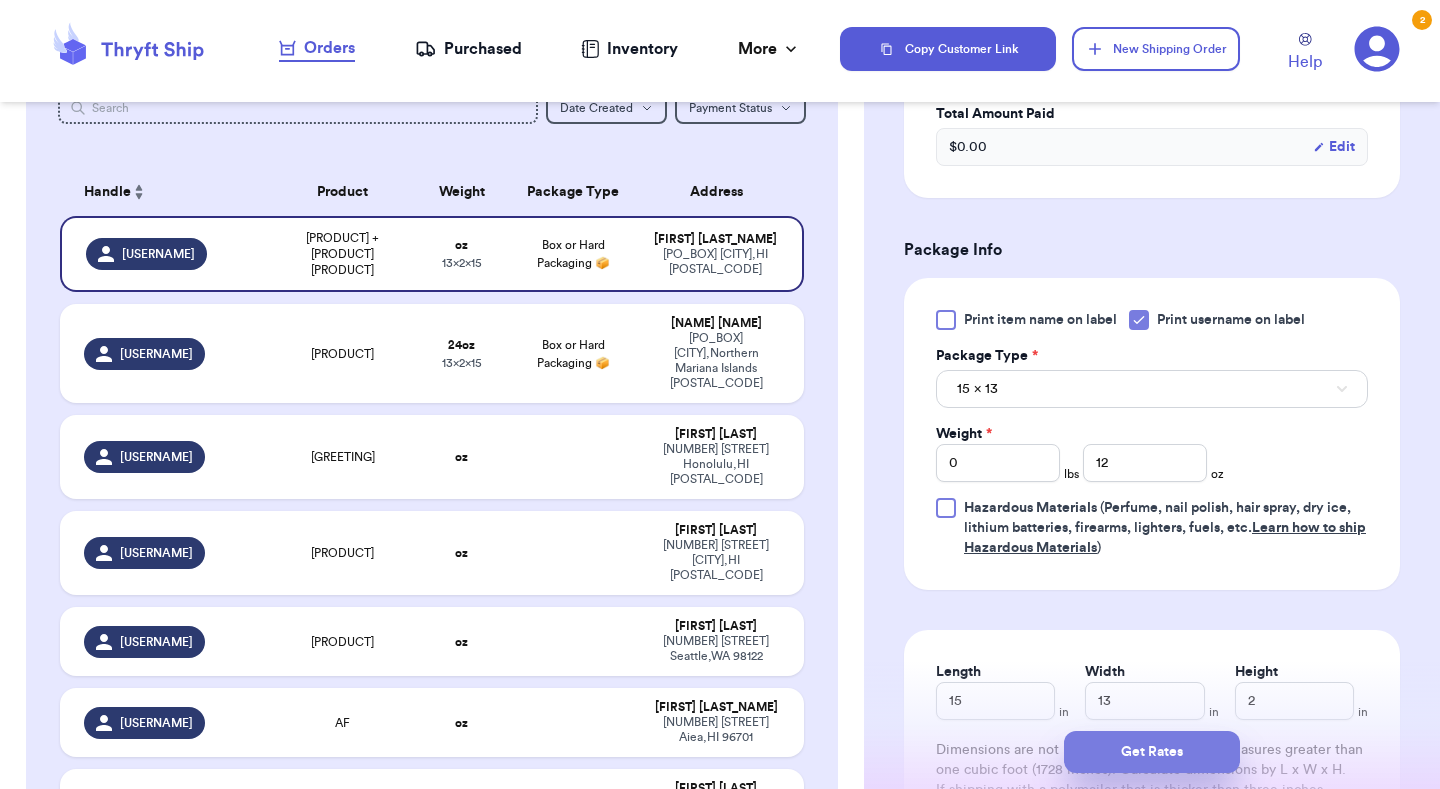 click on "Get Rates" at bounding box center (1152, 752) 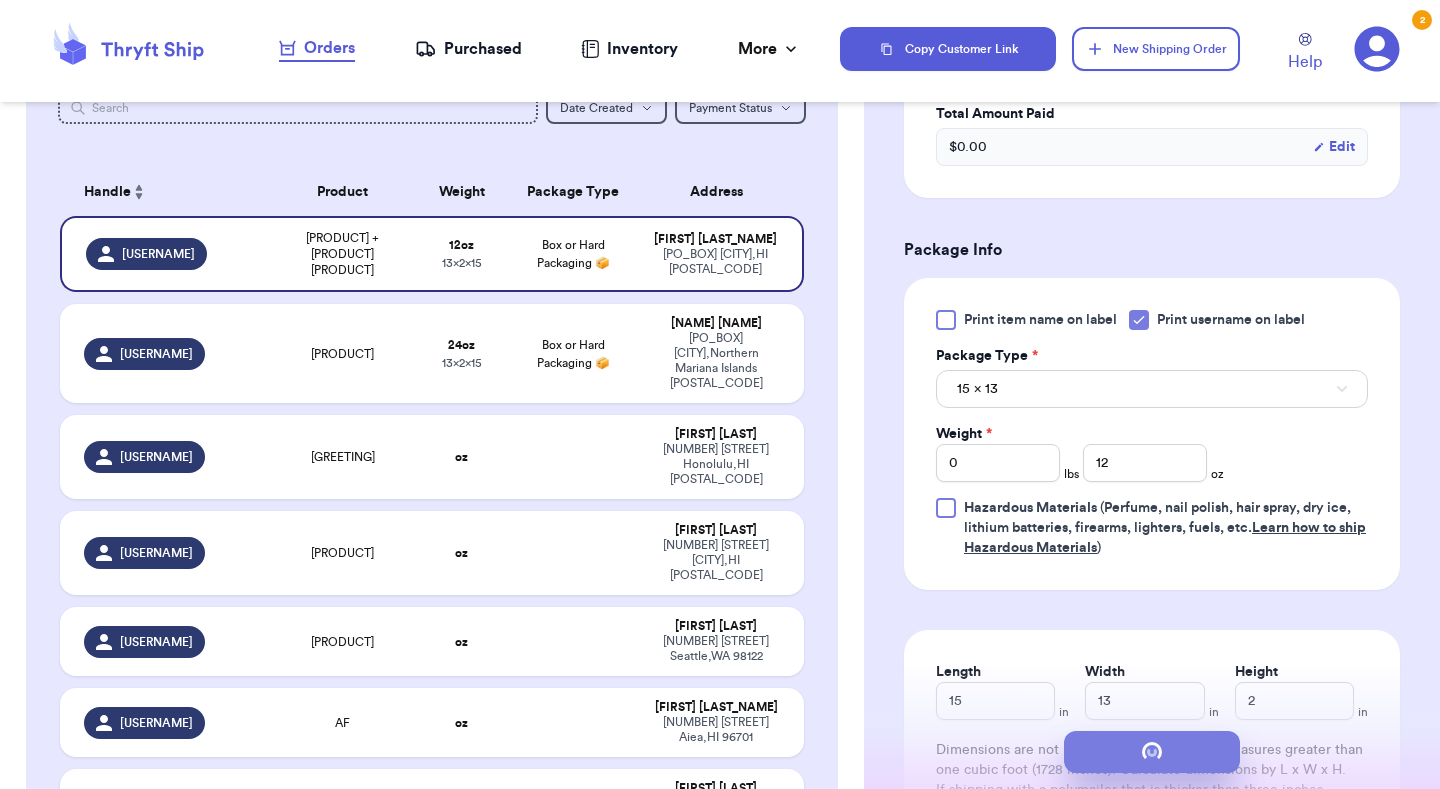 scroll, scrollTop: 0, scrollLeft: 0, axis: both 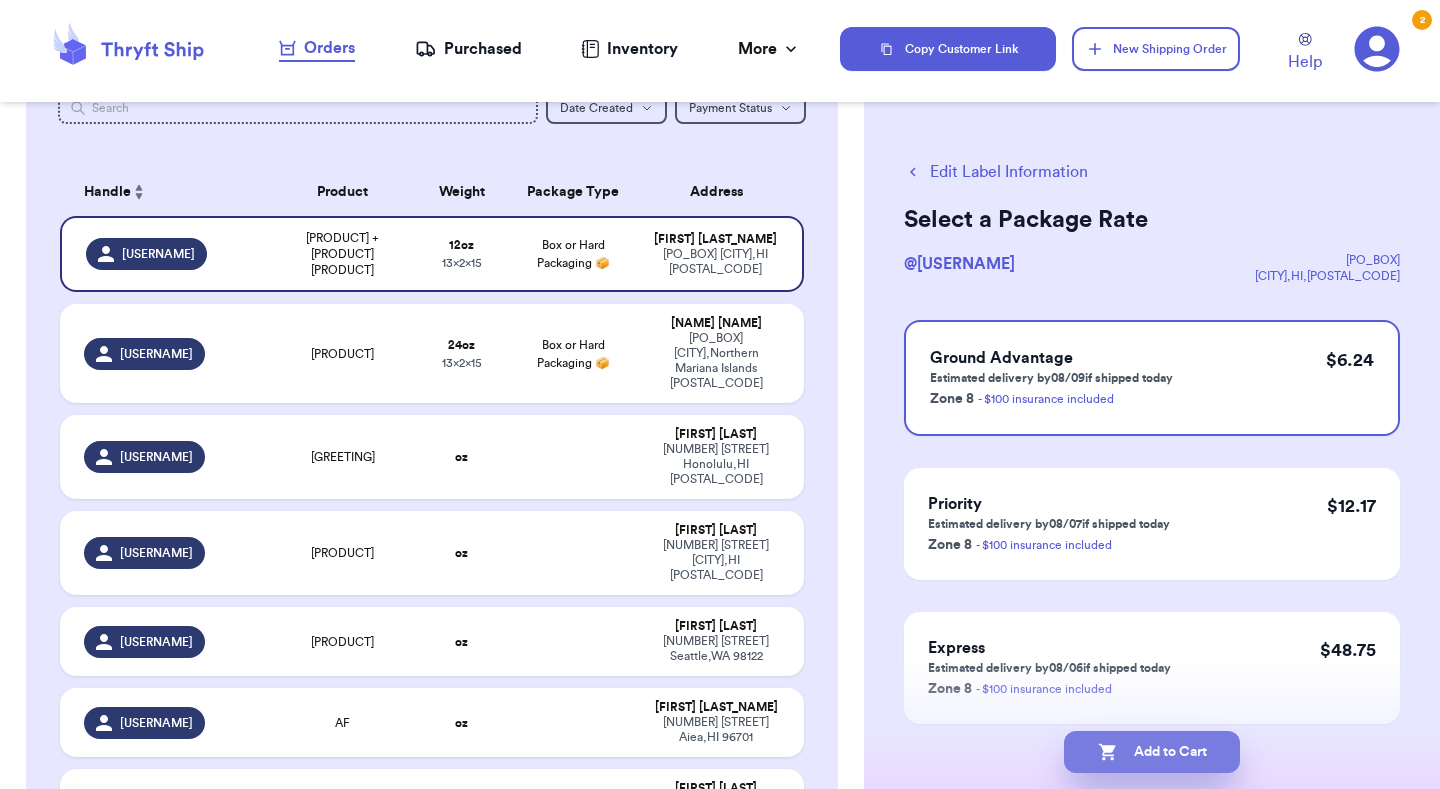 click on "Add to Cart" at bounding box center (1152, 752) 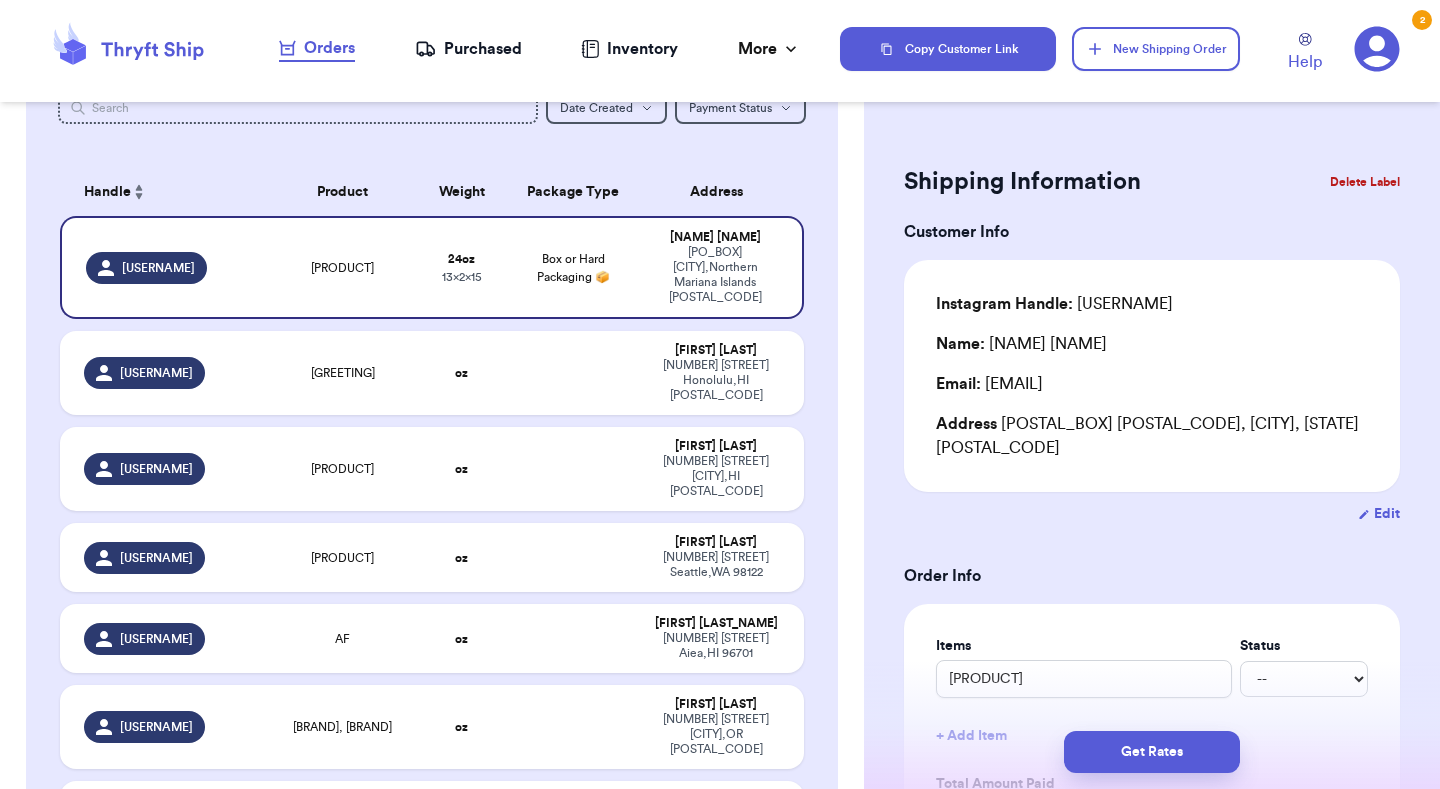 click 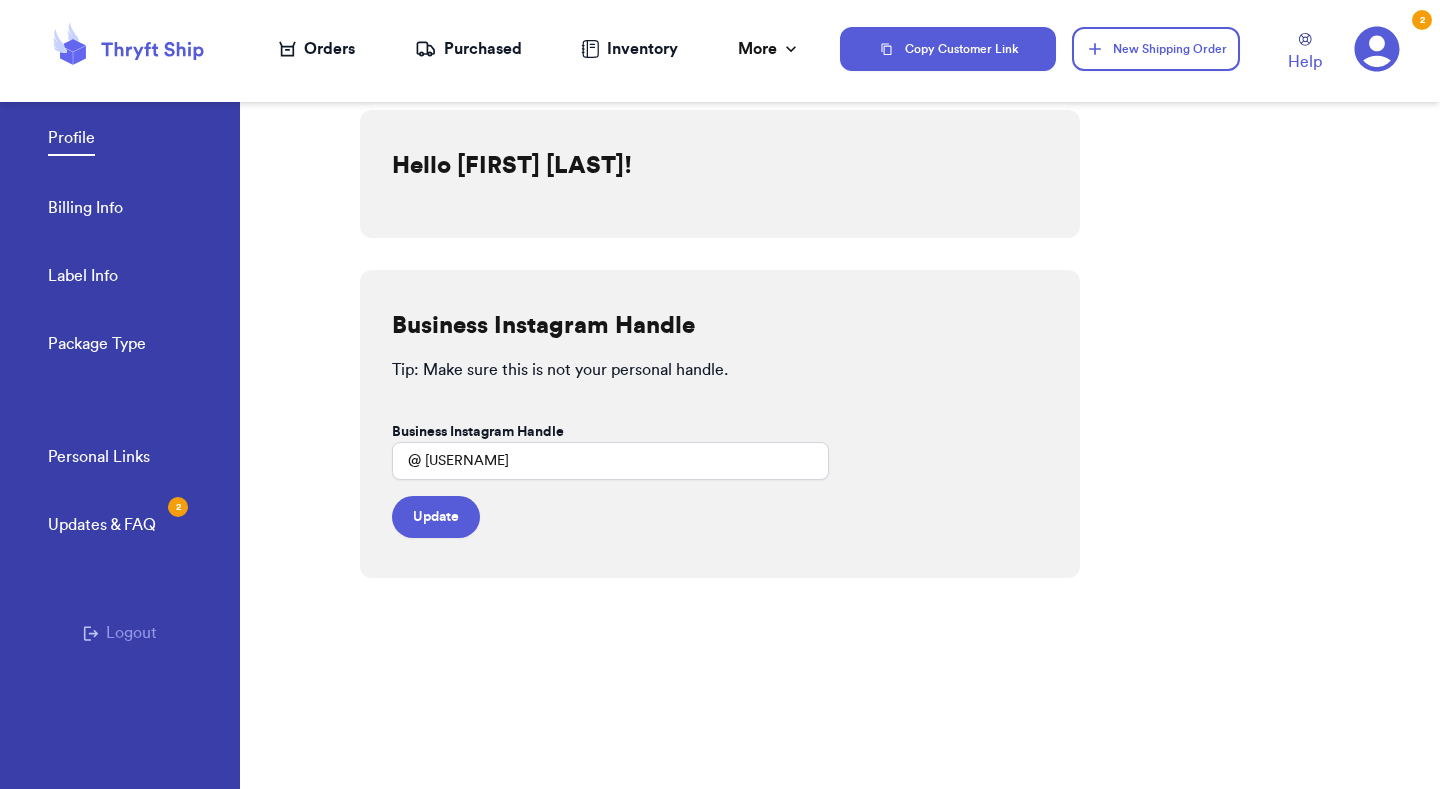 click on "Billing Info" at bounding box center (85, 210) 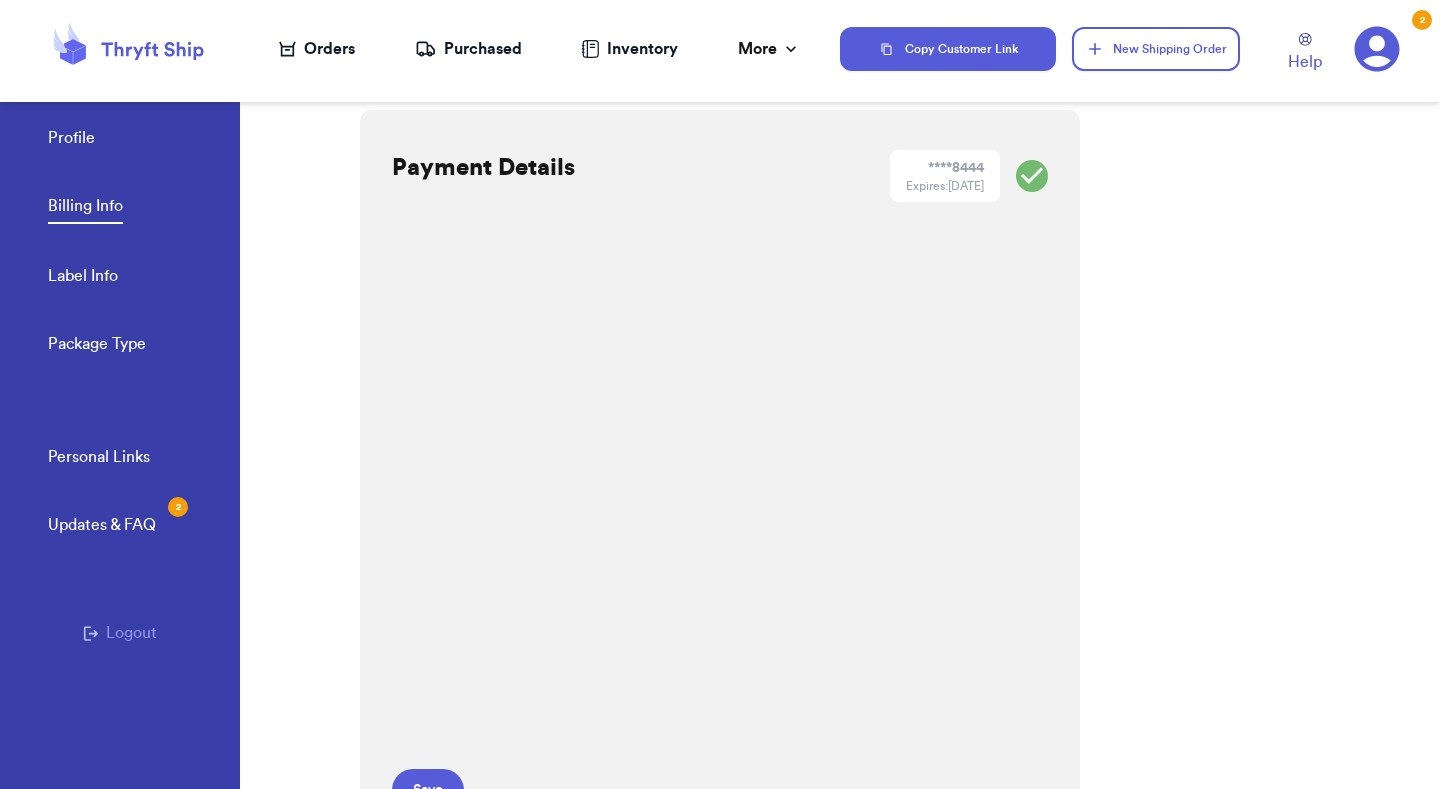 click on "Orders Purchased Inventory More Stats Completed Orders" at bounding box center [540, 49] 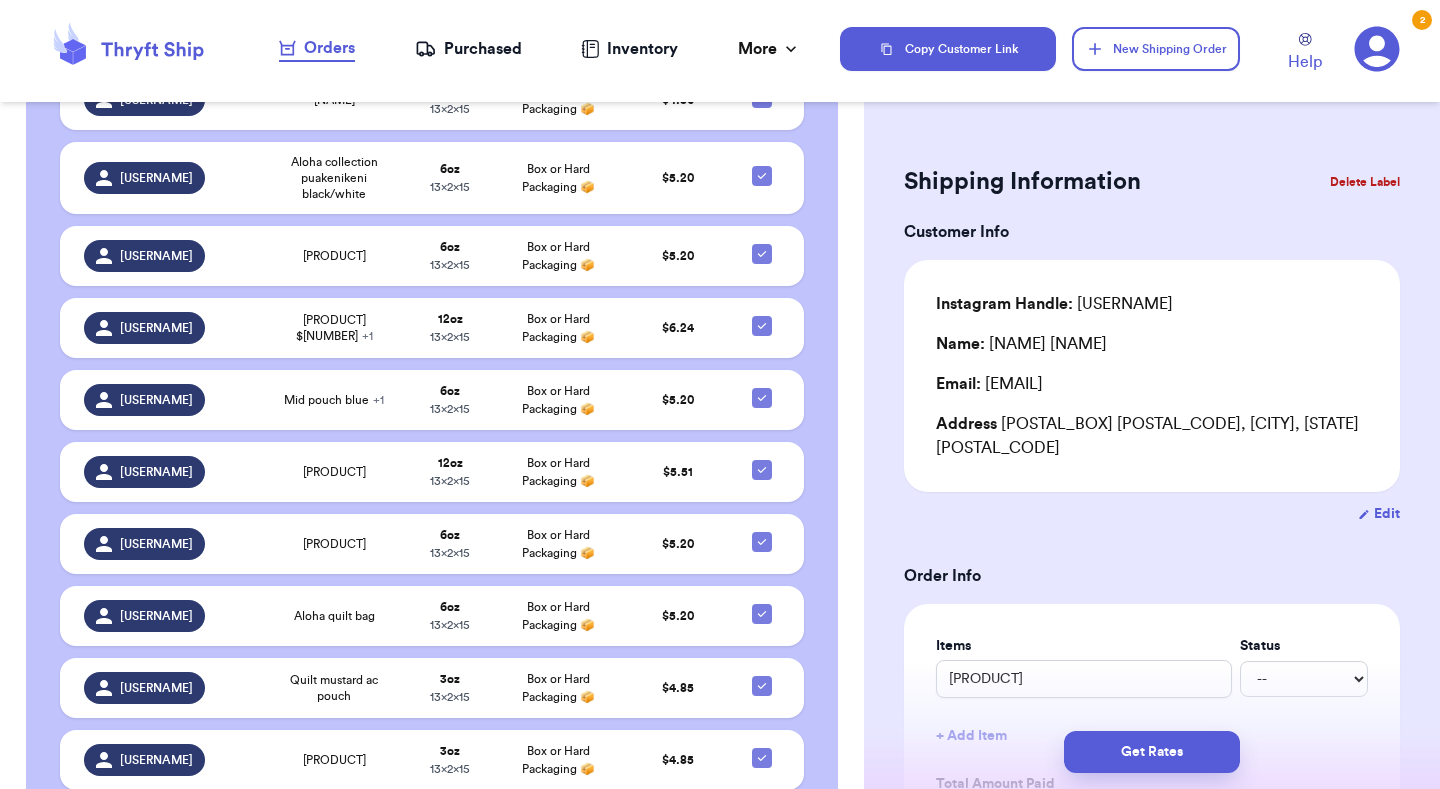 scroll, scrollTop: 3752, scrollLeft: 0, axis: vertical 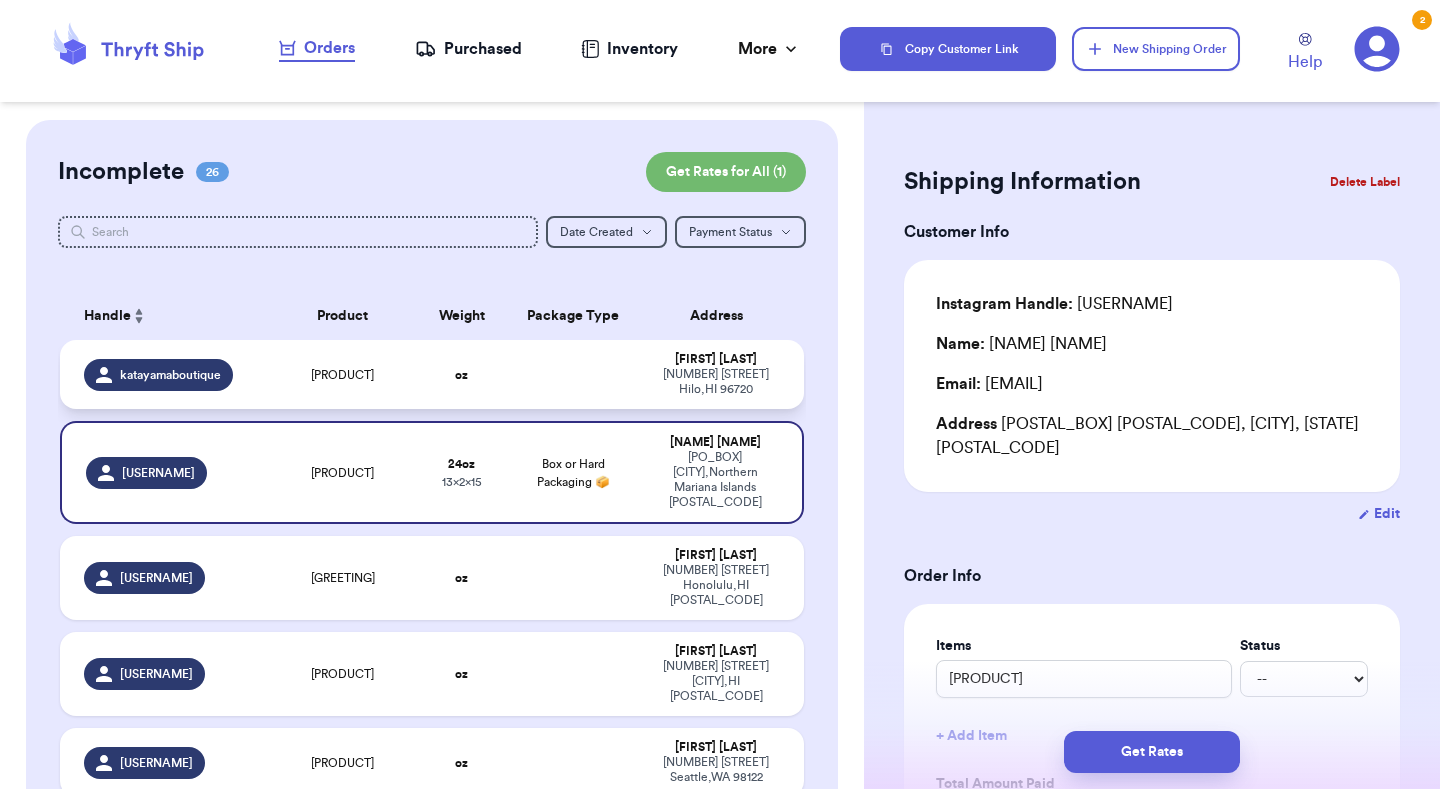 click on "oz" at bounding box center [461, 374] 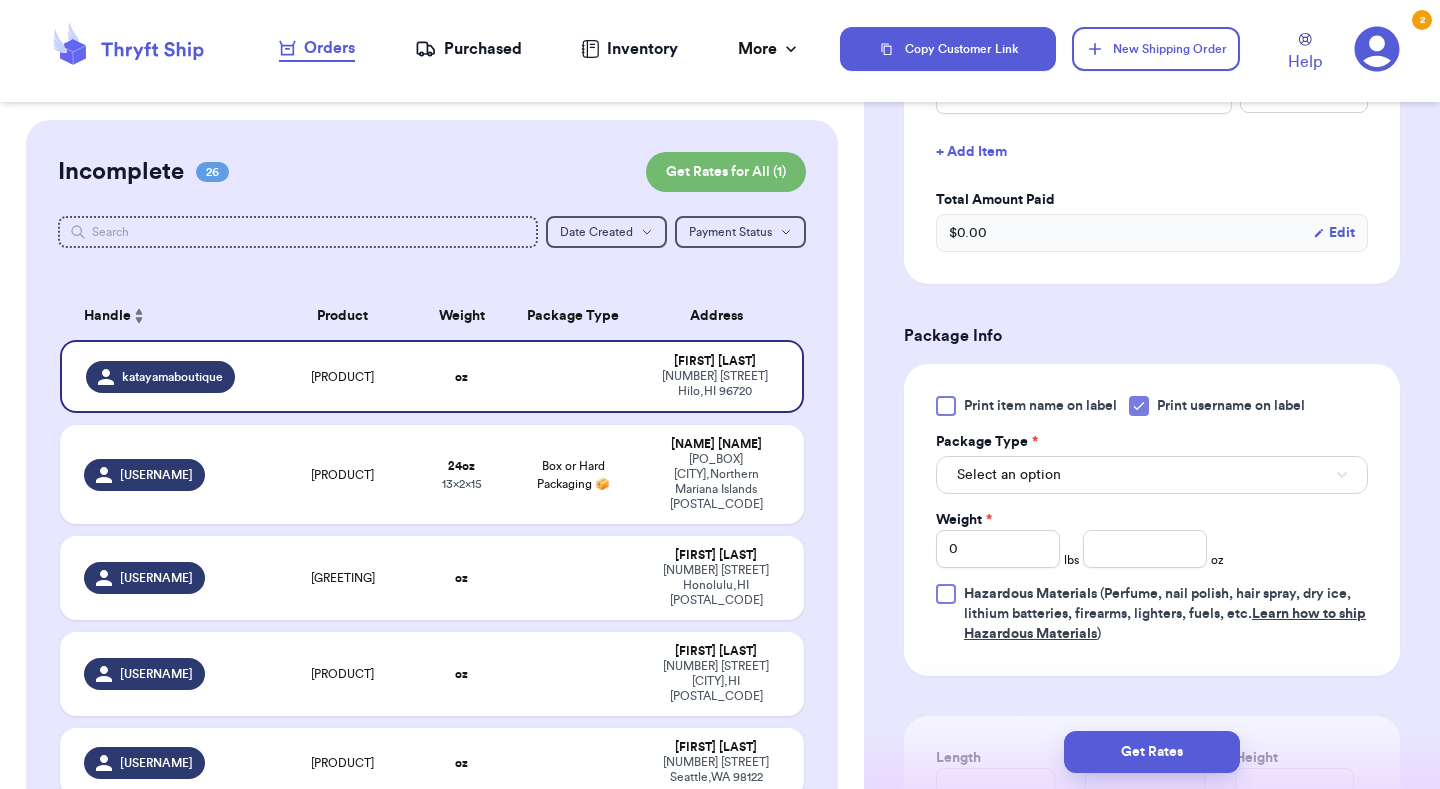 scroll, scrollTop: 585, scrollLeft: 0, axis: vertical 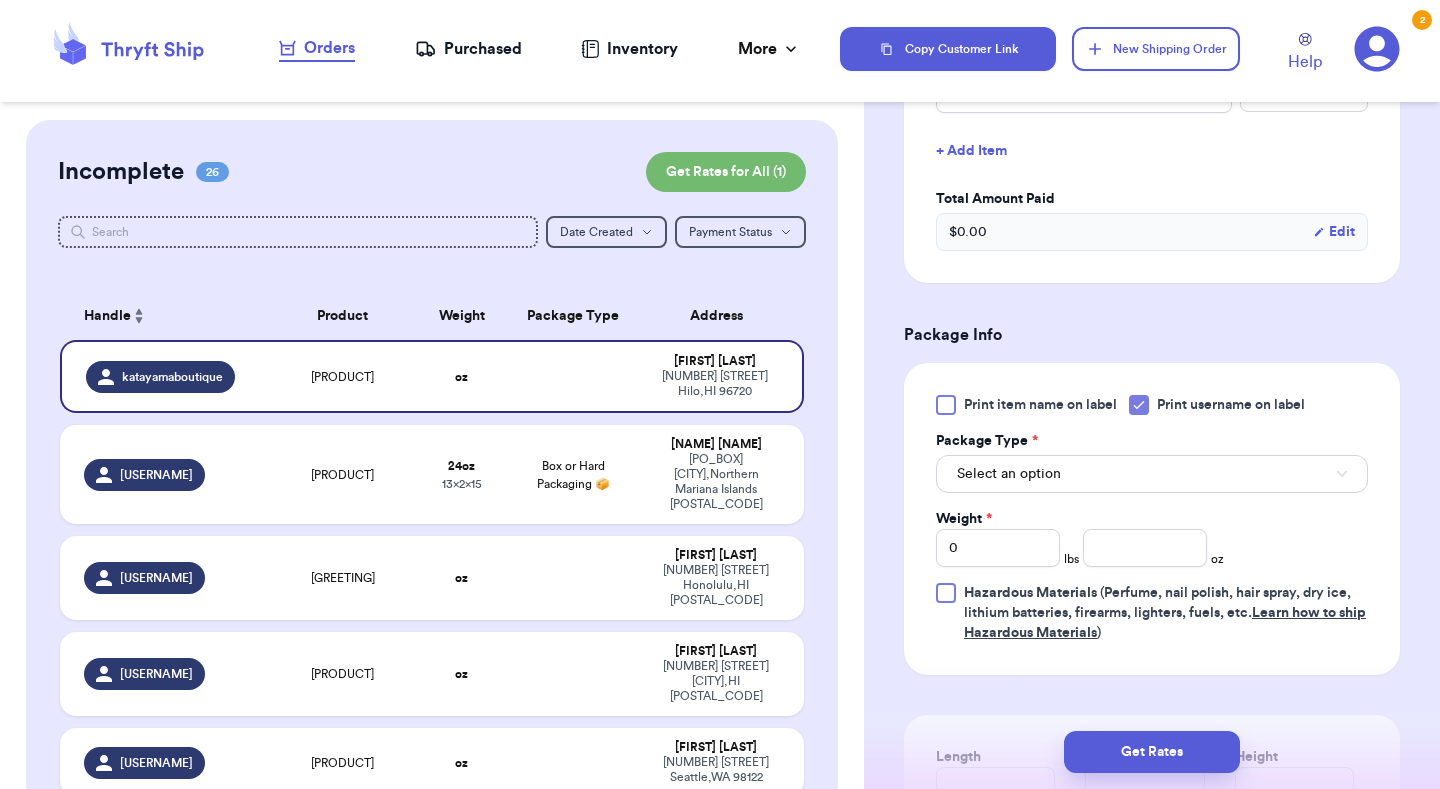 click on "Select an option" at bounding box center (1152, 474) 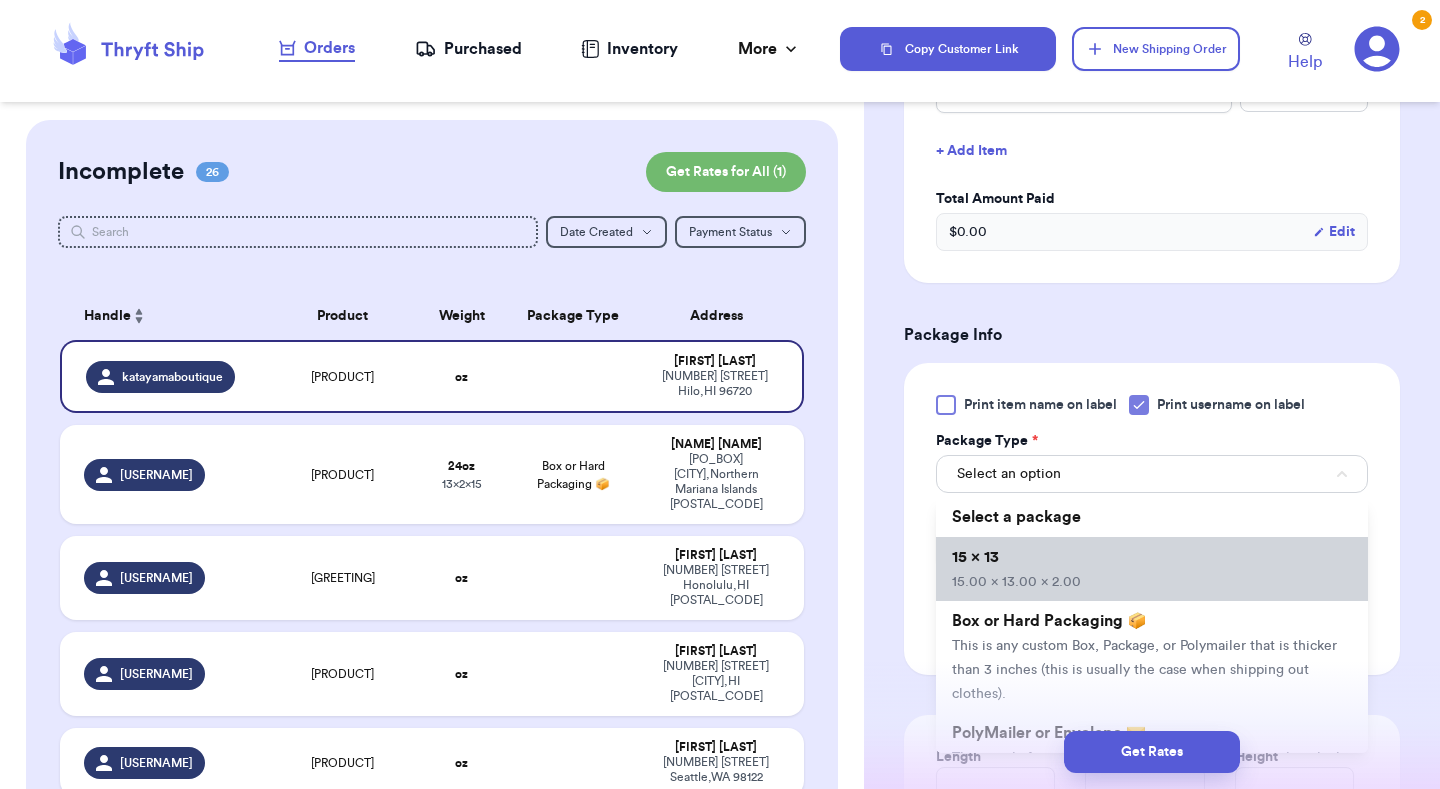 click on "[DIMENSIONS]" at bounding box center [1152, 569] 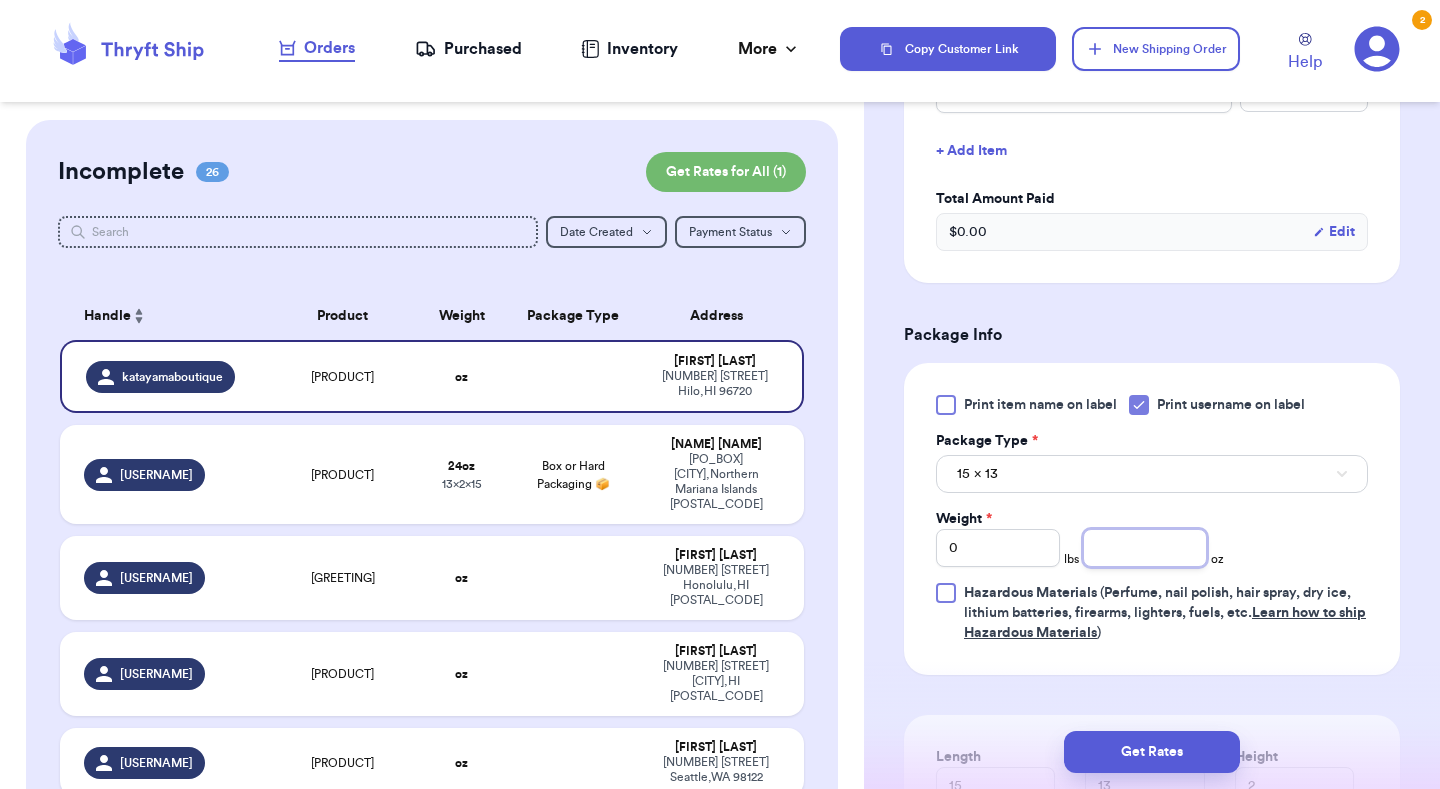 click at bounding box center (1145, 548) 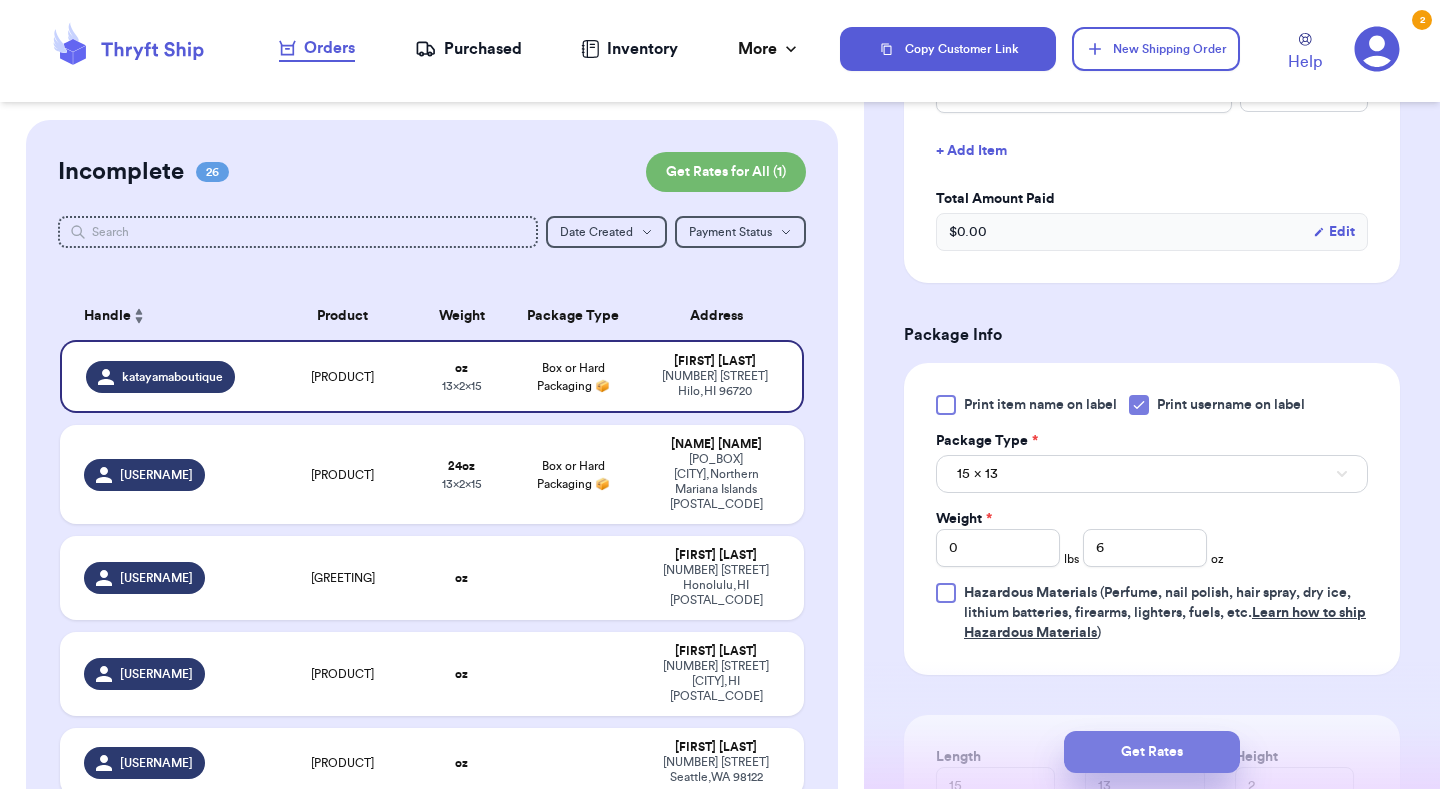click on "Get Rates" at bounding box center [1152, 752] 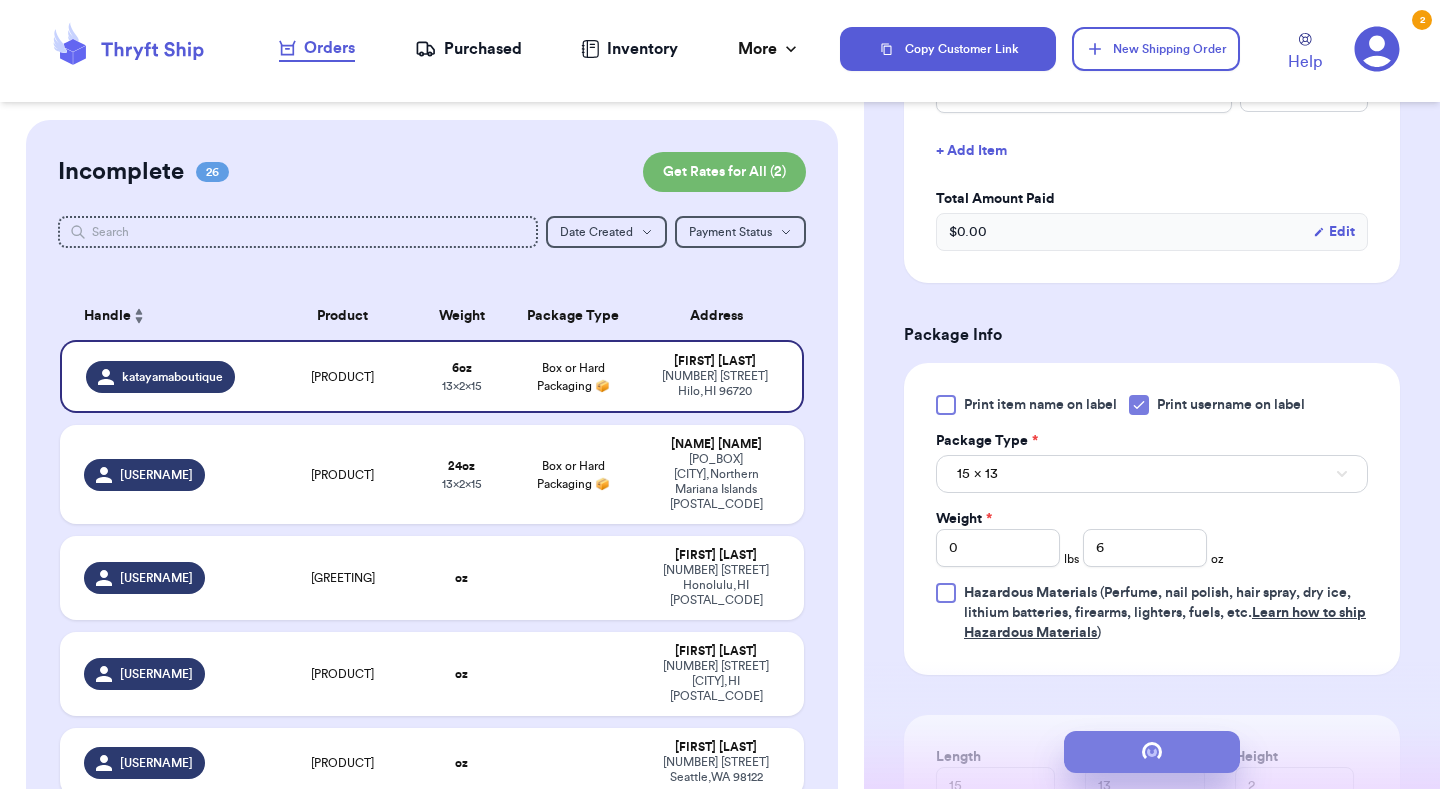 scroll, scrollTop: 0, scrollLeft: 0, axis: both 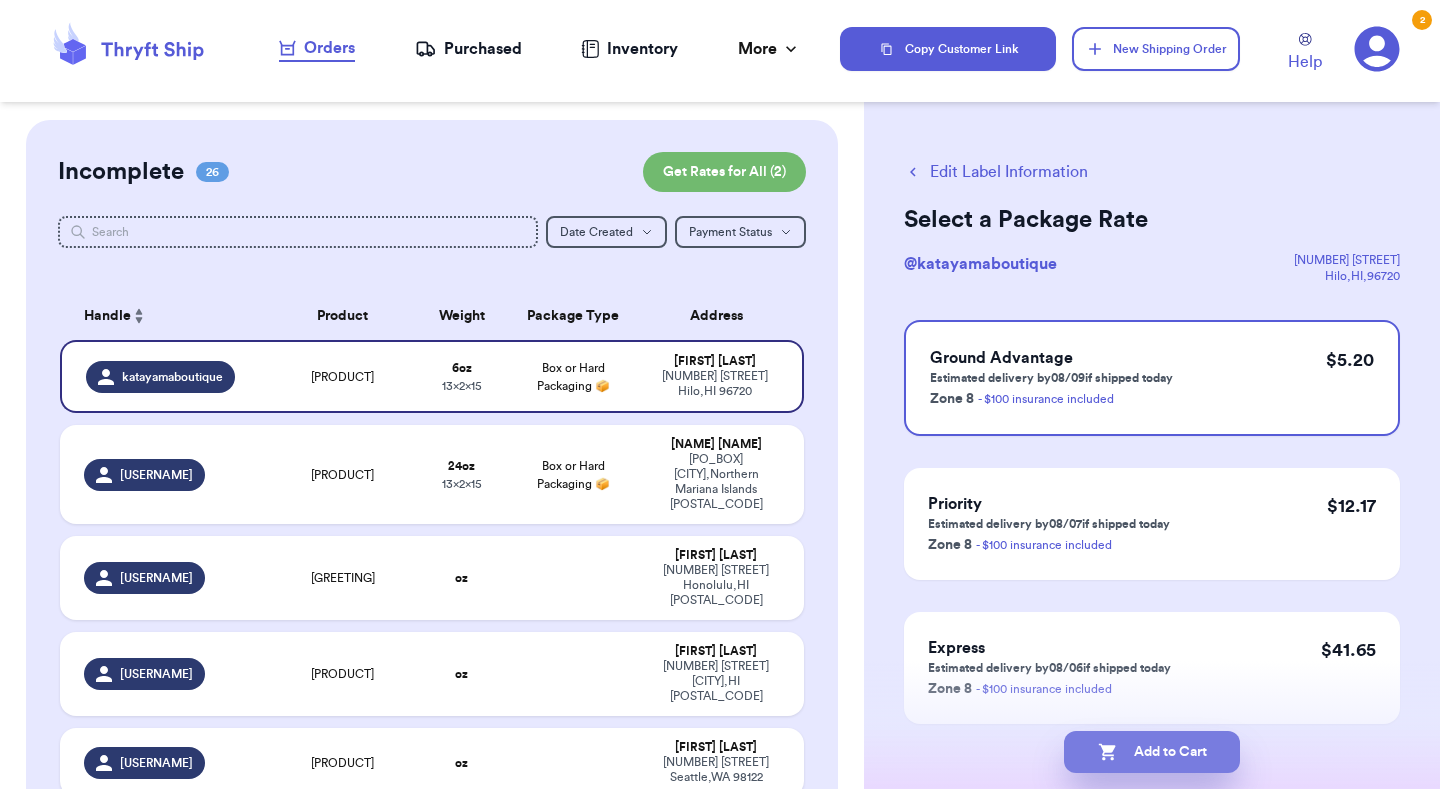 click on "Add to Cart" at bounding box center (1152, 752) 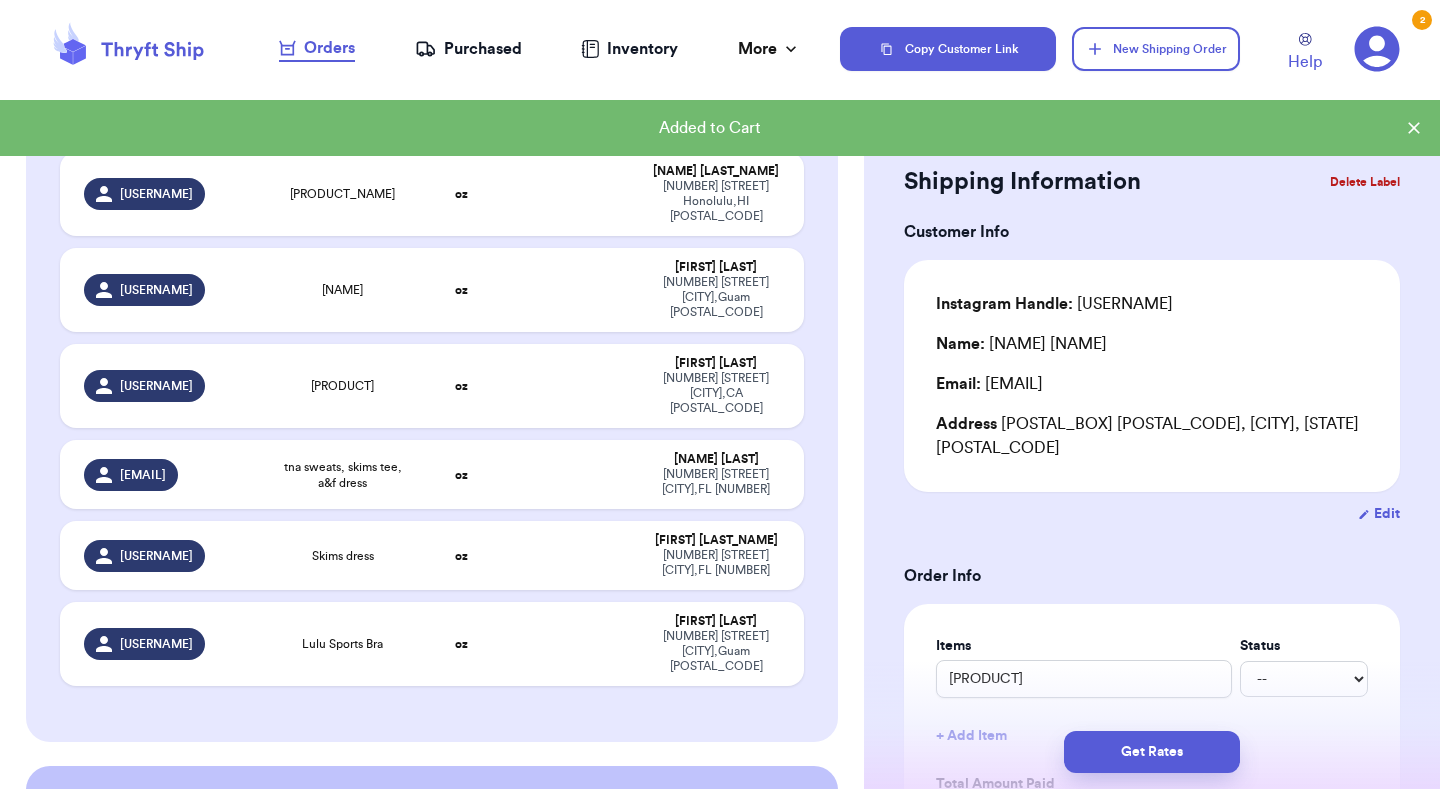 scroll, scrollTop: 2098, scrollLeft: 0, axis: vertical 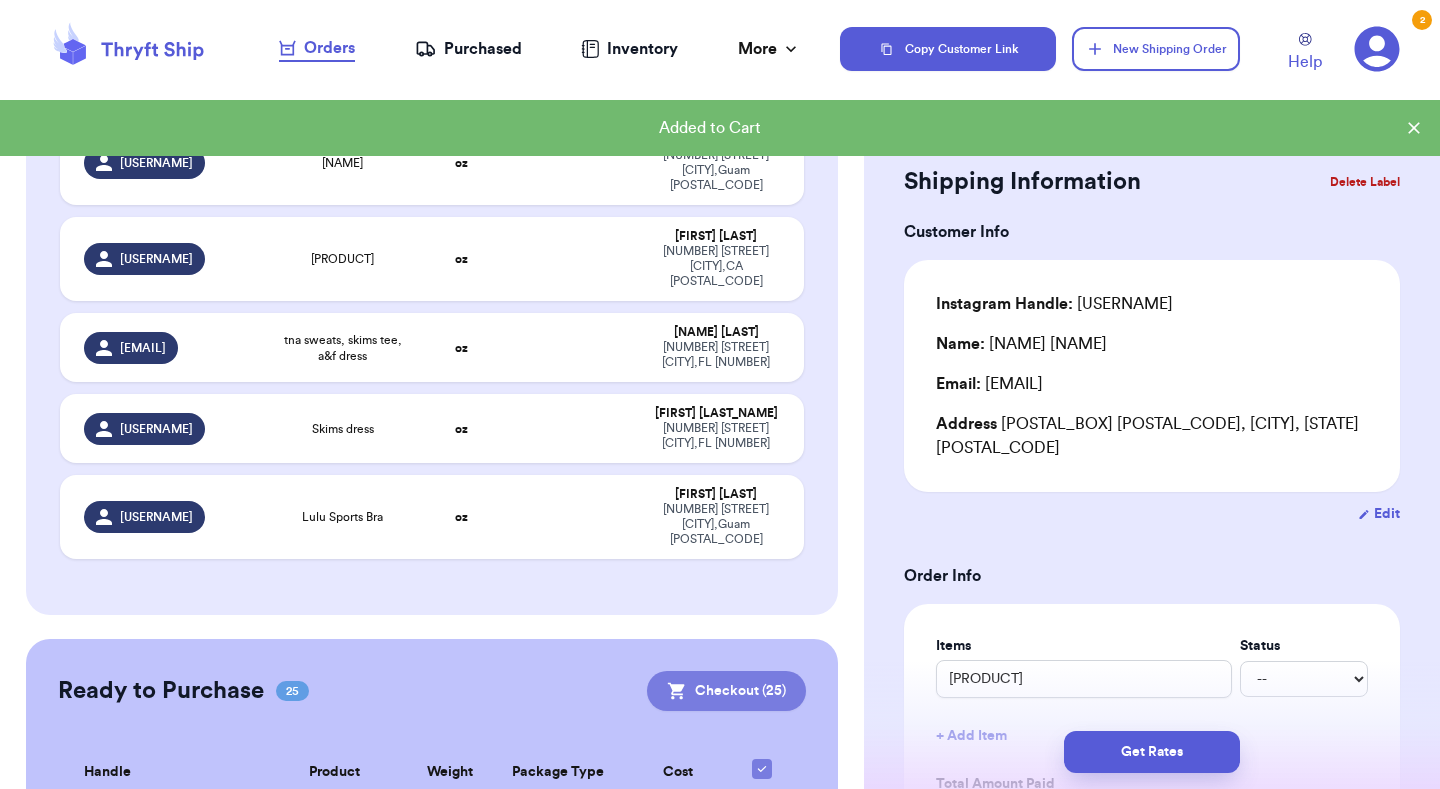 click on "Checkout ( [NUMBER] )" at bounding box center [726, 691] 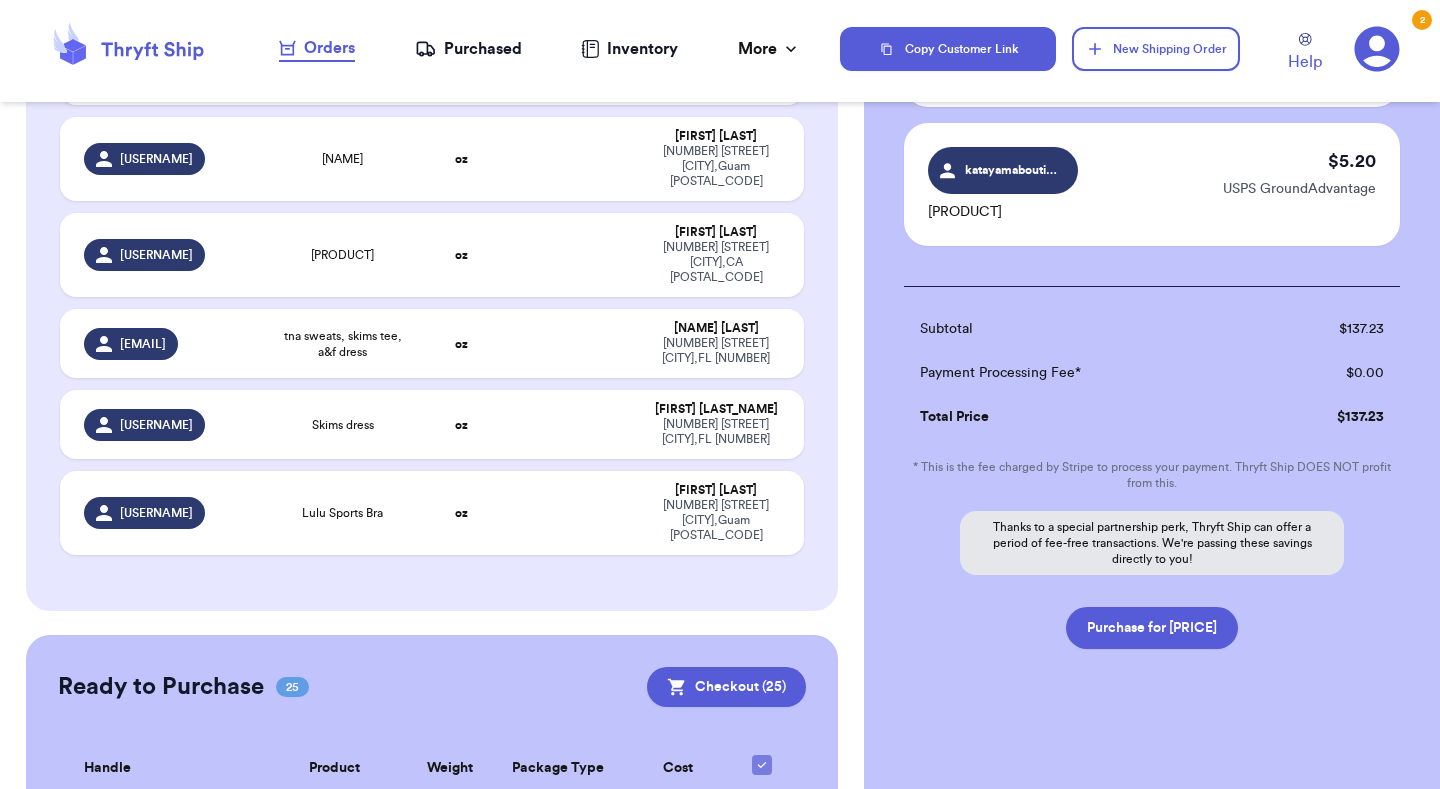 scroll, scrollTop: 3461, scrollLeft: 0, axis: vertical 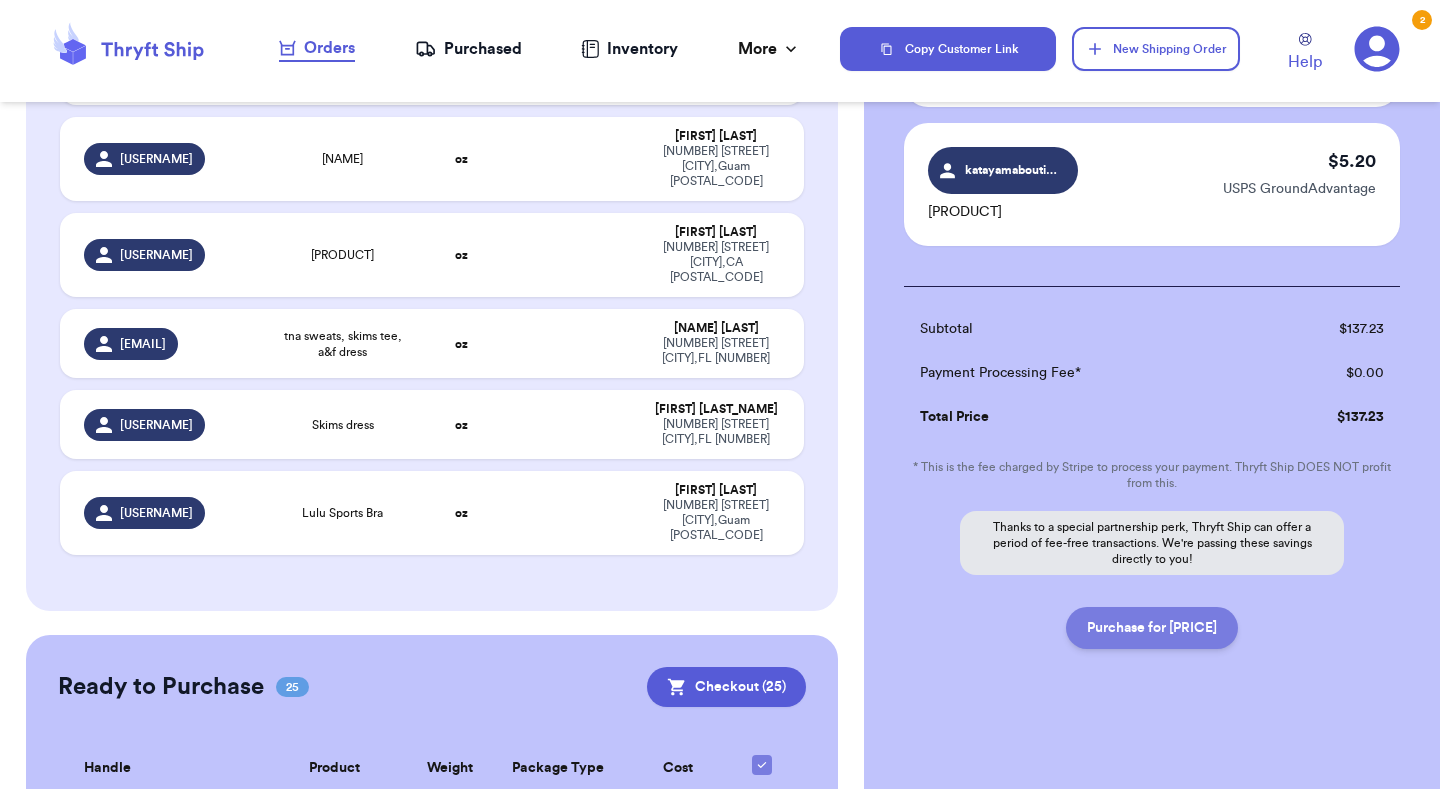click on "Purchase for [PRICE]" at bounding box center (1152, 628) 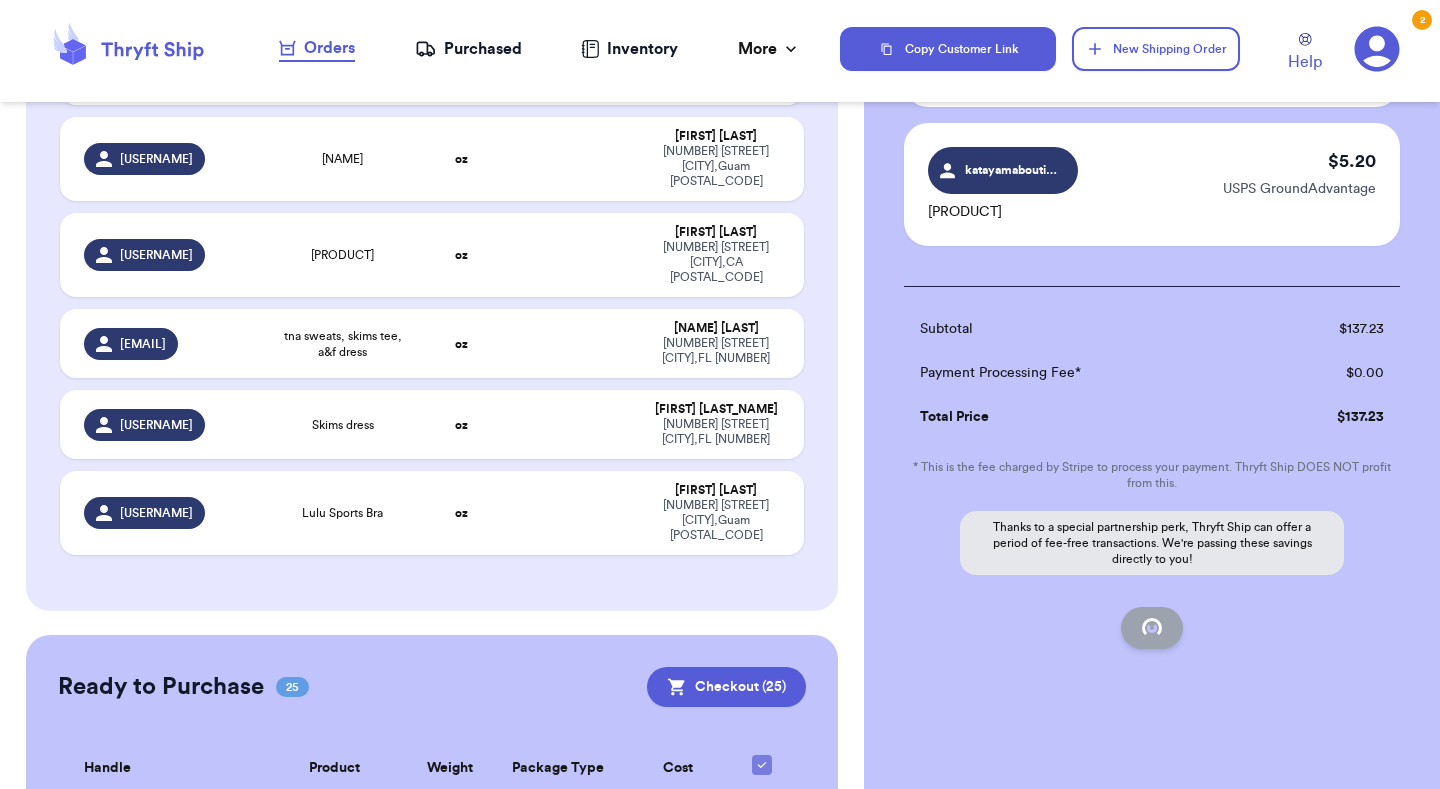 scroll, scrollTop: 187, scrollLeft: 0, axis: vertical 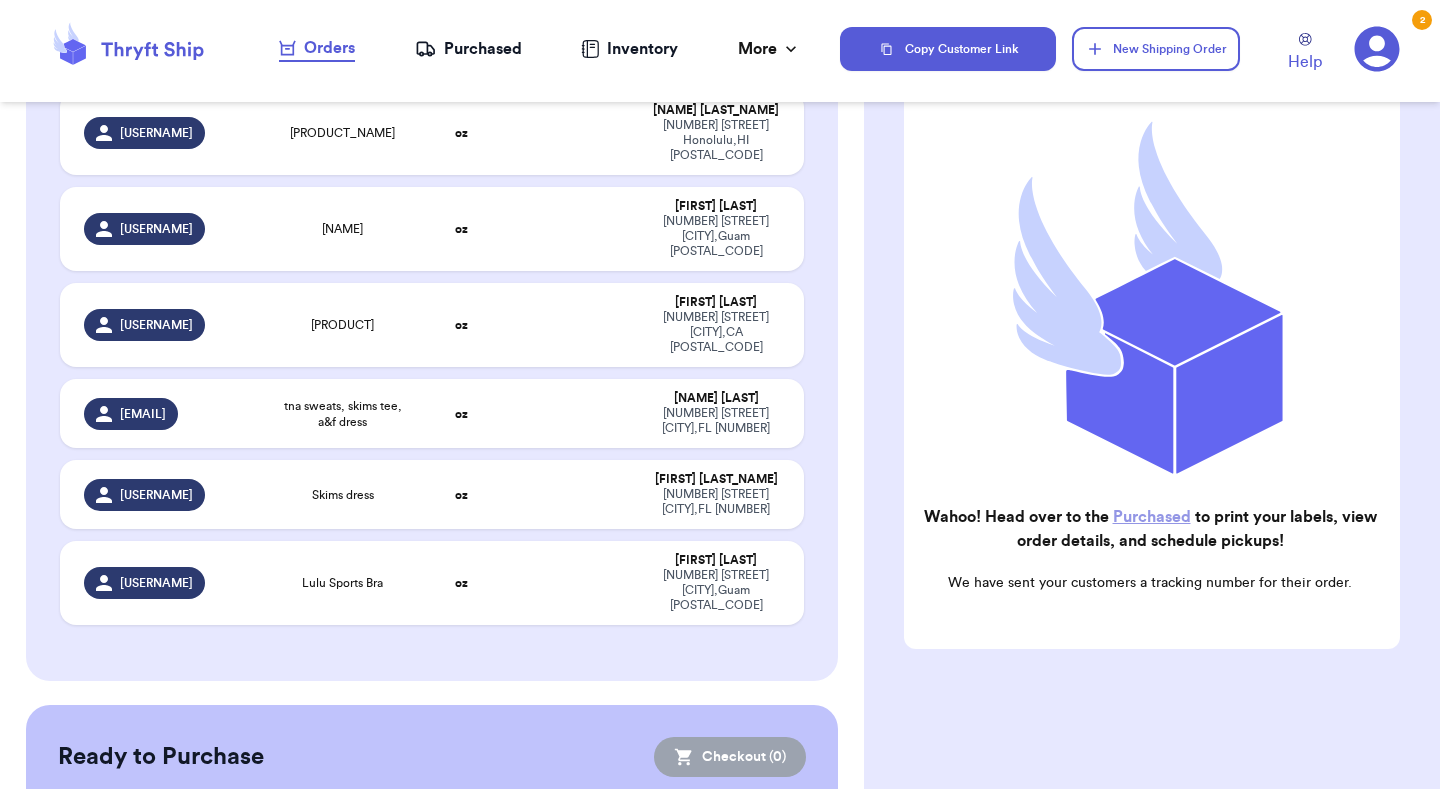 click on "Purchased" at bounding box center [1152, 517] 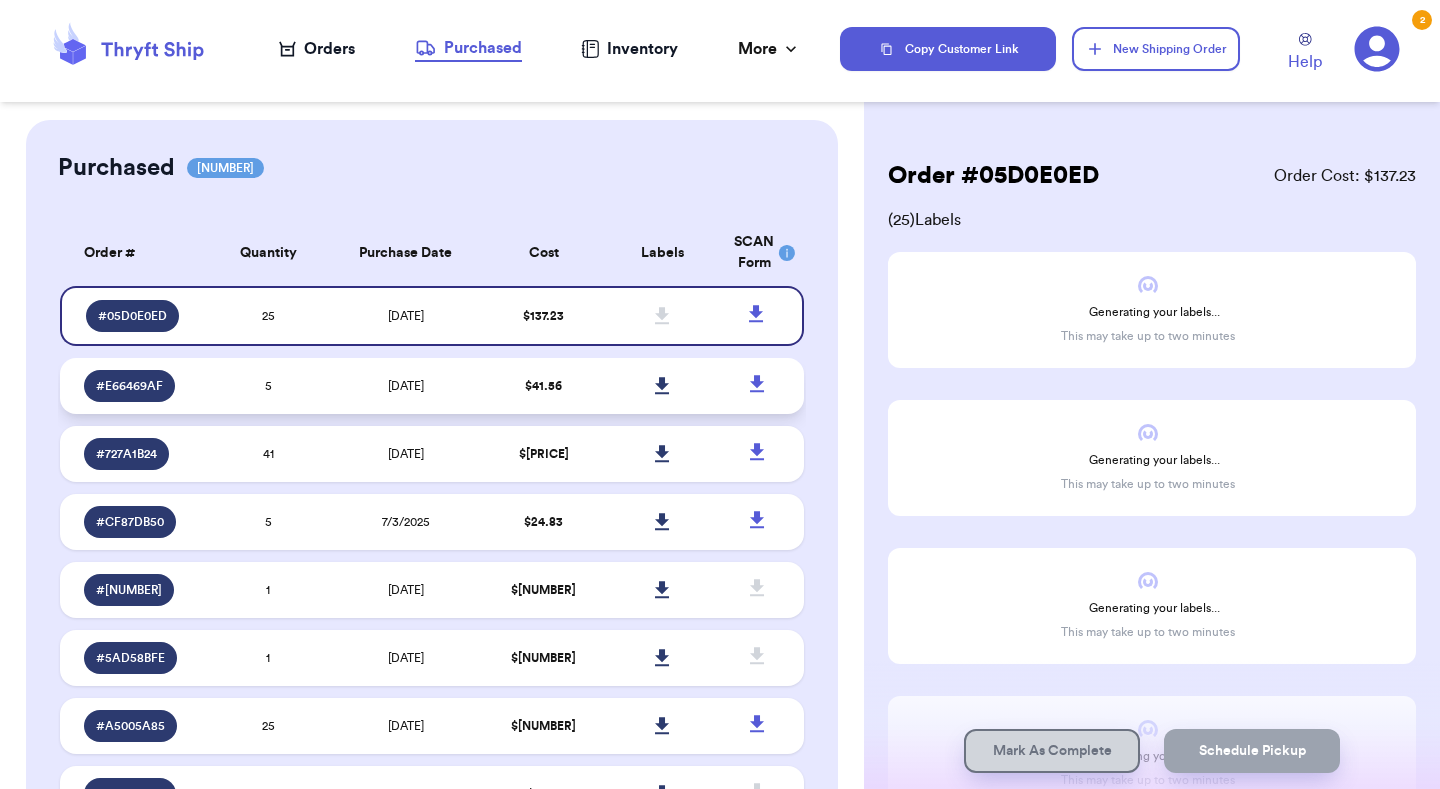 click on "[PRICE]" at bounding box center [543, 386] 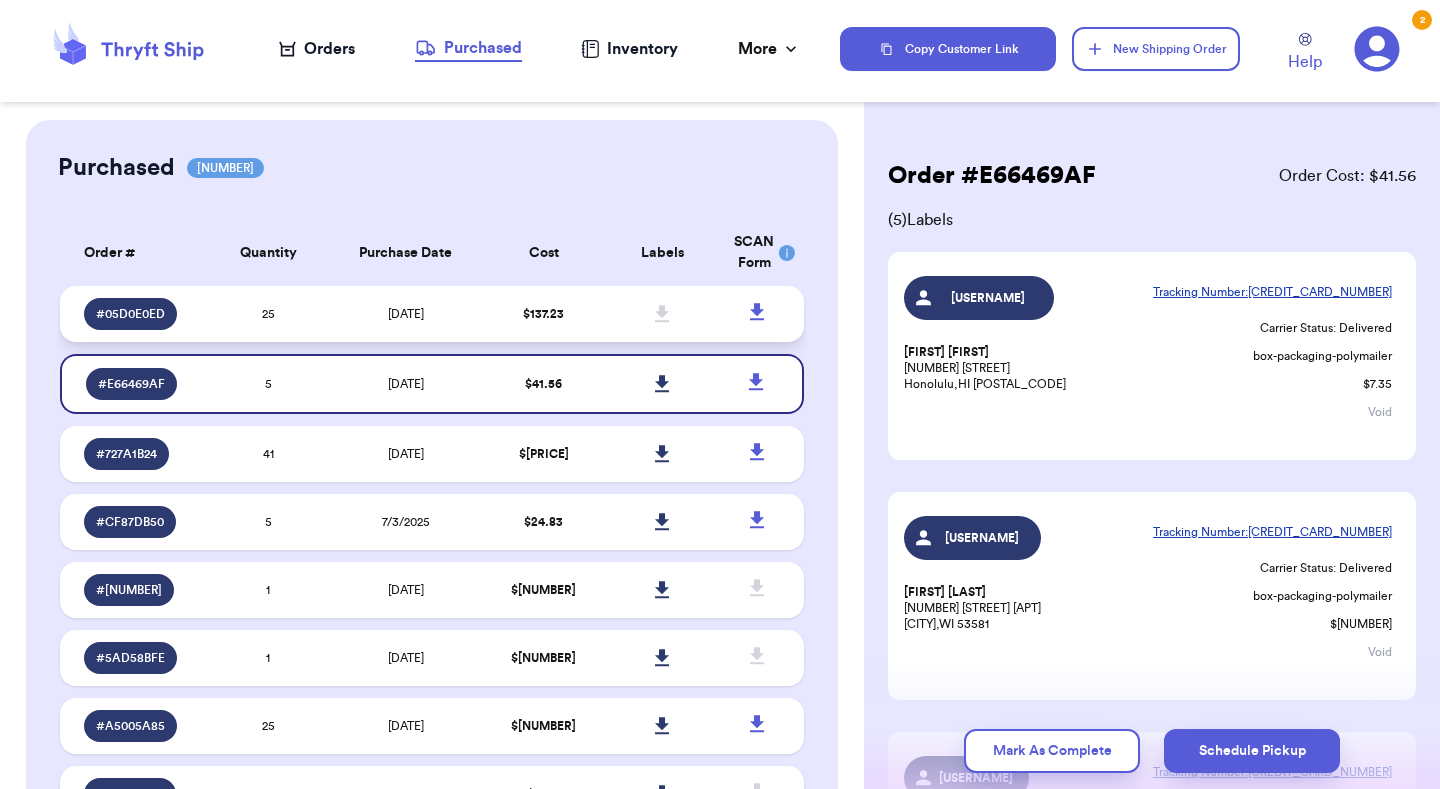 click on "[PRICE]" at bounding box center (543, 314) 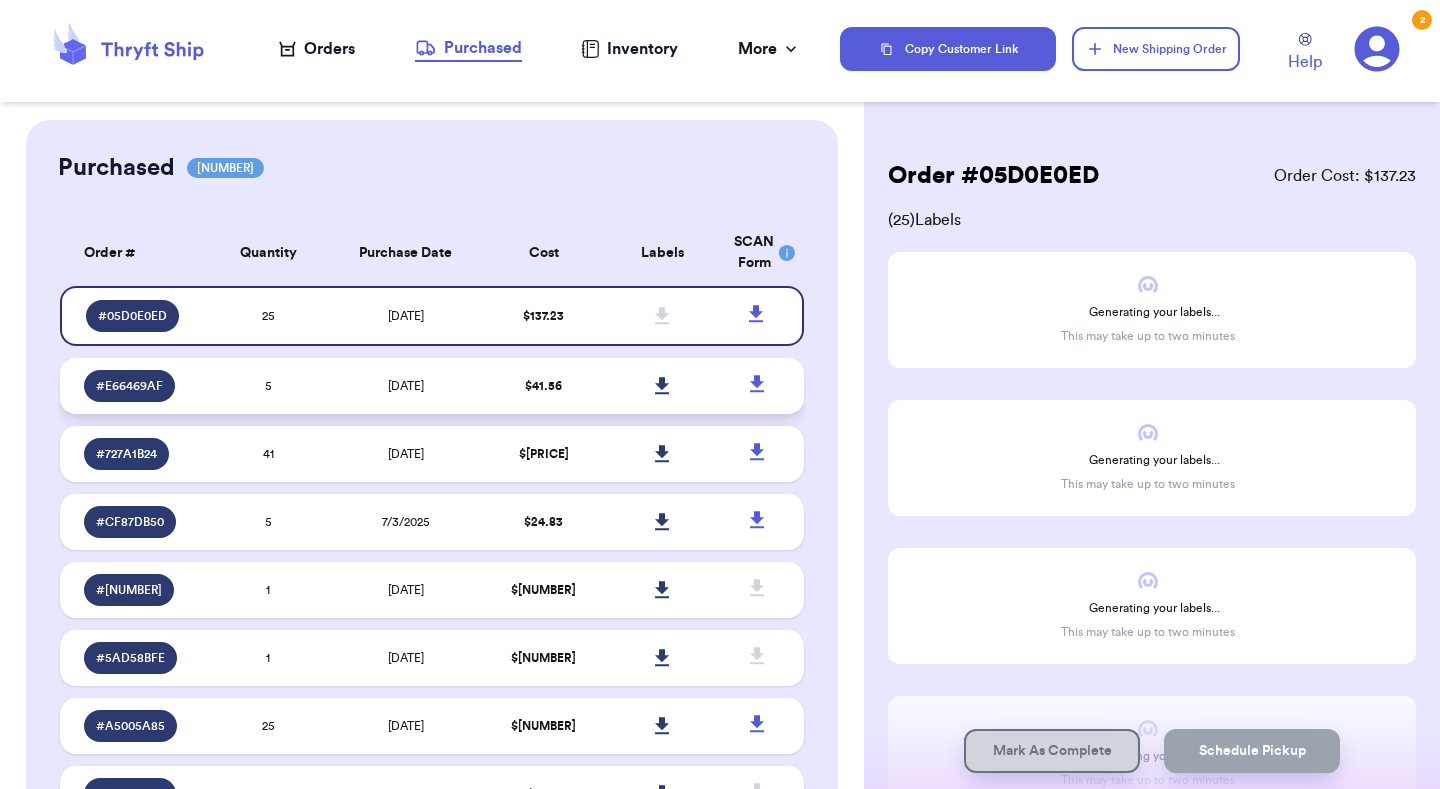 click on "[PRICE]" at bounding box center [543, 386] 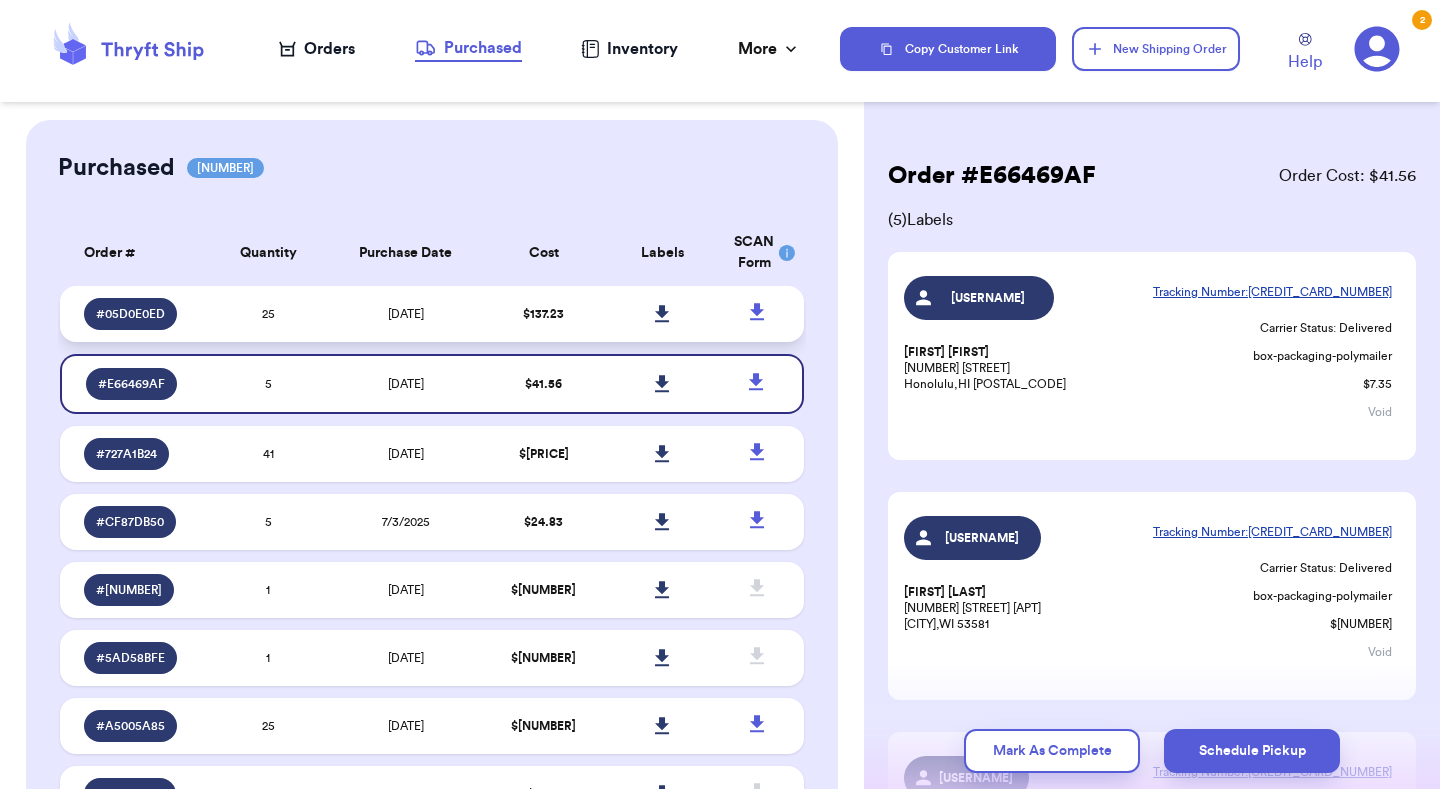 click on "[PRICE]" at bounding box center [543, 314] 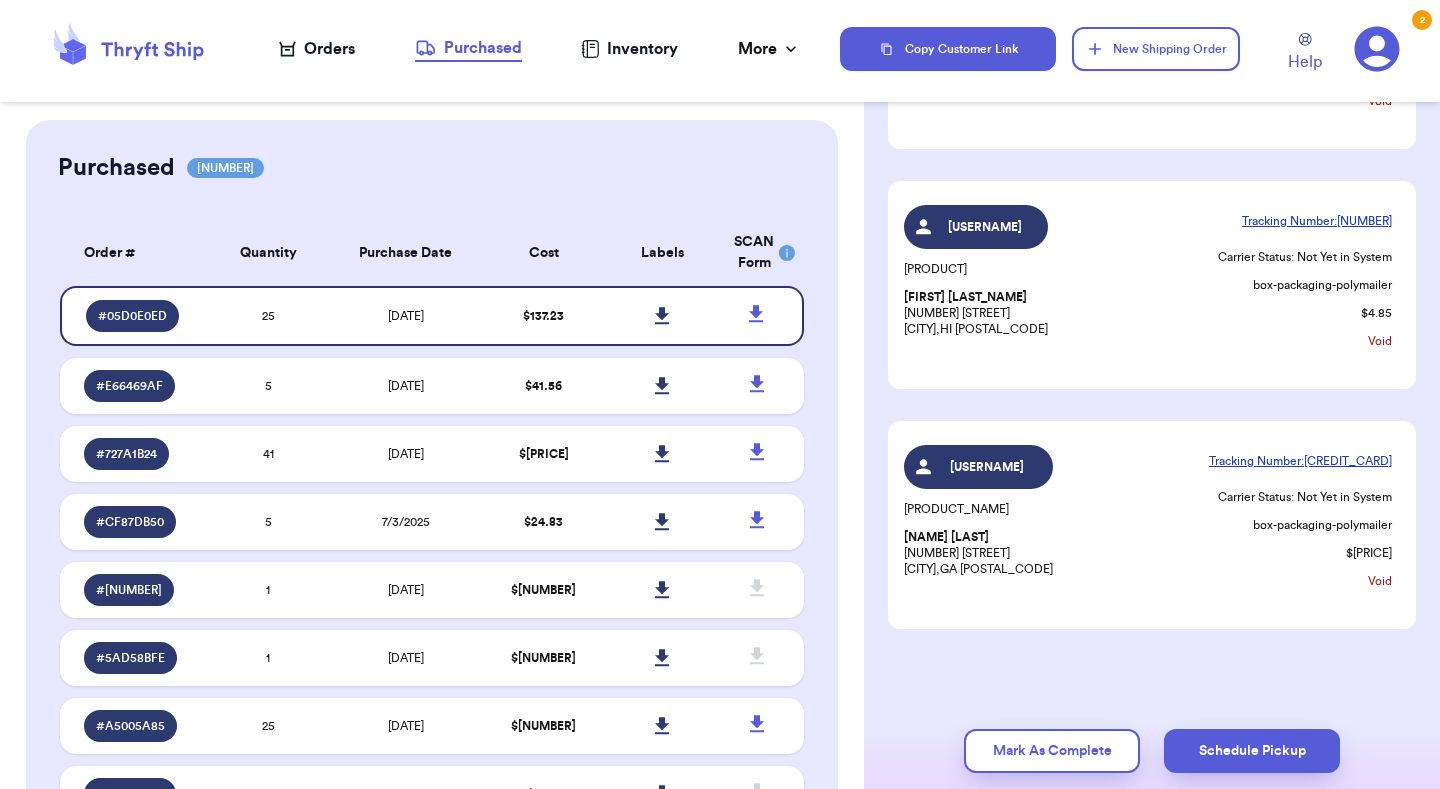 scroll, scrollTop: 5619, scrollLeft: 0, axis: vertical 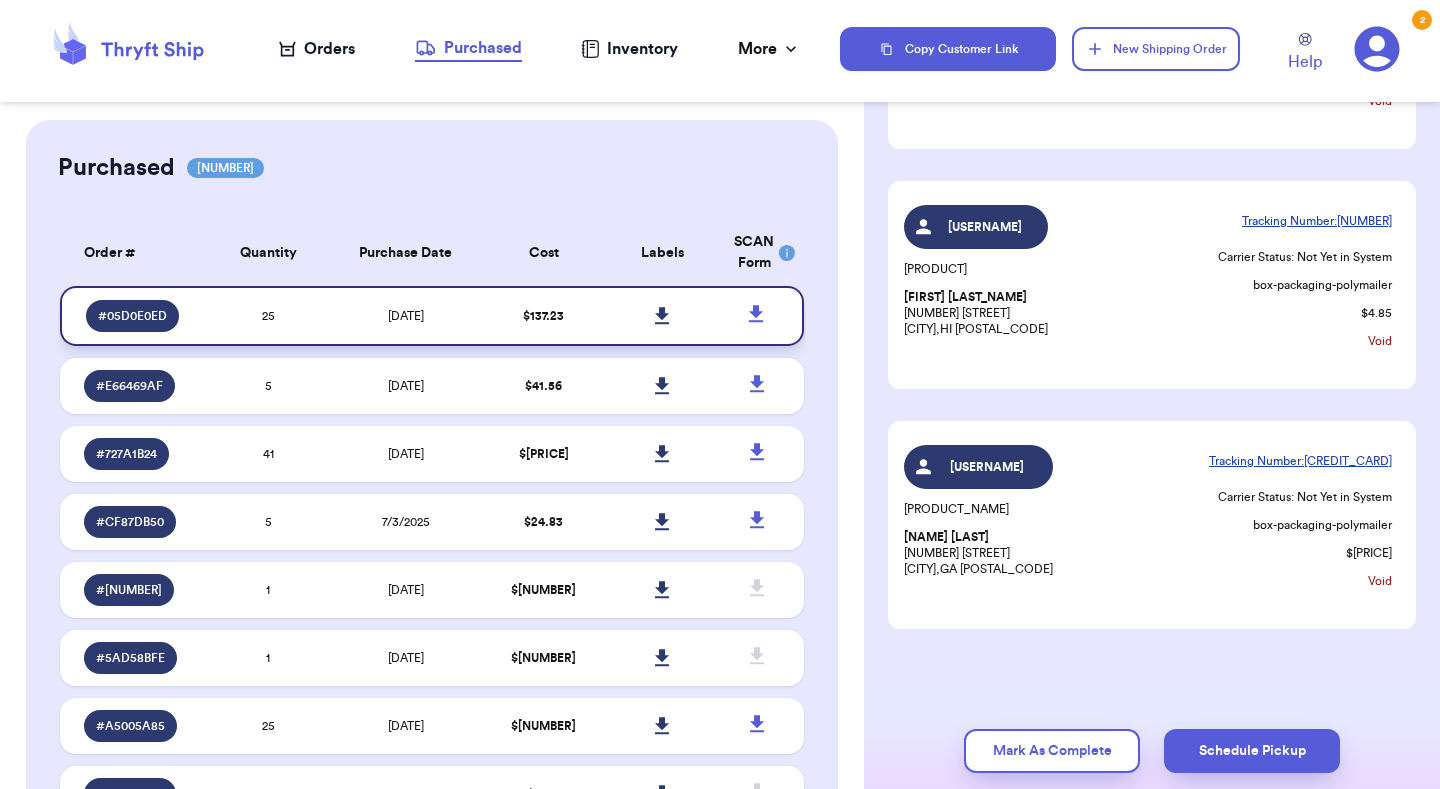click 